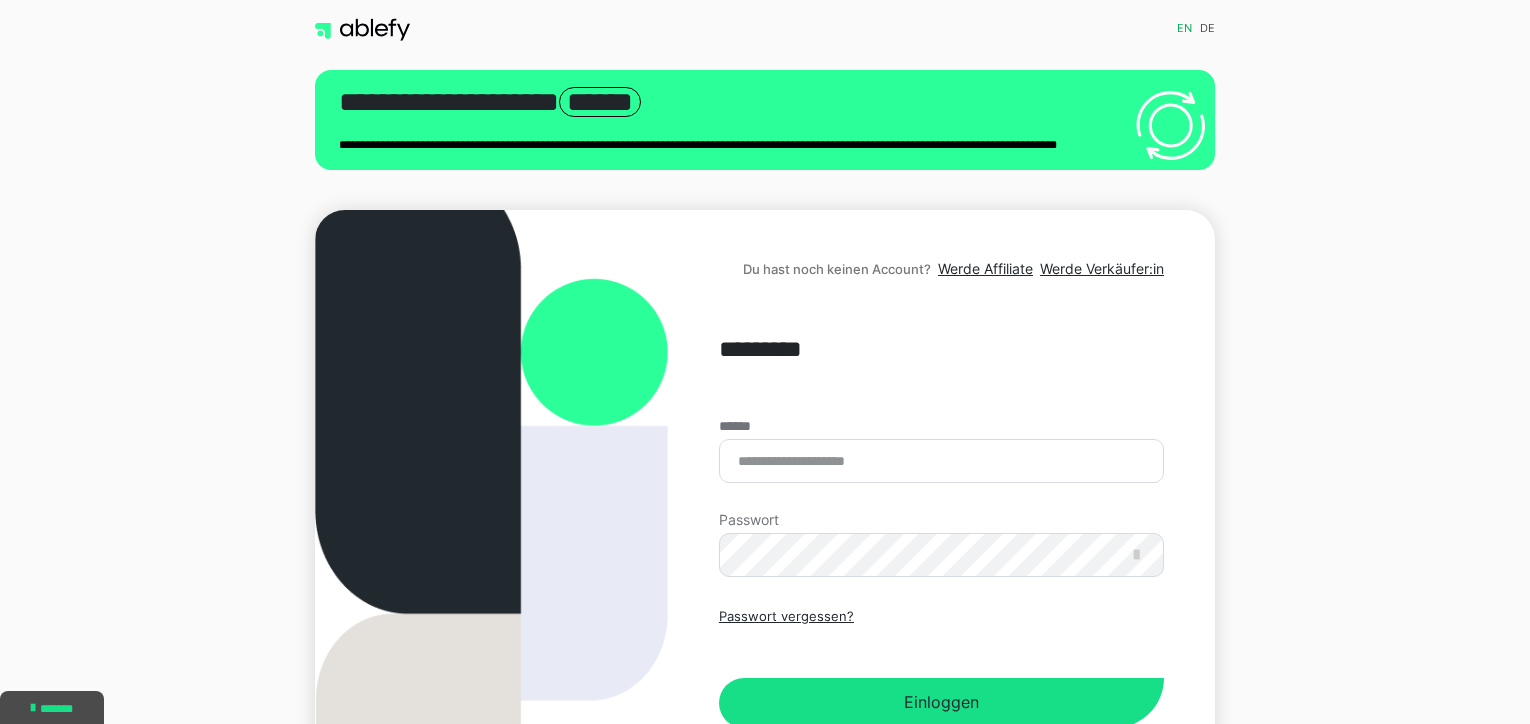 click on "******" at bounding box center [941, 461] 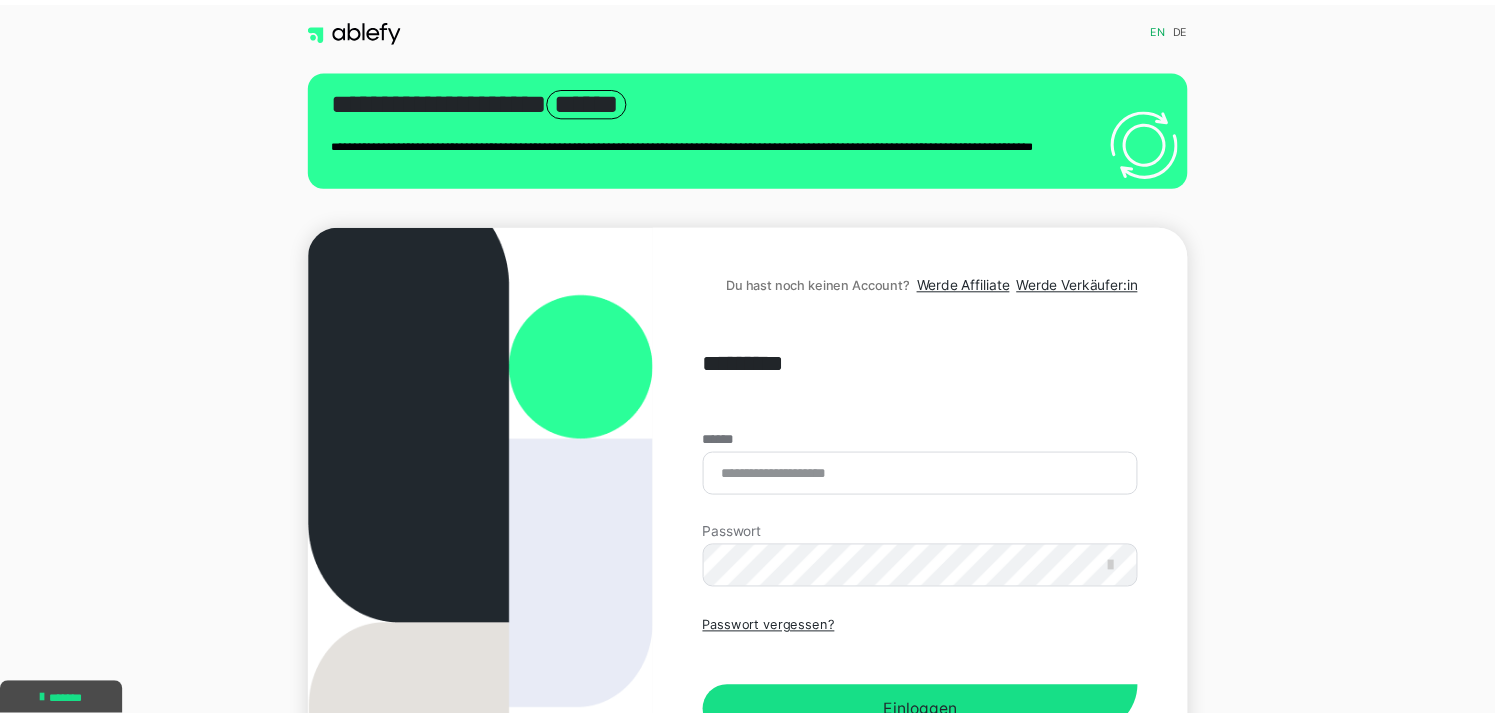 scroll, scrollTop: 0, scrollLeft: 0, axis: both 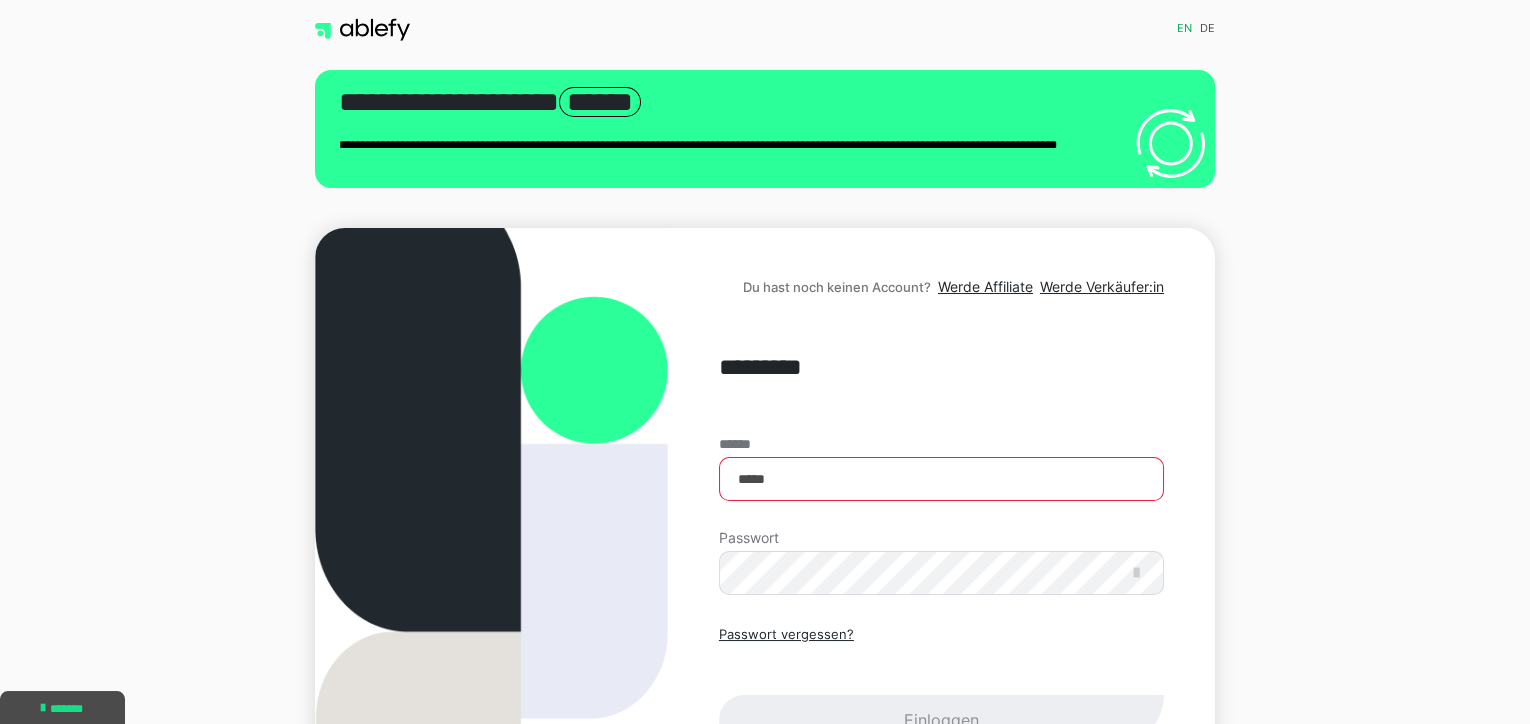 click on "*****" at bounding box center (941, 479) 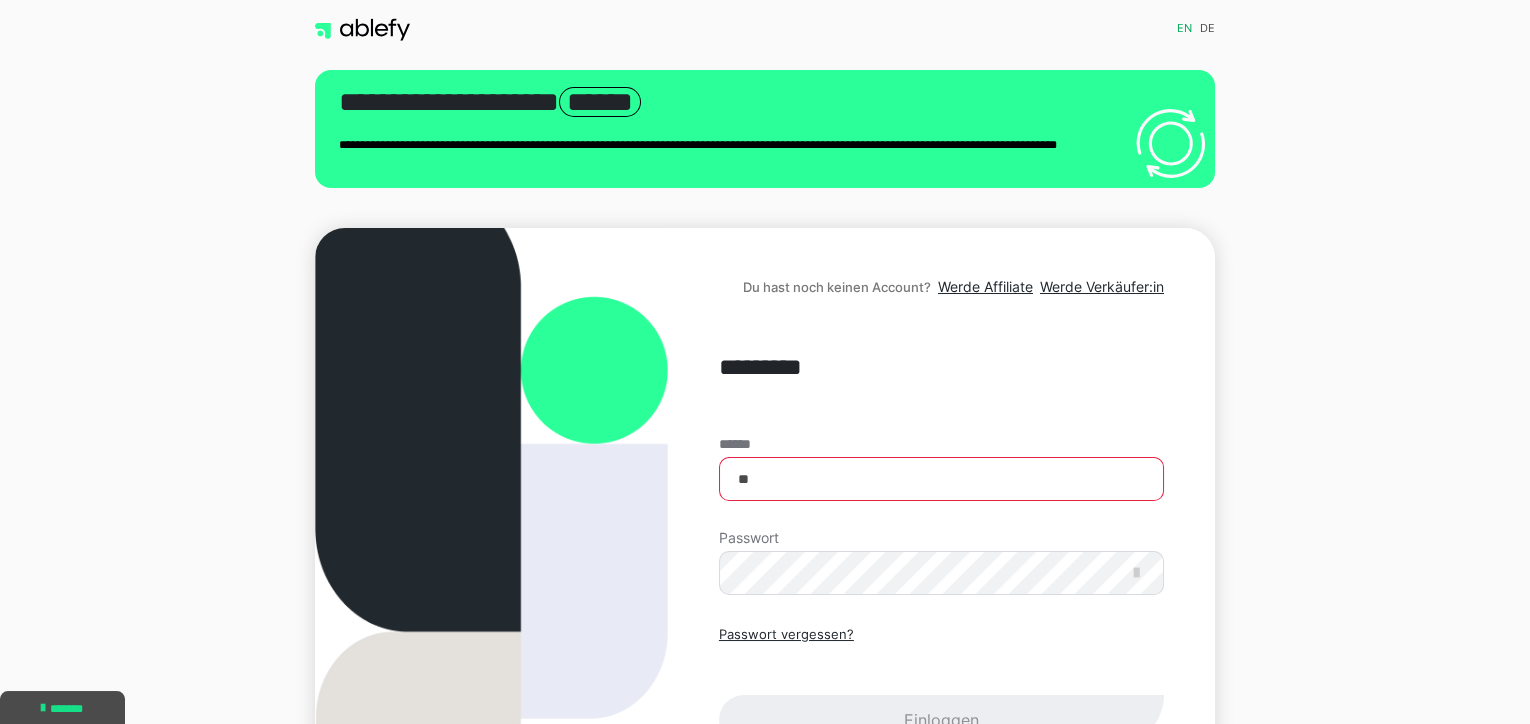 type on "*" 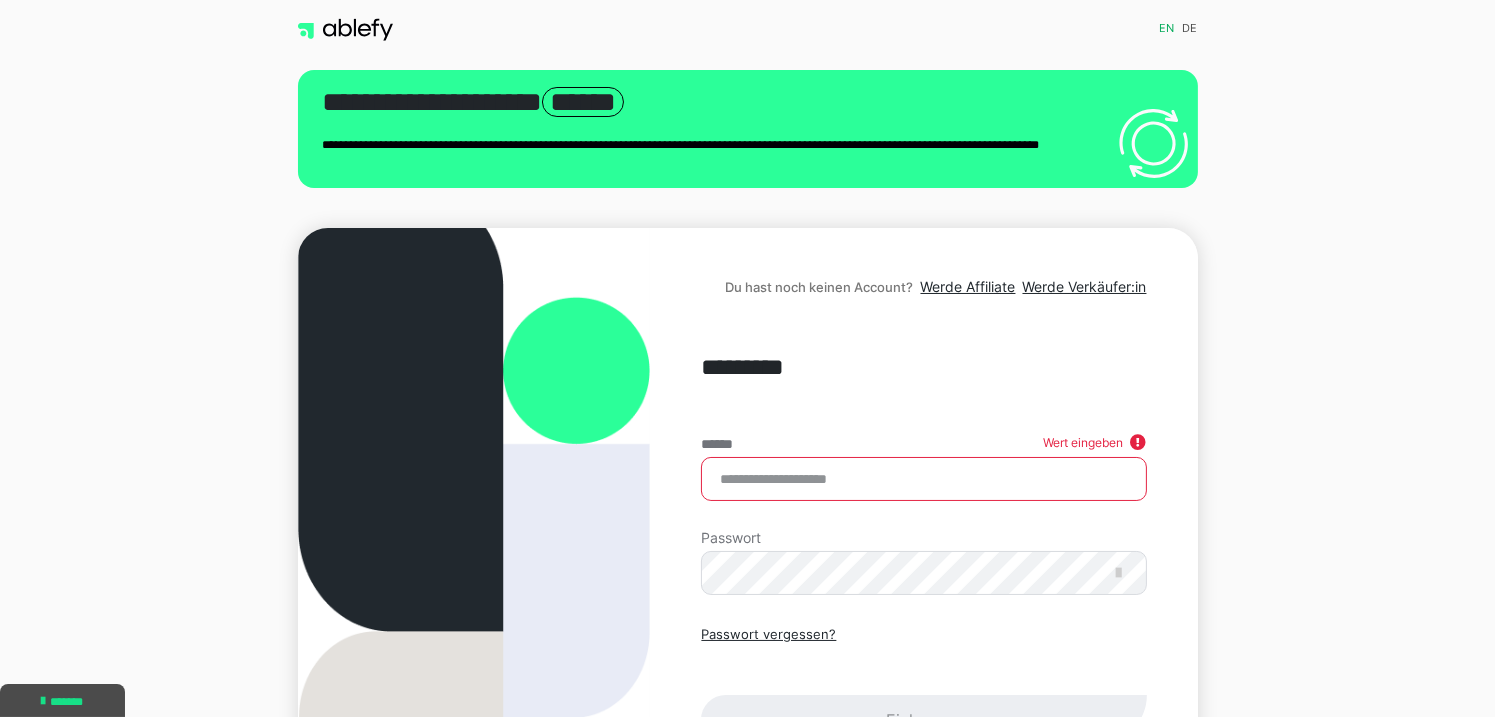 click on "******" at bounding box center [923, 479] 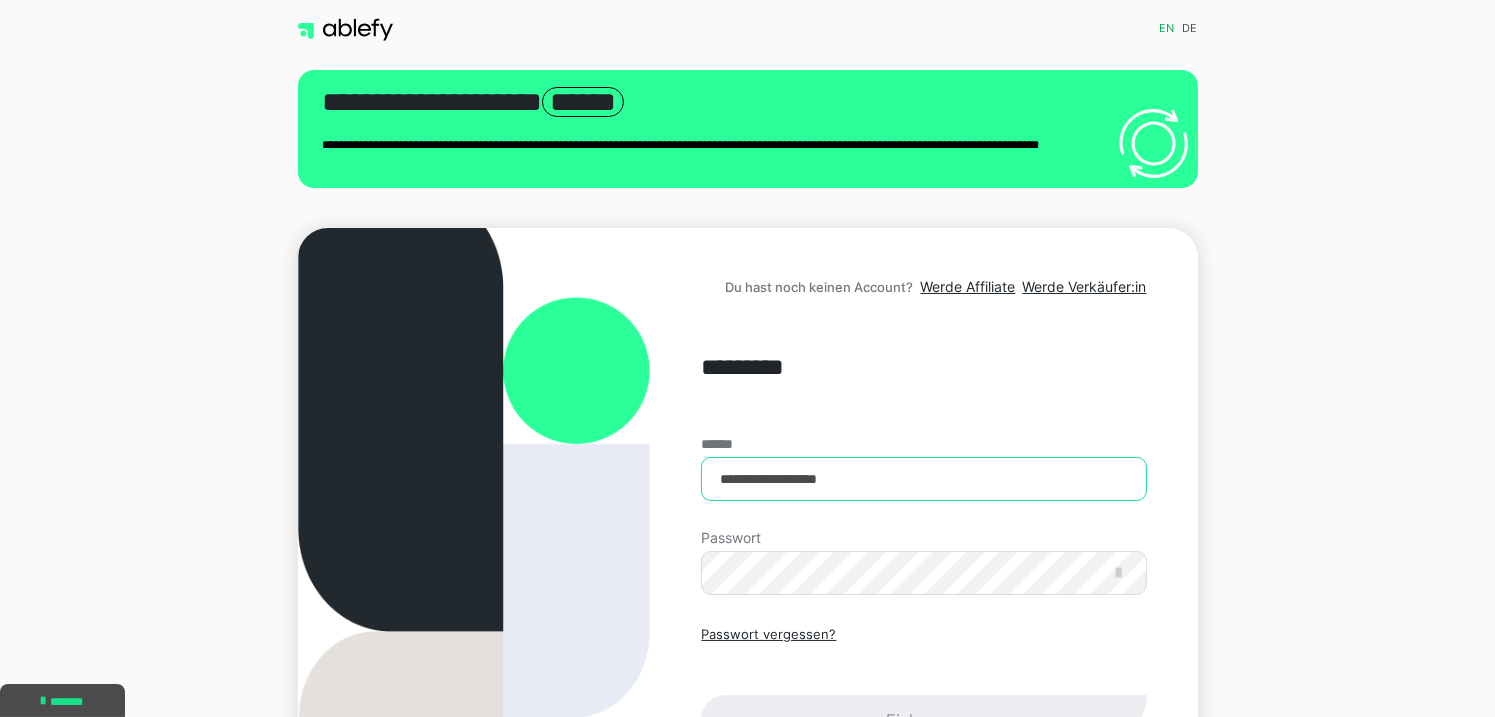 type on "**********" 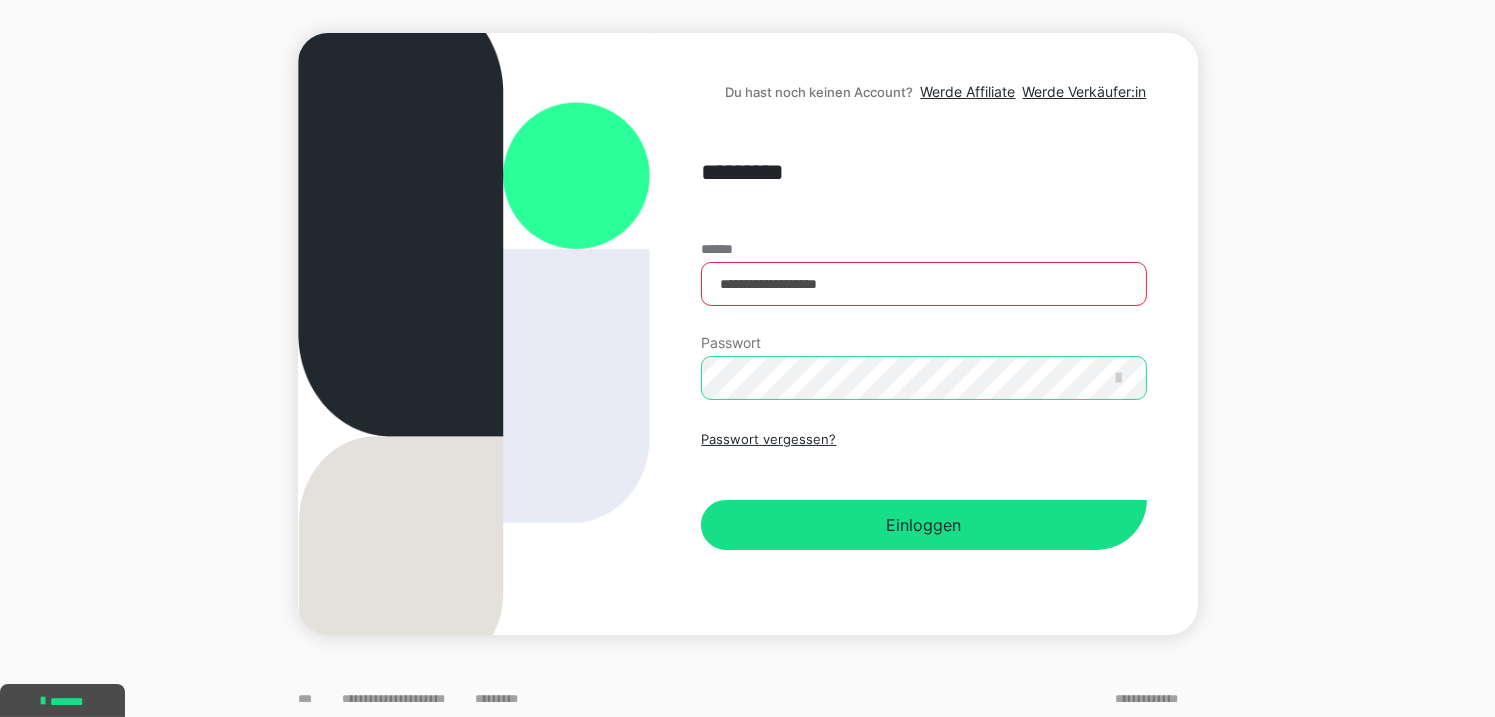 scroll, scrollTop: 199, scrollLeft: 0, axis: vertical 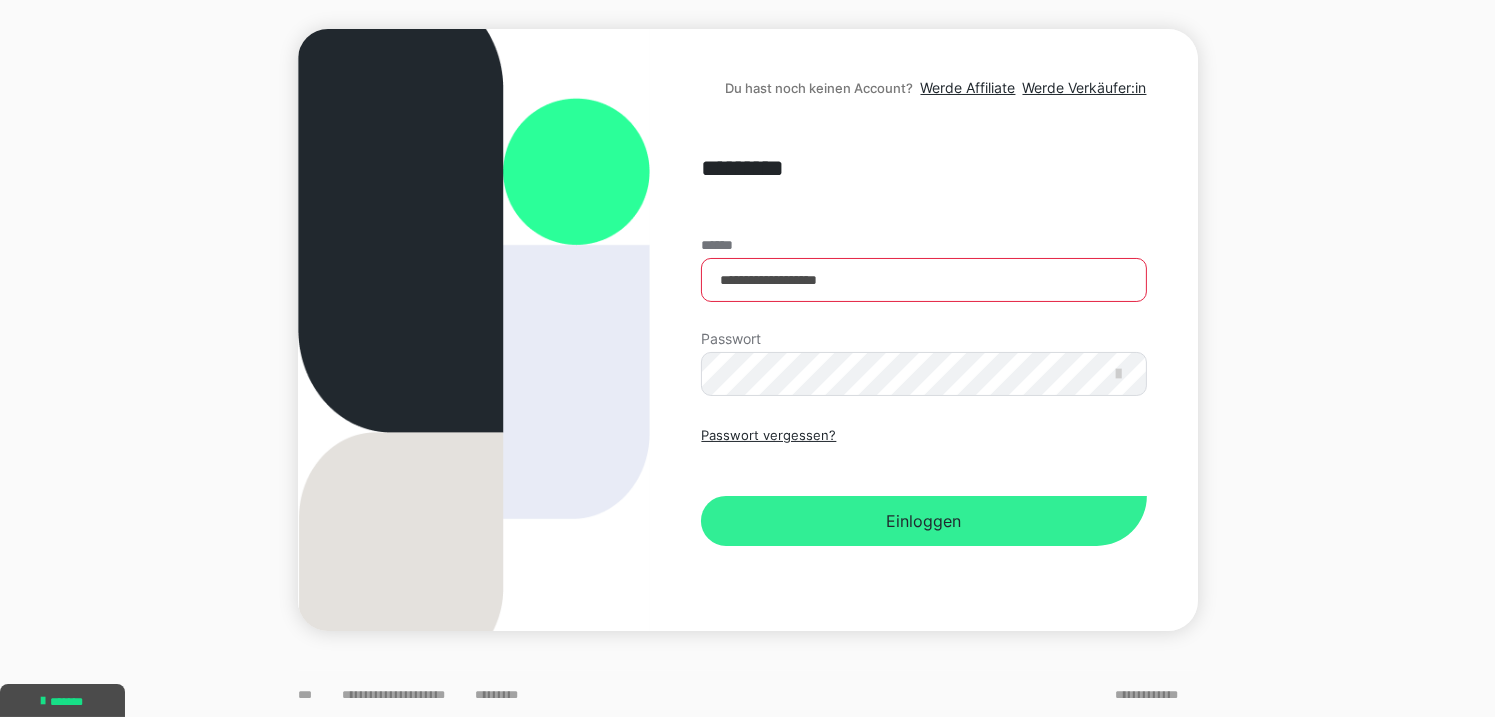 click on "Einloggen" at bounding box center [923, 521] 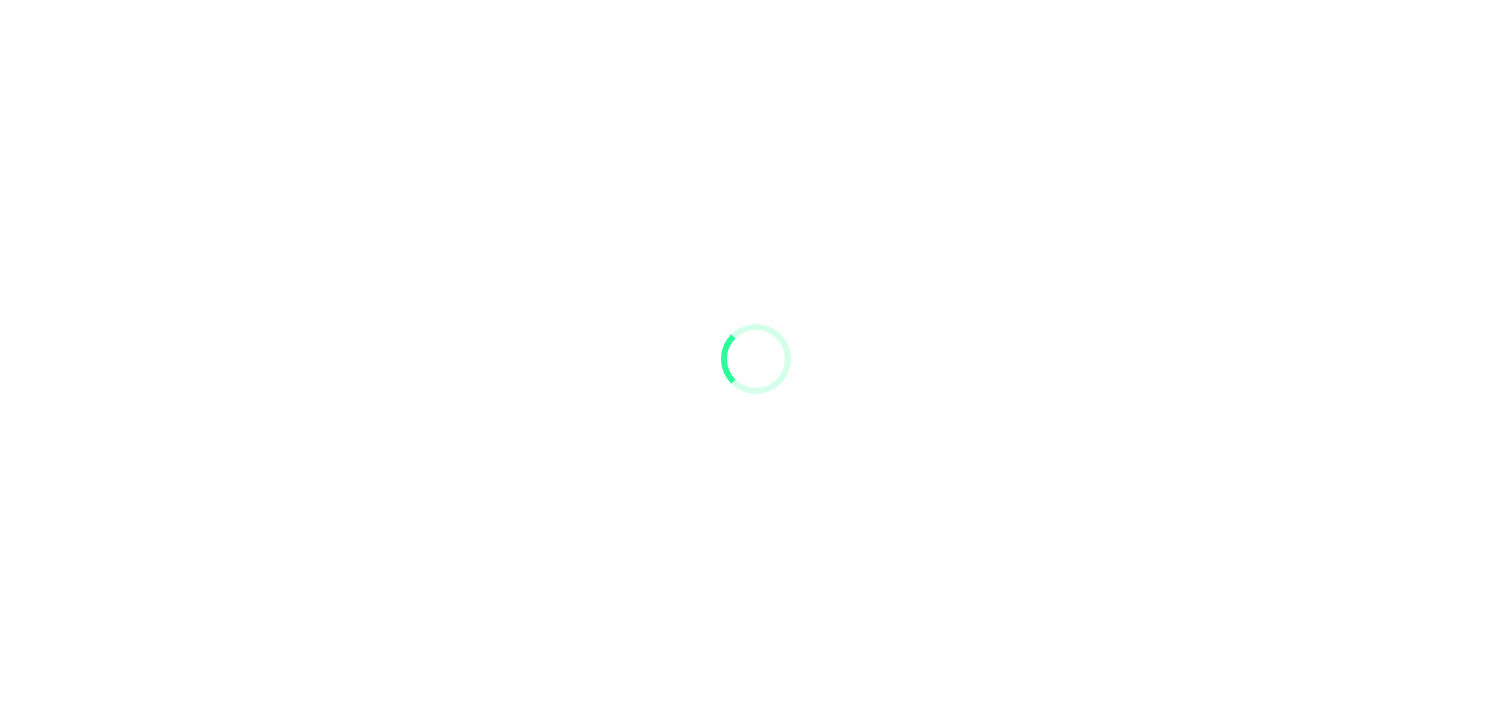 scroll, scrollTop: 0, scrollLeft: 0, axis: both 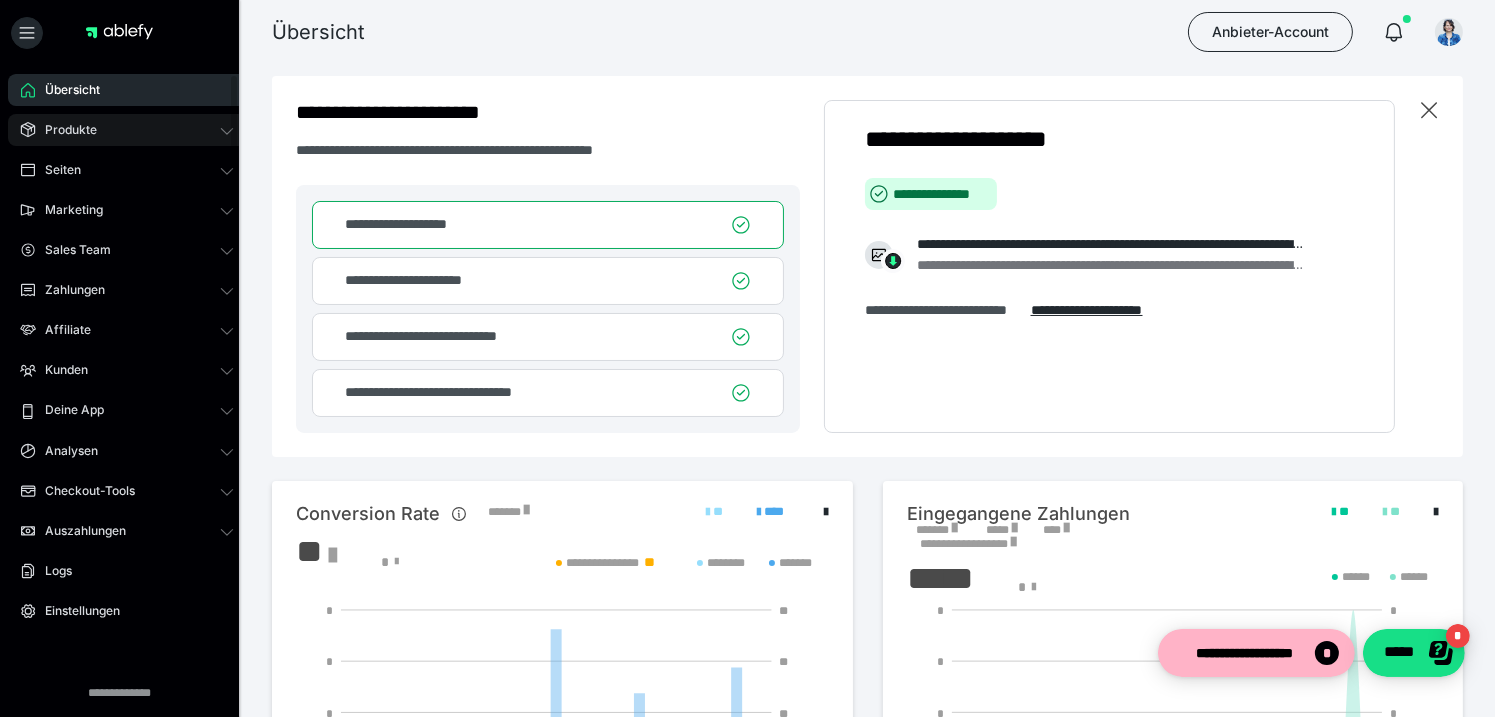 click on "Produkte" at bounding box center [127, 130] 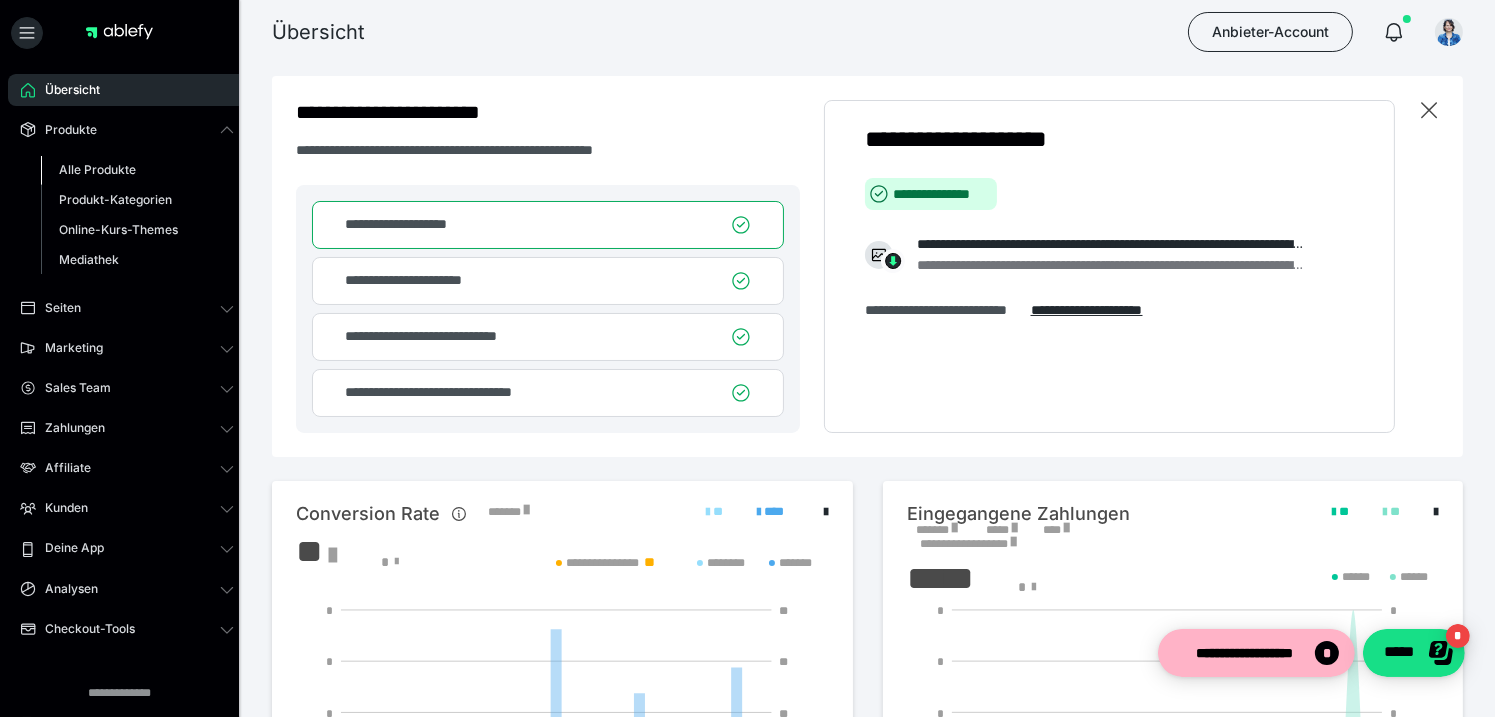 click on "Alle Produkte" at bounding box center [137, 170] 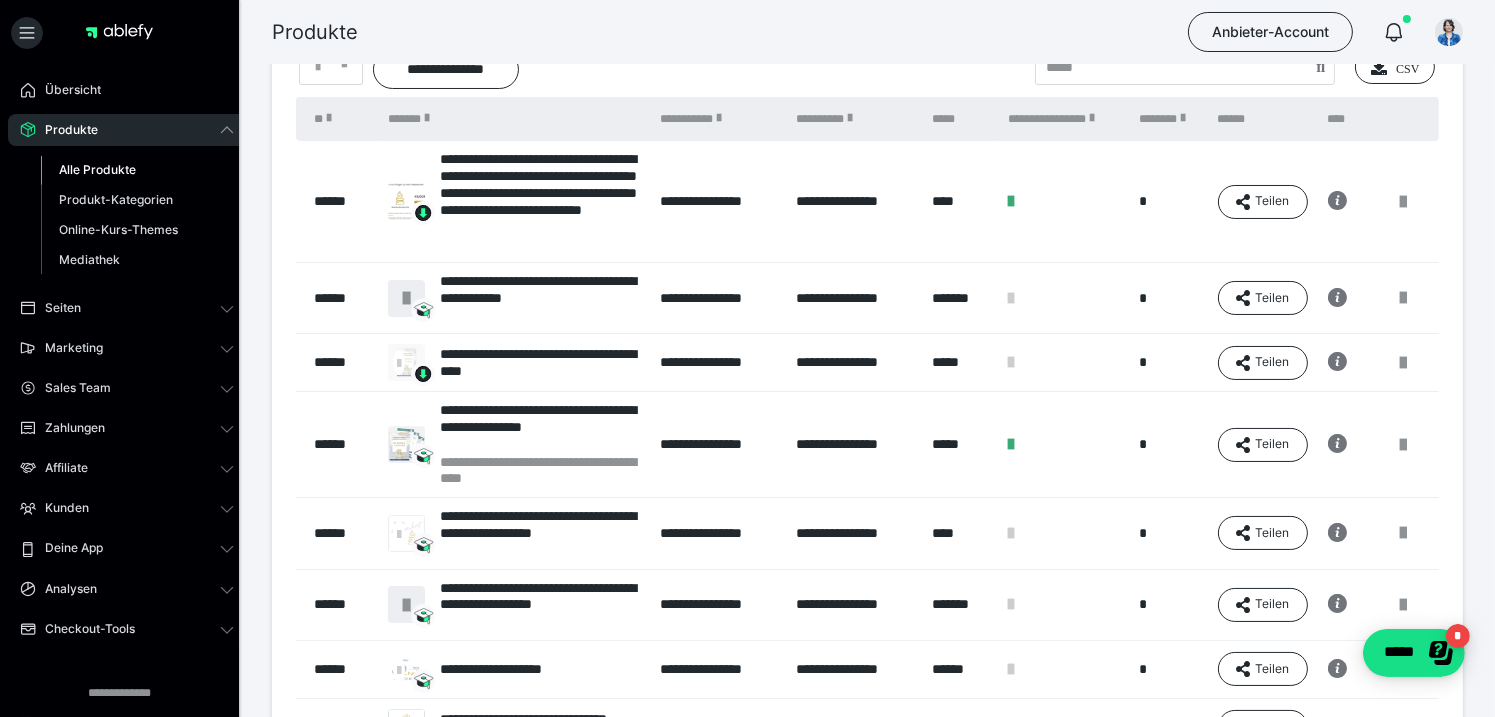 scroll, scrollTop: 199, scrollLeft: 0, axis: vertical 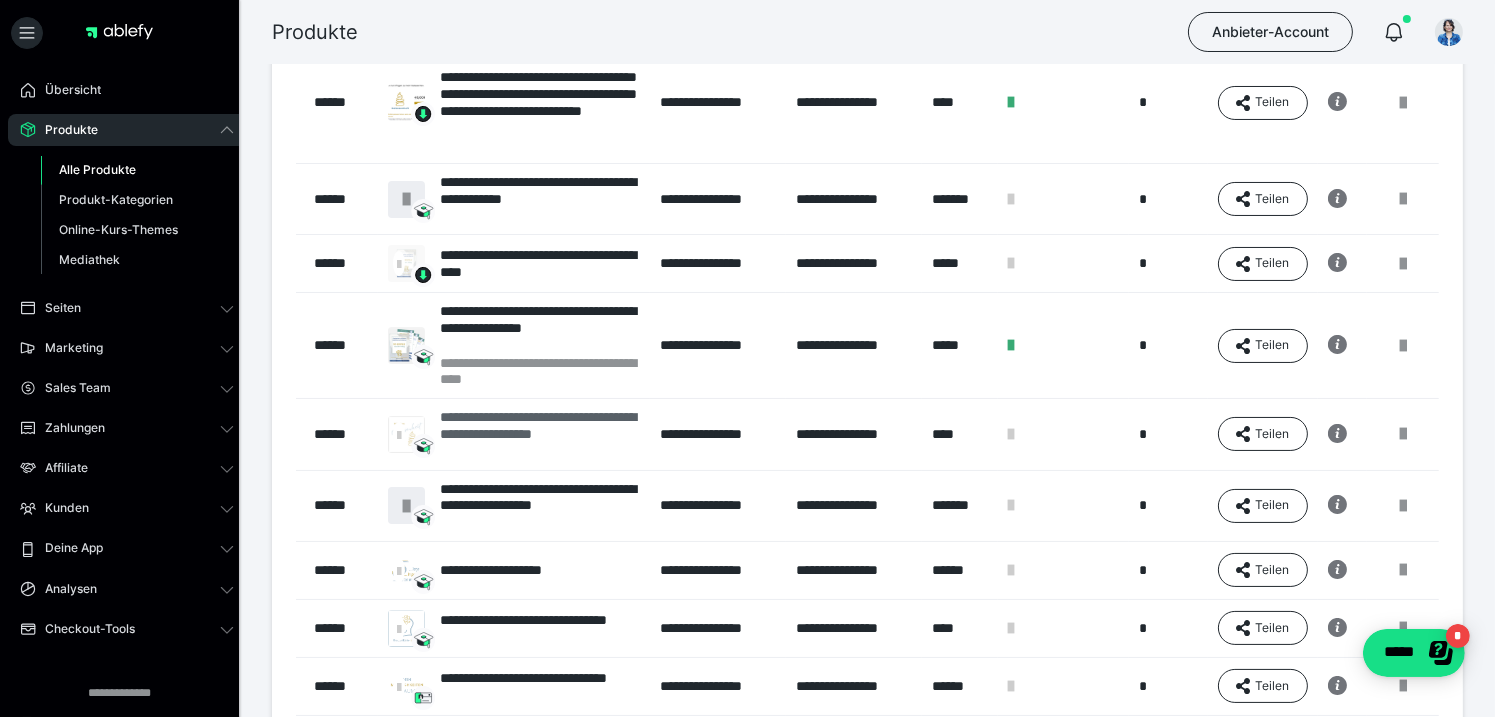 click on "**********" at bounding box center (540, 434) 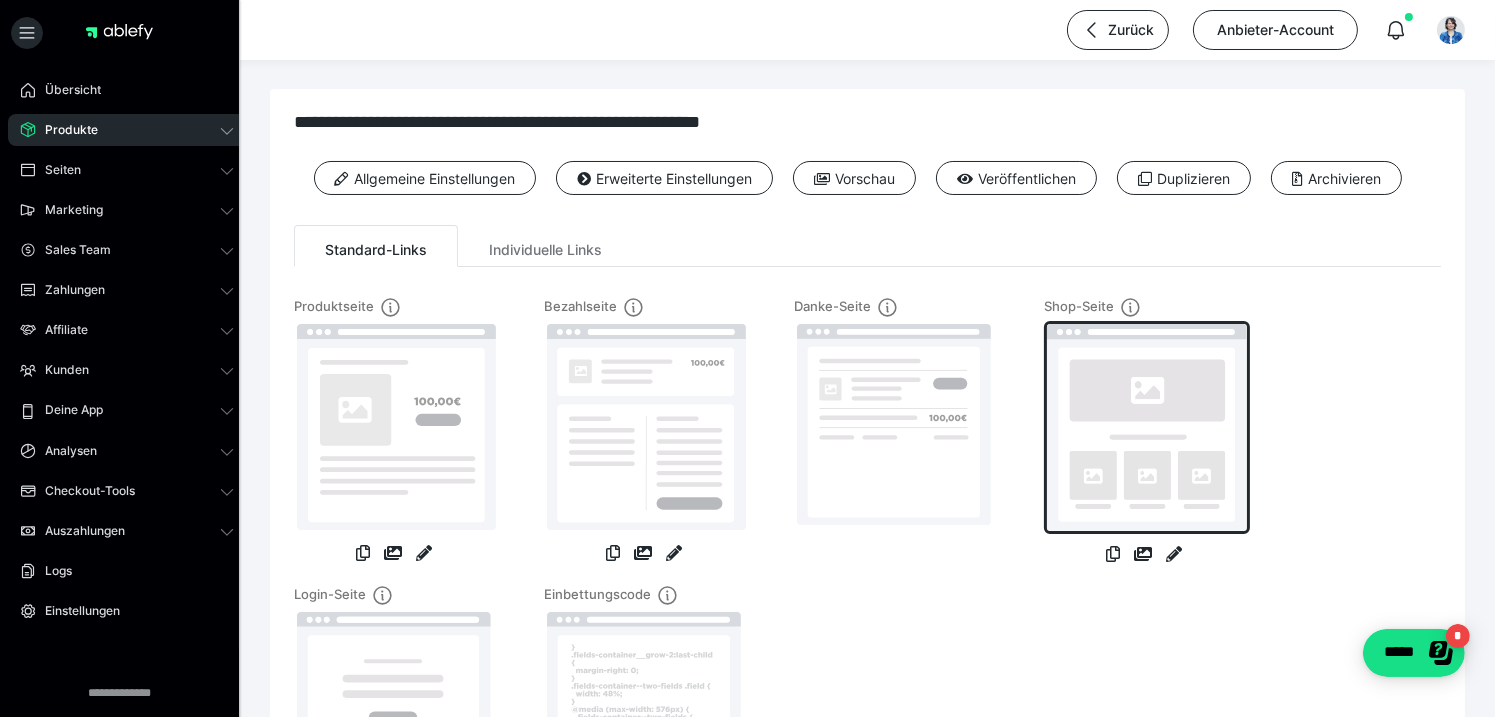 scroll, scrollTop: 0, scrollLeft: 0, axis: both 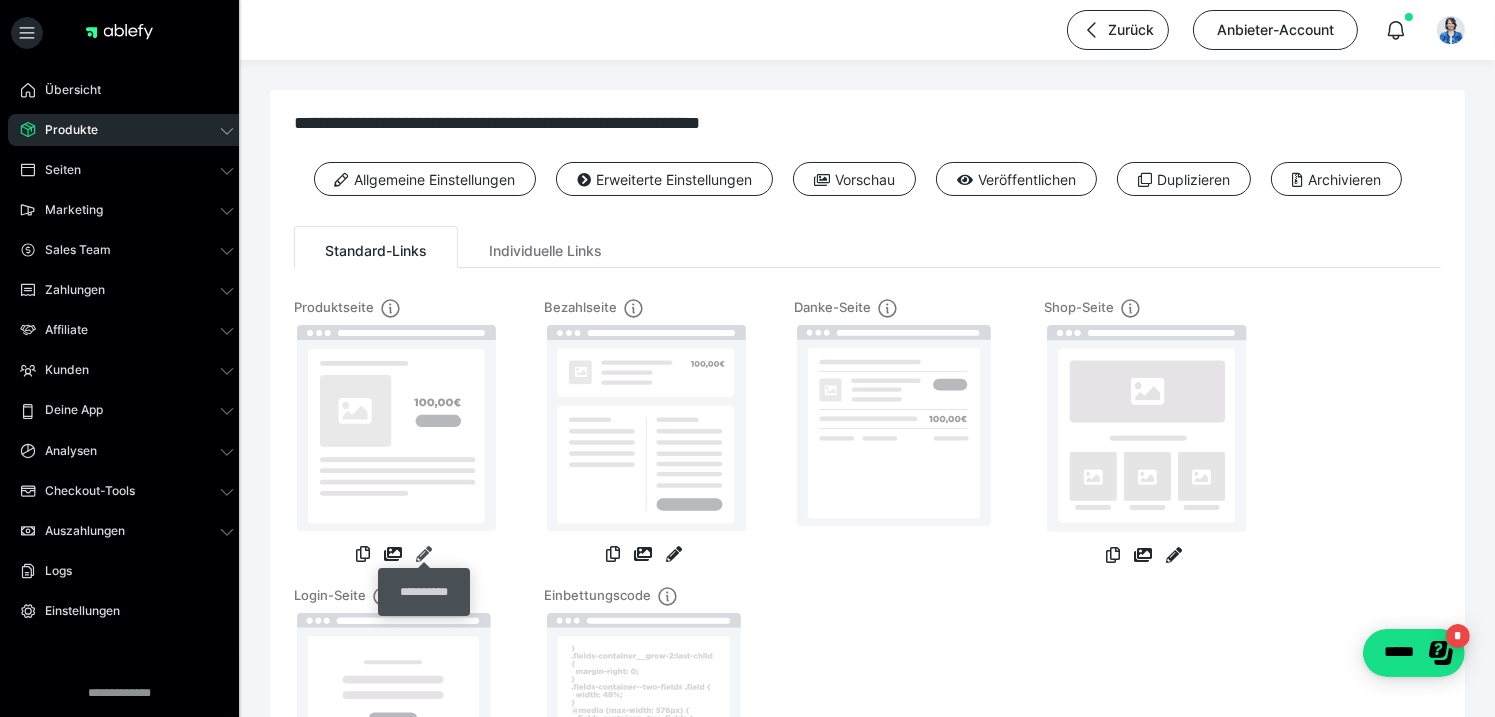 click at bounding box center [424, 554] 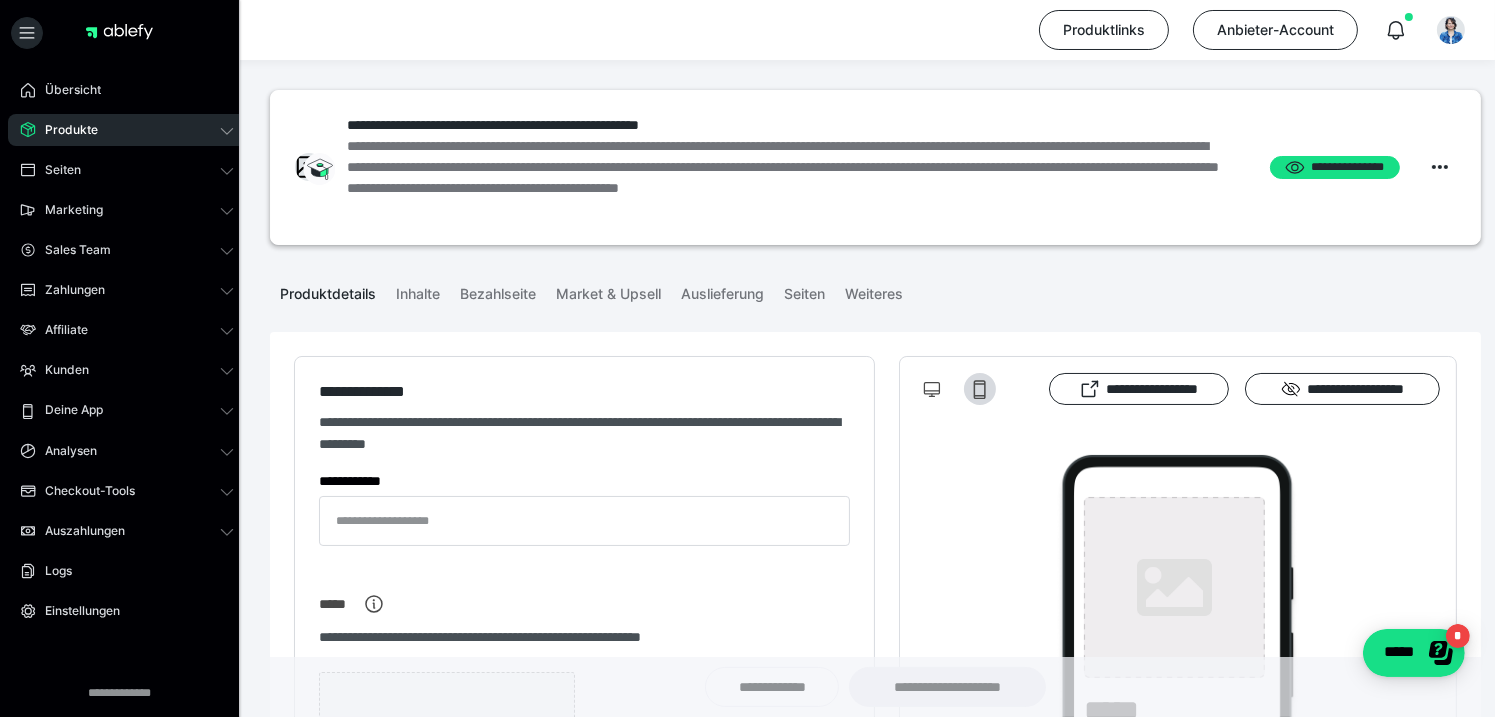type on "**********" 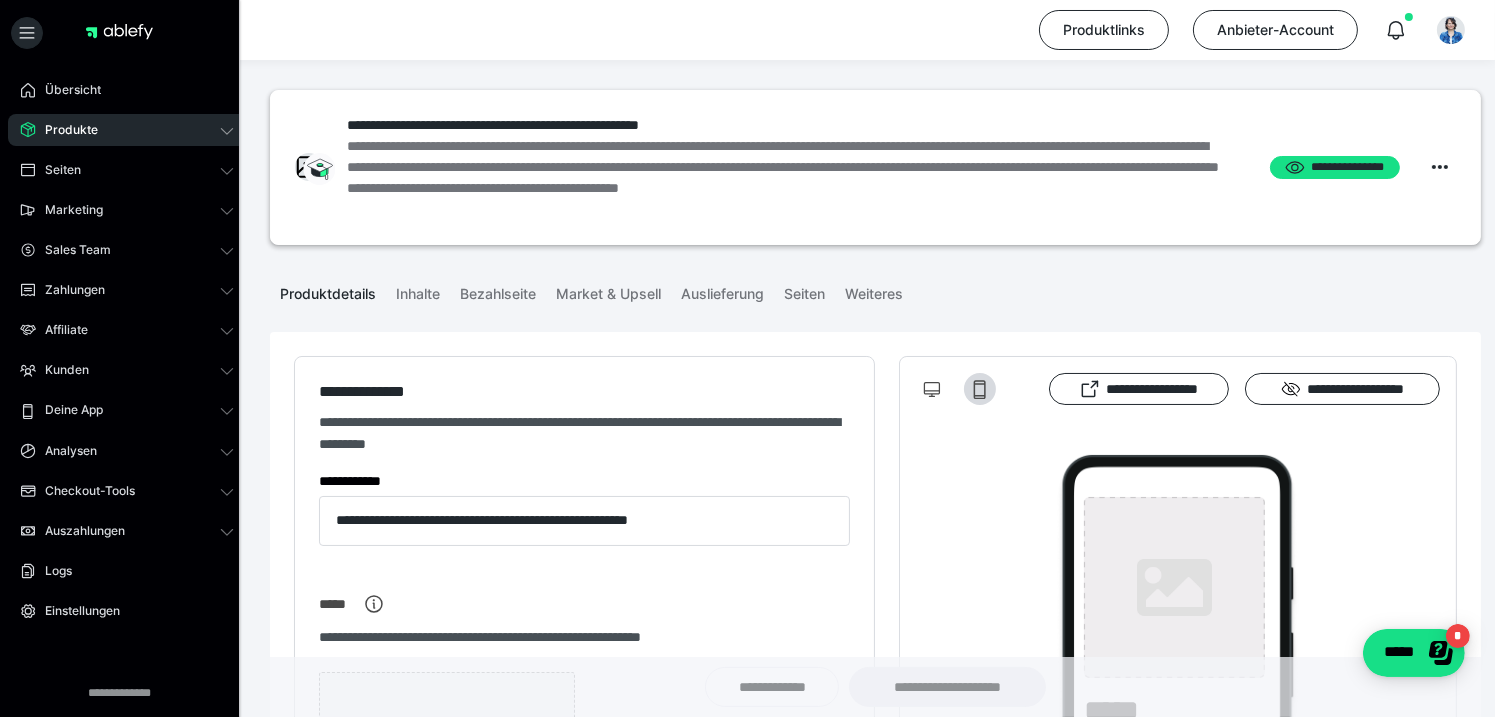 type on "**********" 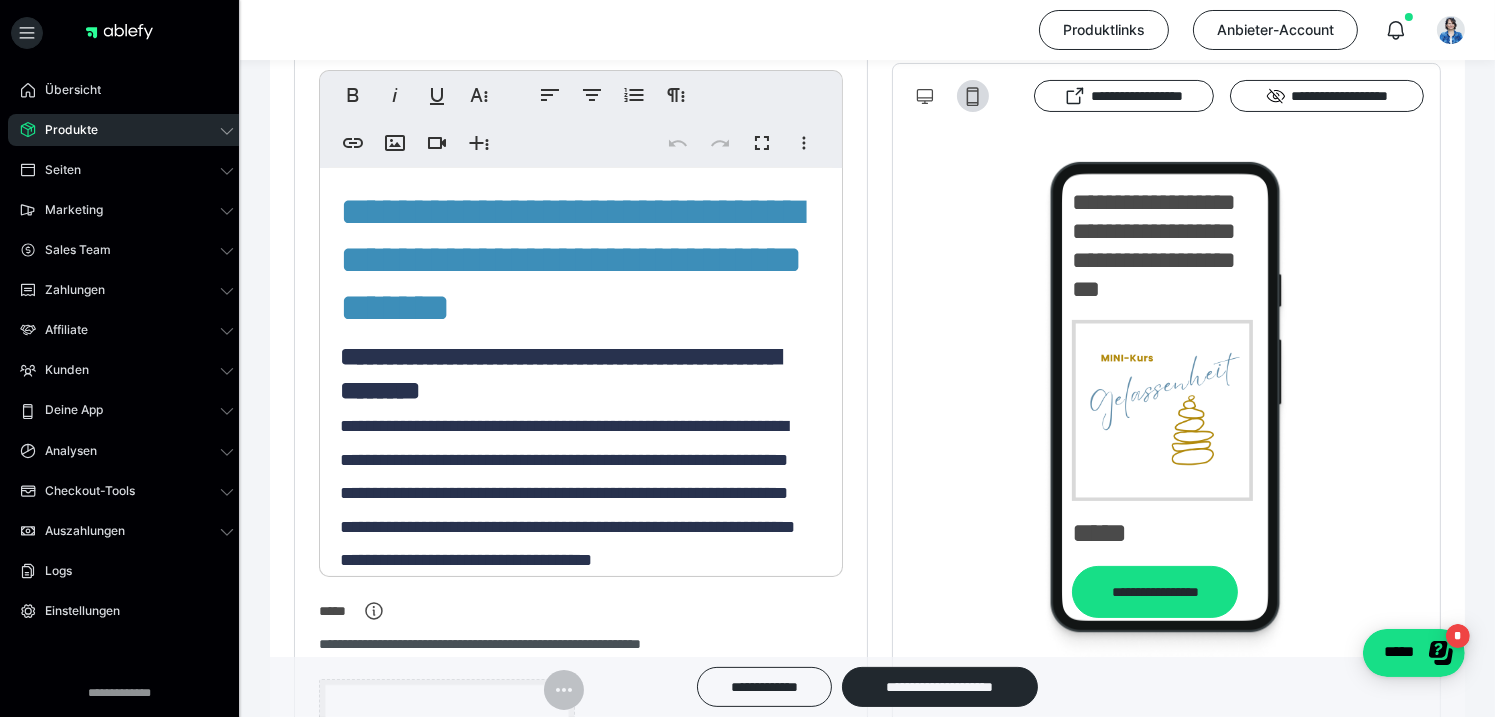 scroll, scrollTop: 499, scrollLeft: 0, axis: vertical 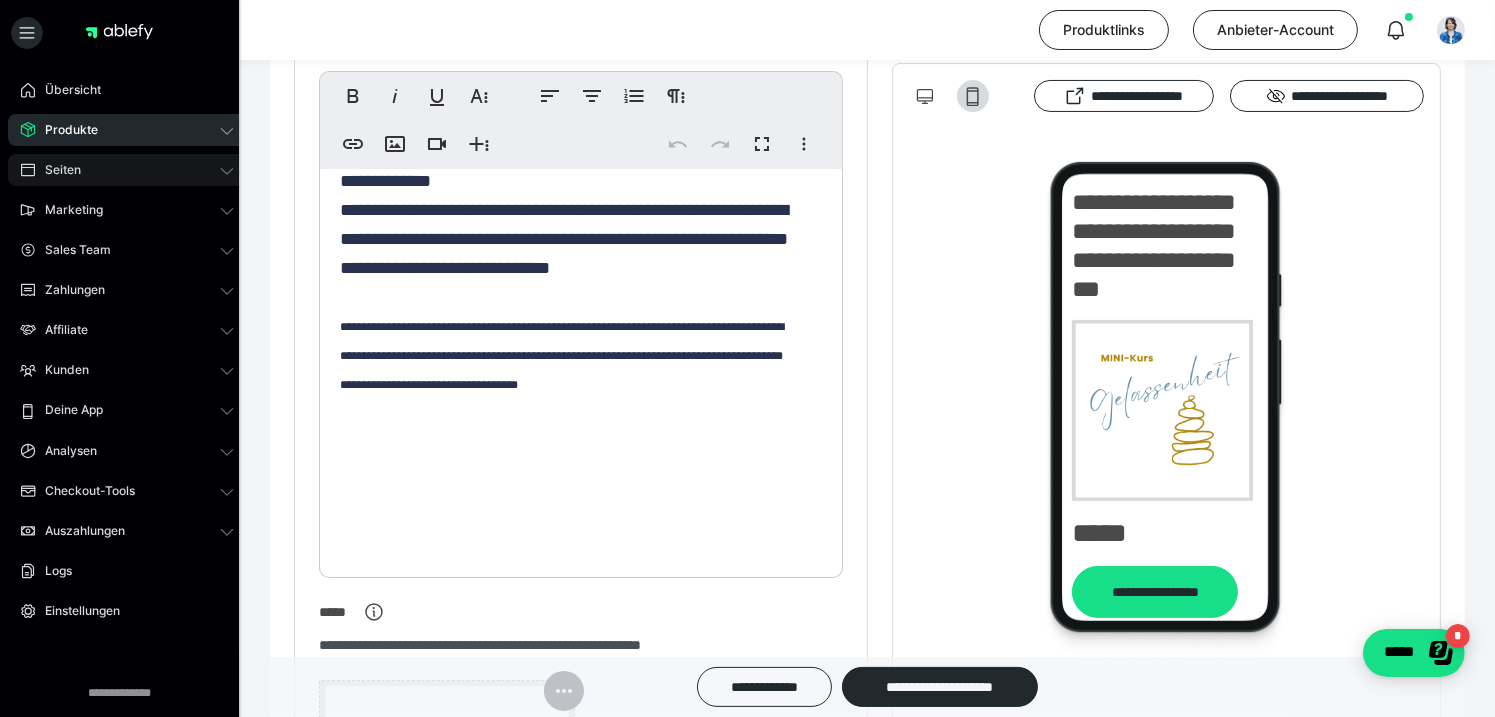 click on "Seiten" at bounding box center (127, 170) 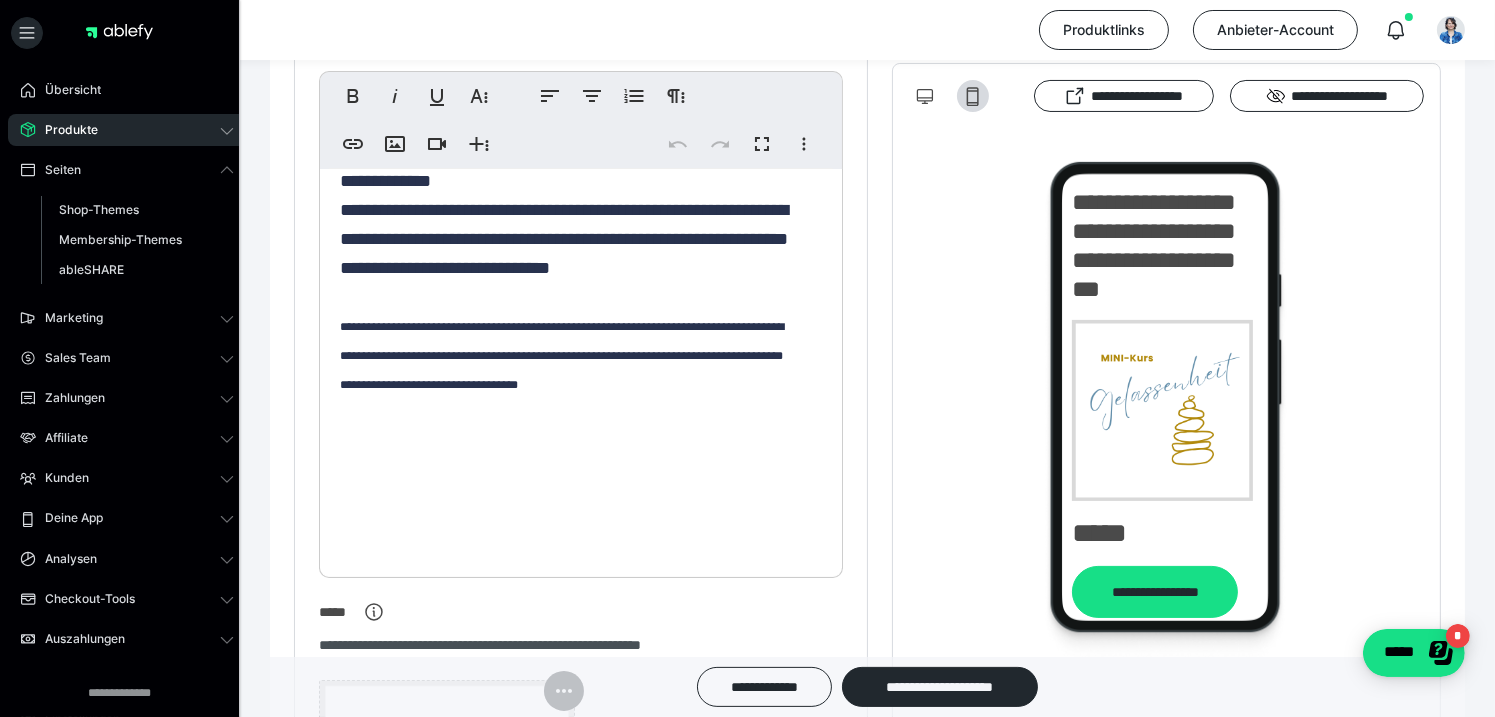 click on "Produkte" at bounding box center (64, 130) 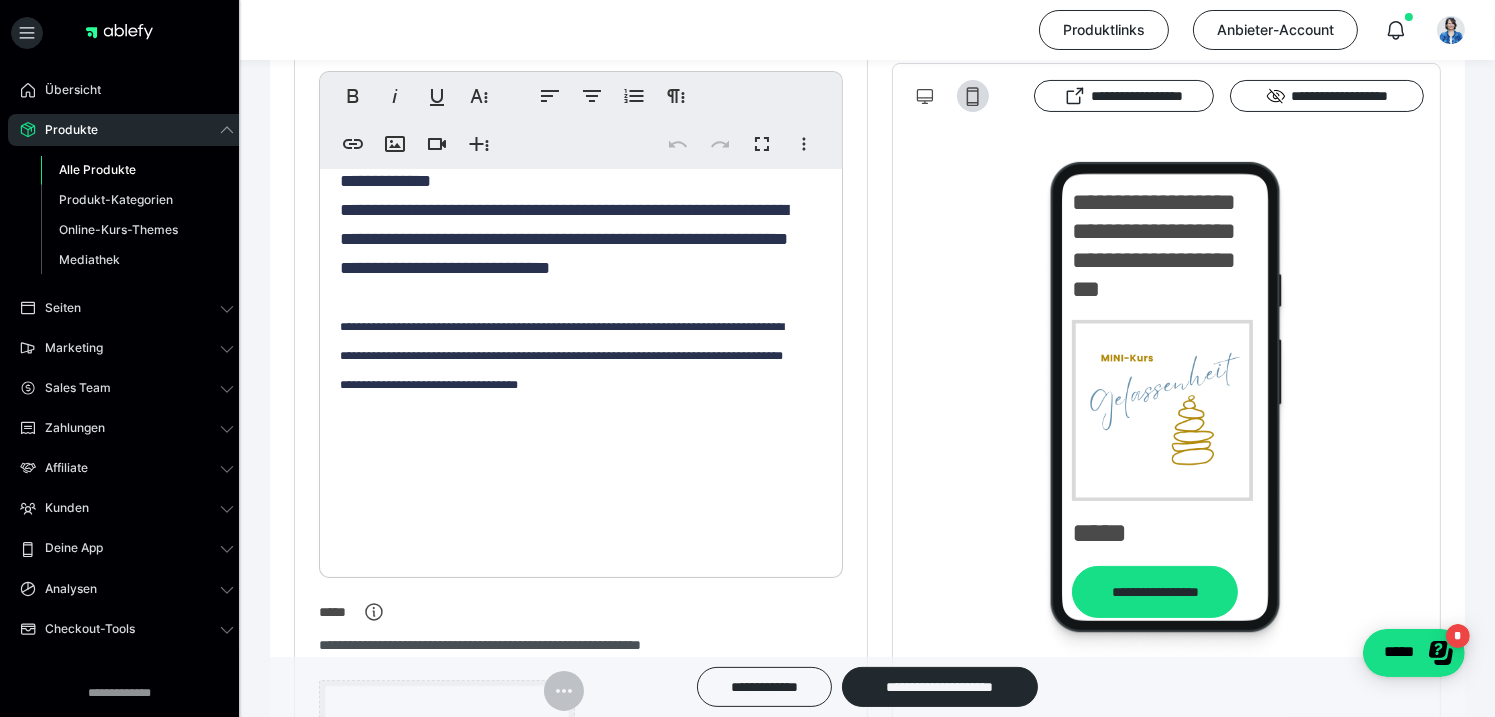 click on "Alle Produkte" at bounding box center [137, 170] 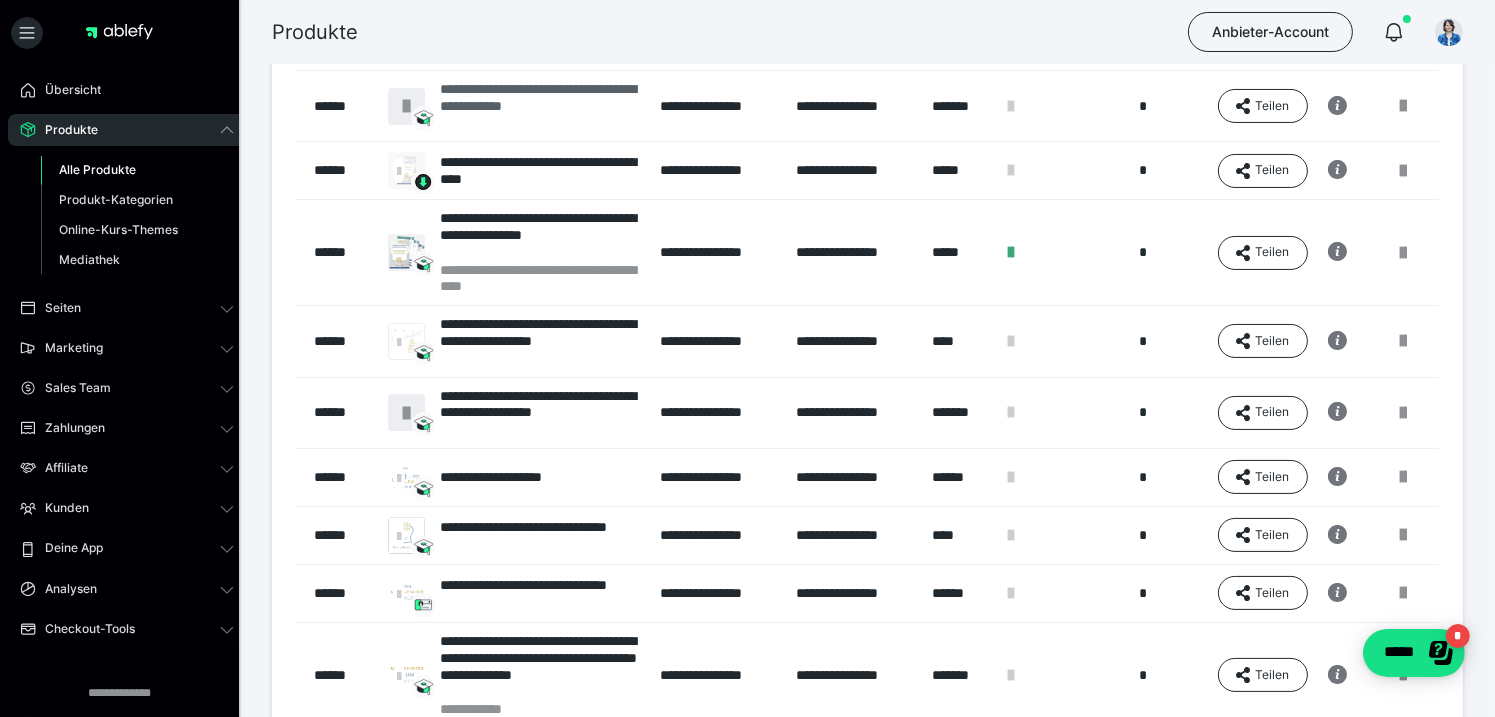scroll, scrollTop: 300, scrollLeft: 0, axis: vertical 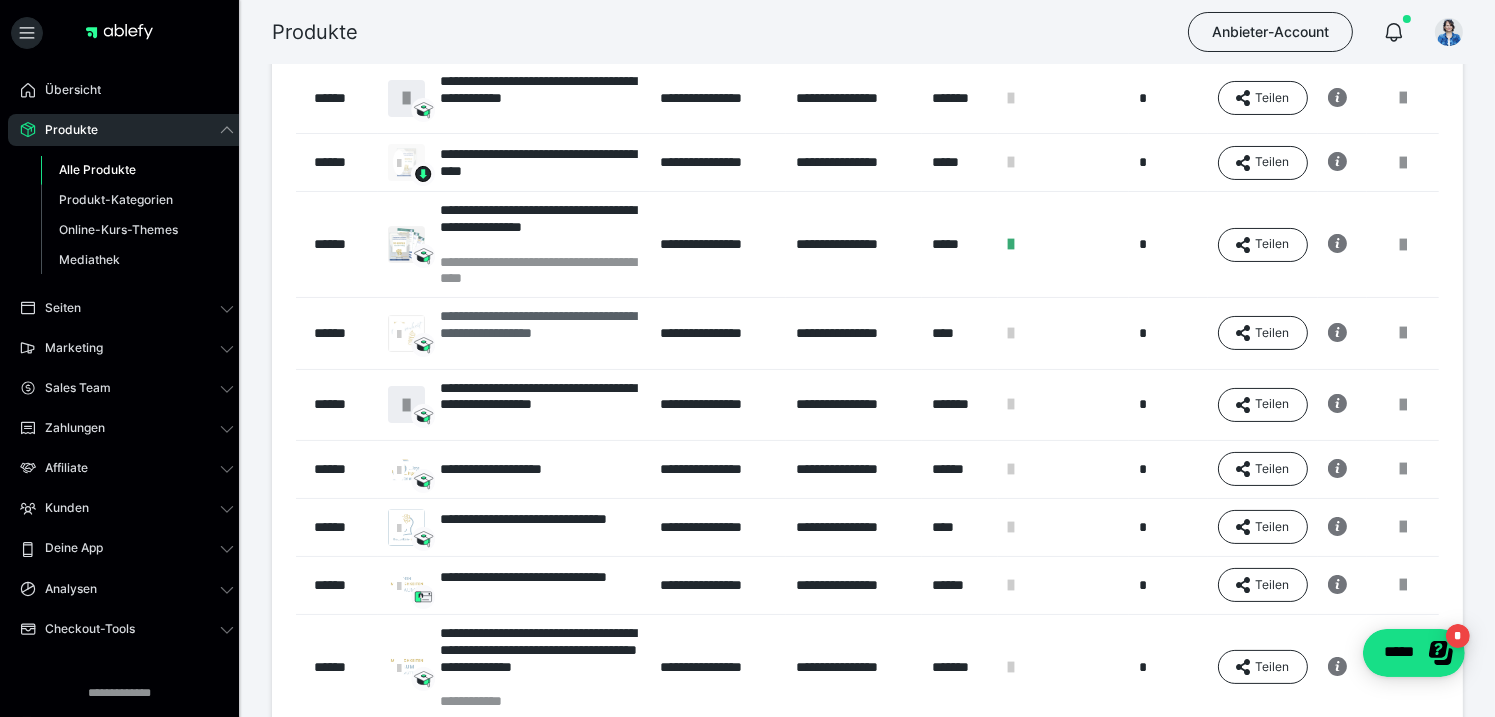 click on "**********" at bounding box center [540, 333] 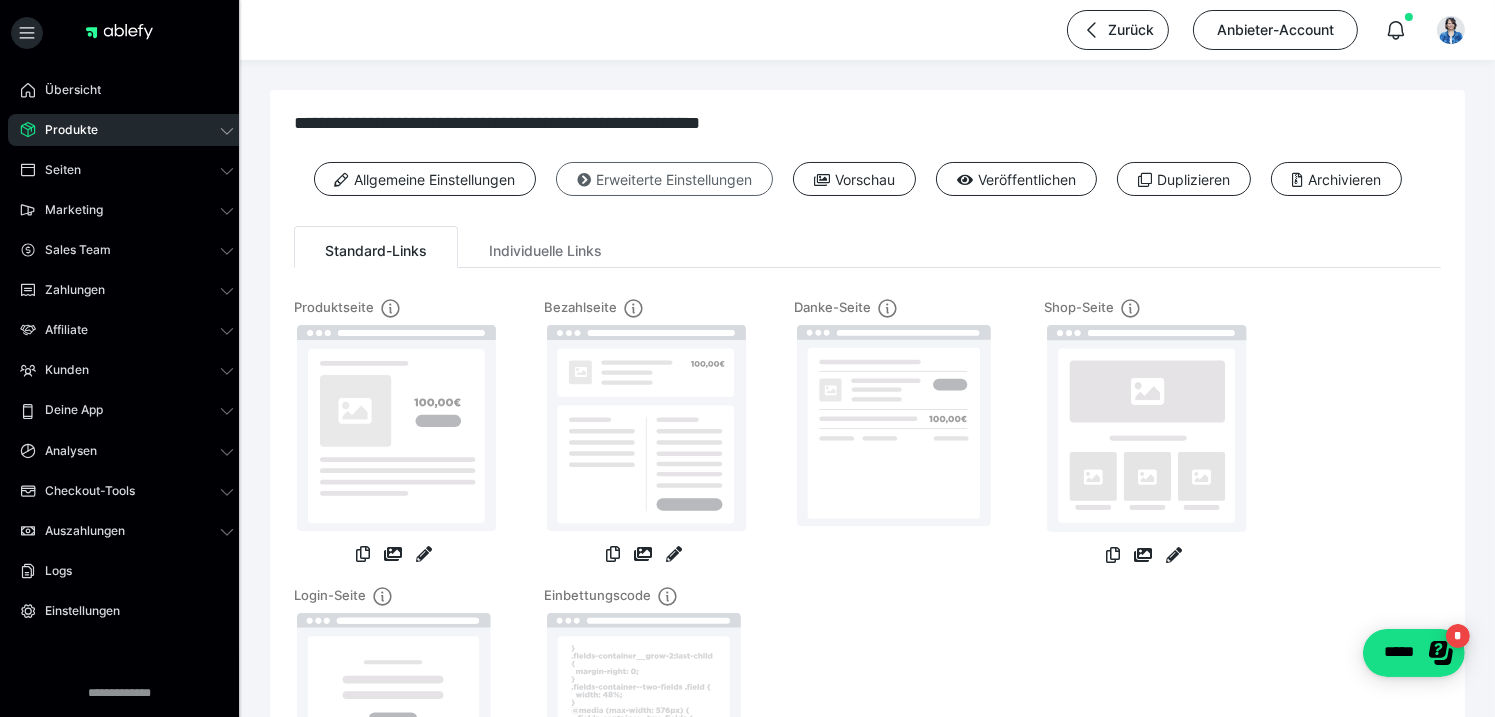 click on "Erweiterte Einstellungen" at bounding box center [664, 179] 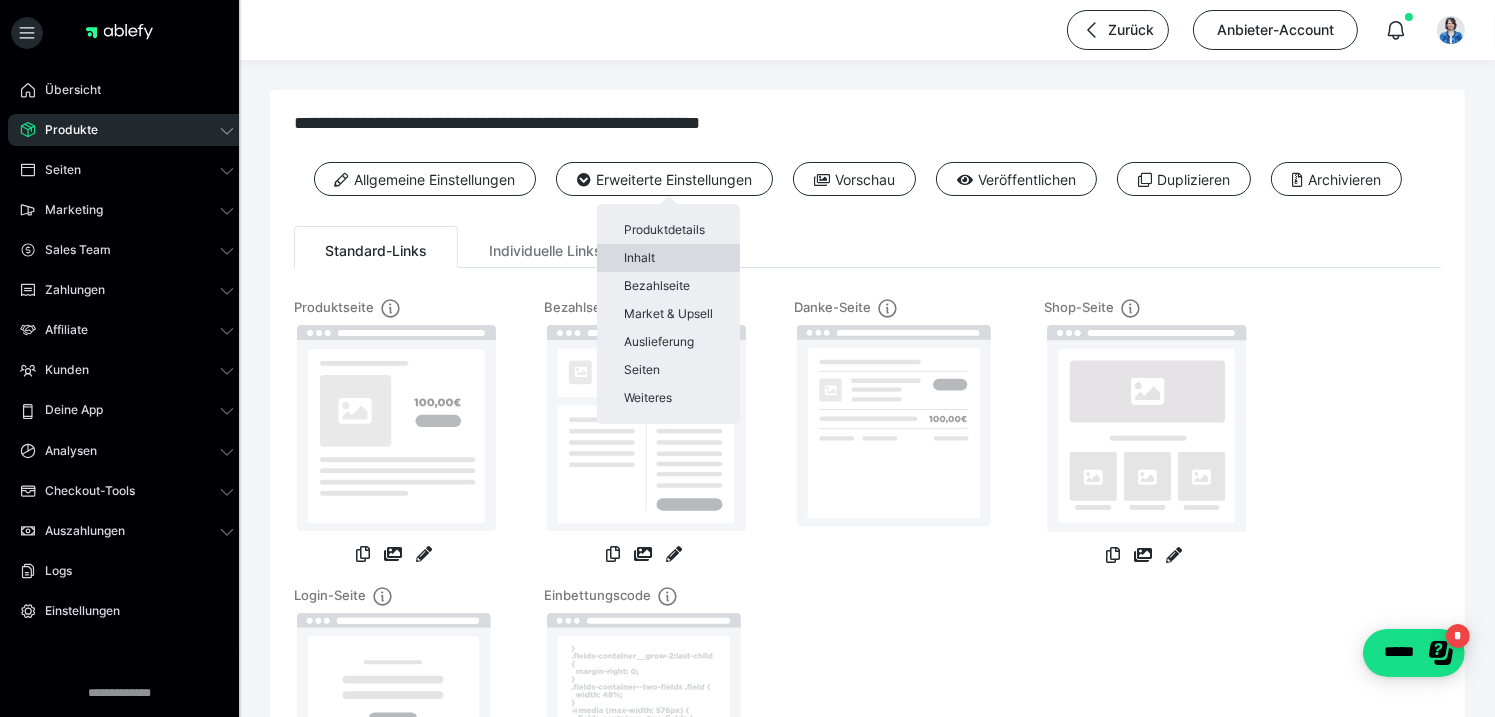 click on "Inhalt" at bounding box center [668, 258] 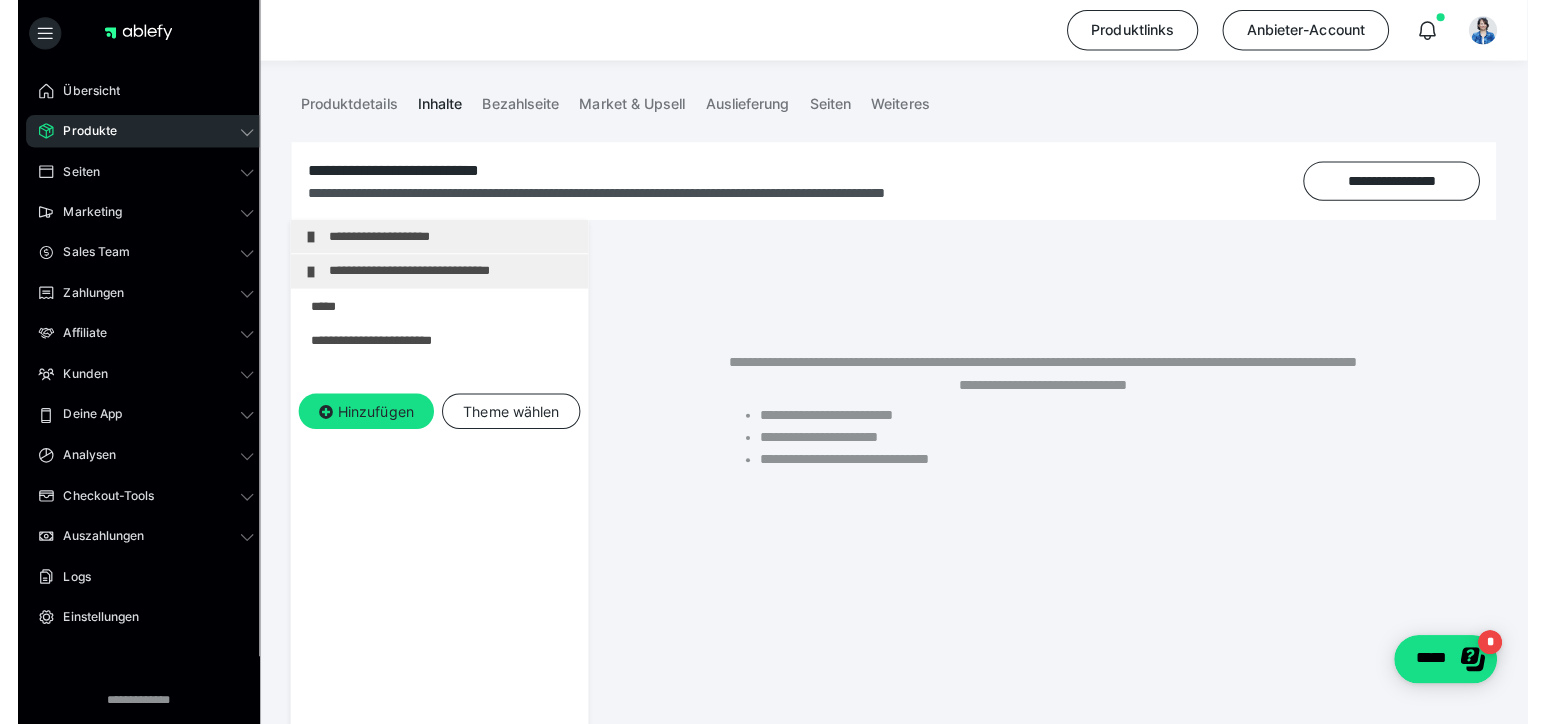 scroll, scrollTop: 199, scrollLeft: 0, axis: vertical 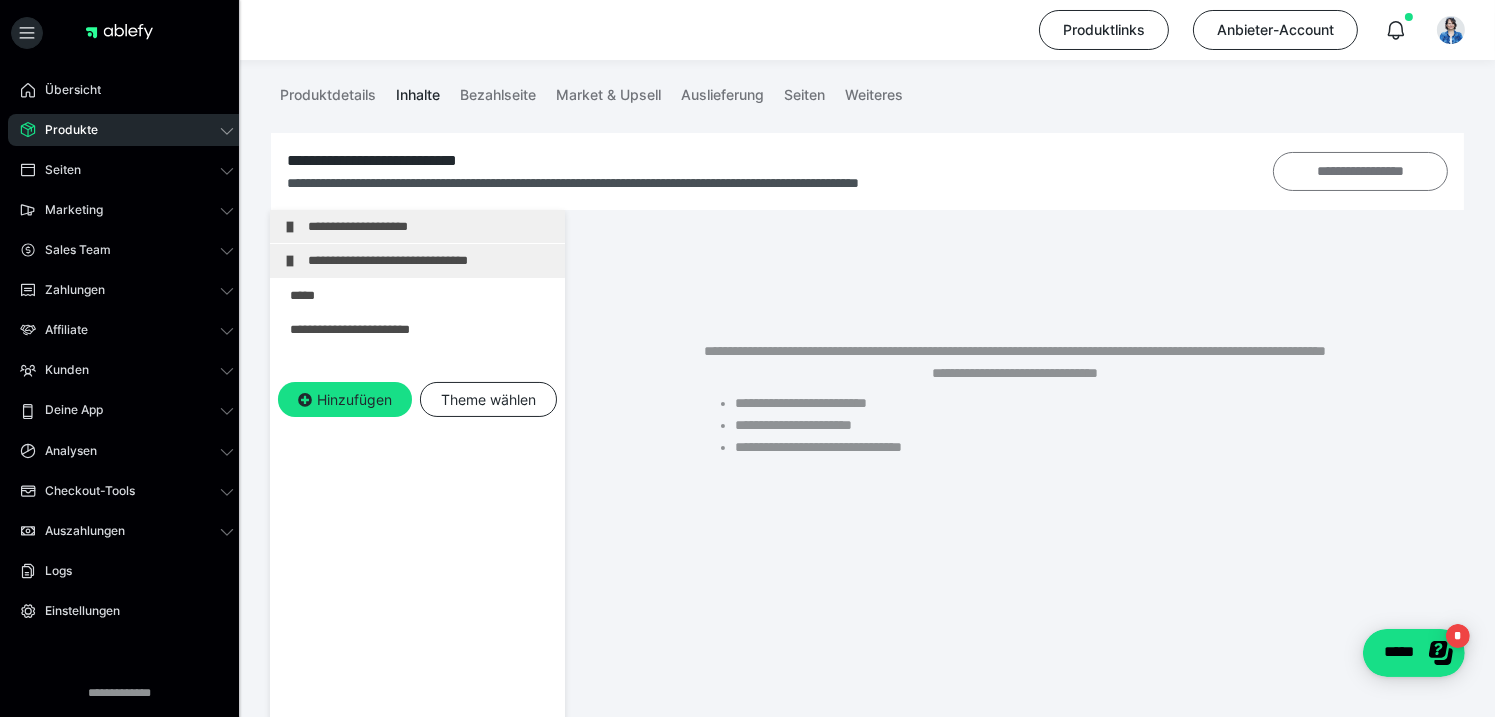 click on "**********" at bounding box center (1360, 172) 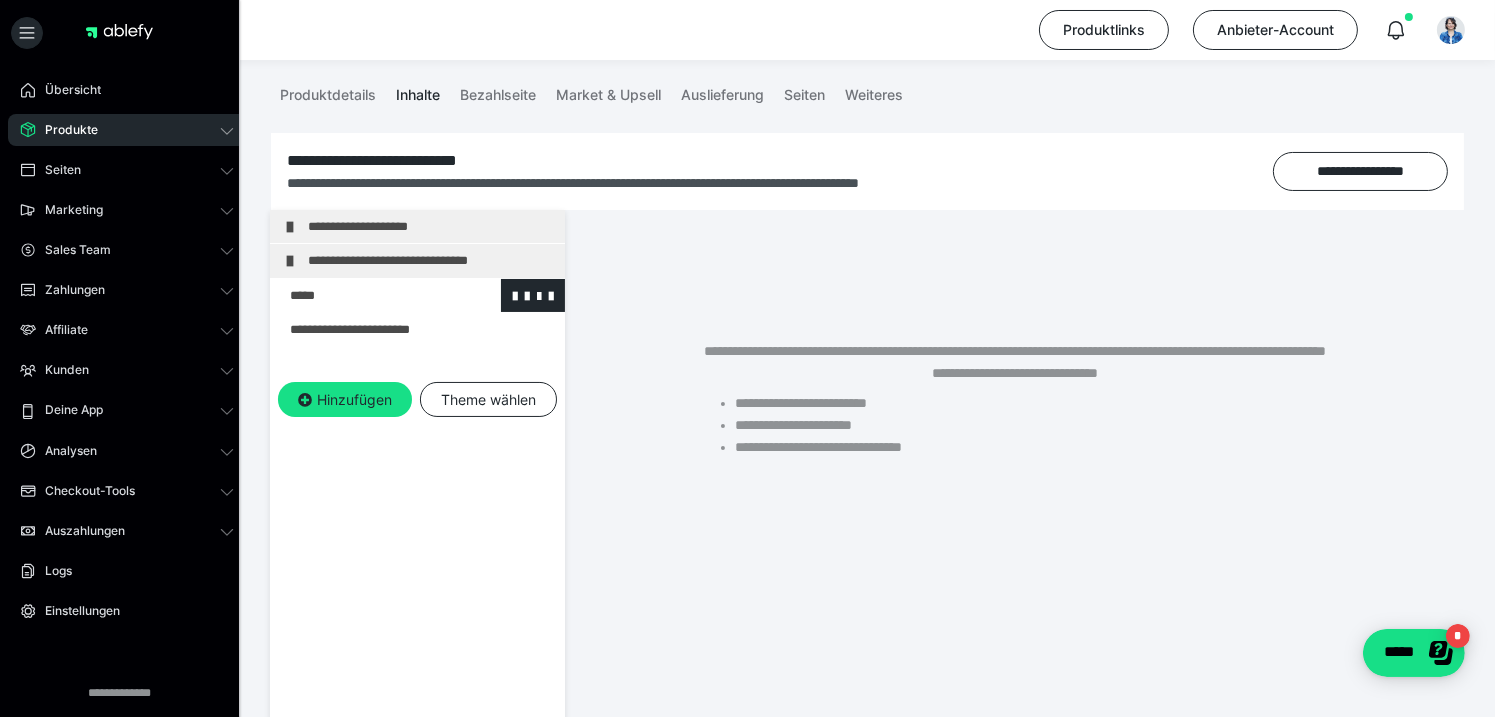 click at bounding box center (365, 295) 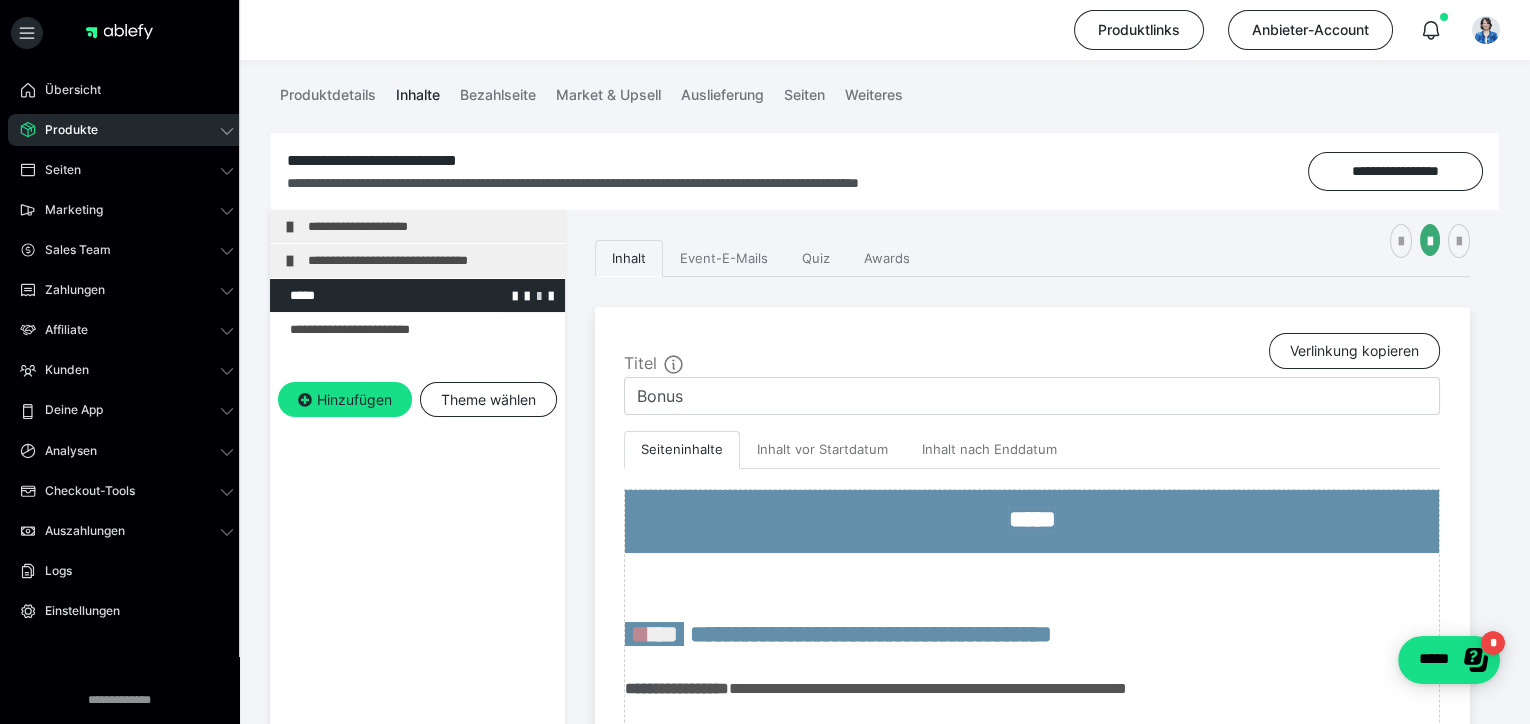 click at bounding box center (539, 295) 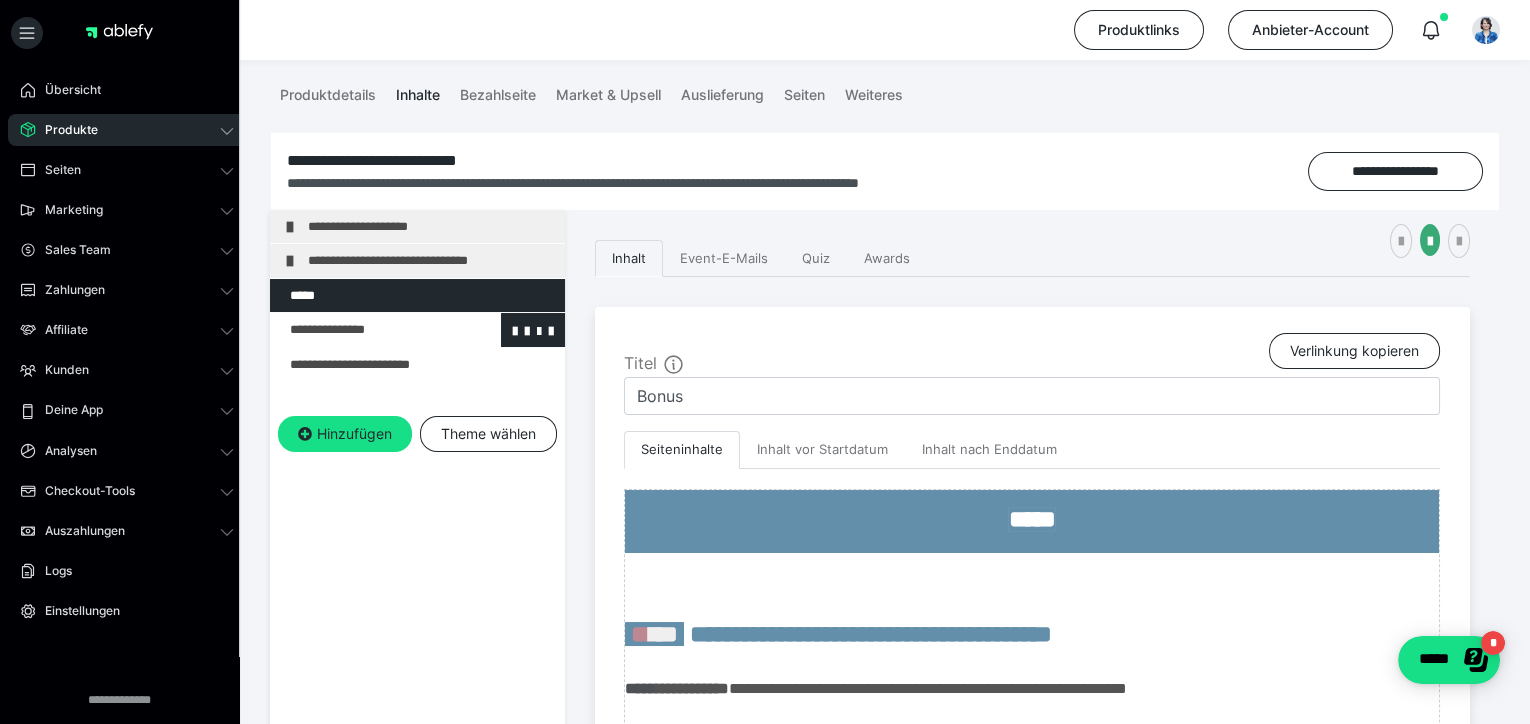 click at bounding box center [365, 329] 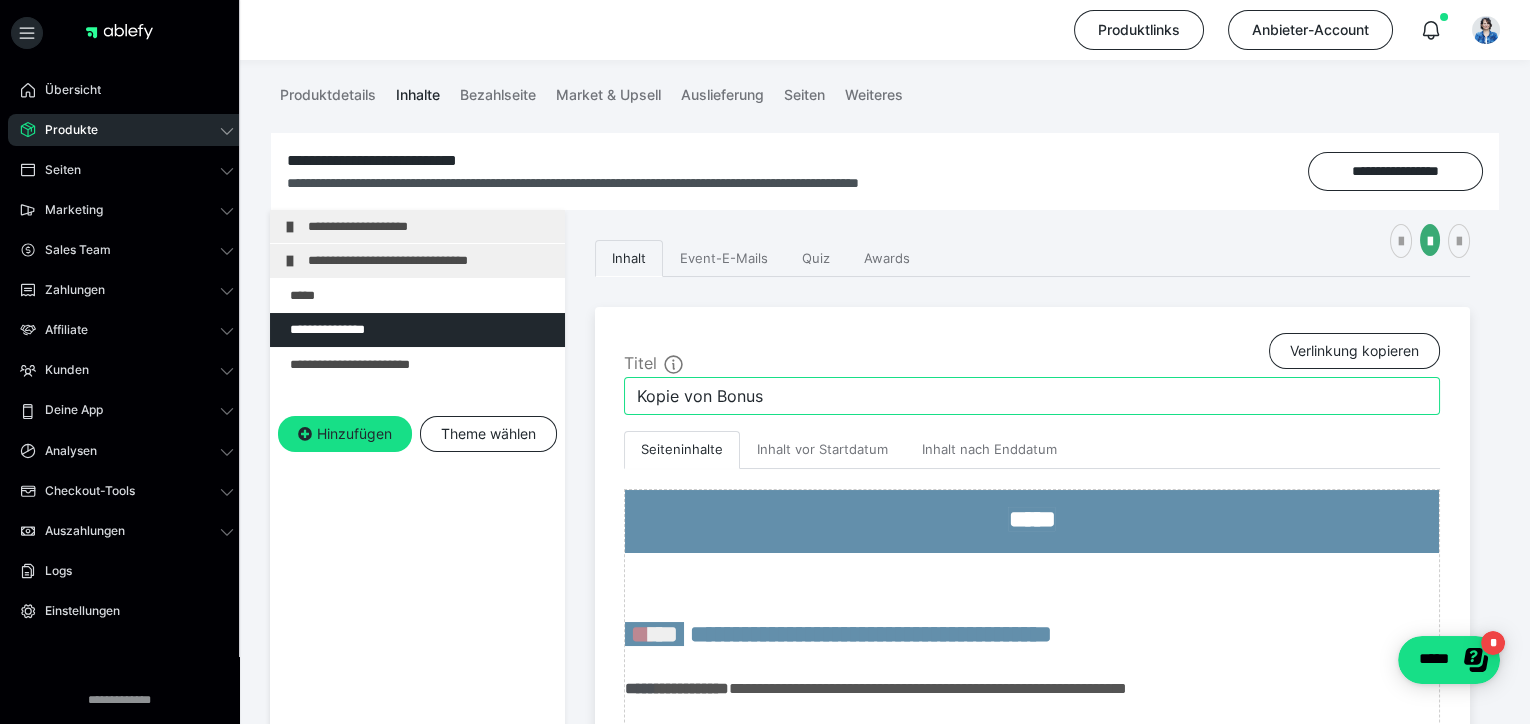 drag, startPoint x: 801, startPoint y: 390, endPoint x: 478, endPoint y: 397, distance: 323.07584 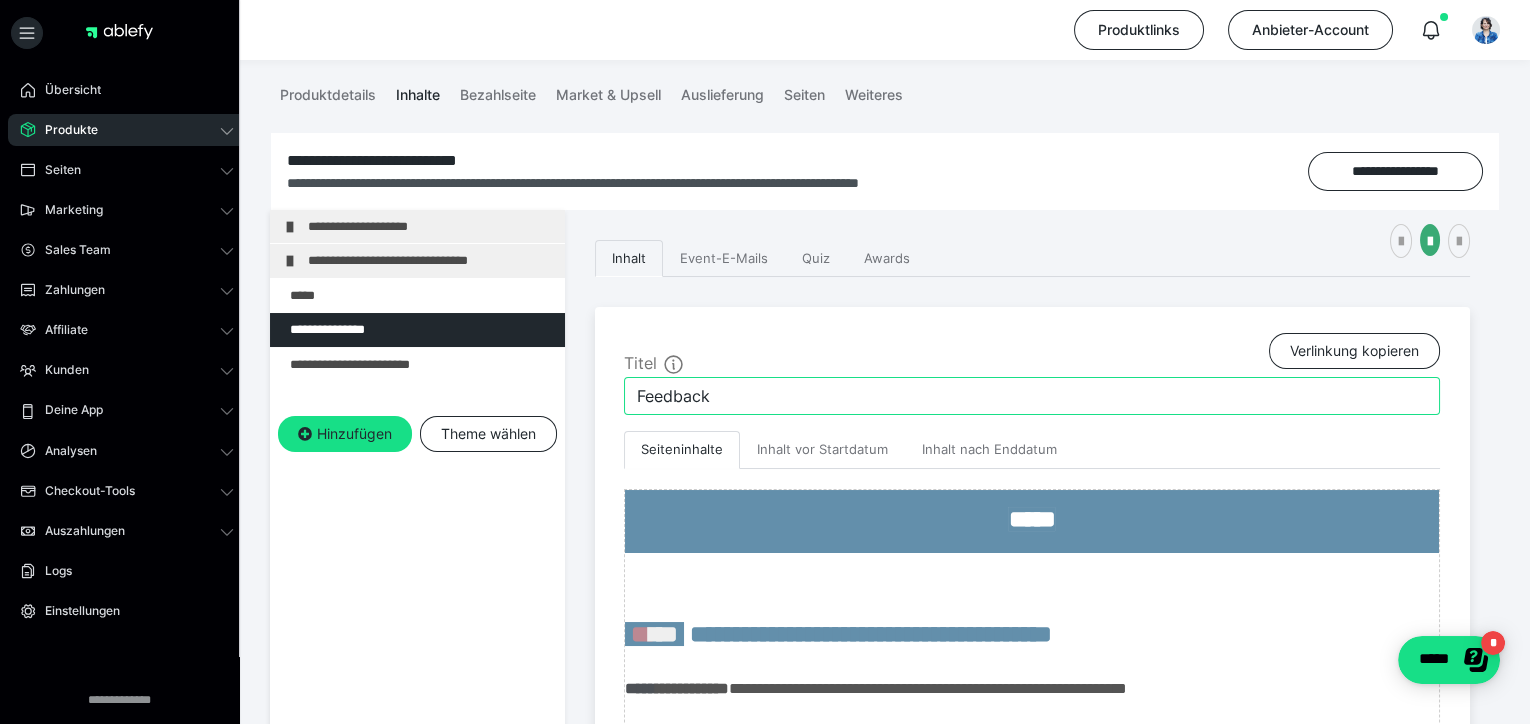 type on "Feedback" 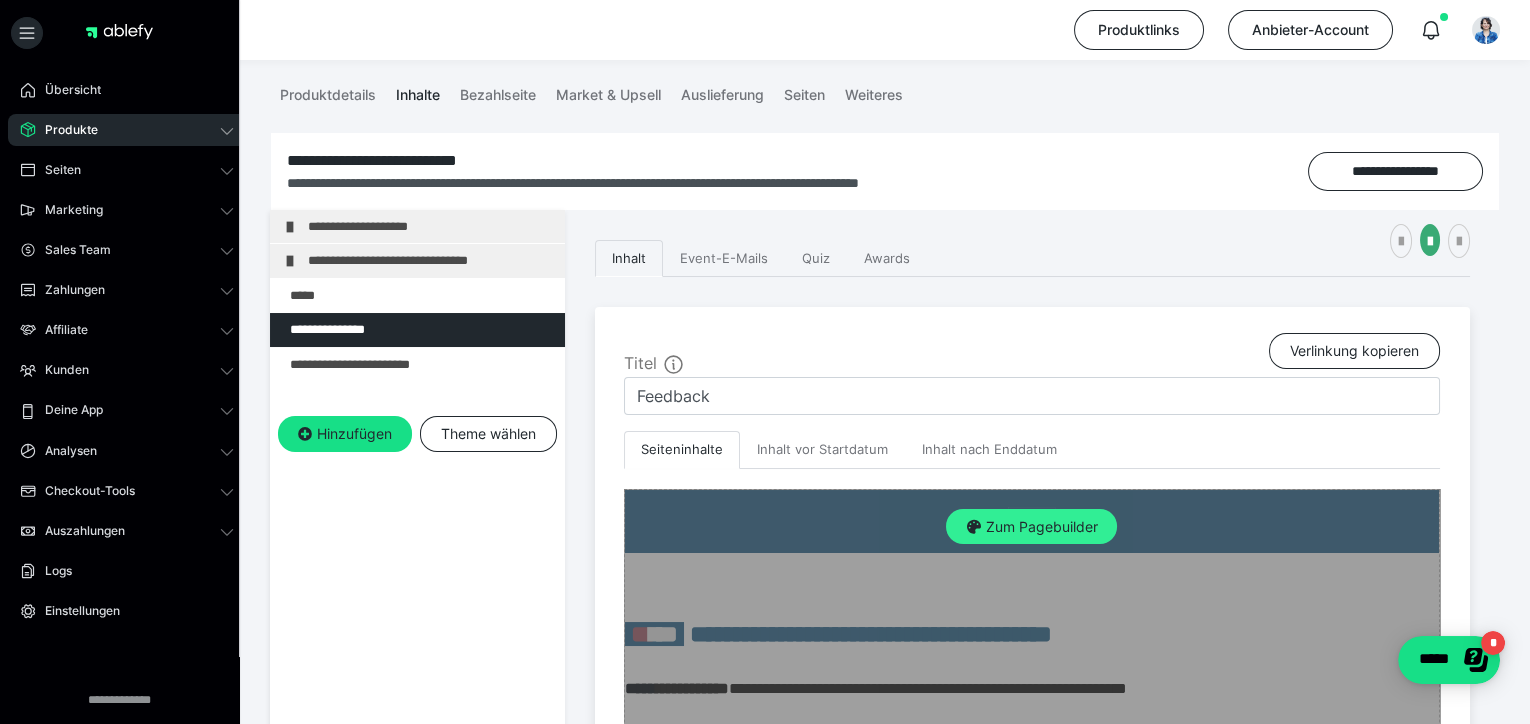 click on "Zum Pagebuilder" at bounding box center [1031, 527] 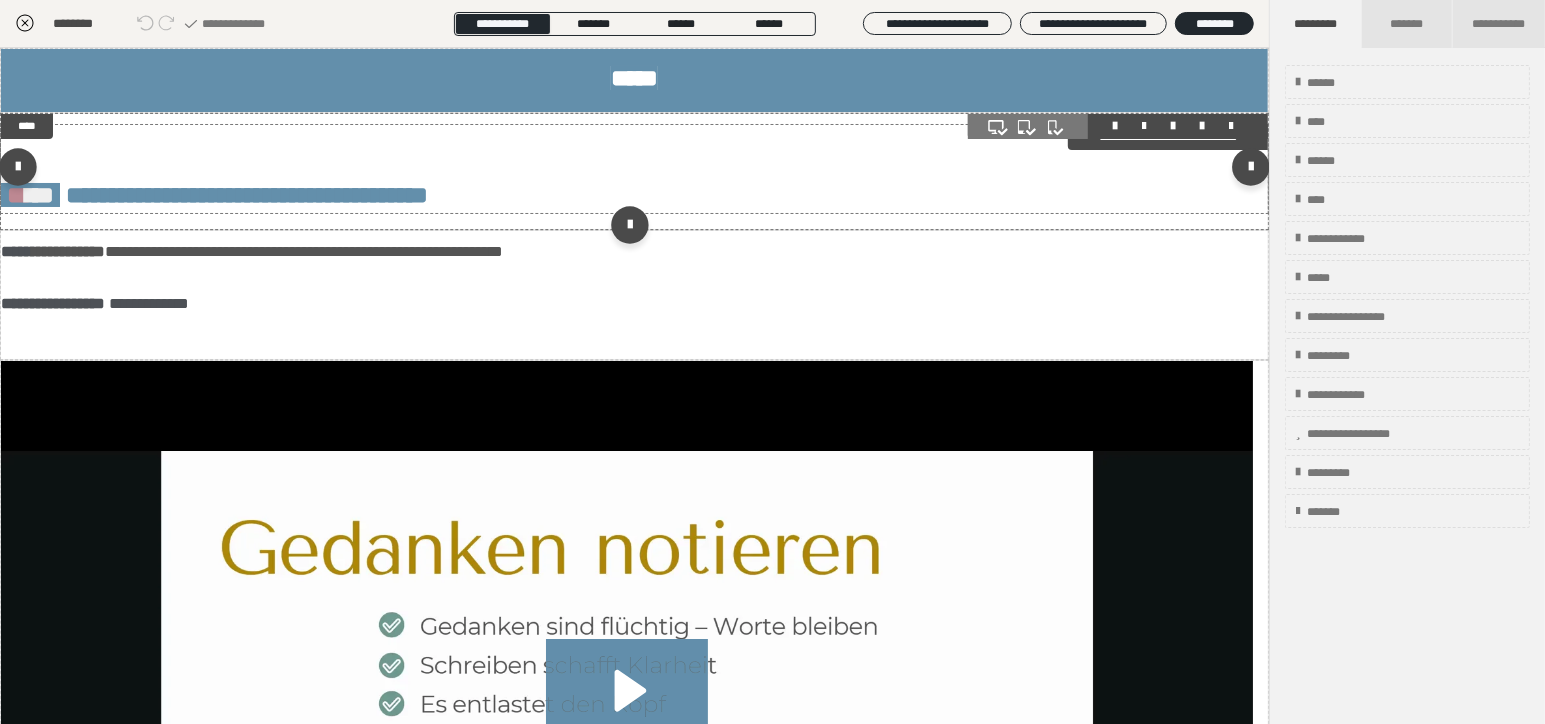 click on "**********" at bounding box center [214, 195] 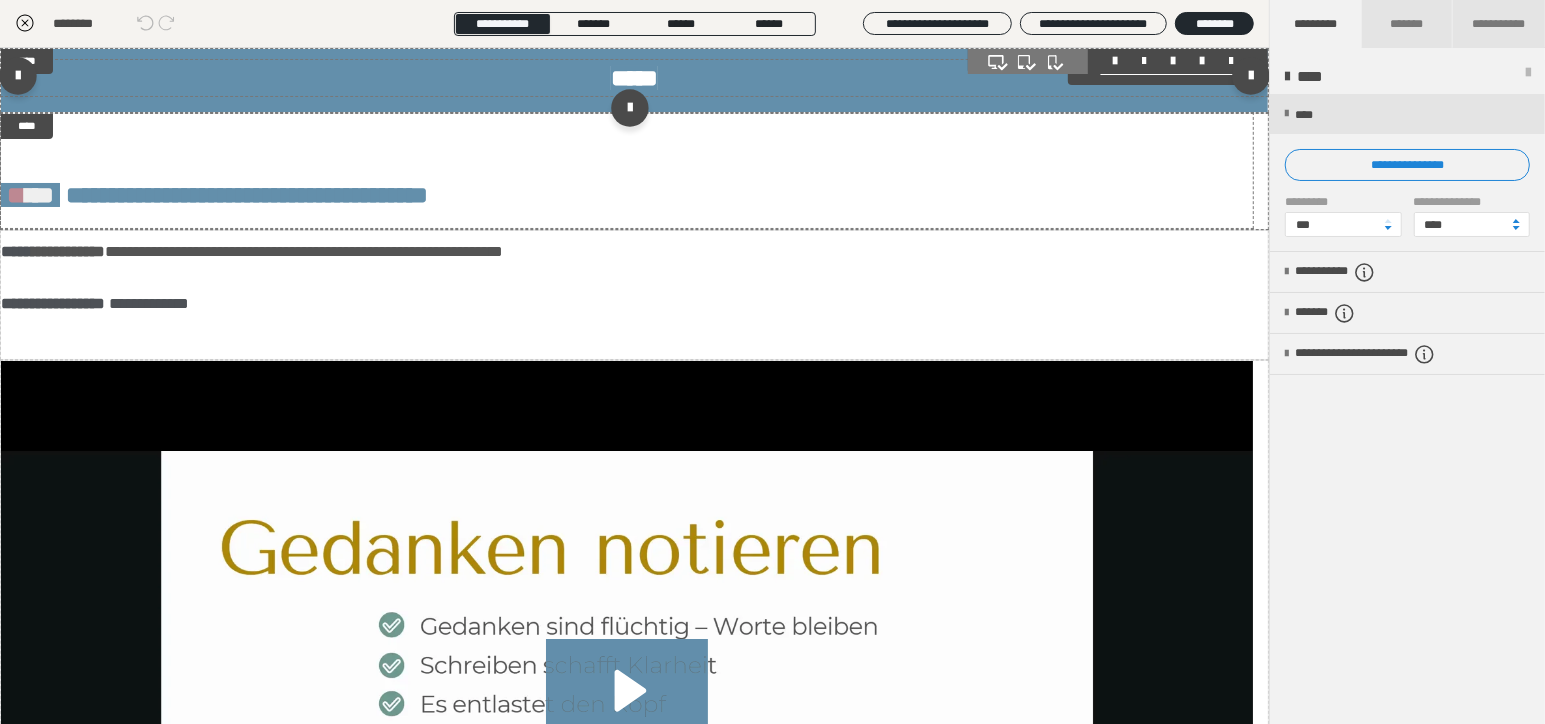 click on "*****" at bounding box center (634, 78) 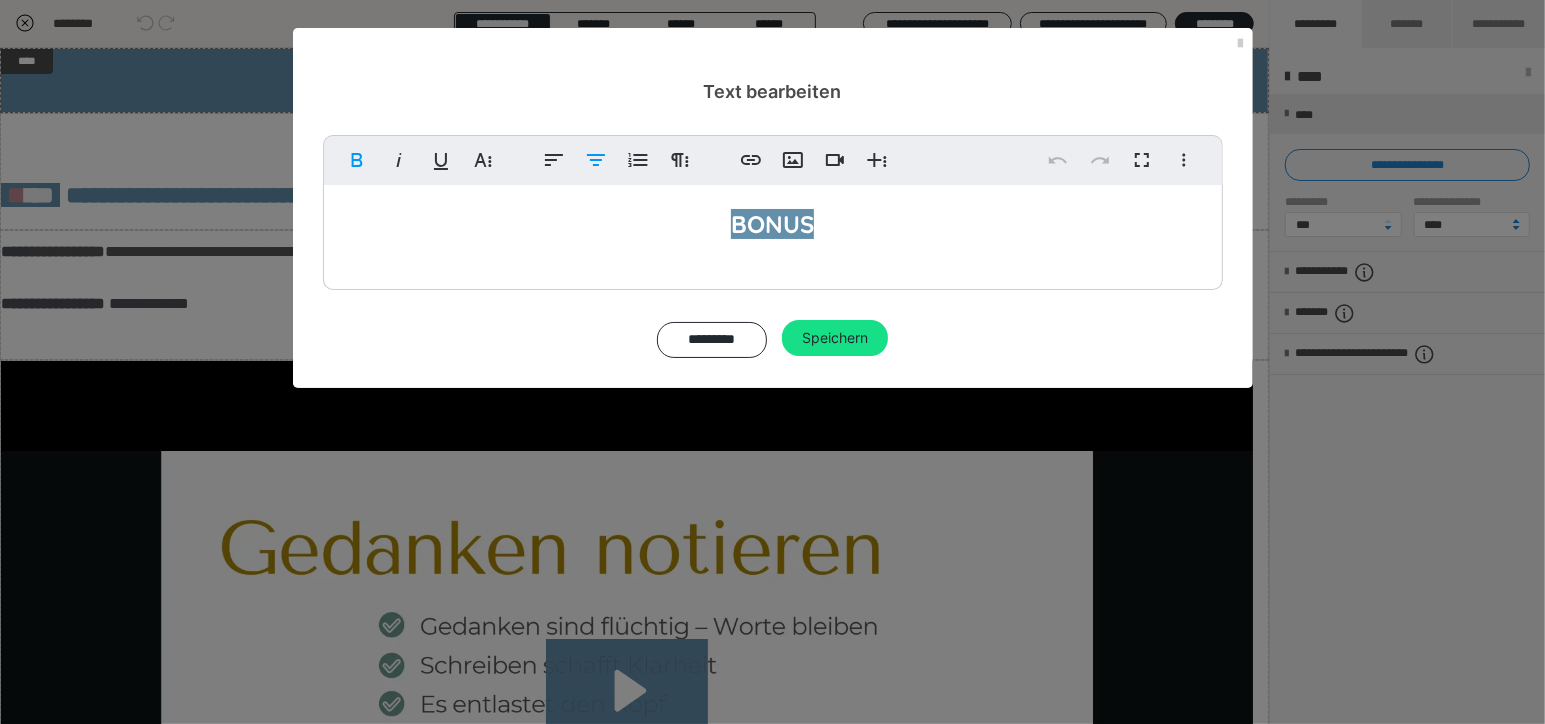 drag, startPoint x: 740, startPoint y: 222, endPoint x: 824, endPoint y: 221, distance: 84.00595 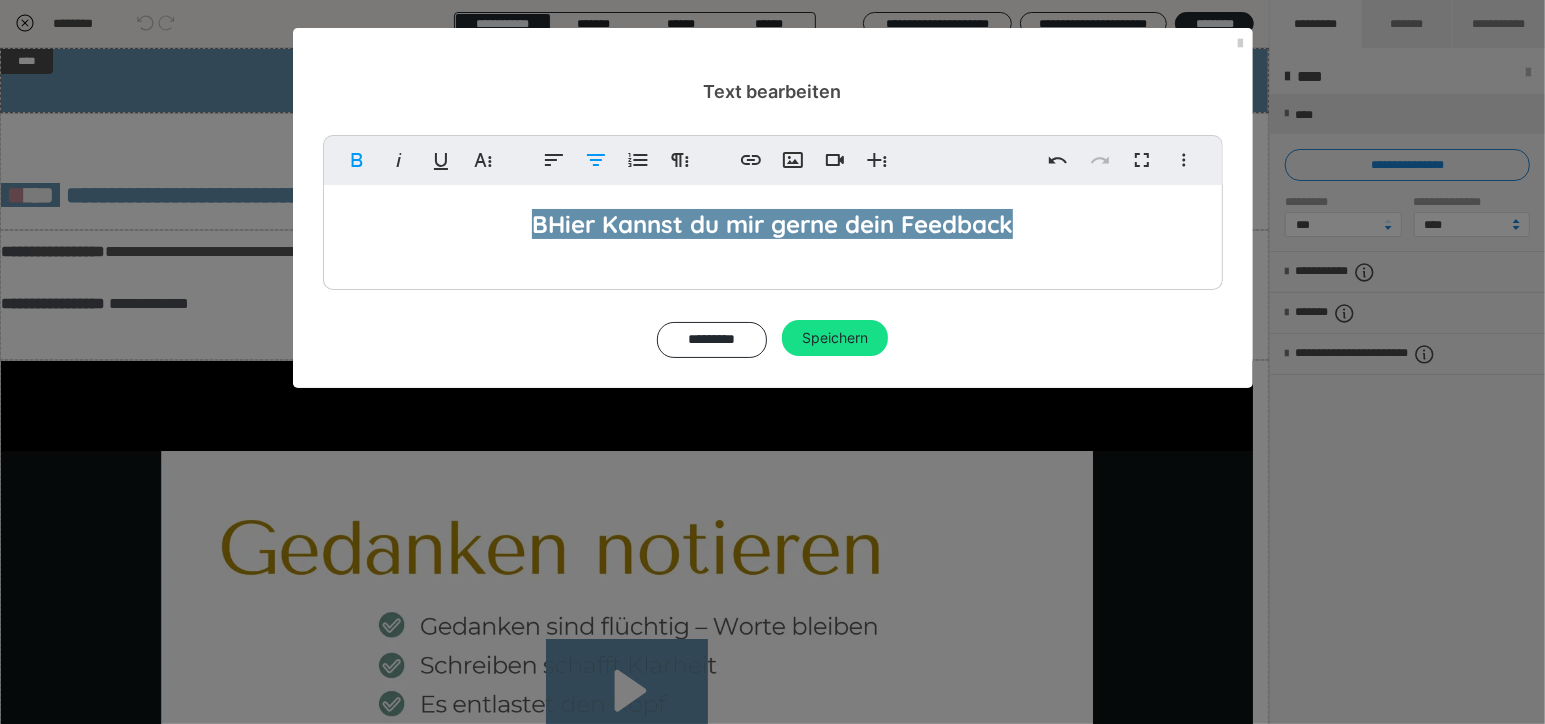 click on "BHier Kannst du mir gerne dein Feedback" at bounding box center [772, 224] 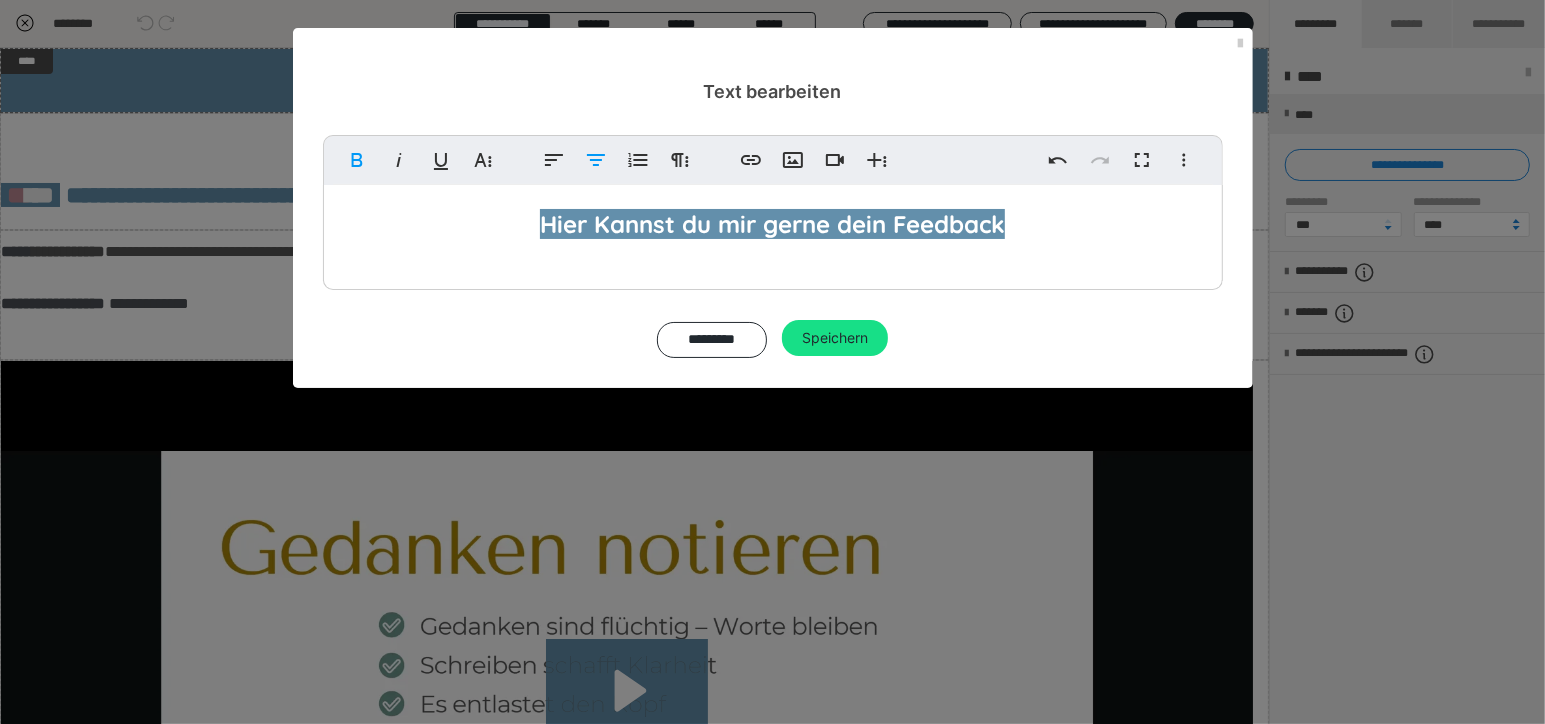 click on "Hier Kannst du mir gerne dein Feedback" at bounding box center (773, 224) 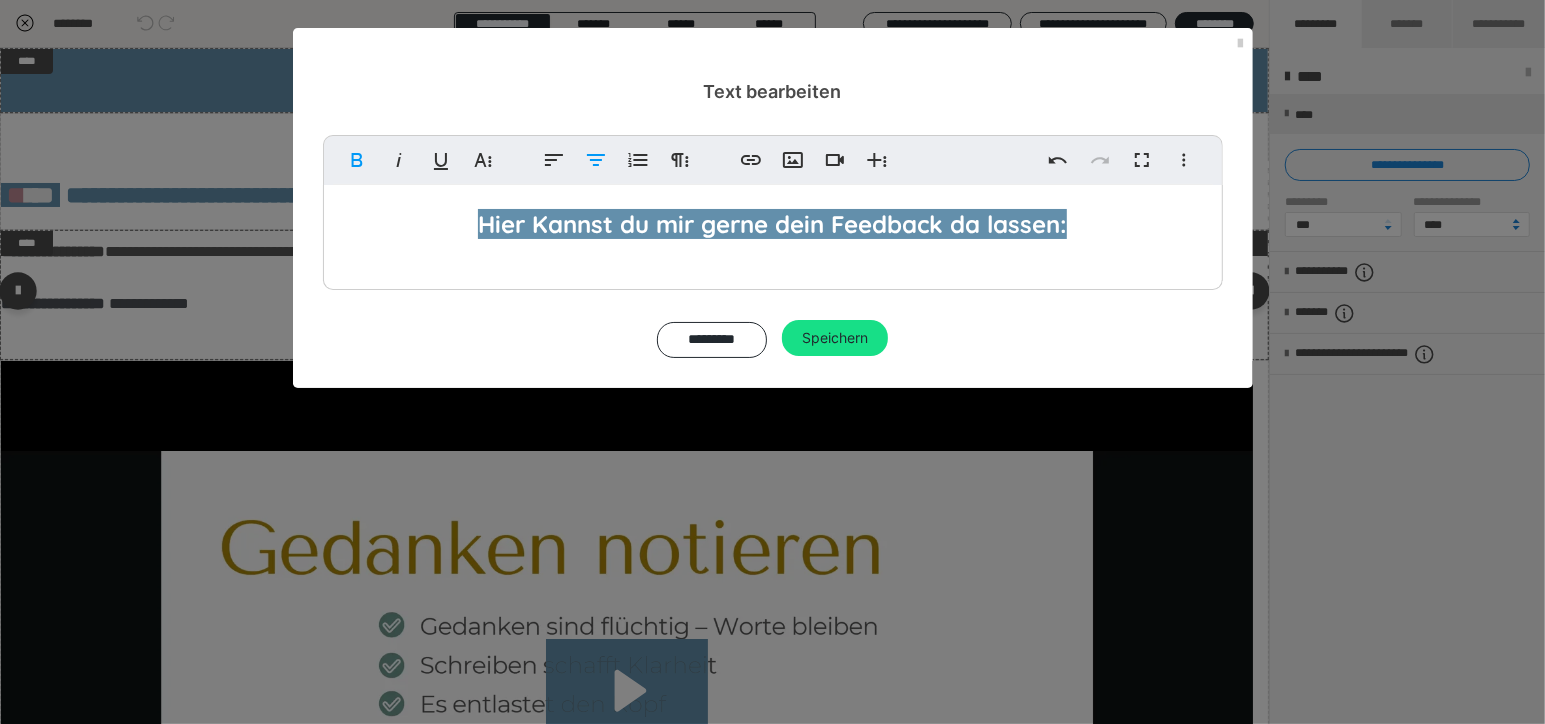 click on "Speichern" at bounding box center [835, 338] 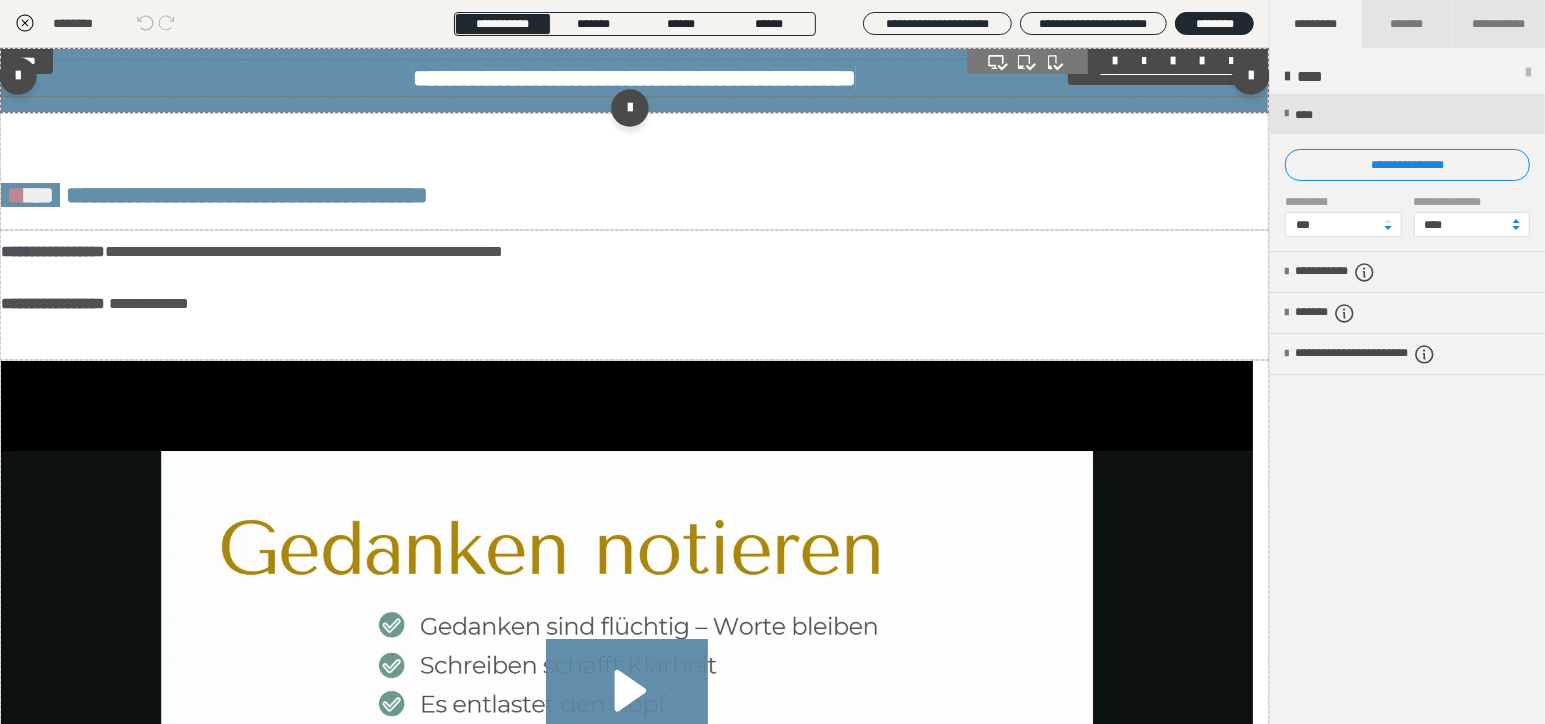 click on "**********" at bounding box center [634, 78] 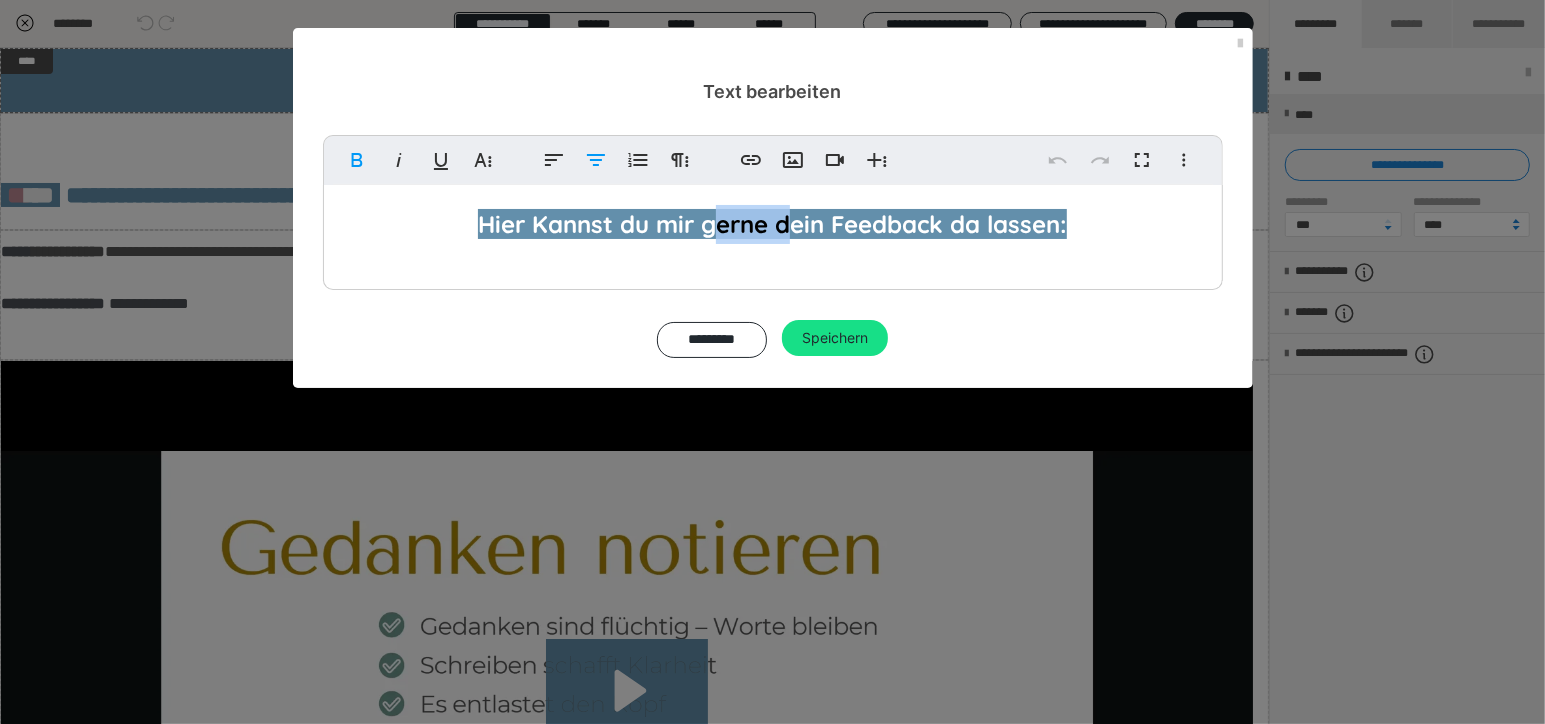 drag, startPoint x: 789, startPoint y: 225, endPoint x: 714, endPoint y: 226, distance: 75.00667 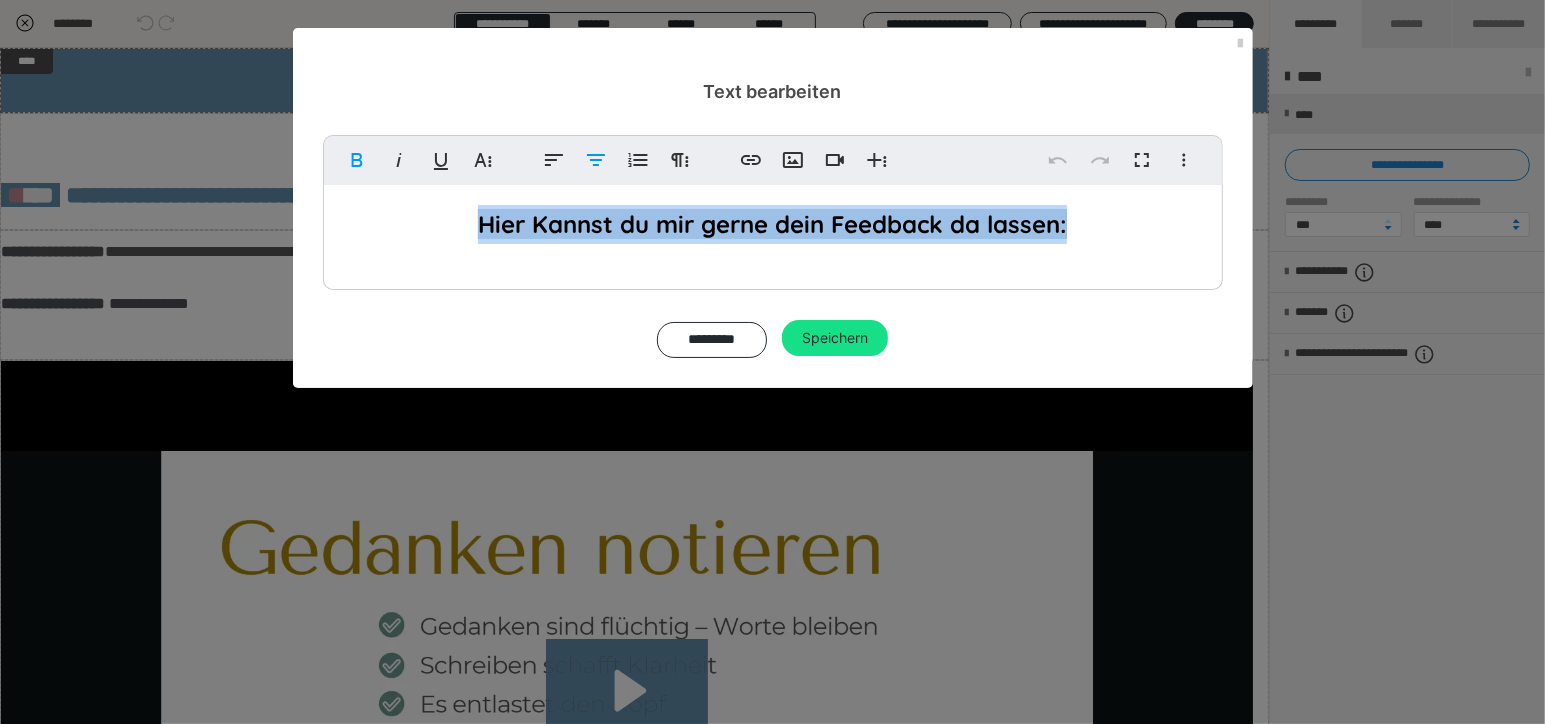drag, startPoint x: 479, startPoint y: 222, endPoint x: 1117, endPoint y: 209, distance: 638.13245 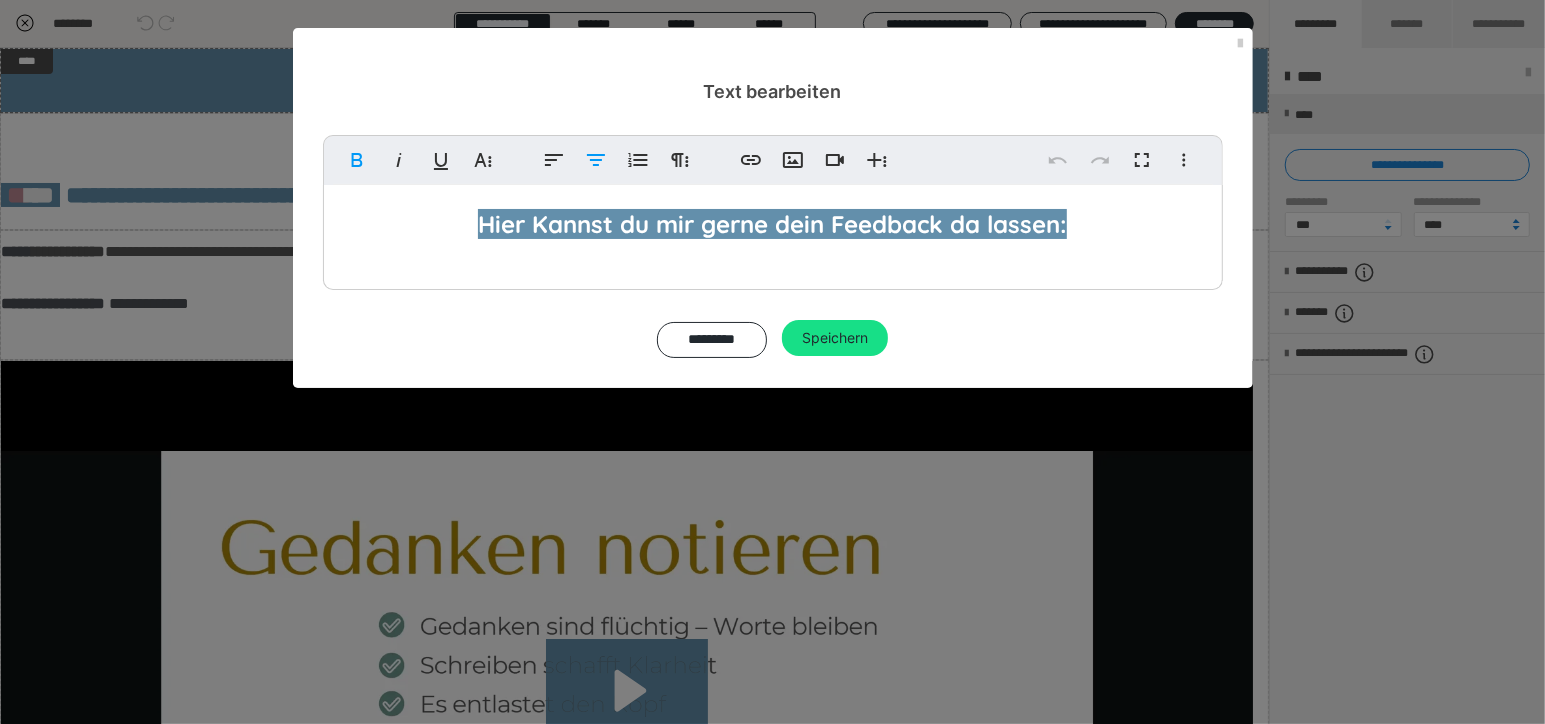 click on "Hier Kannst du mir gerne dein Feedback da lassen:" at bounding box center [772, 224] 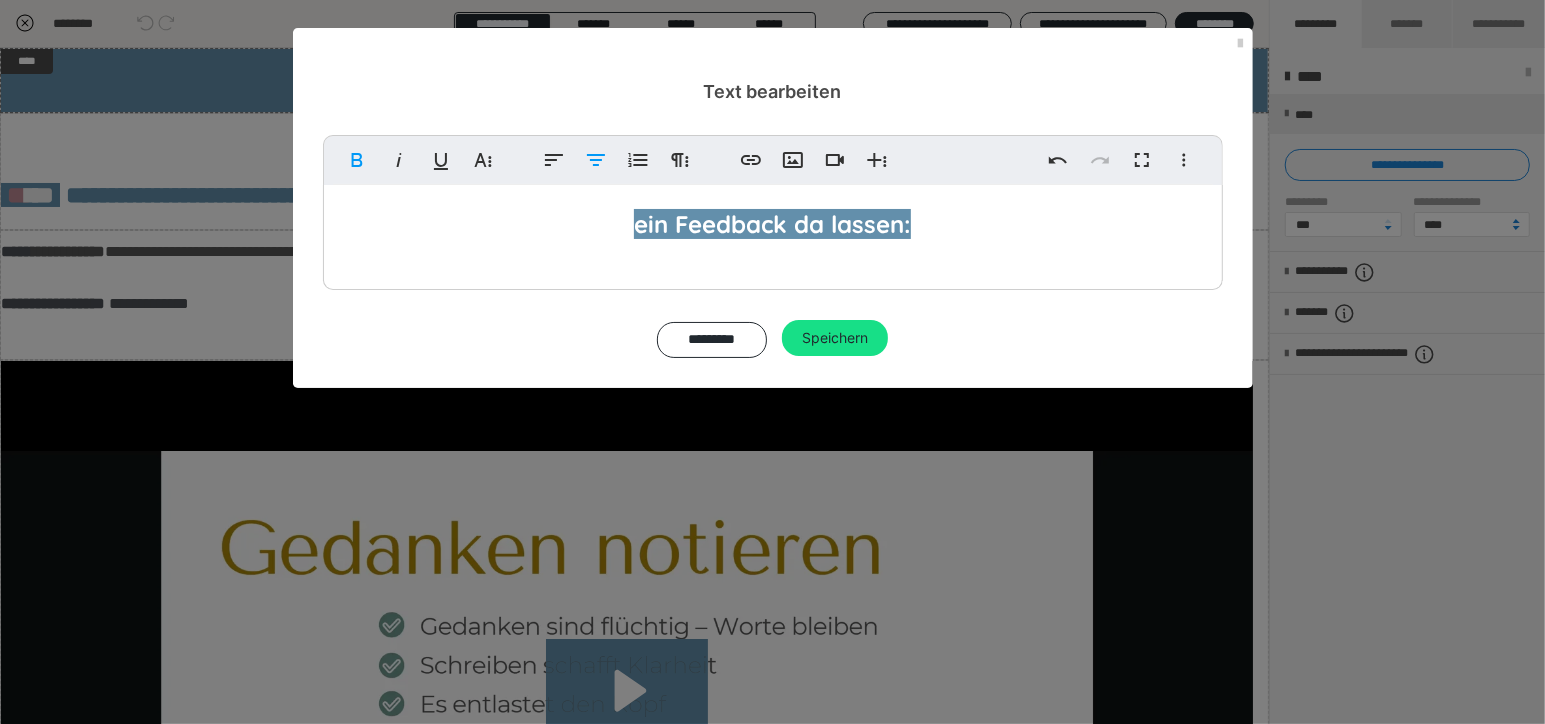 type 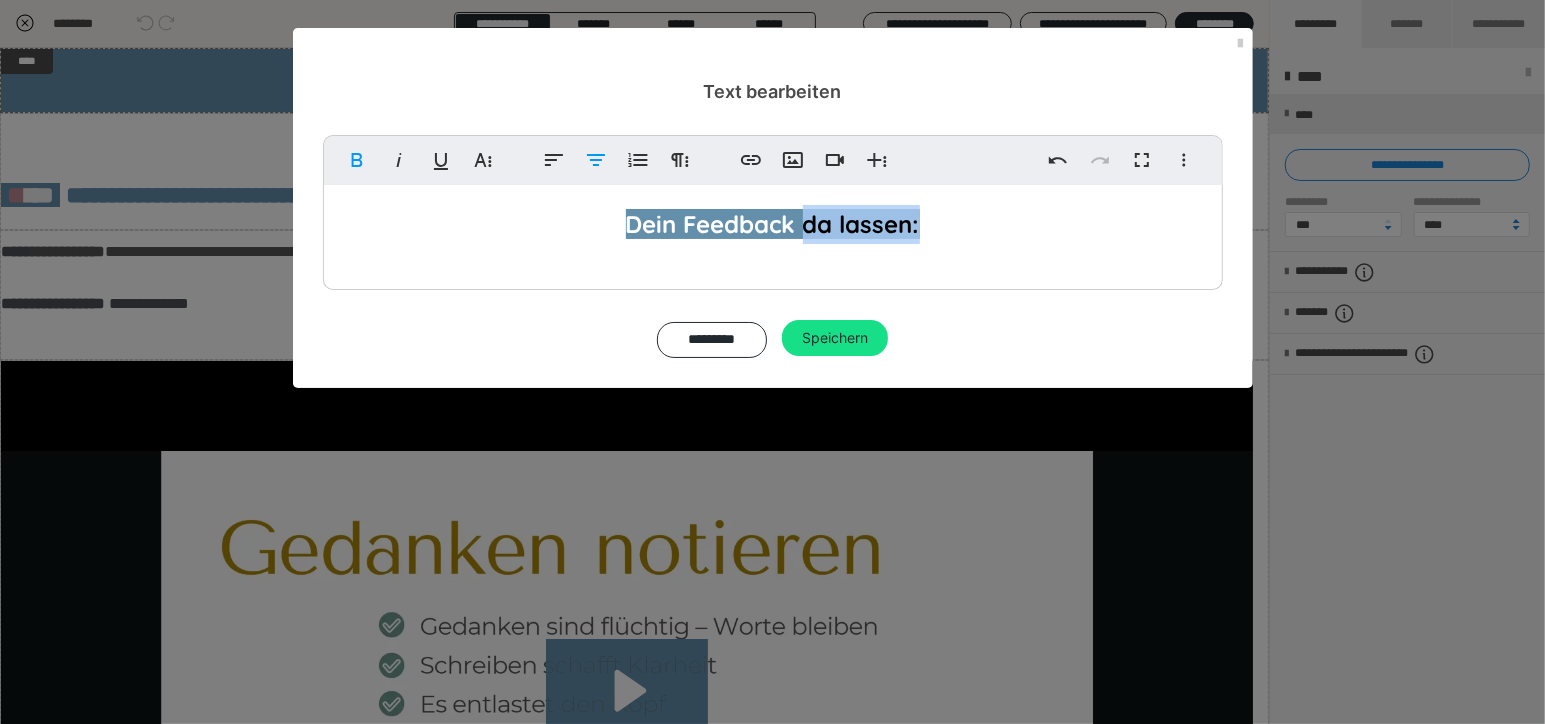 drag, startPoint x: 803, startPoint y: 226, endPoint x: 1145, endPoint y: 229, distance: 342.01315 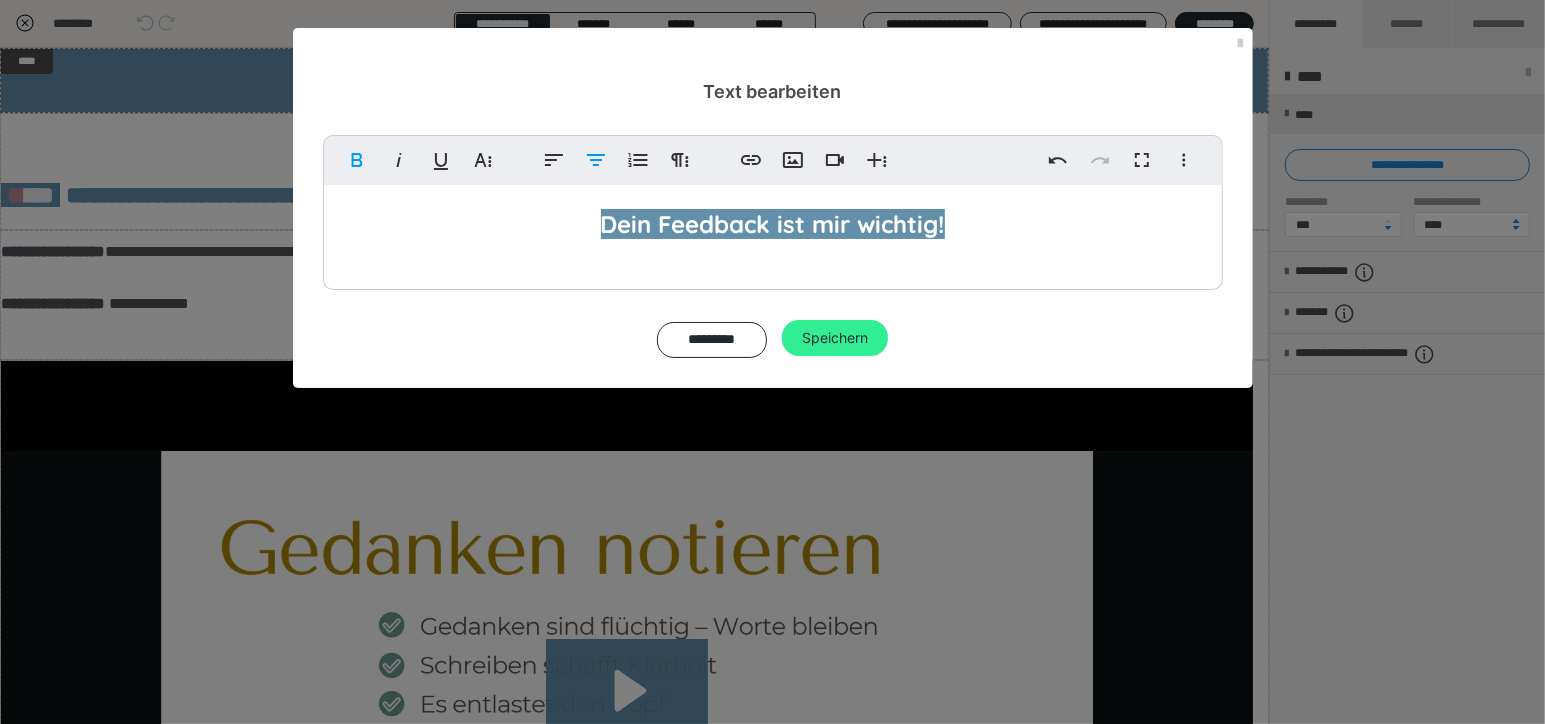 click on "Speichern" at bounding box center [835, 338] 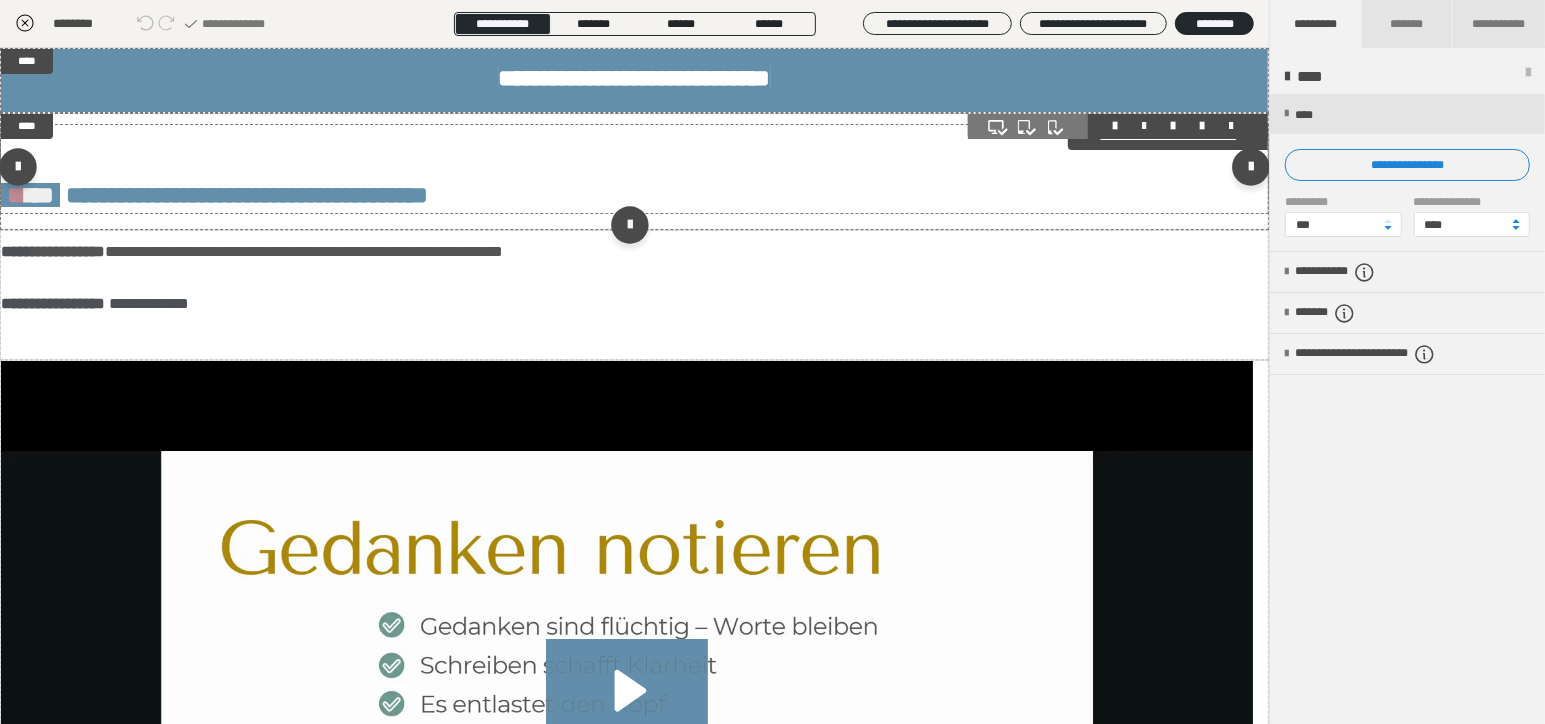 click on "**********" at bounding box center (214, 195) 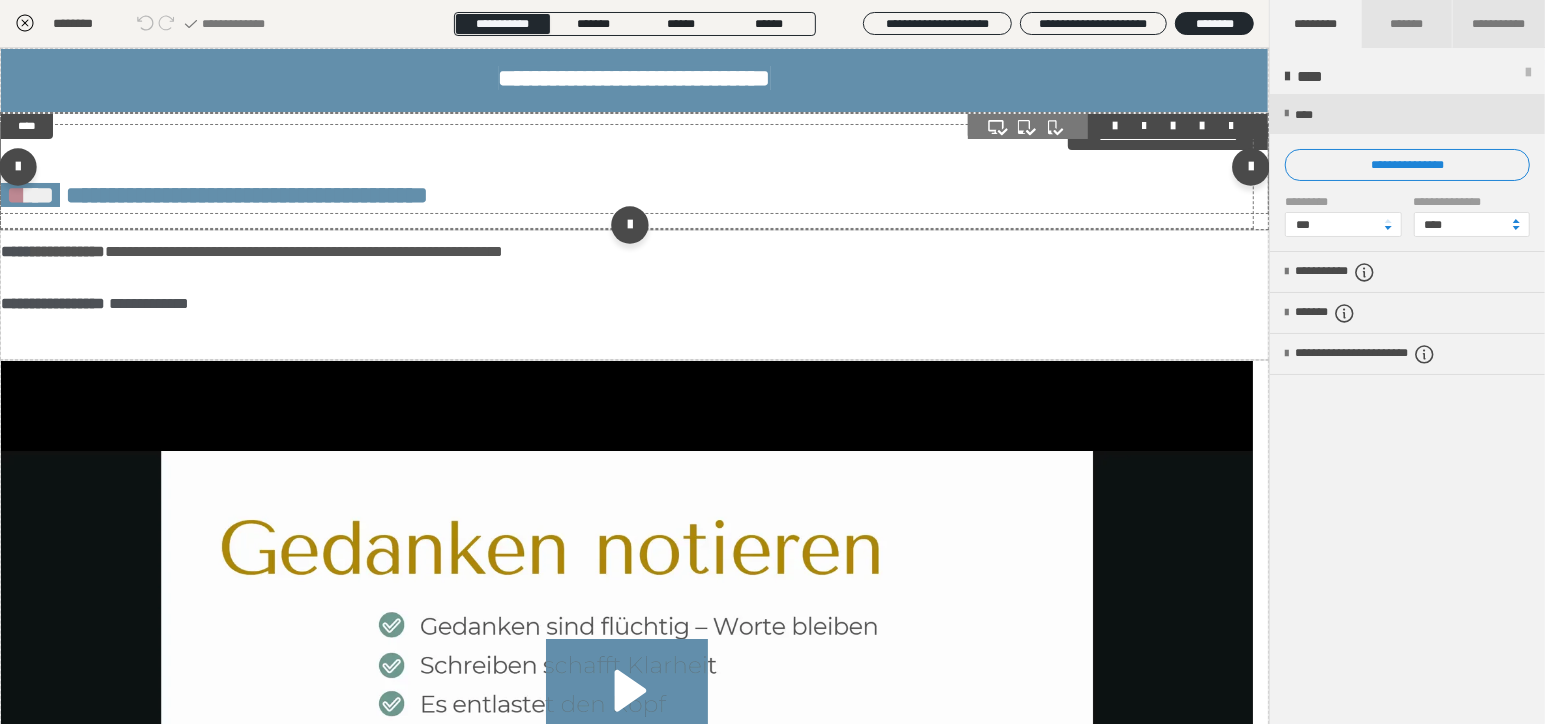 click on "**********" at bounding box center (214, 195) 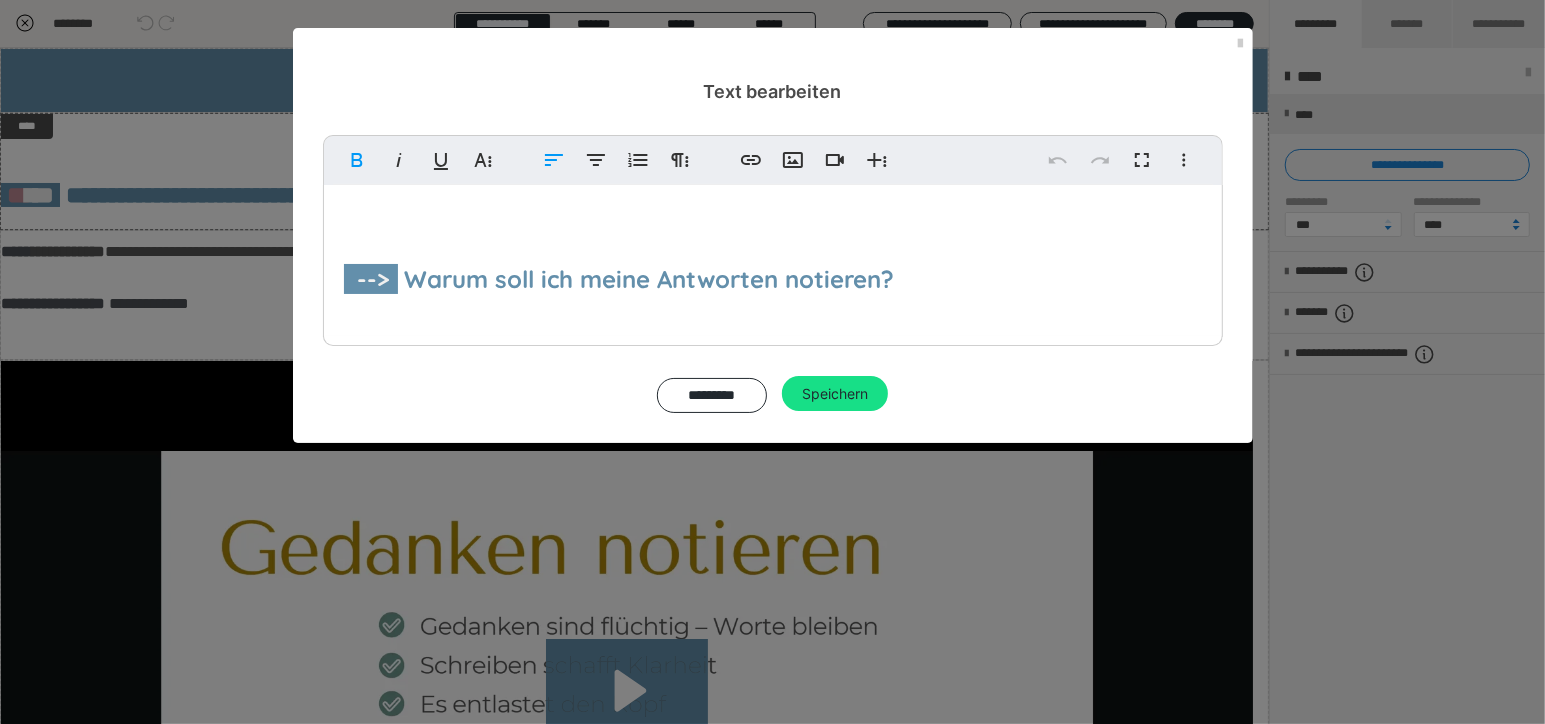 drag, startPoint x: 889, startPoint y: 274, endPoint x: 435, endPoint y: 278, distance: 454.0176 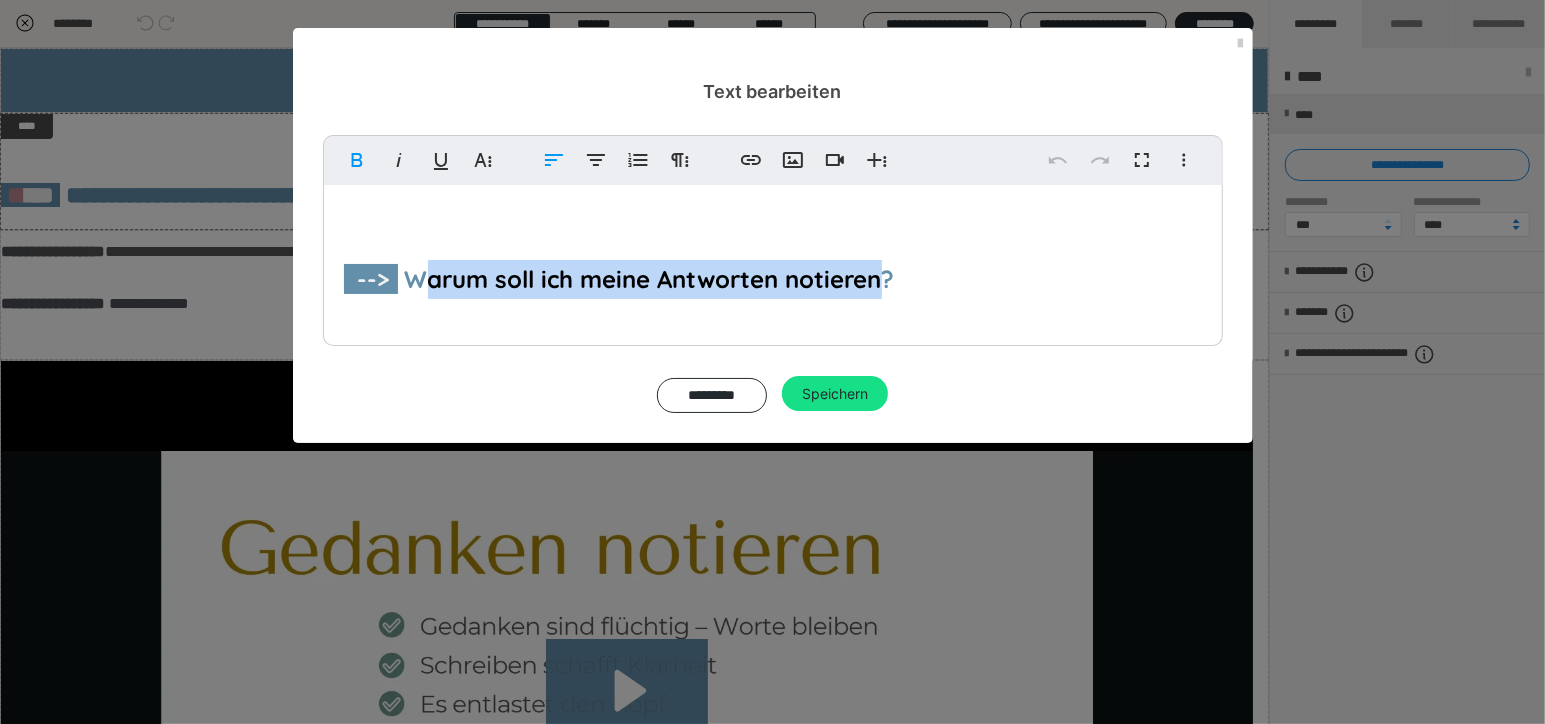drag, startPoint x: 850, startPoint y: 271, endPoint x: 888, endPoint y: 276, distance: 38.327538 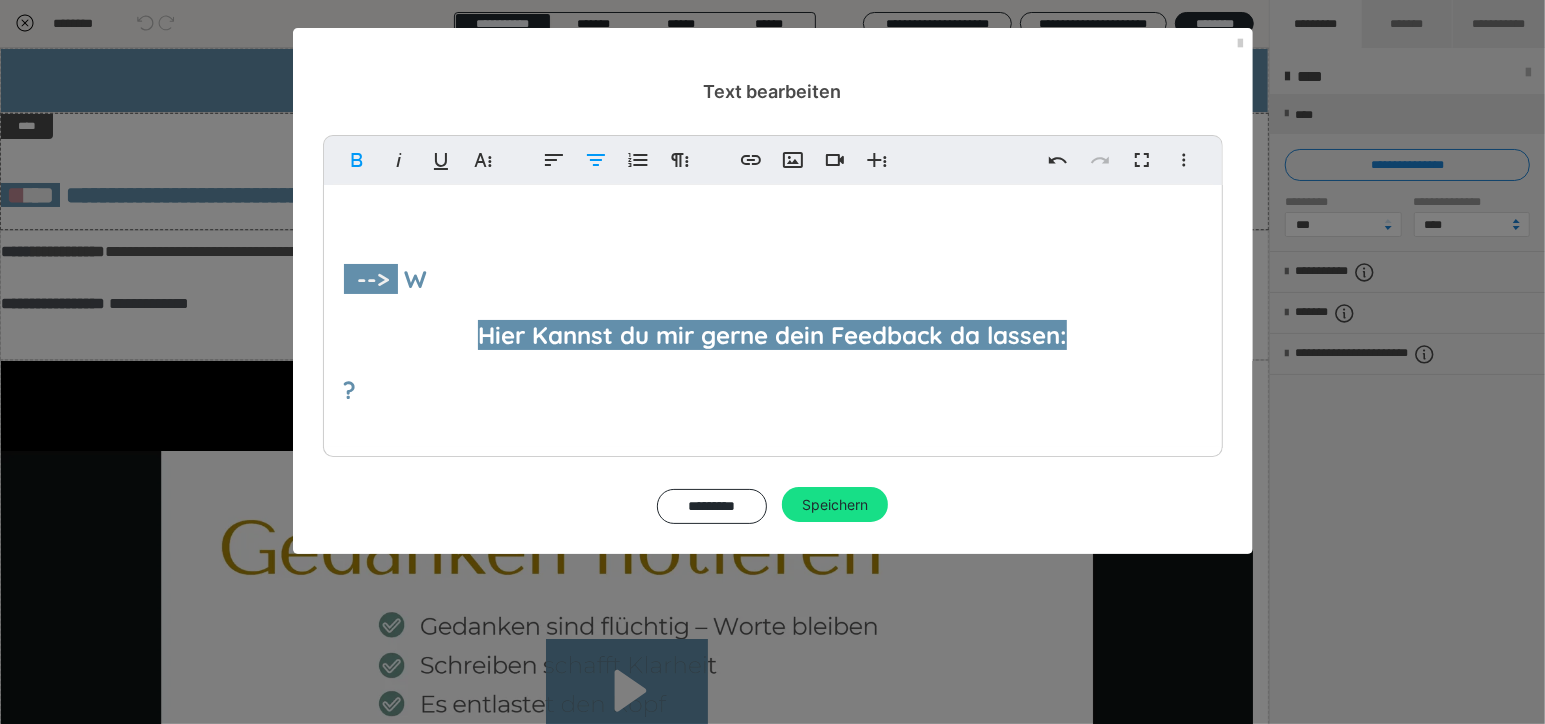 click on "-->      W" at bounding box center [773, 279] 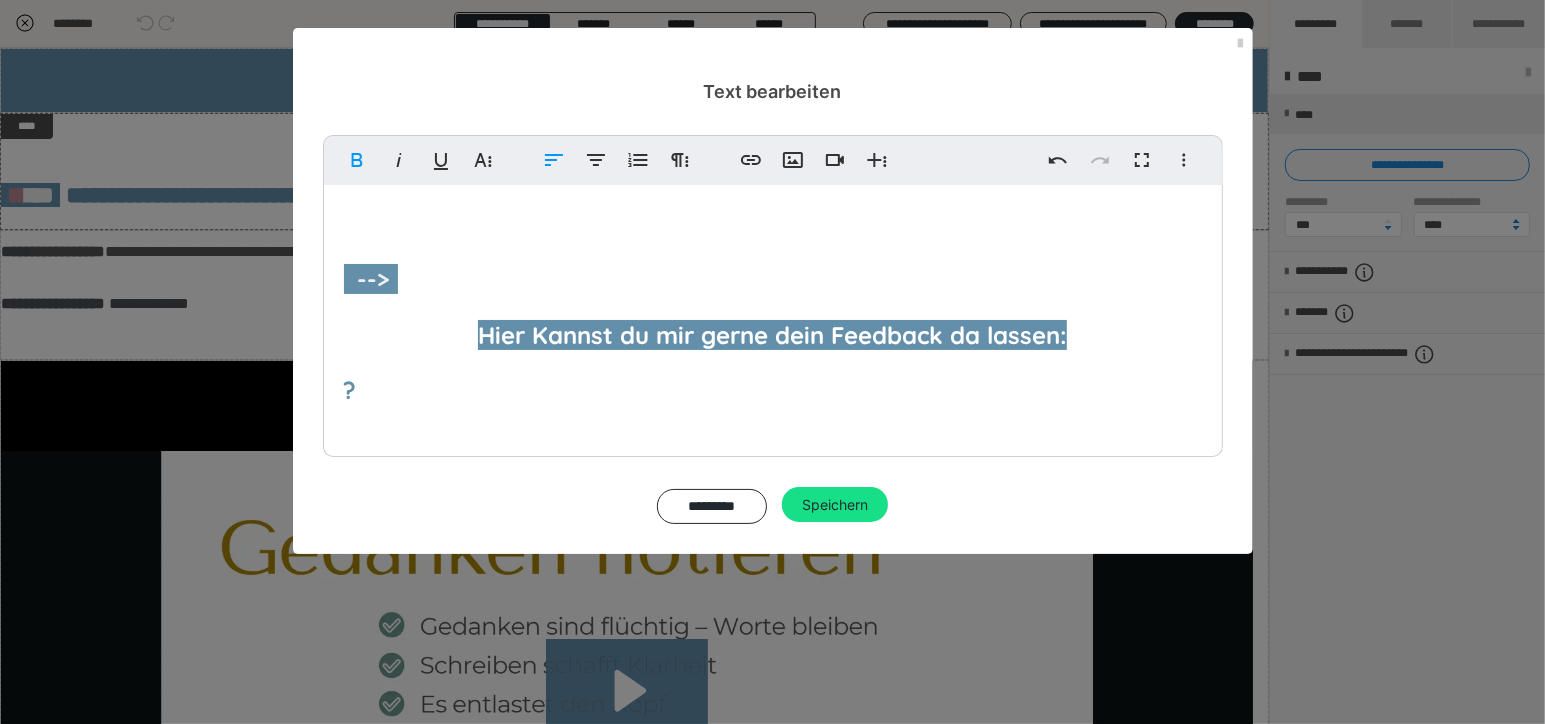 type 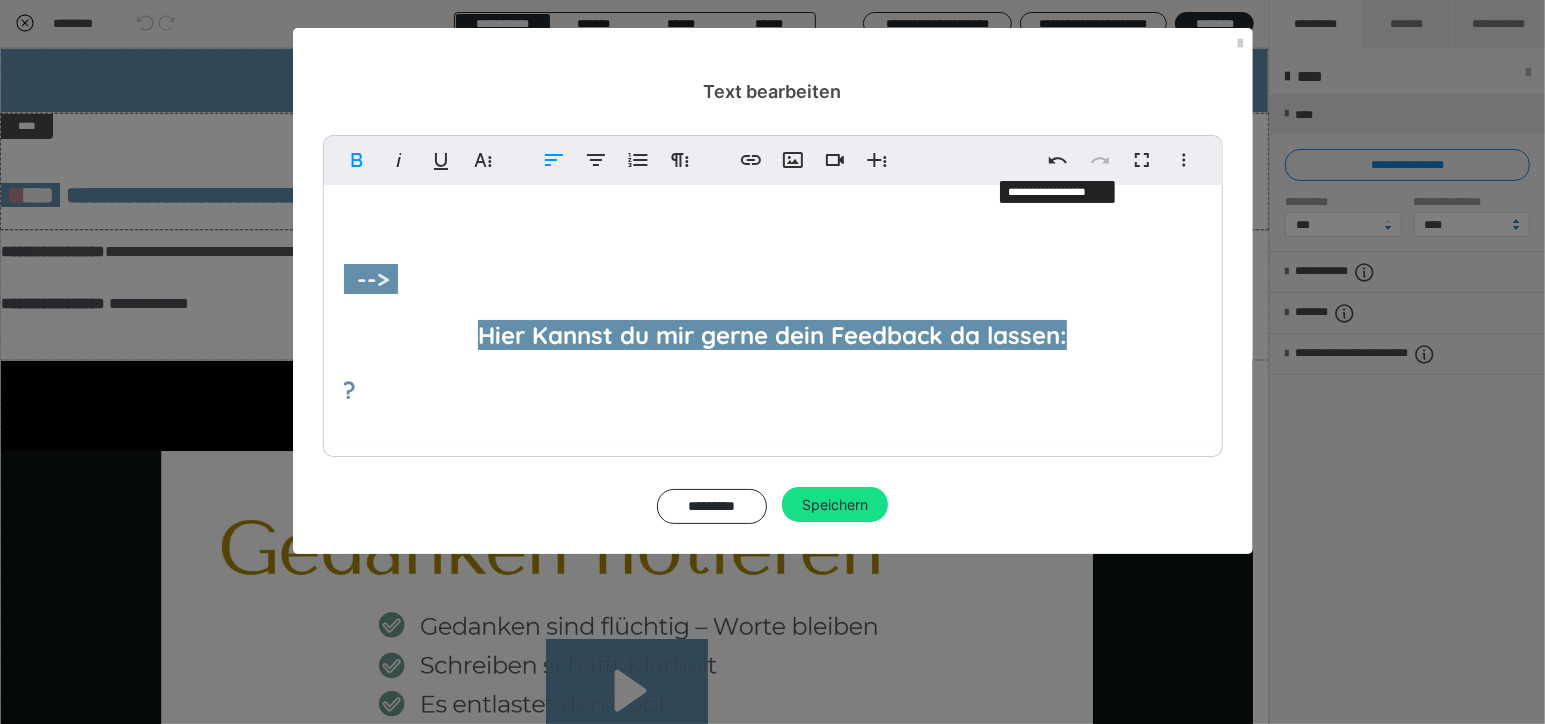 click 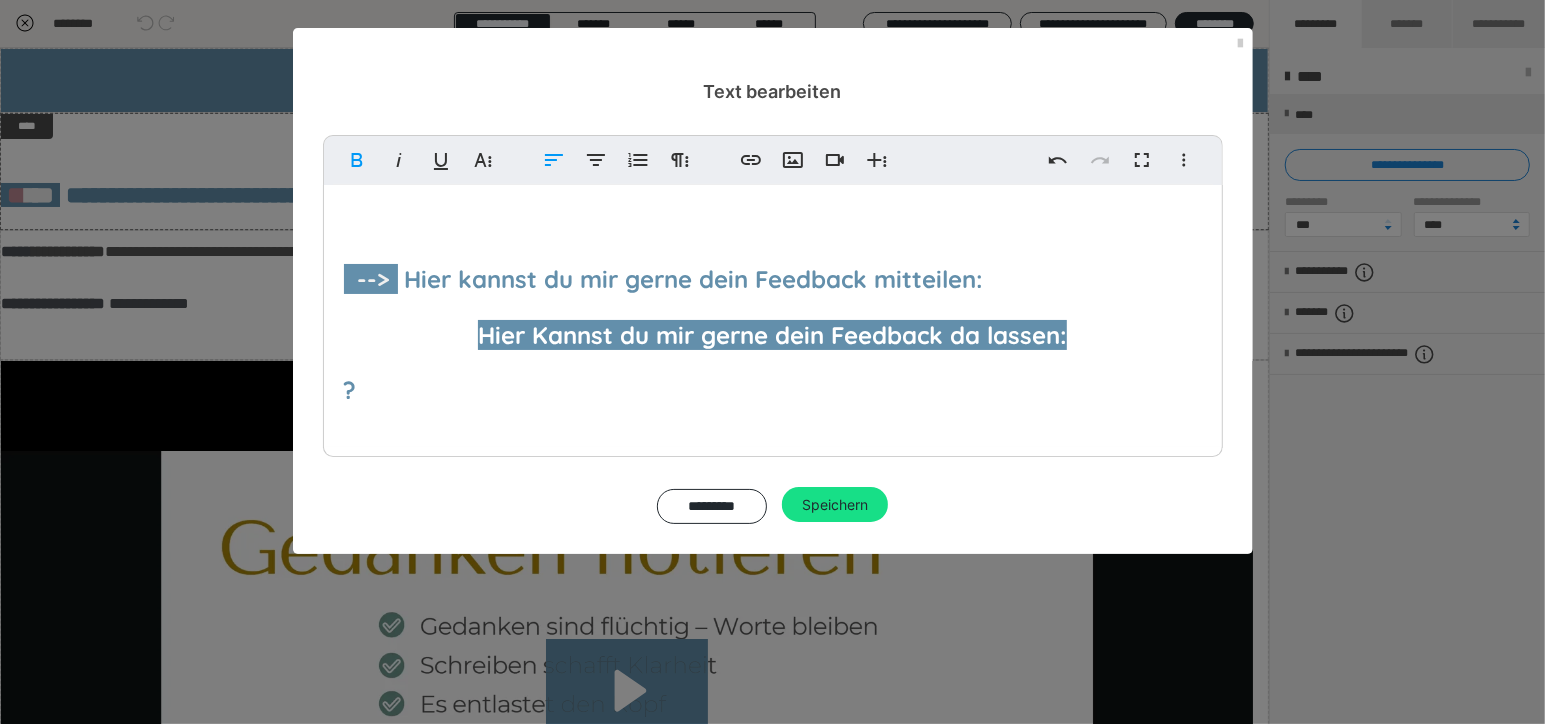 click on "Hier Kannst du mir gerne dein Feedback da lassen:" at bounding box center (347, 224) 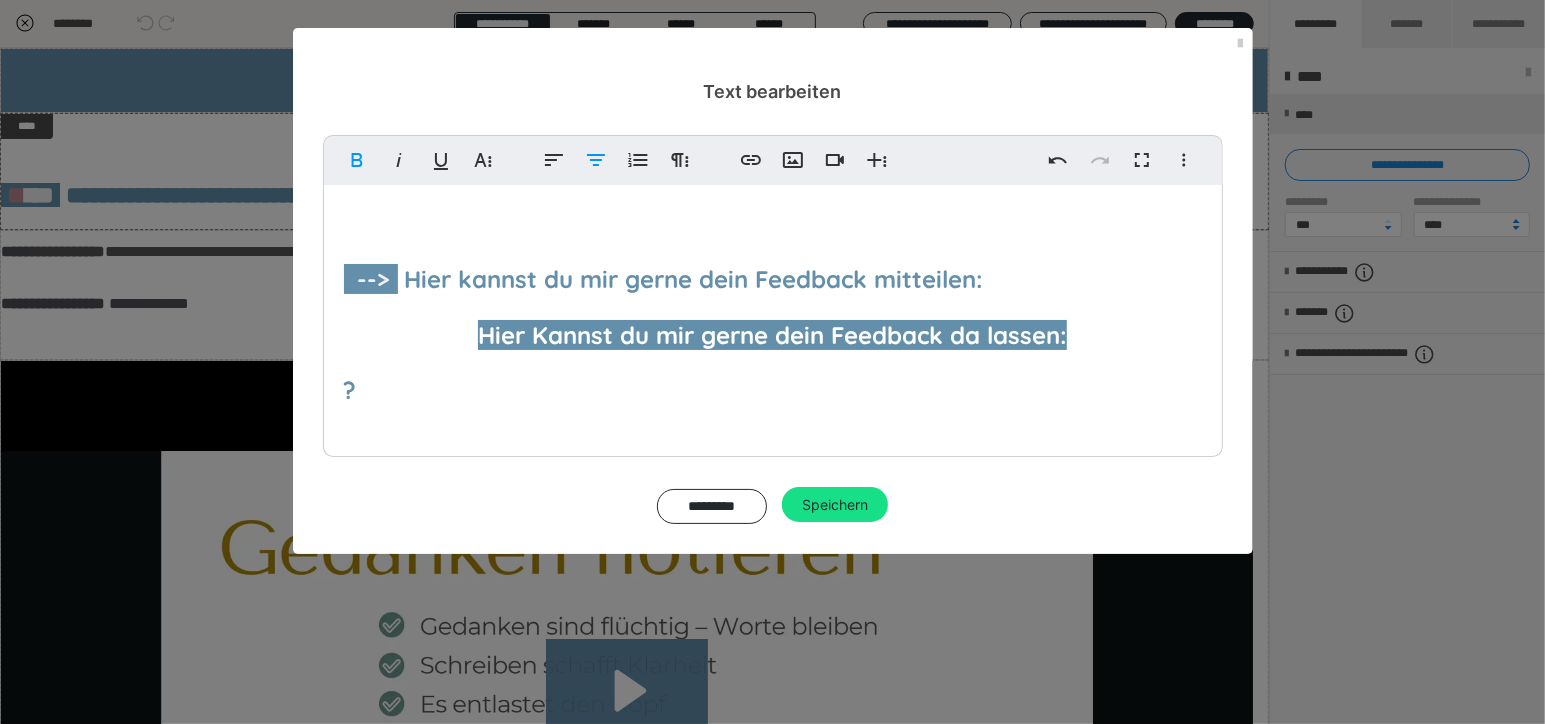 click on "Hier Kannst du mir gerne dein Feedback da lassen:" at bounding box center [773, 335] 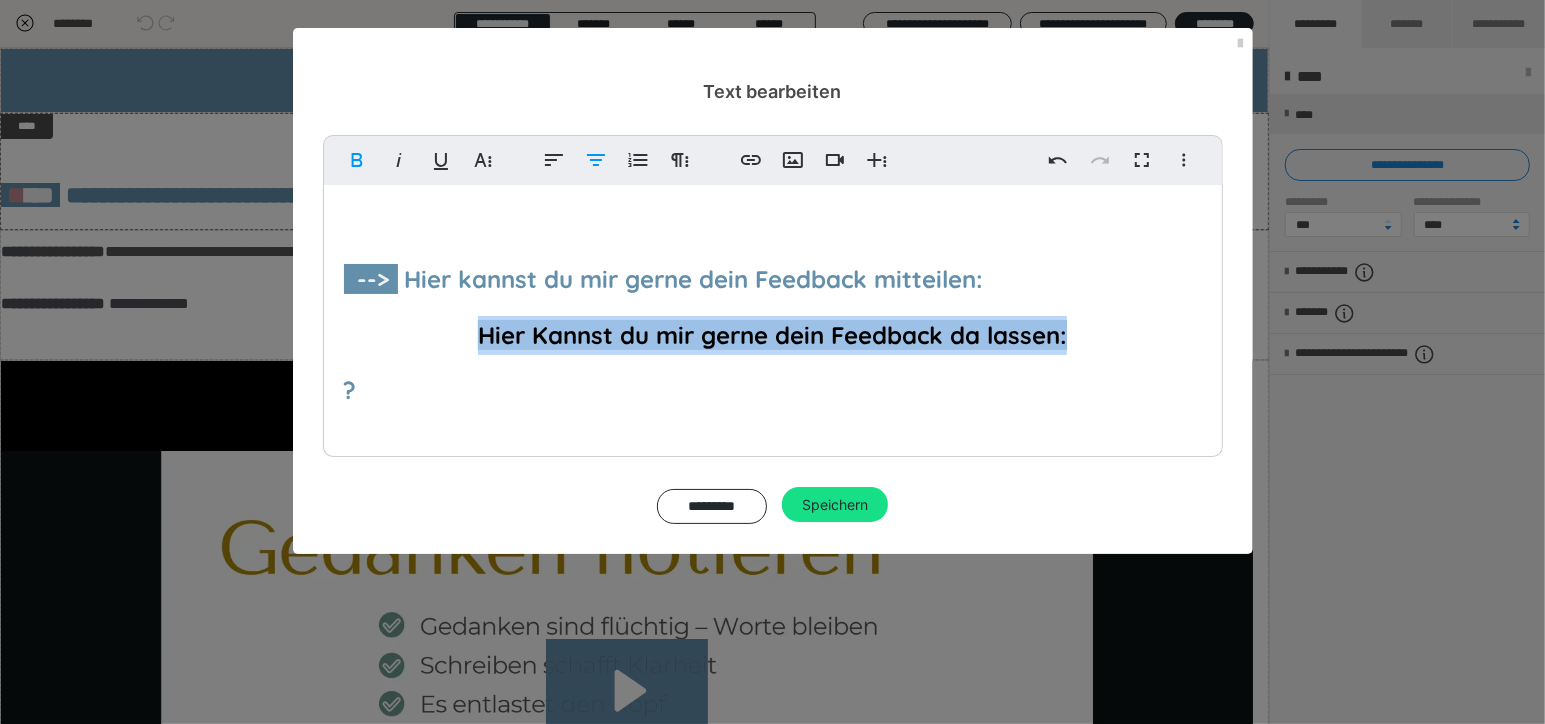 click on "Hier Kannst du mir gerne dein Feedback da lassen:" at bounding box center (773, 335) 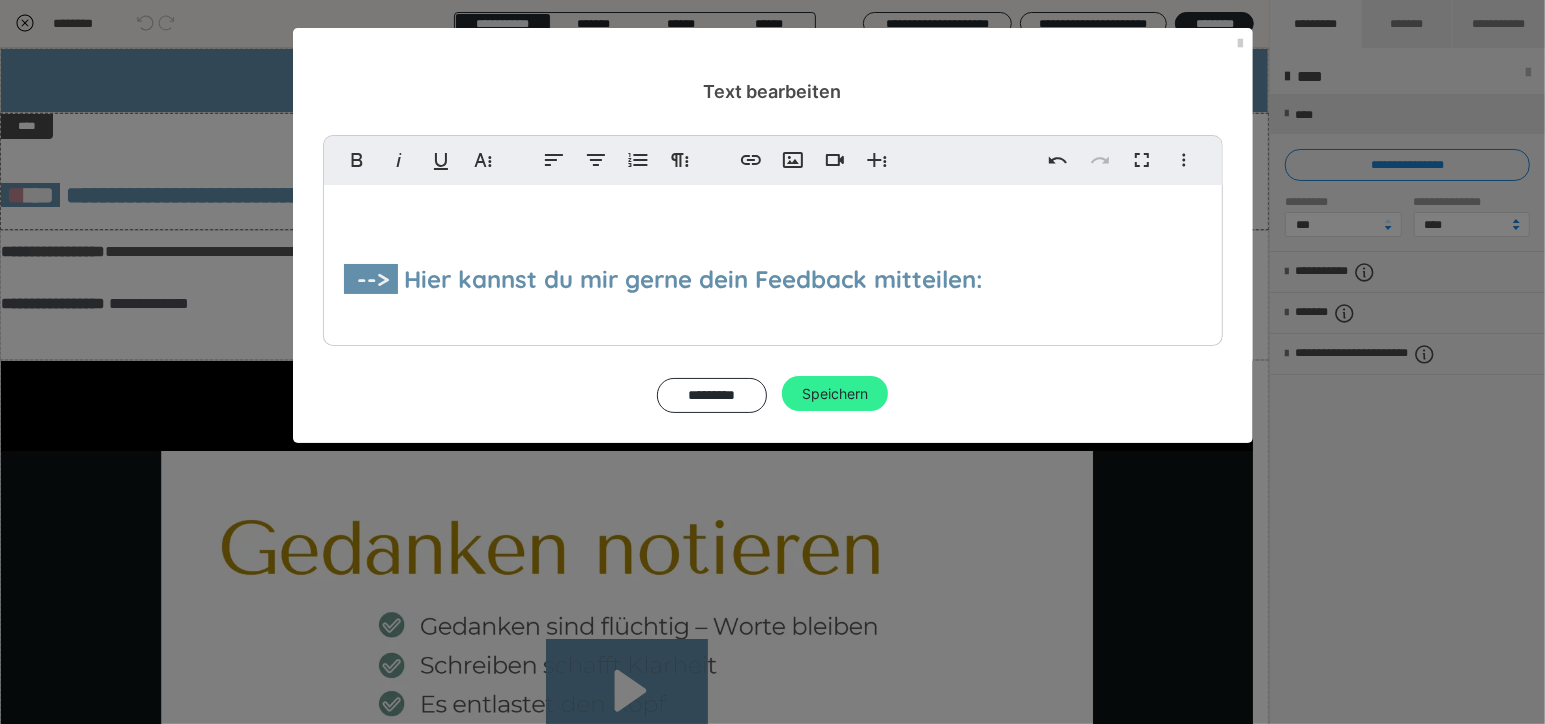 click on "Speichern" at bounding box center [835, 394] 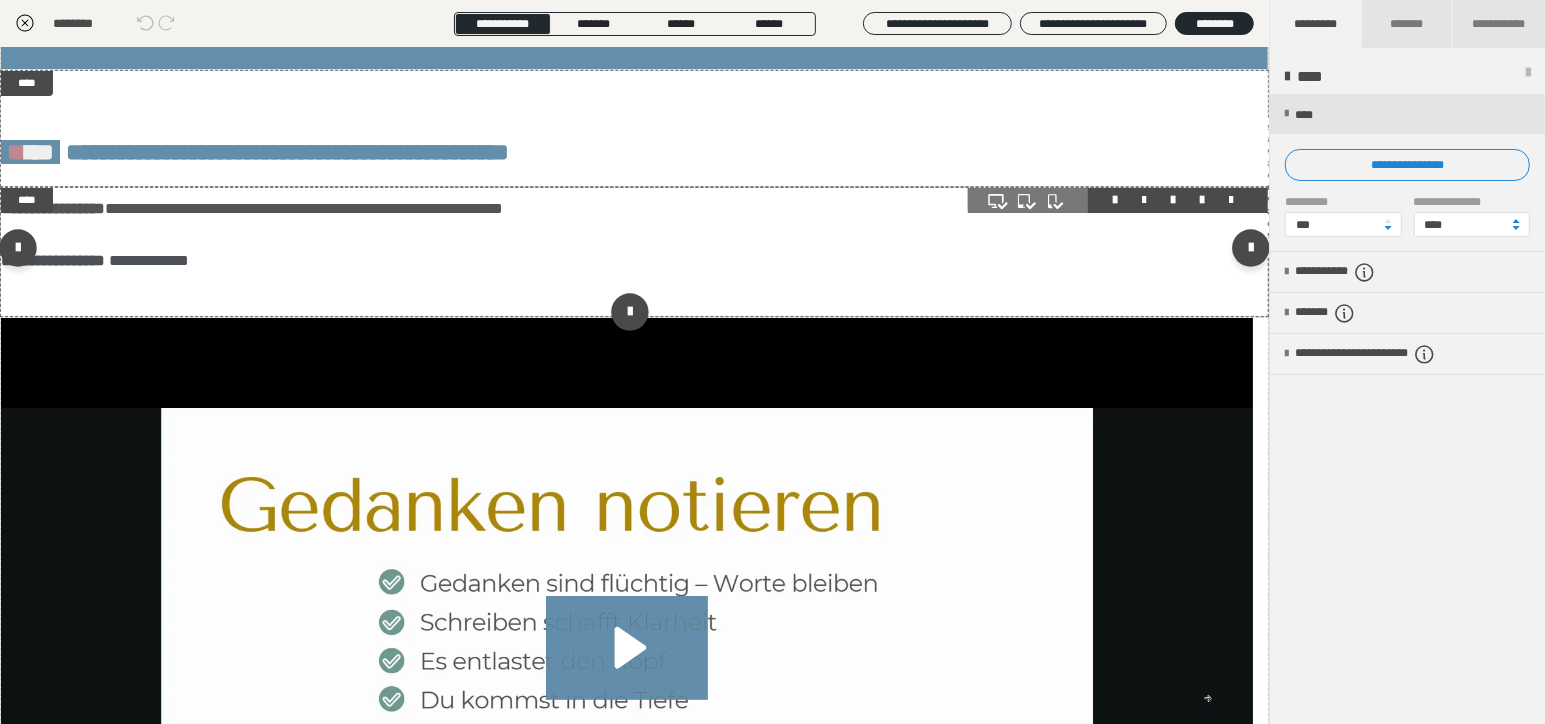scroll, scrollTop: 0, scrollLeft: 0, axis: both 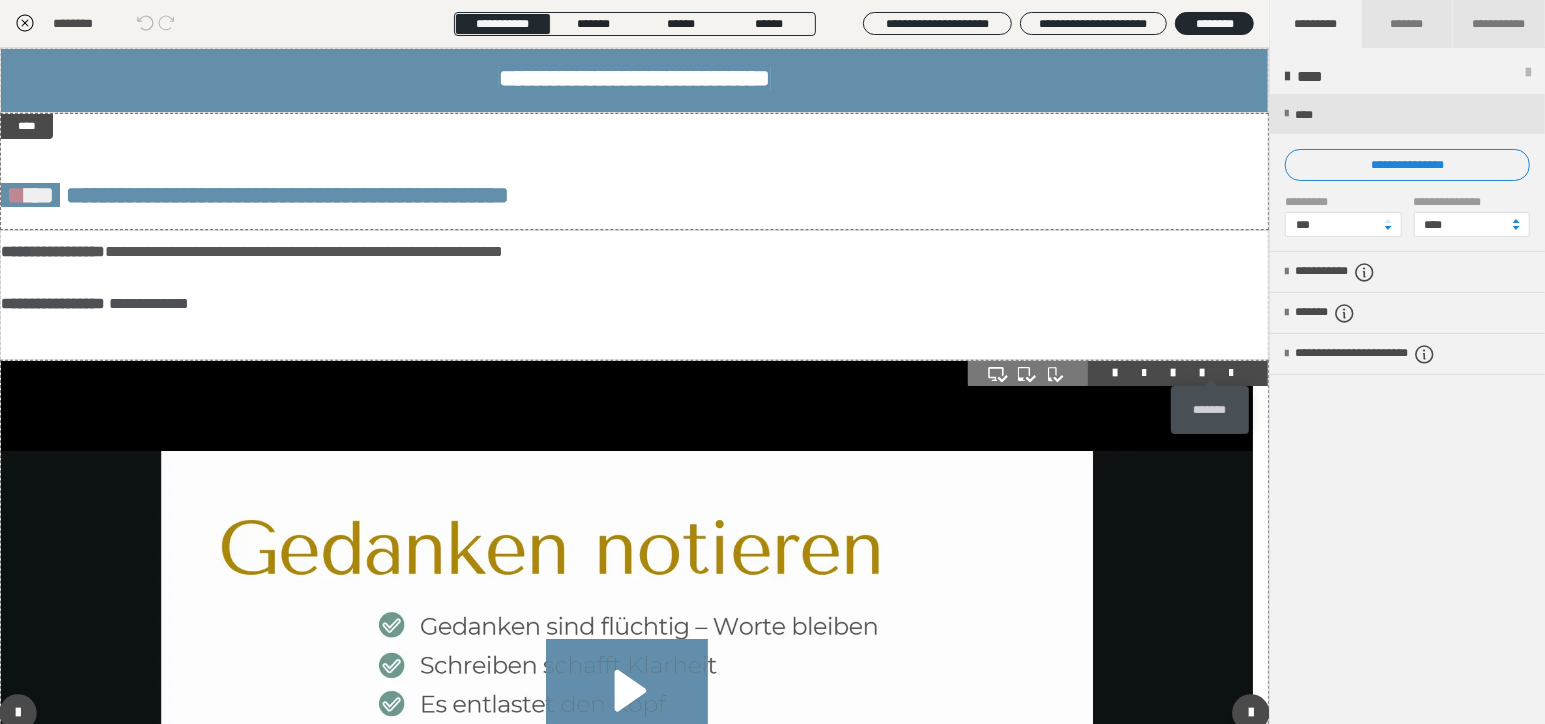 click at bounding box center (1231, 373) 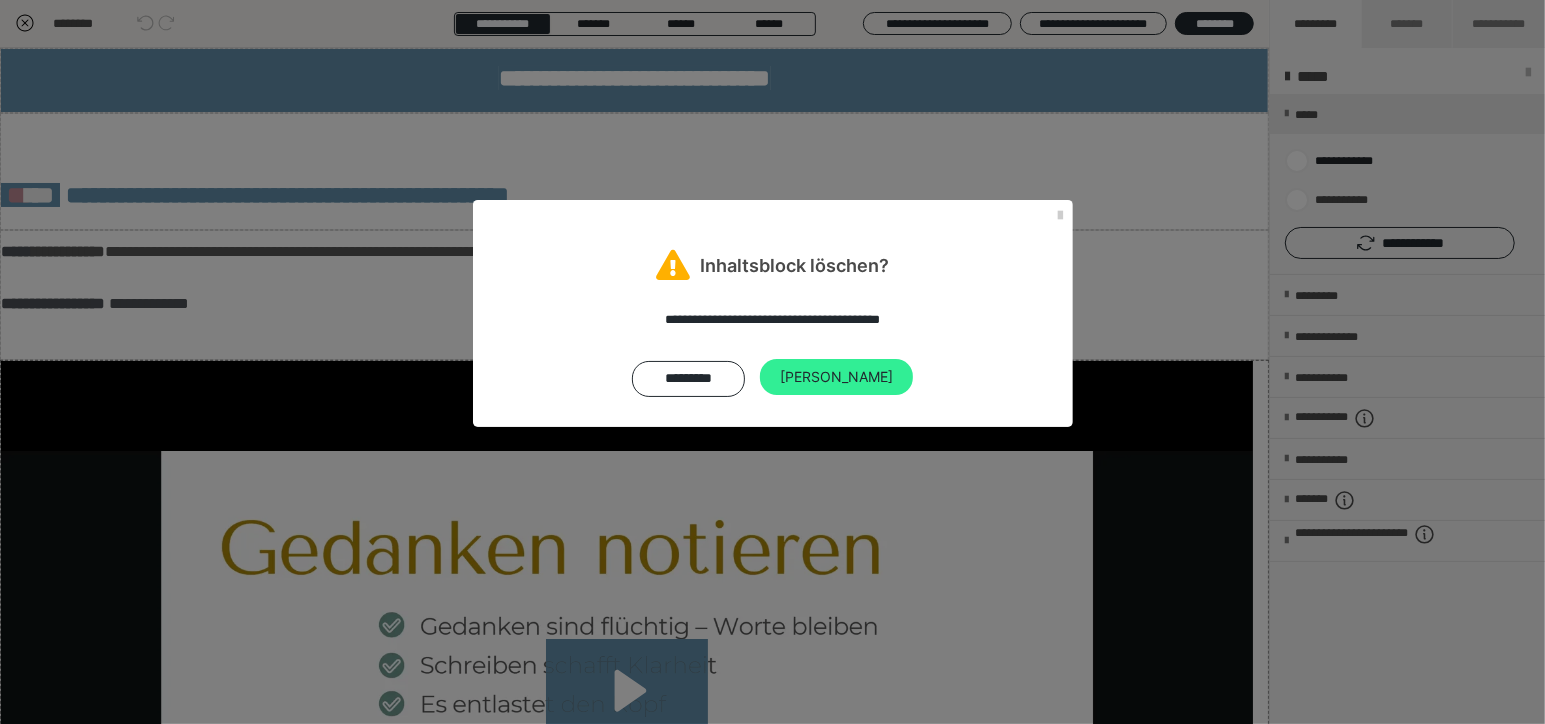 click on "Ja" at bounding box center (836, 377) 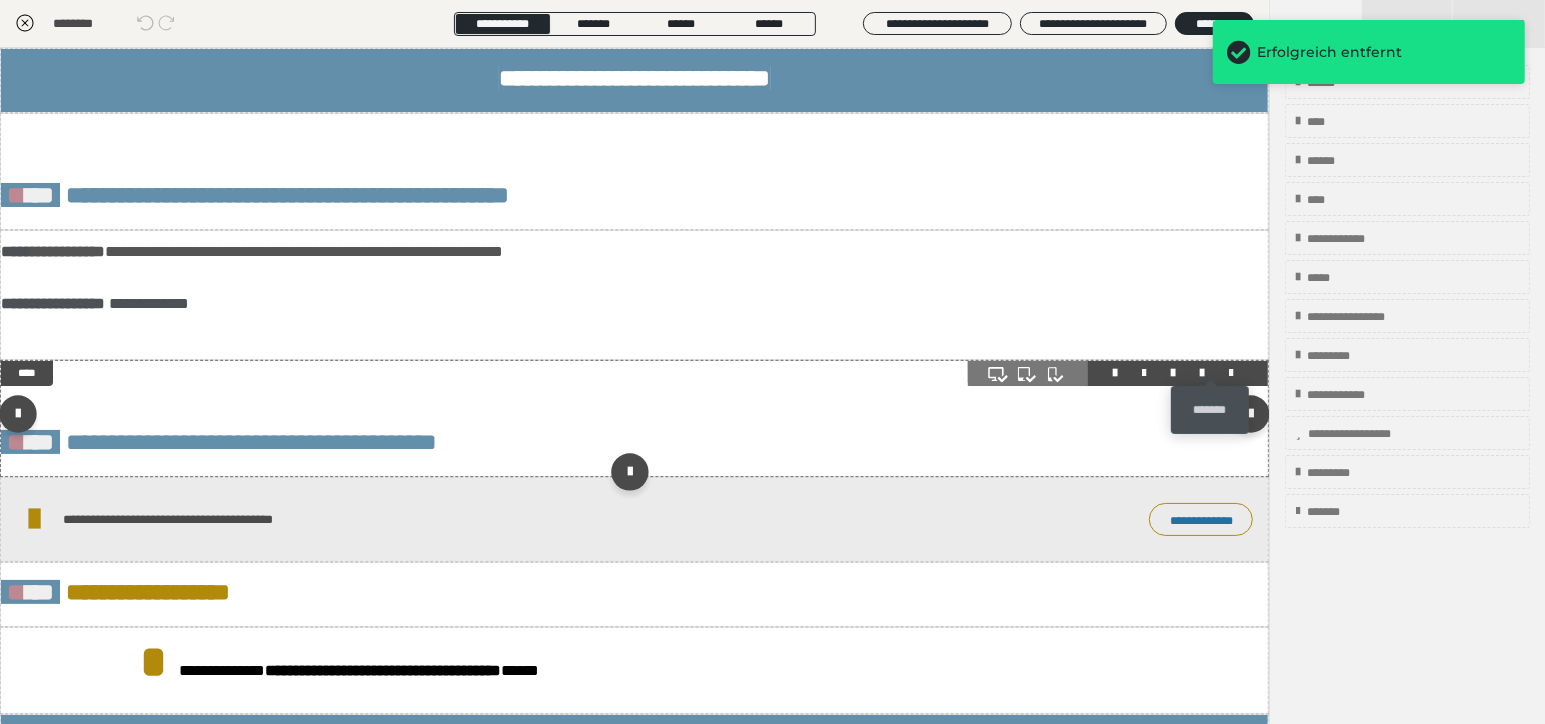 click at bounding box center [1231, 373] 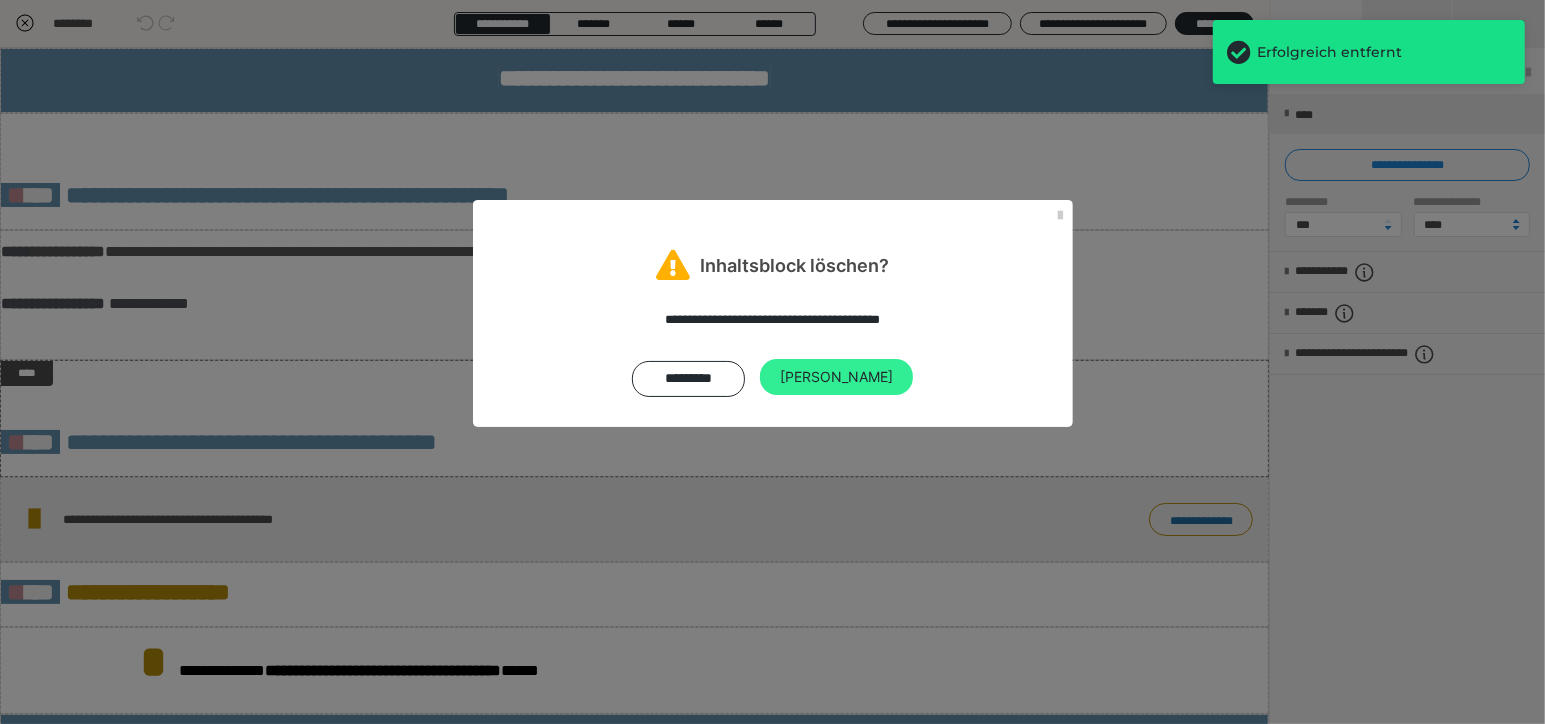 click on "Ja" at bounding box center [836, 377] 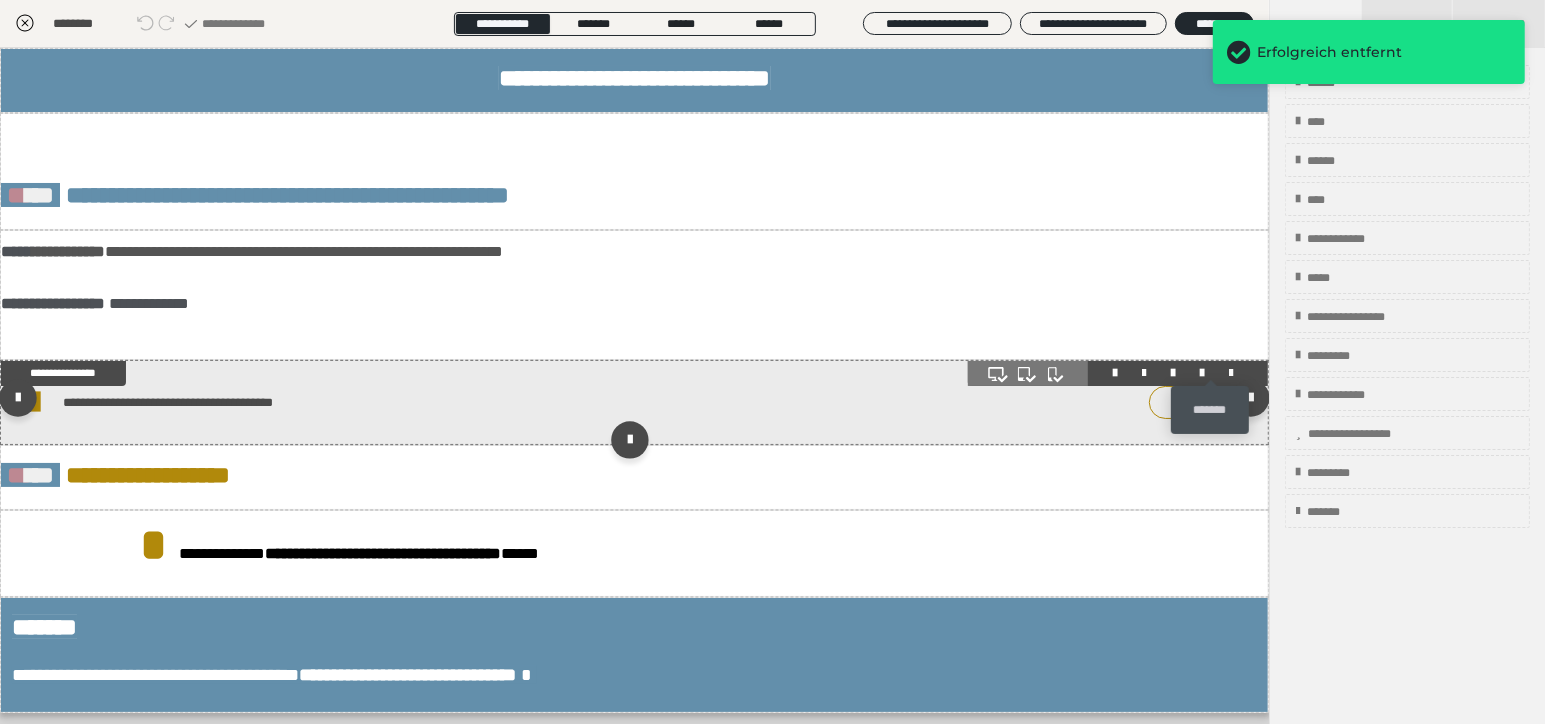 click at bounding box center (1231, 373) 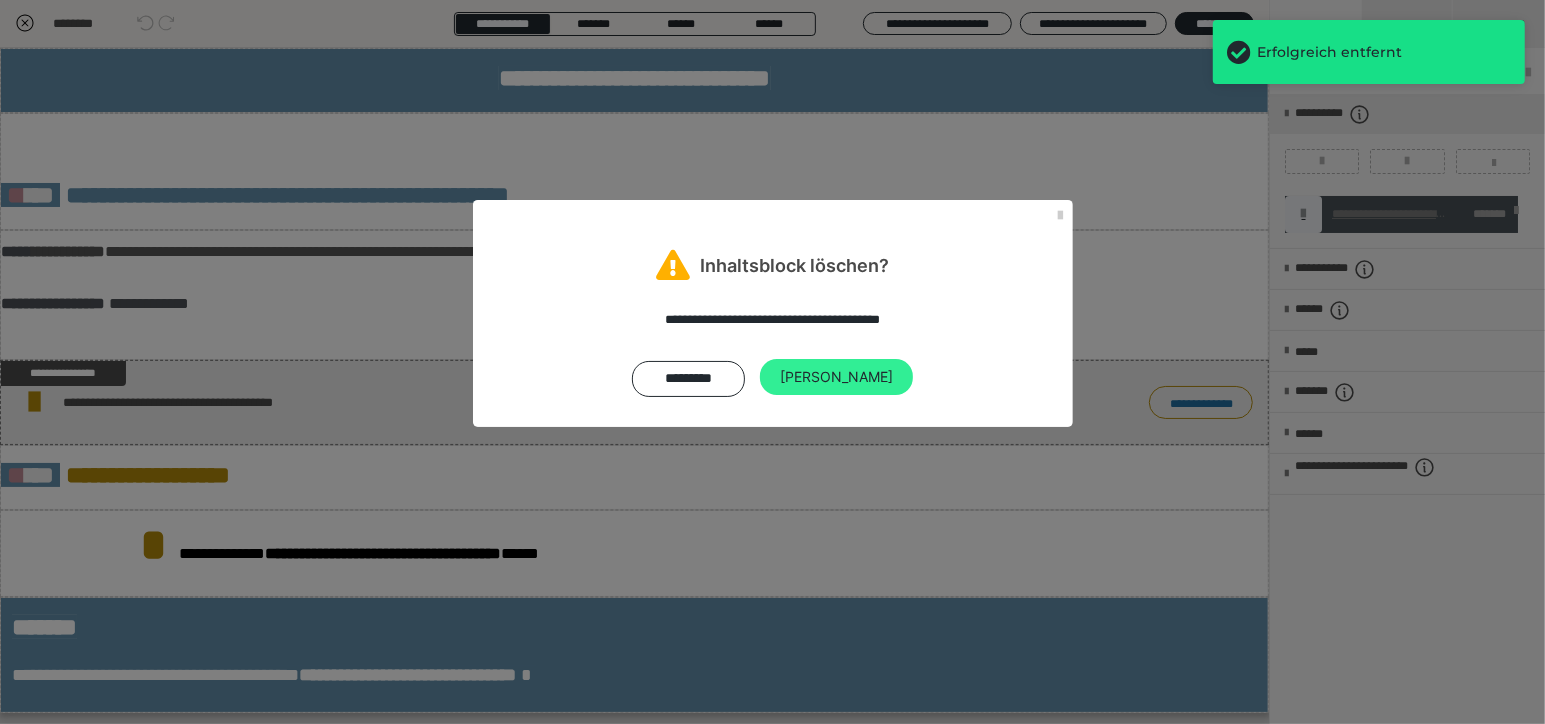 click on "Ja" at bounding box center (836, 377) 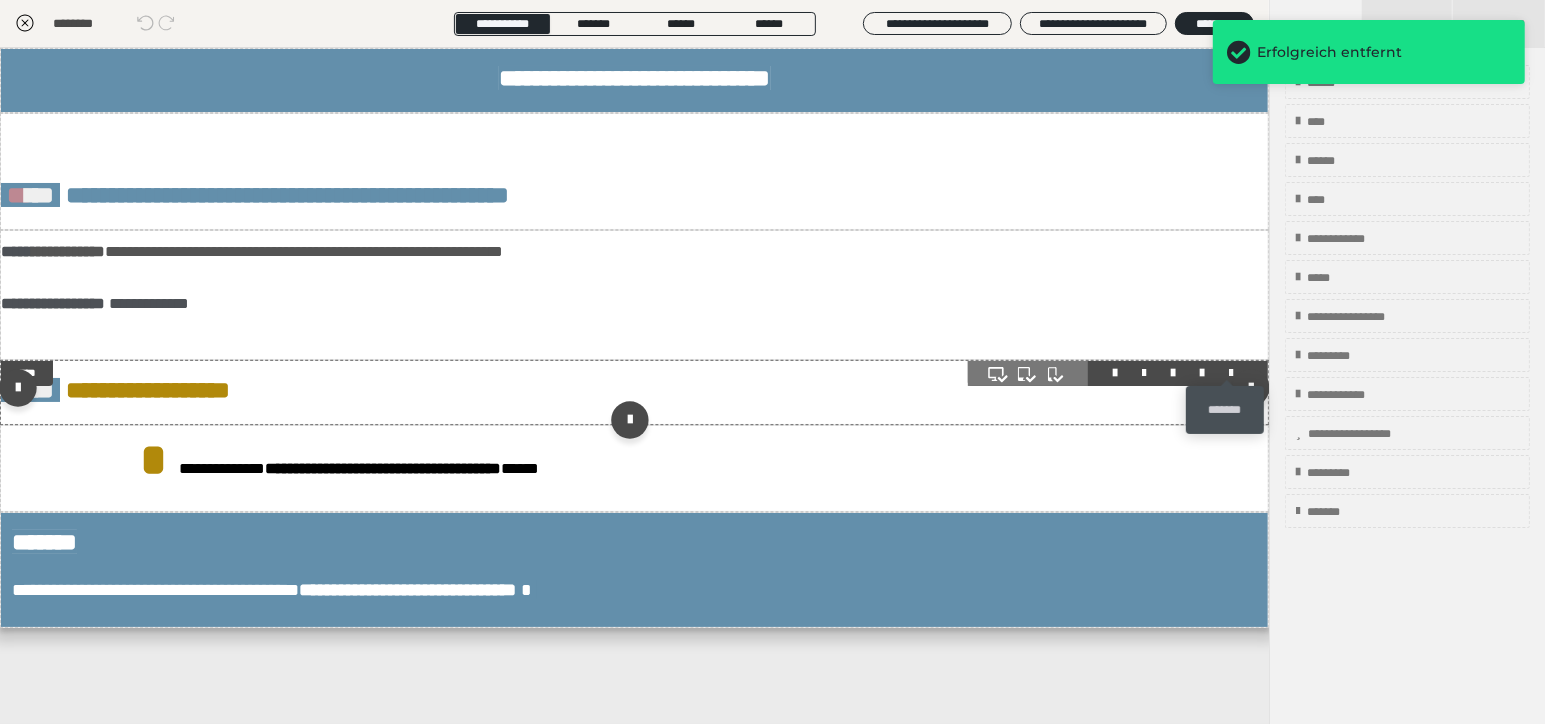 click at bounding box center (1231, 373) 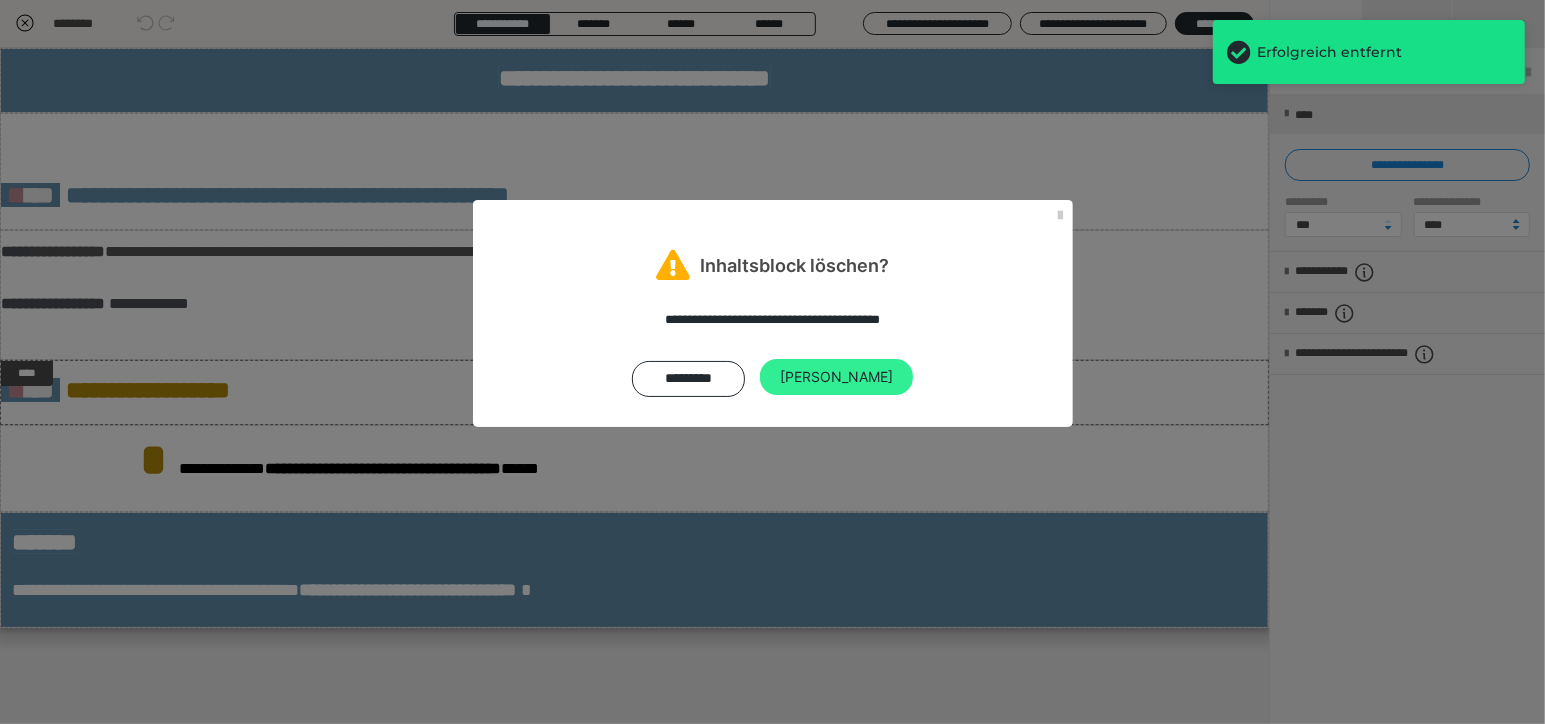 click on "Ja" at bounding box center [836, 377] 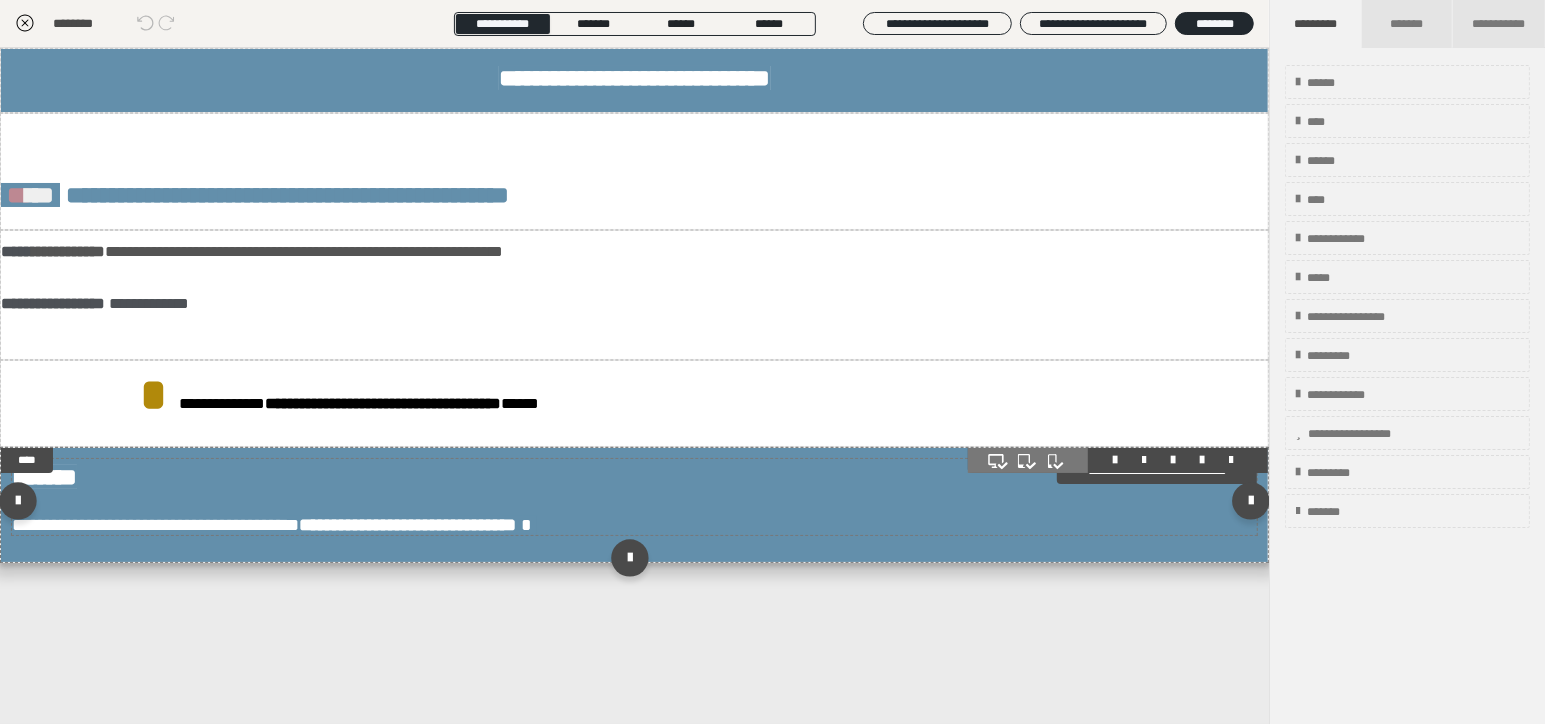 click on "**********" at bounding box center [634, 523] 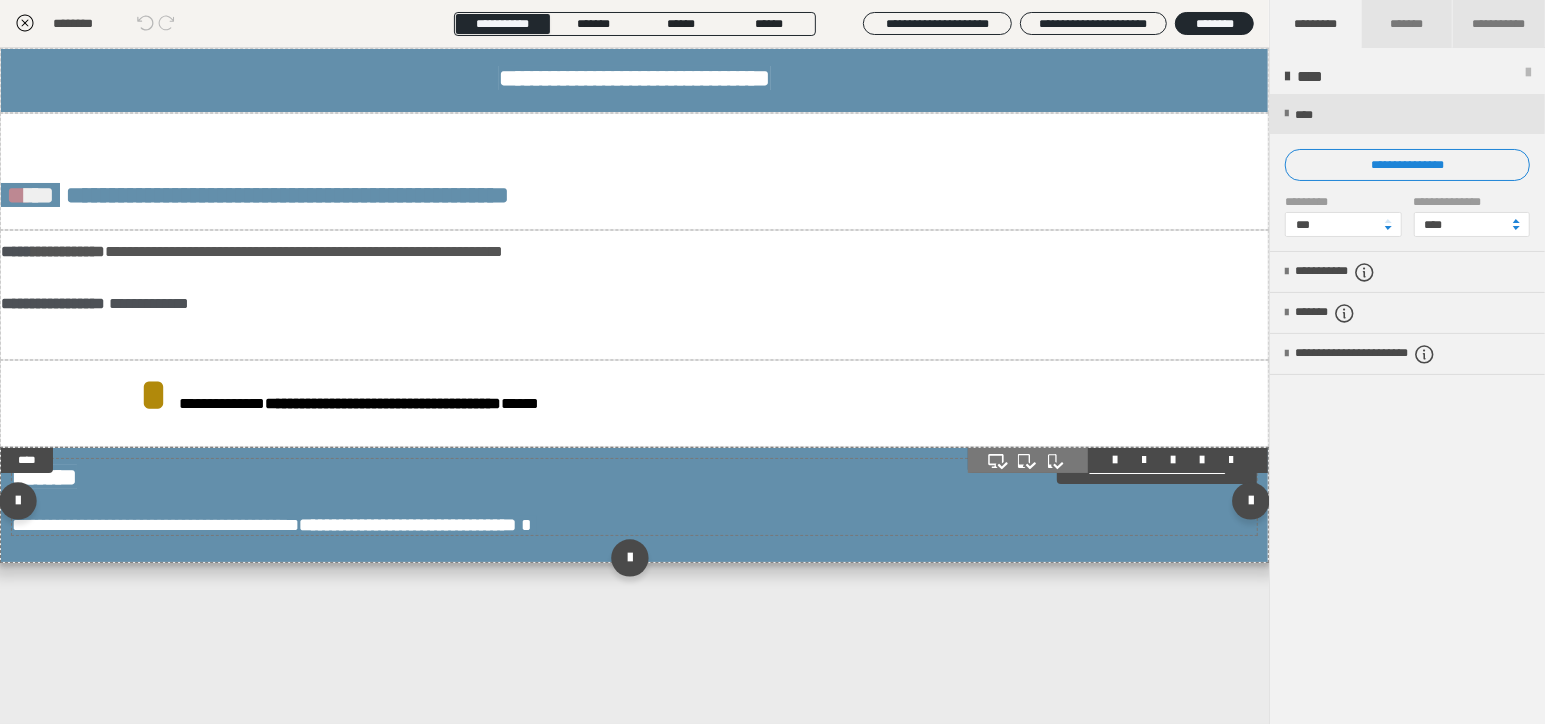 click on "**********" at bounding box center (634, 497) 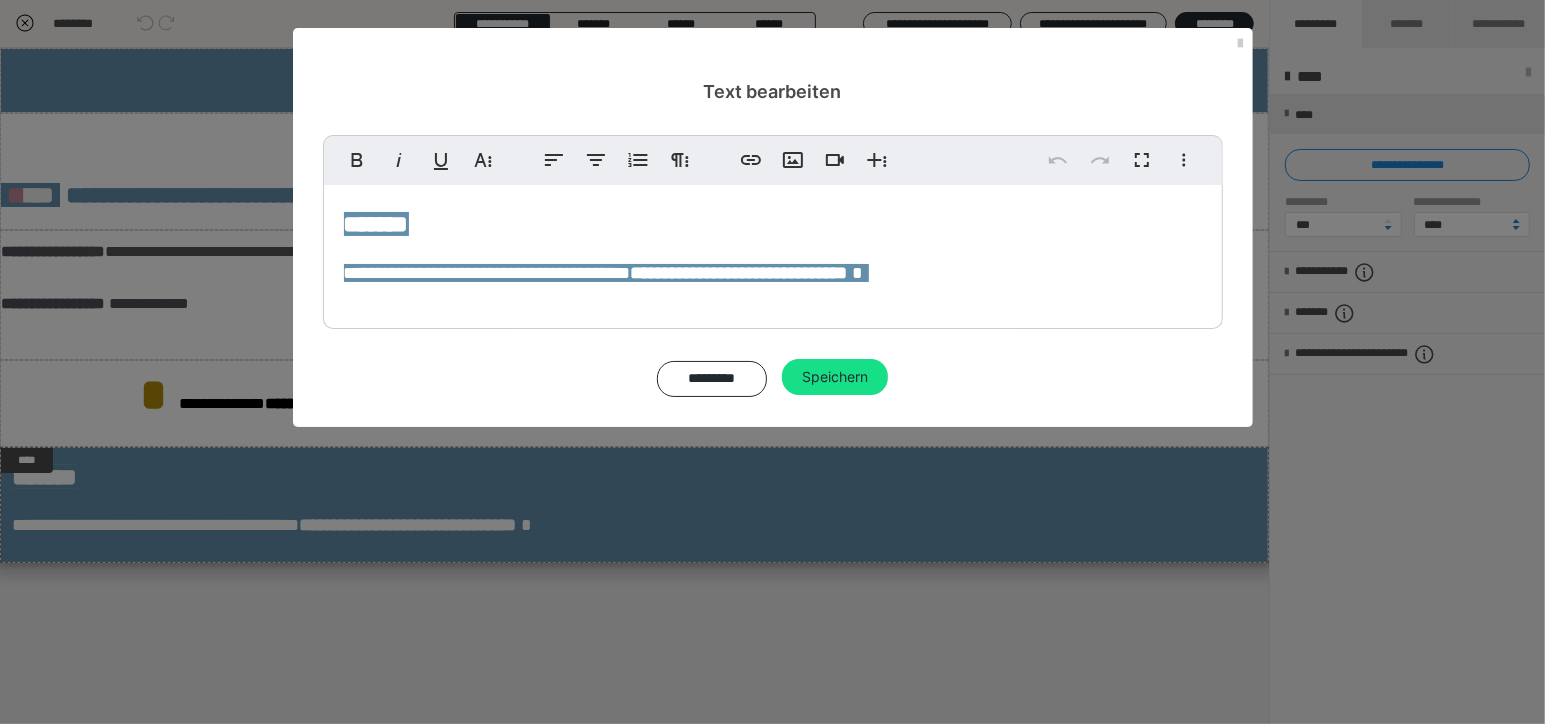 click on "**********" at bounding box center (772, 362) 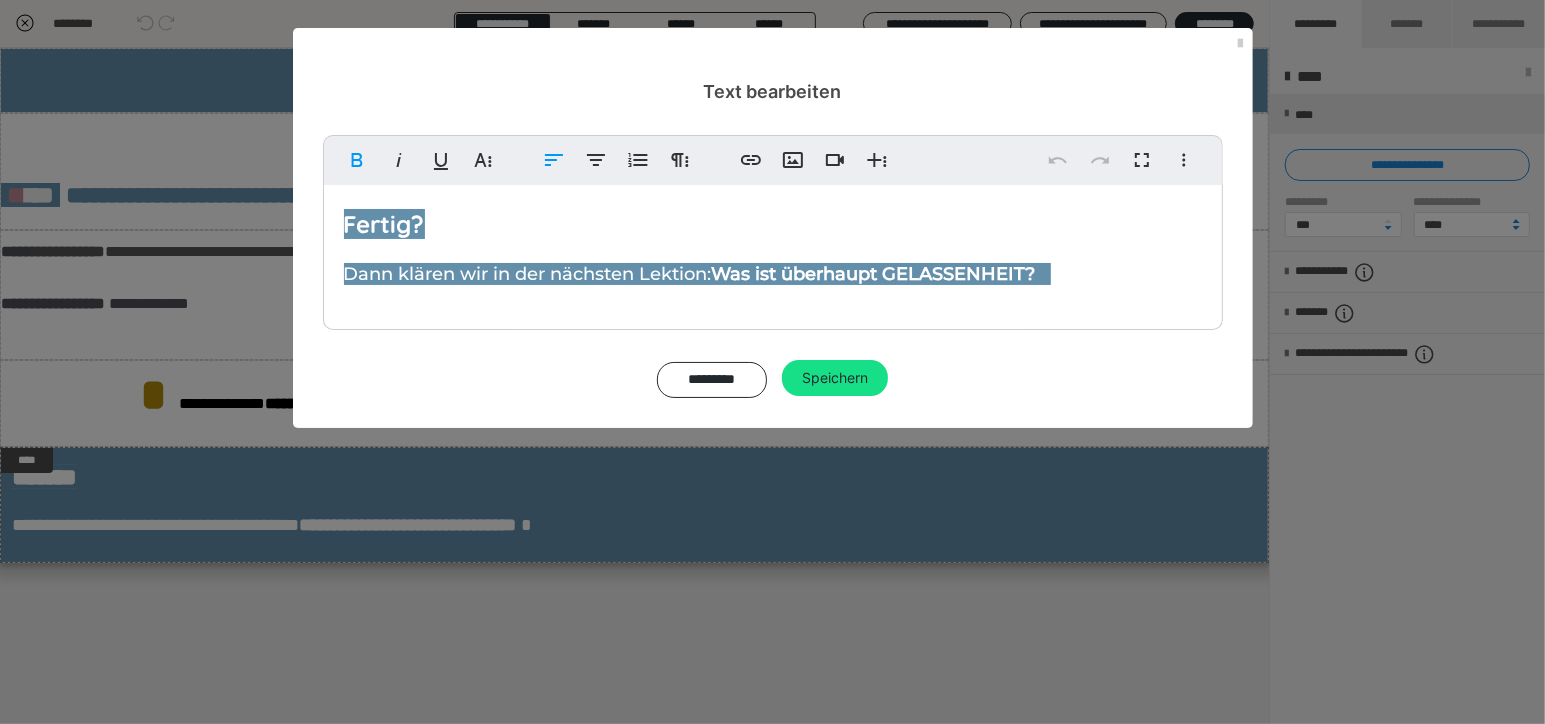 click on "Fertig?" at bounding box center [384, 224] 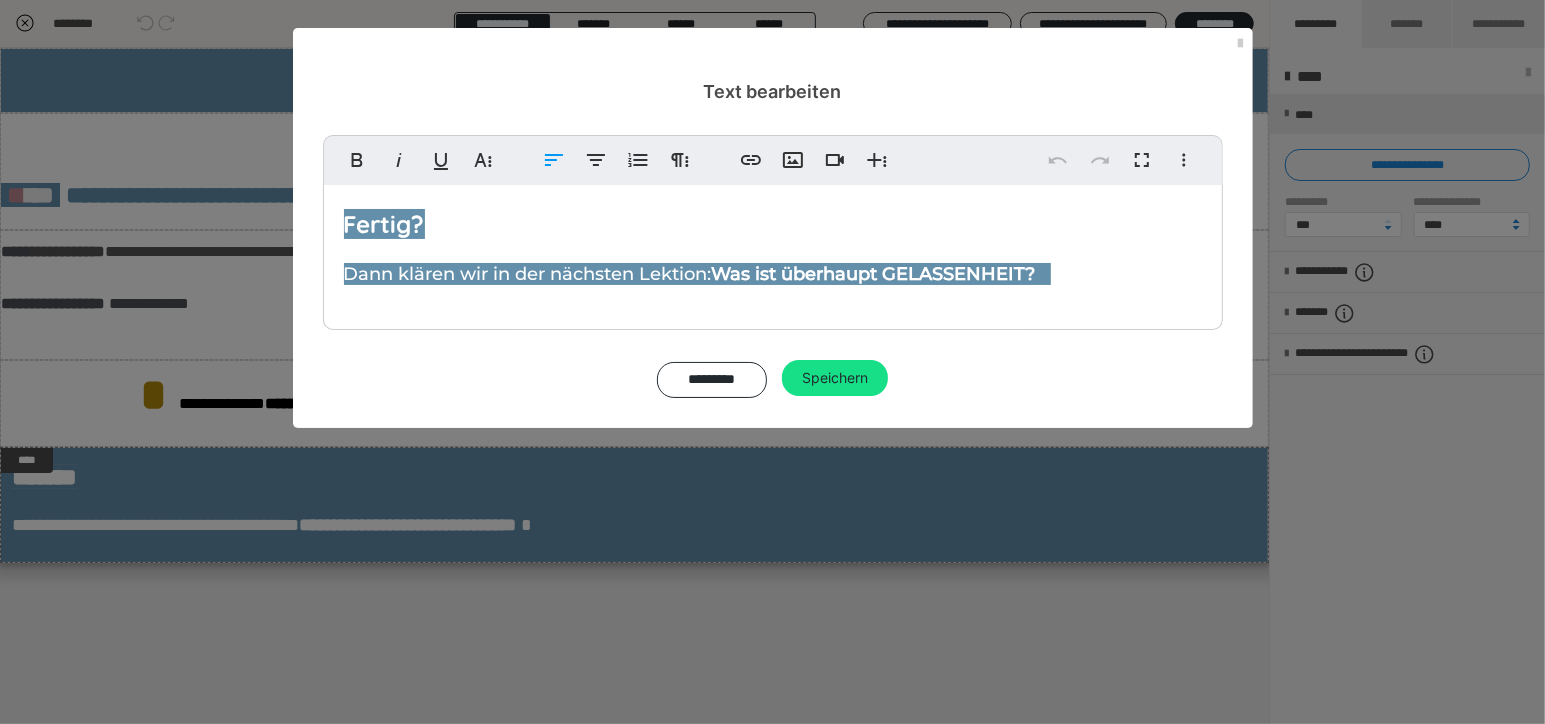click on "Dann klären wir in der nächsten Lektion:  Was ist überhaupt GELASSENHEIT?" at bounding box center [697, 274] 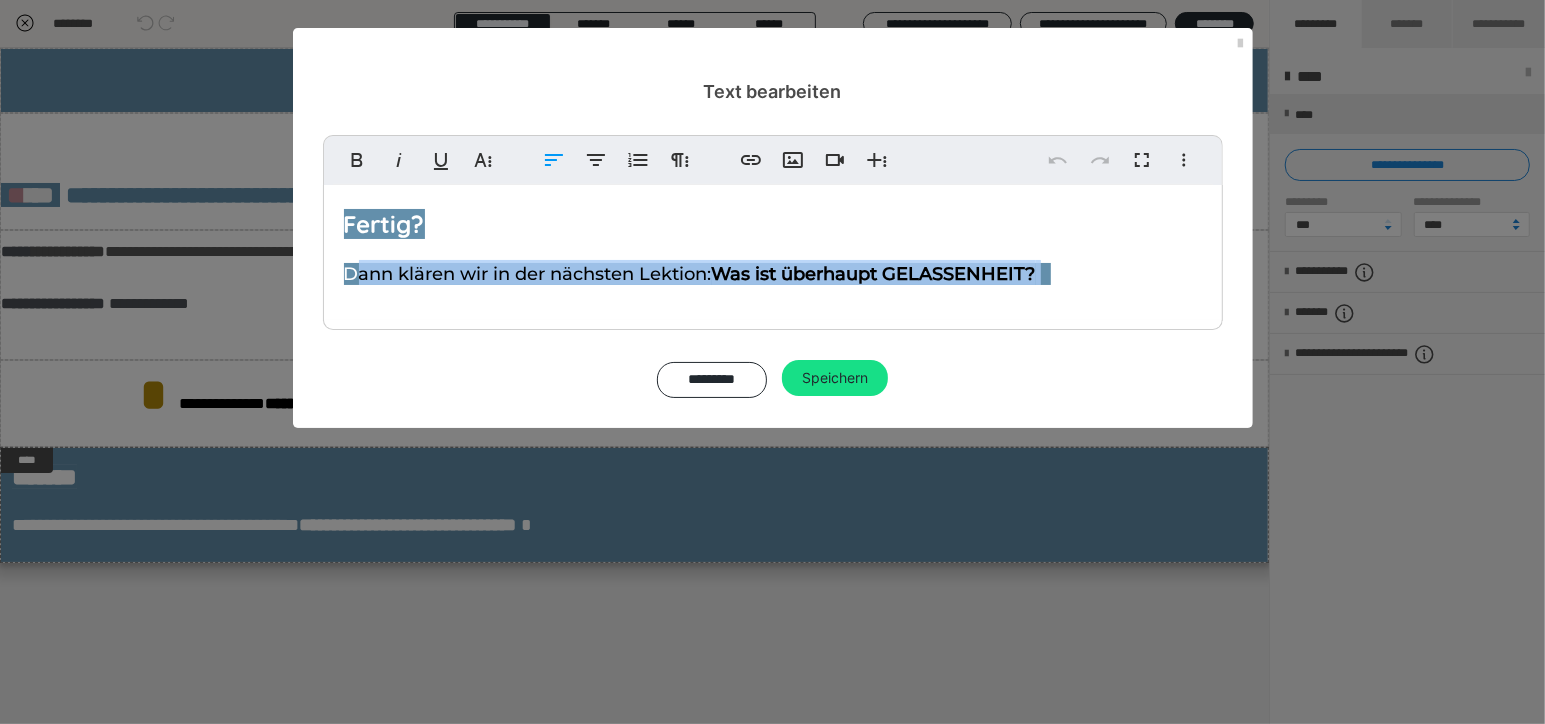 drag, startPoint x: 443, startPoint y: 278, endPoint x: 353, endPoint y: 278, distance: 90 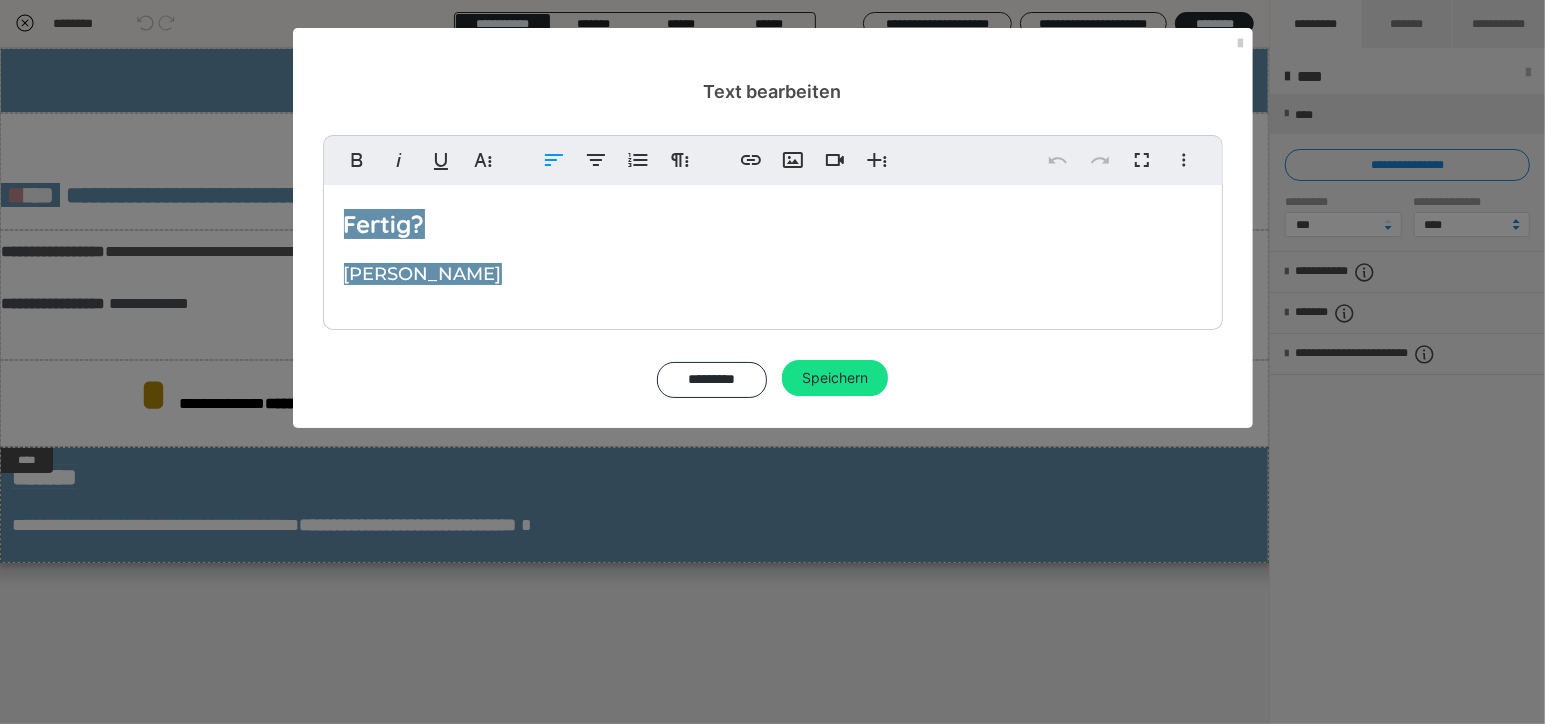 type 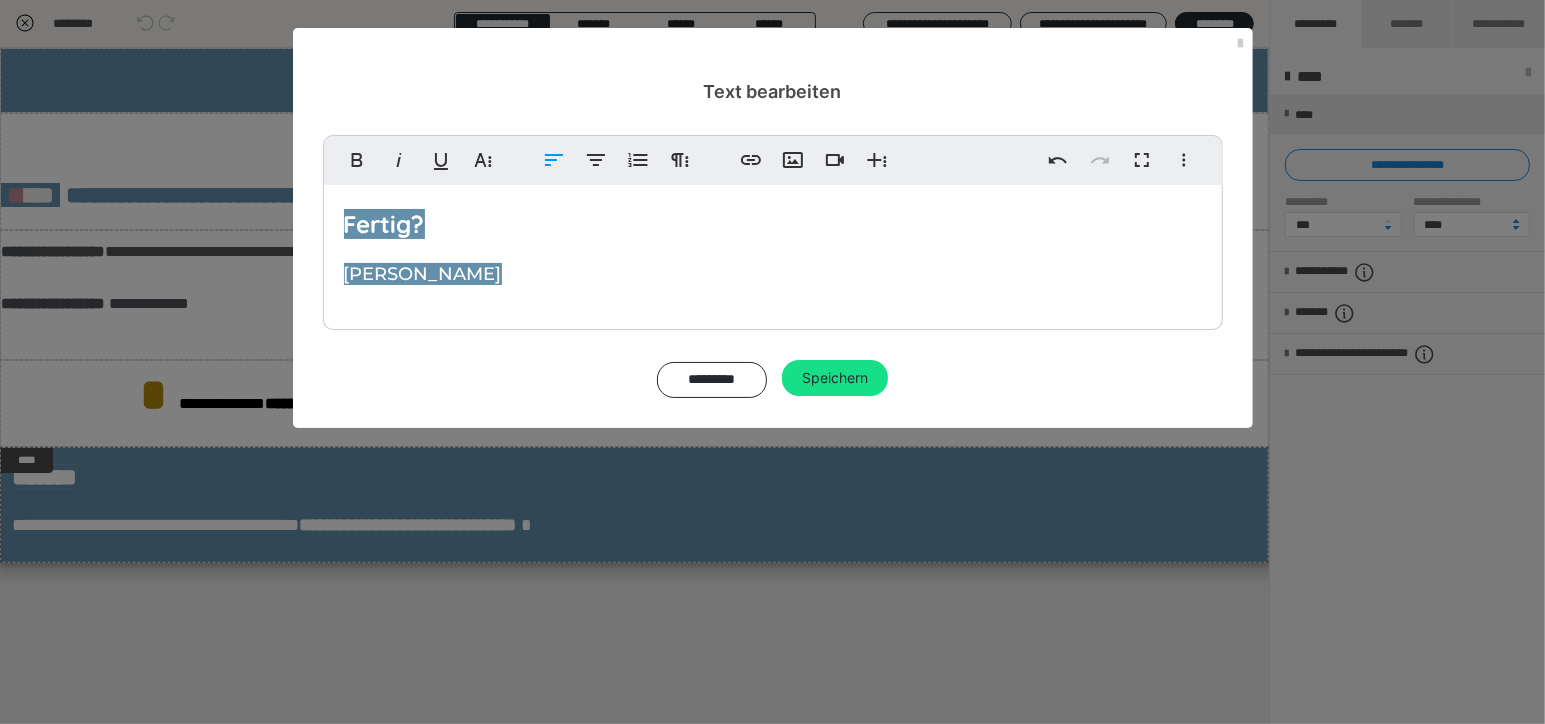 click on "Fertig?" at bounding box center [384, 224] 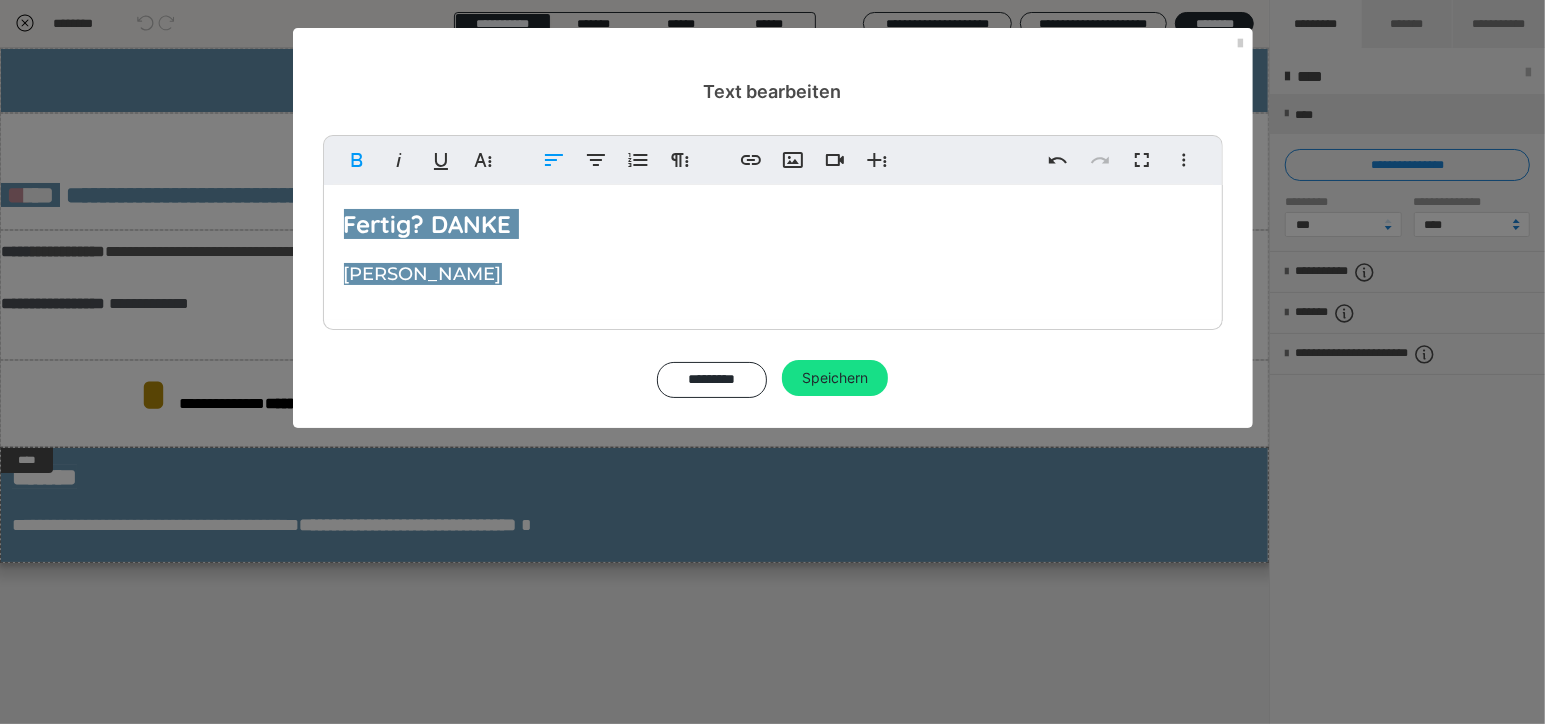 click on "Fertig? DANKE" at bounding box center (431, 224) 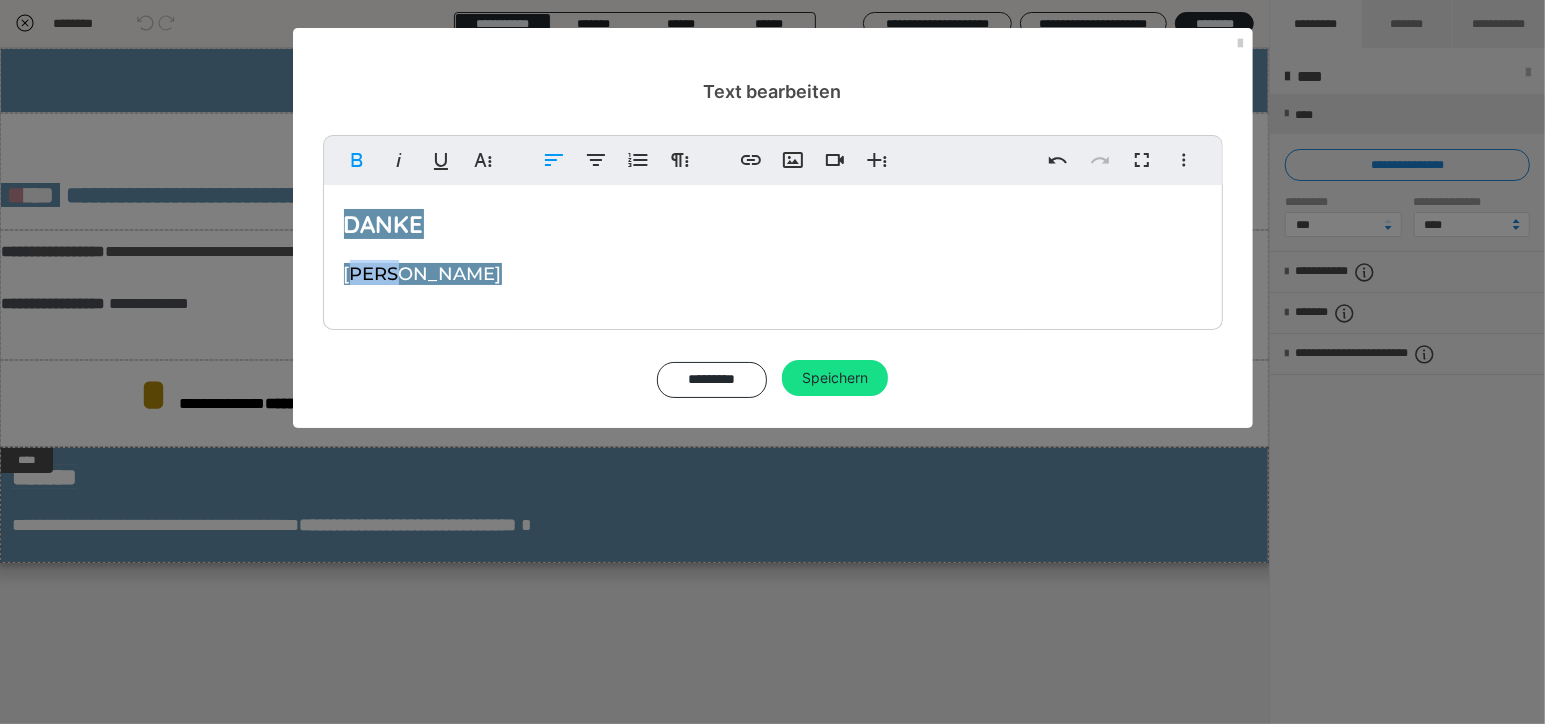 drag, startPoint x: 357, startPoint y: 275, endPoint x: 388, endPoint y: 272, distance: 31.144823 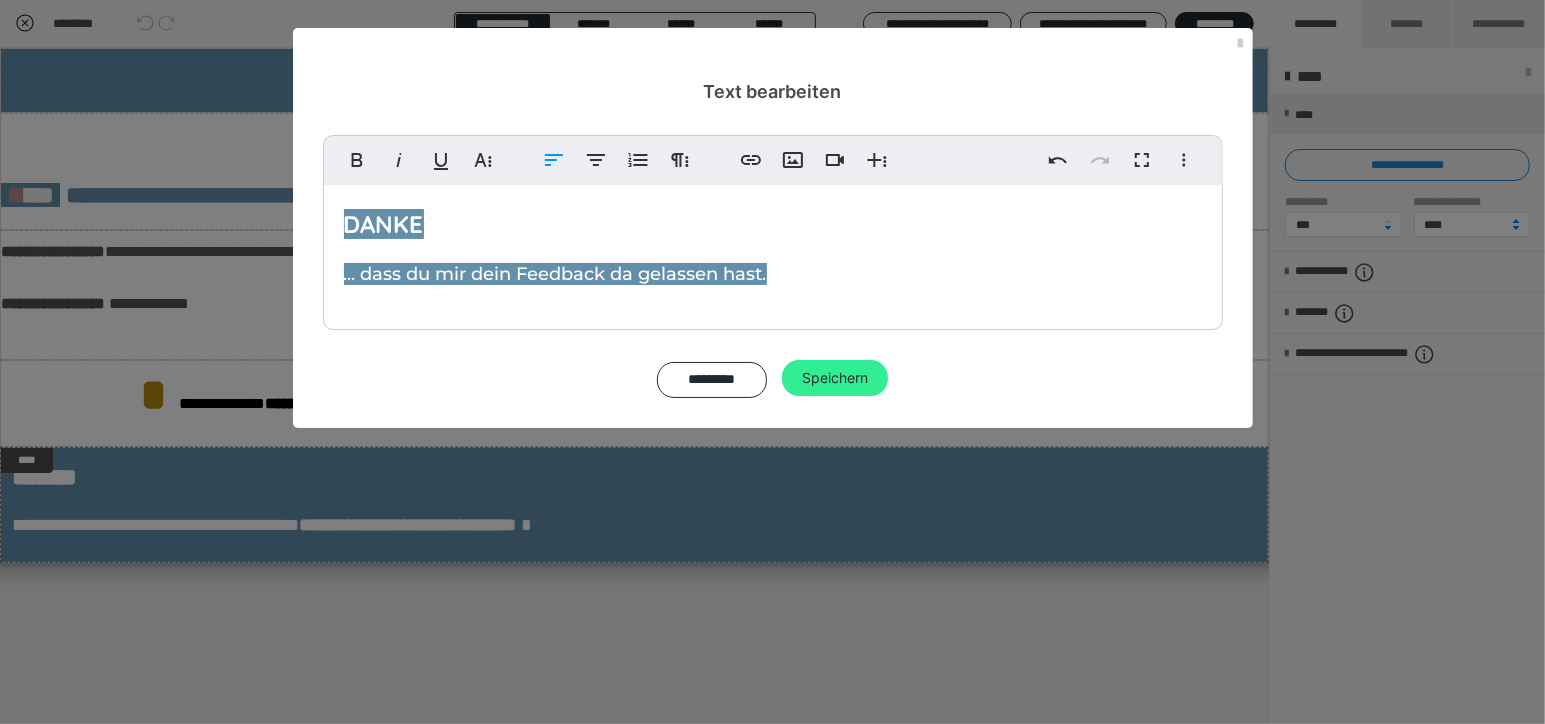 click on "Speichern" at bounding box center [835, 378] 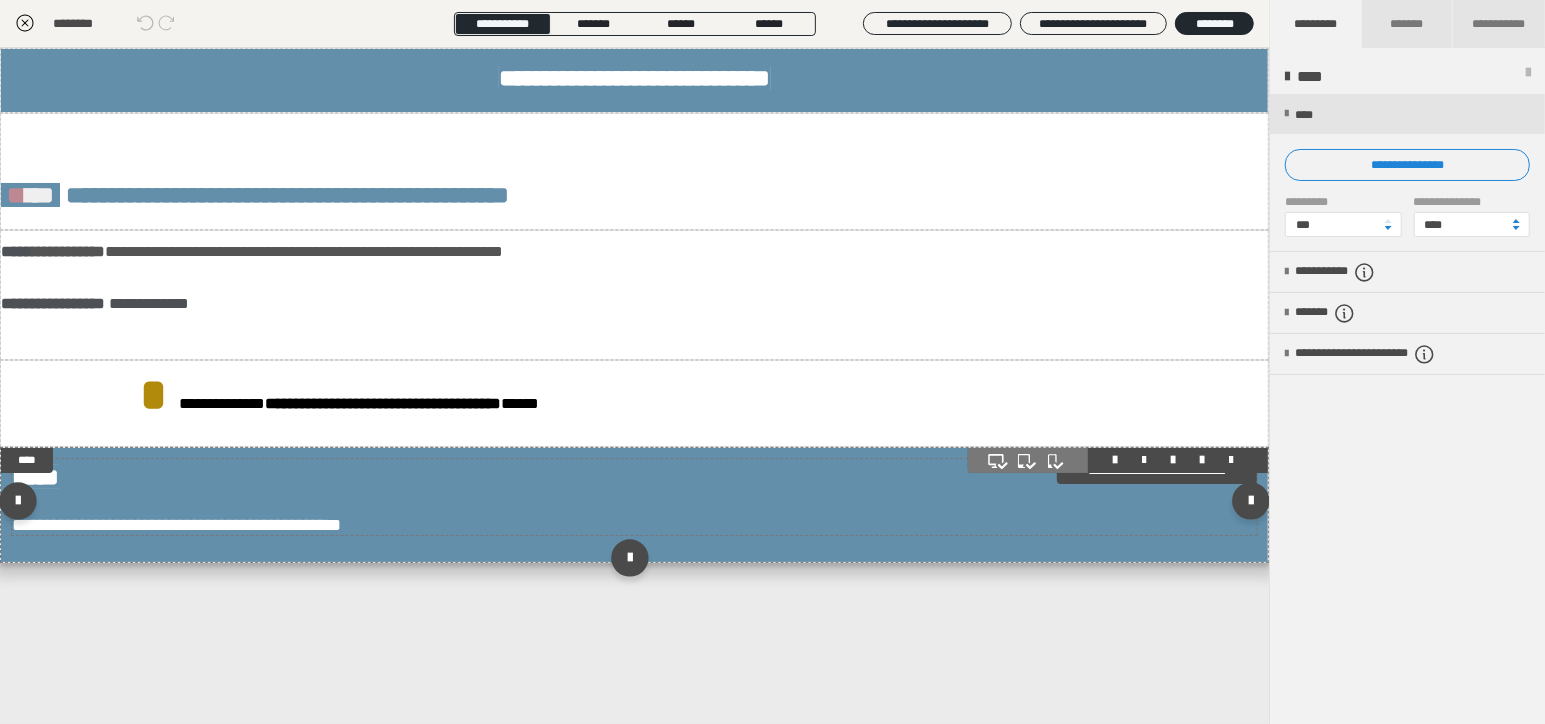 click on "**********" at bounding box center [176, 525] 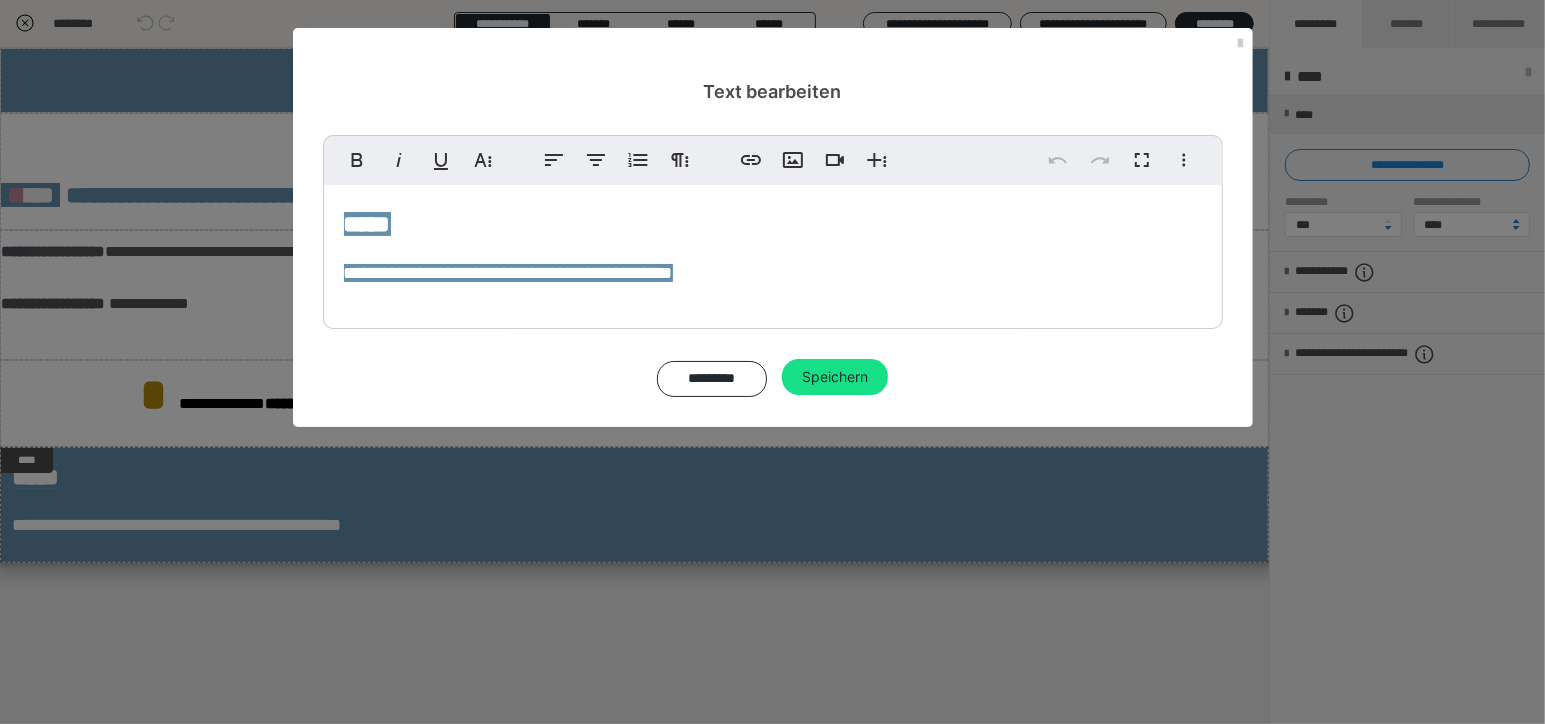 click on "**********" at bounding box center (508, 273) 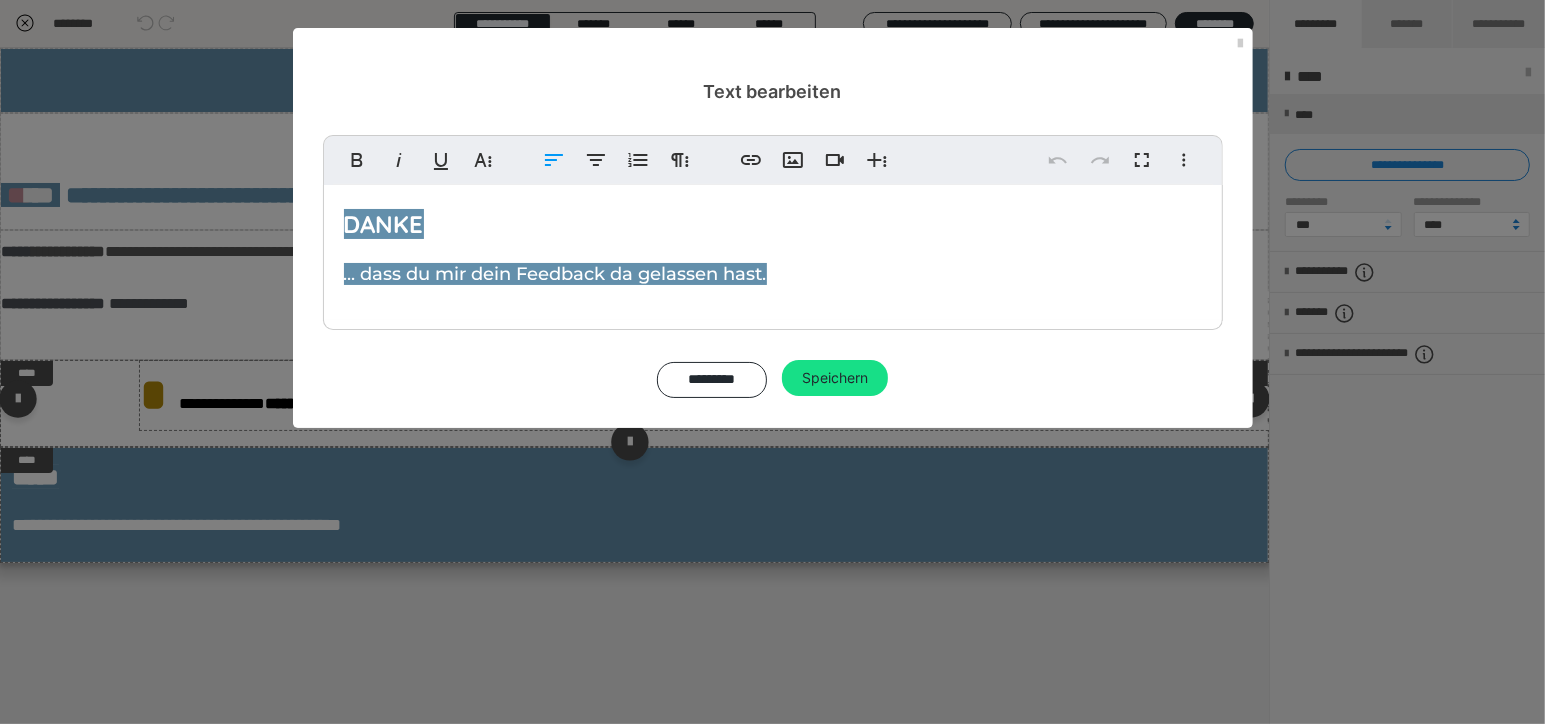 click on "Speichern" at bounding box center [835, 378] 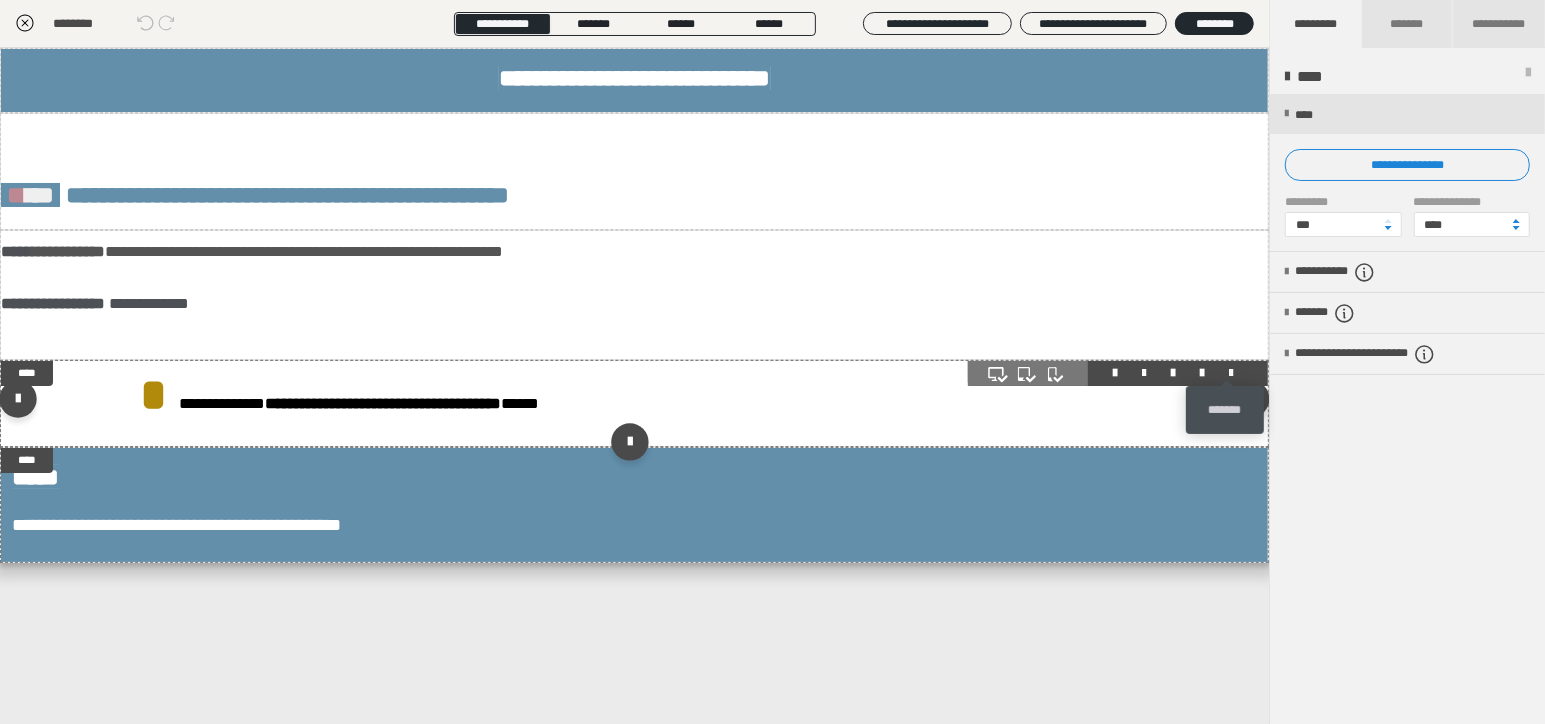 click at bounding box center [1231, 373] 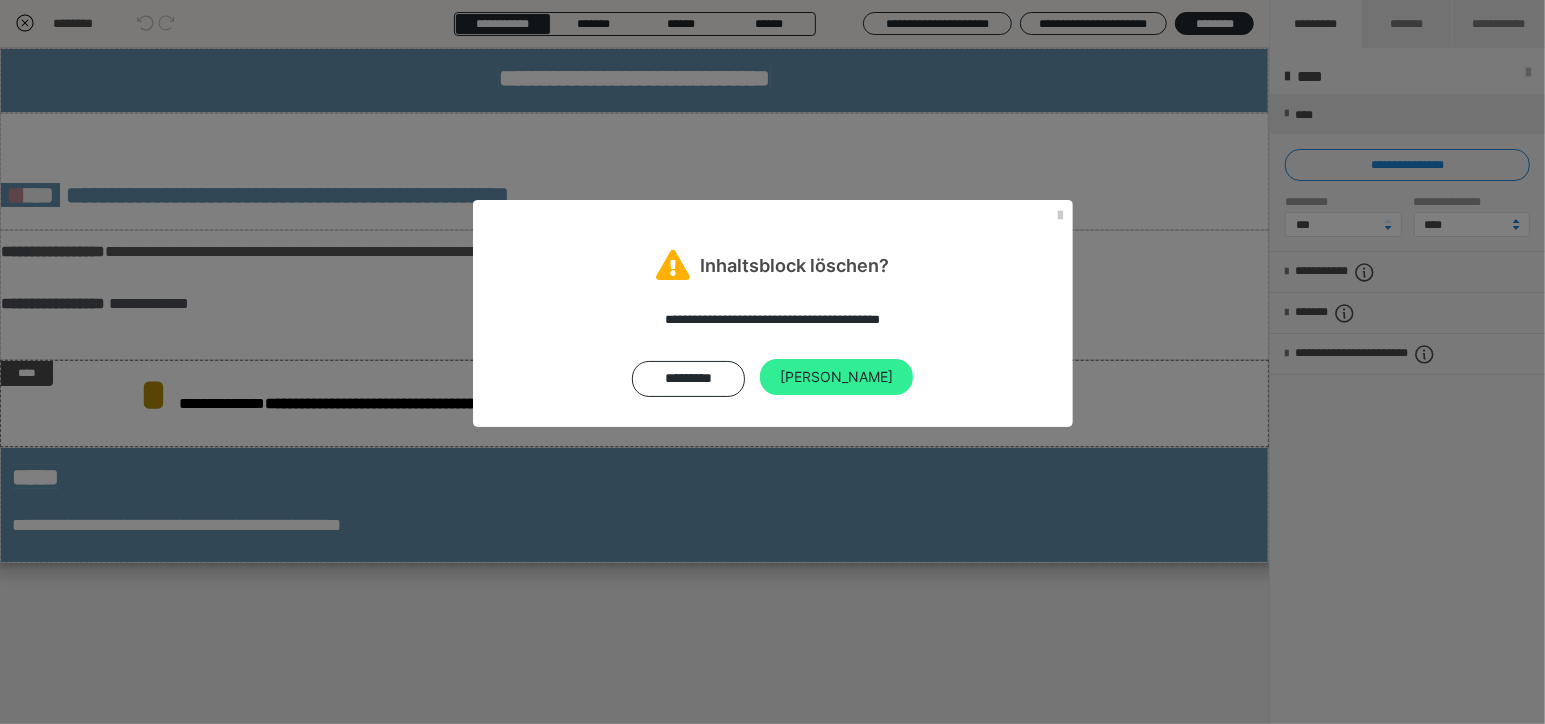 click on "Ja" at bounding box center (836, 377) 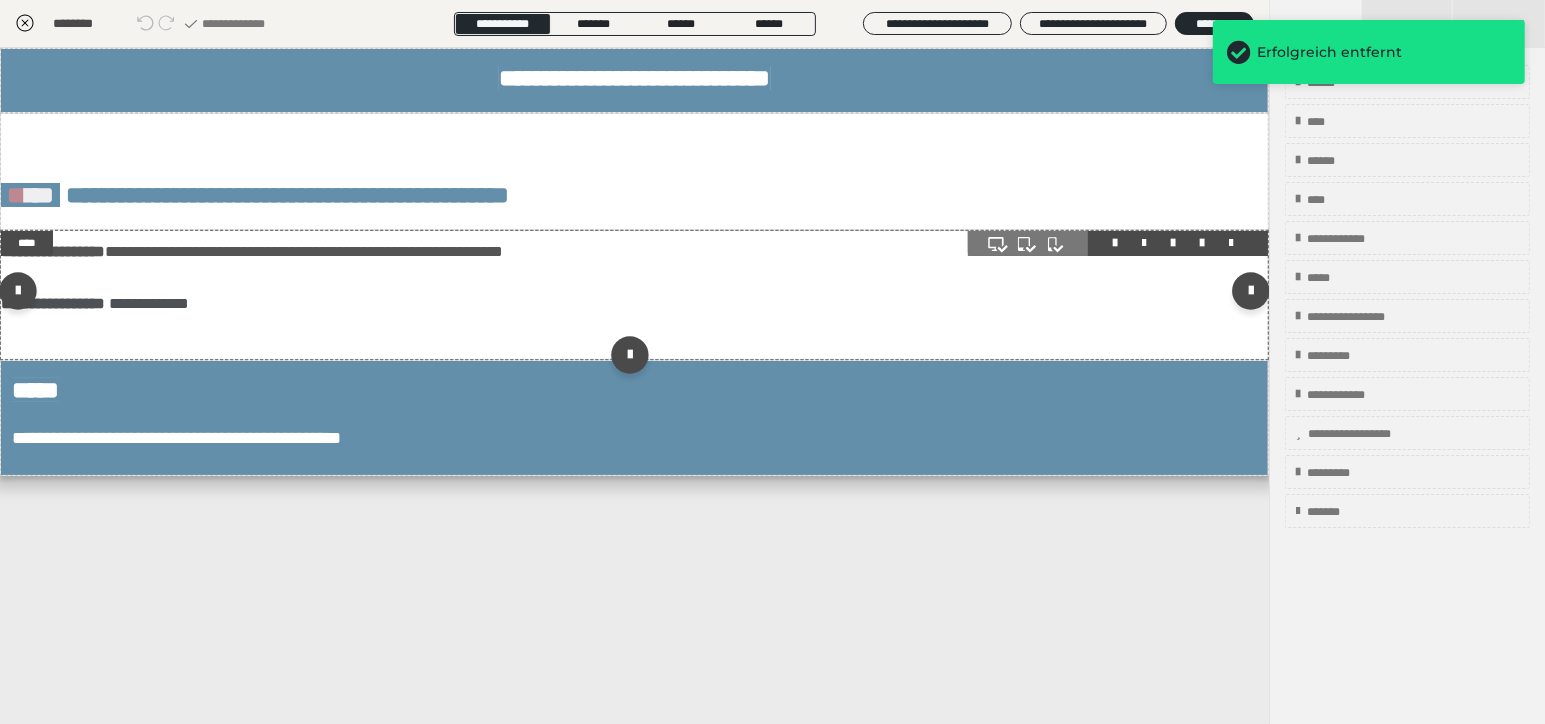 click on "**********" at bounding box center [304, 251] 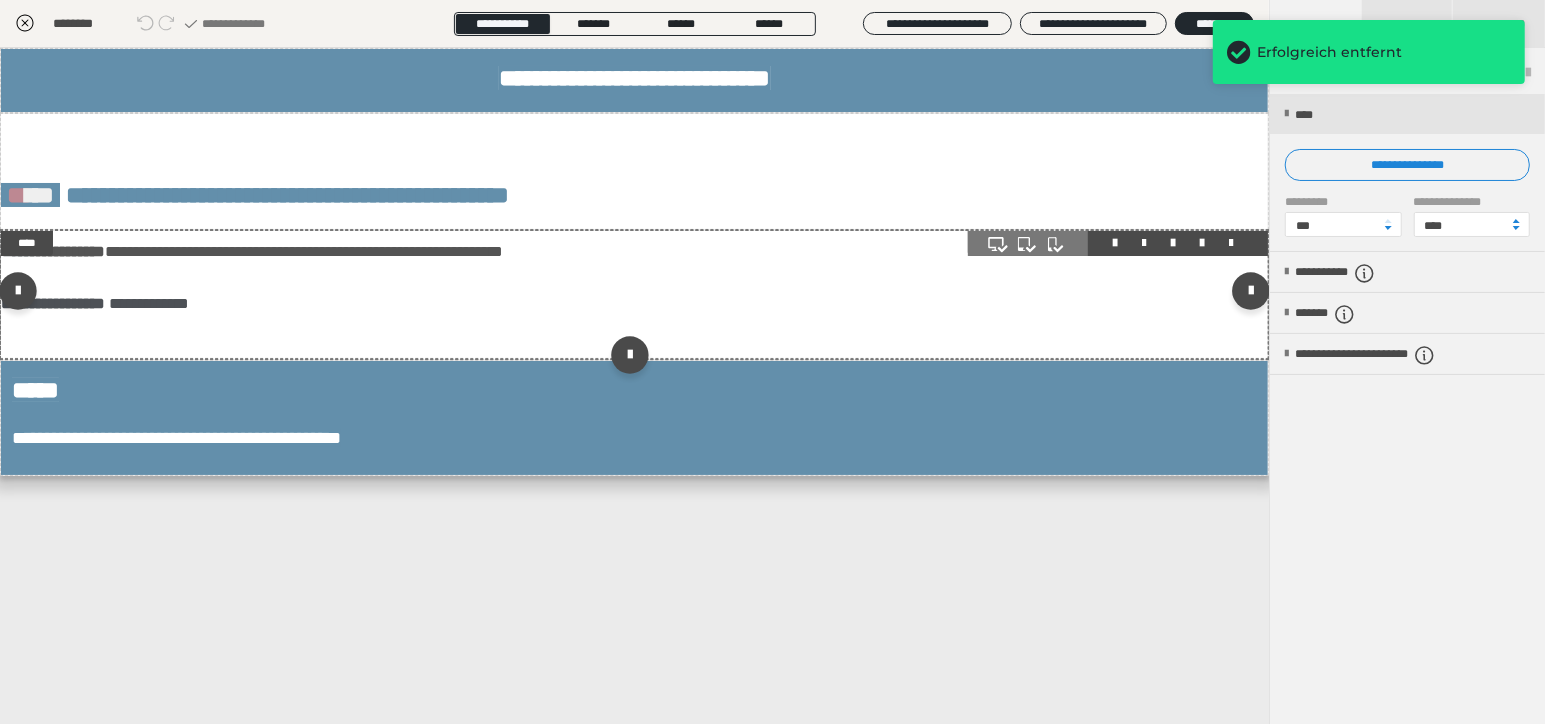 click on "**********" at bounding box center (304, 251) 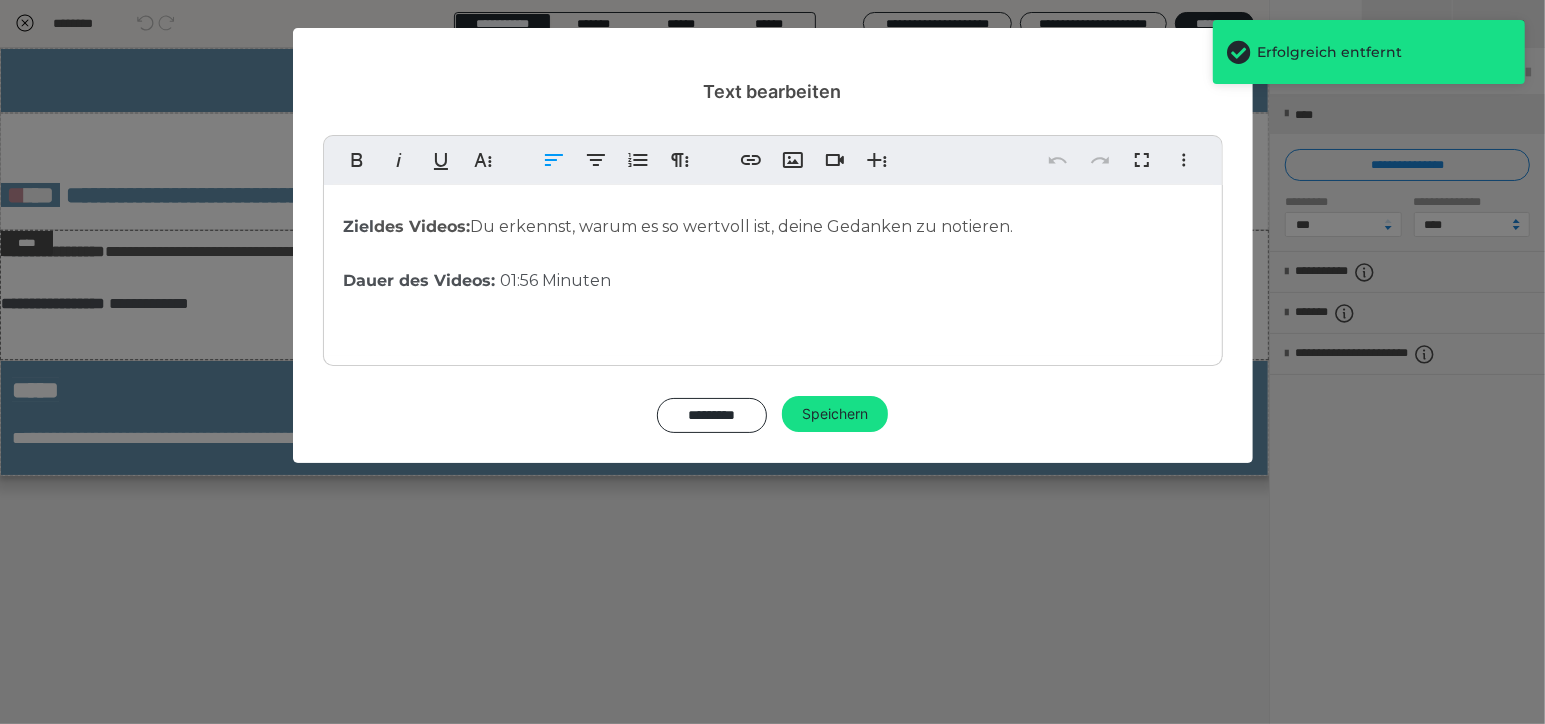 drag, startPoint x: 679, startPoint y: 250, endPoint x: 450, endPoint y: 229, distance: 229.96086 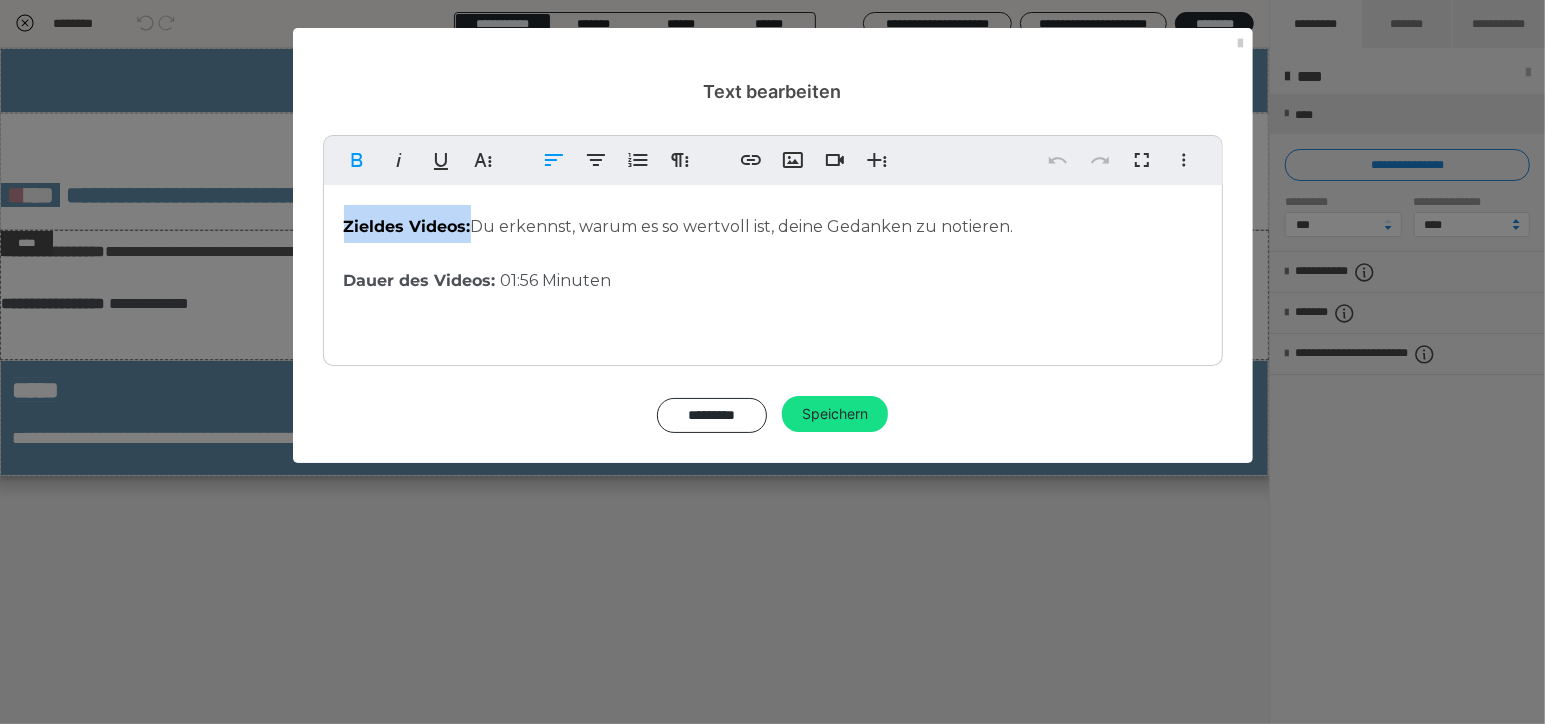 drag, startPoint x: 474, startPoint y: 225, endPoint x: 338, endPoint y: 225, distance: 136 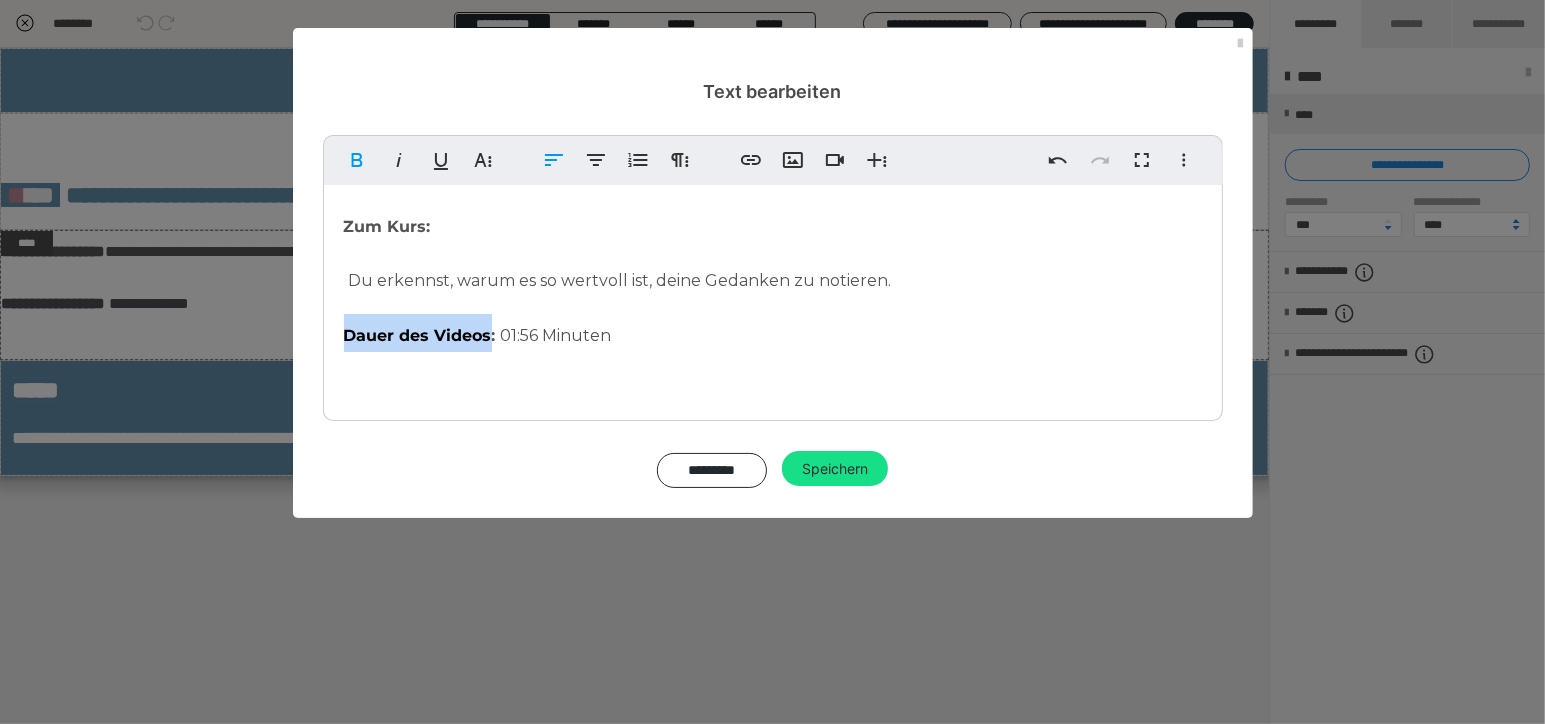 drag, startPoint x: 487, startPoint y: 334, endPoint x: 311, endPoint y: 335, distance: 176.00284 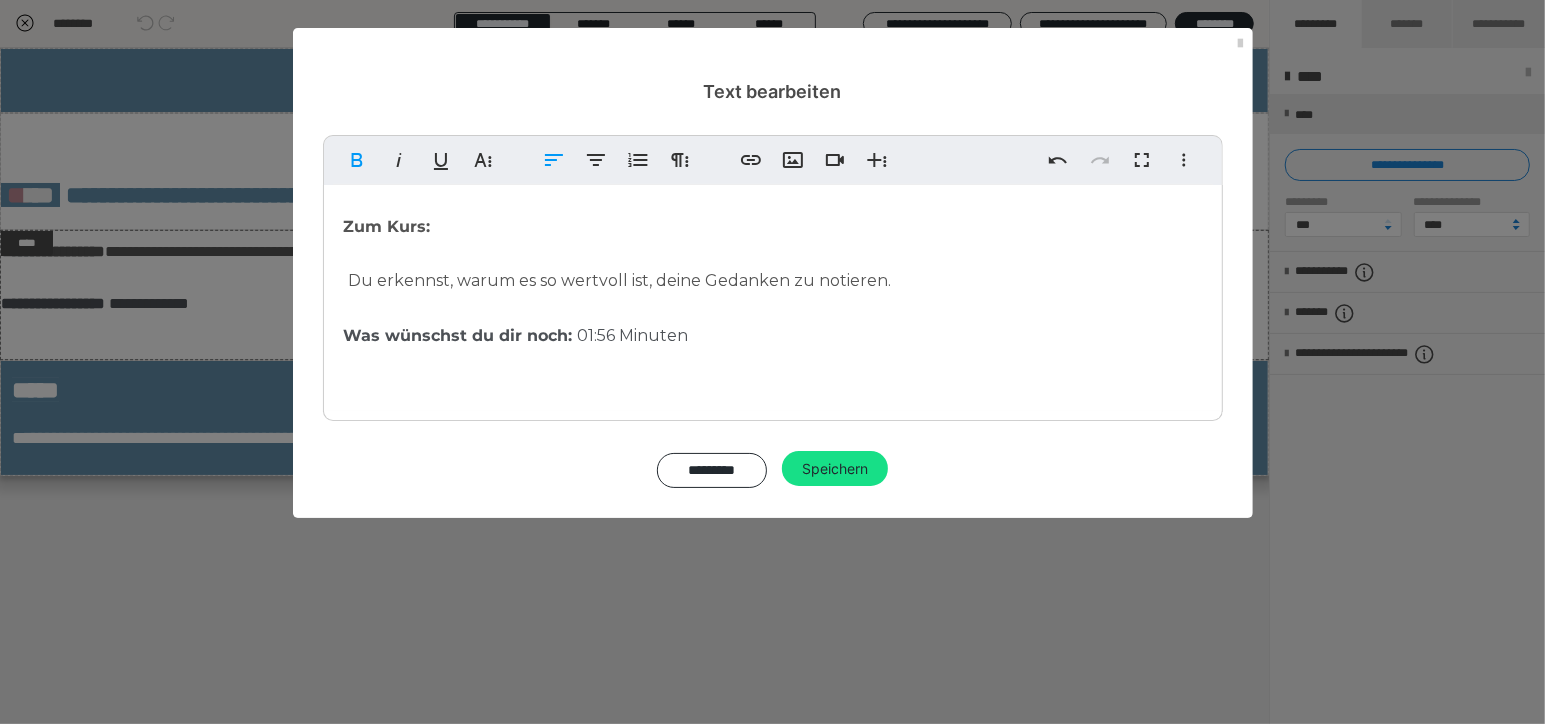 click on "Zum Kurs:" at bounding box center [387, 226] 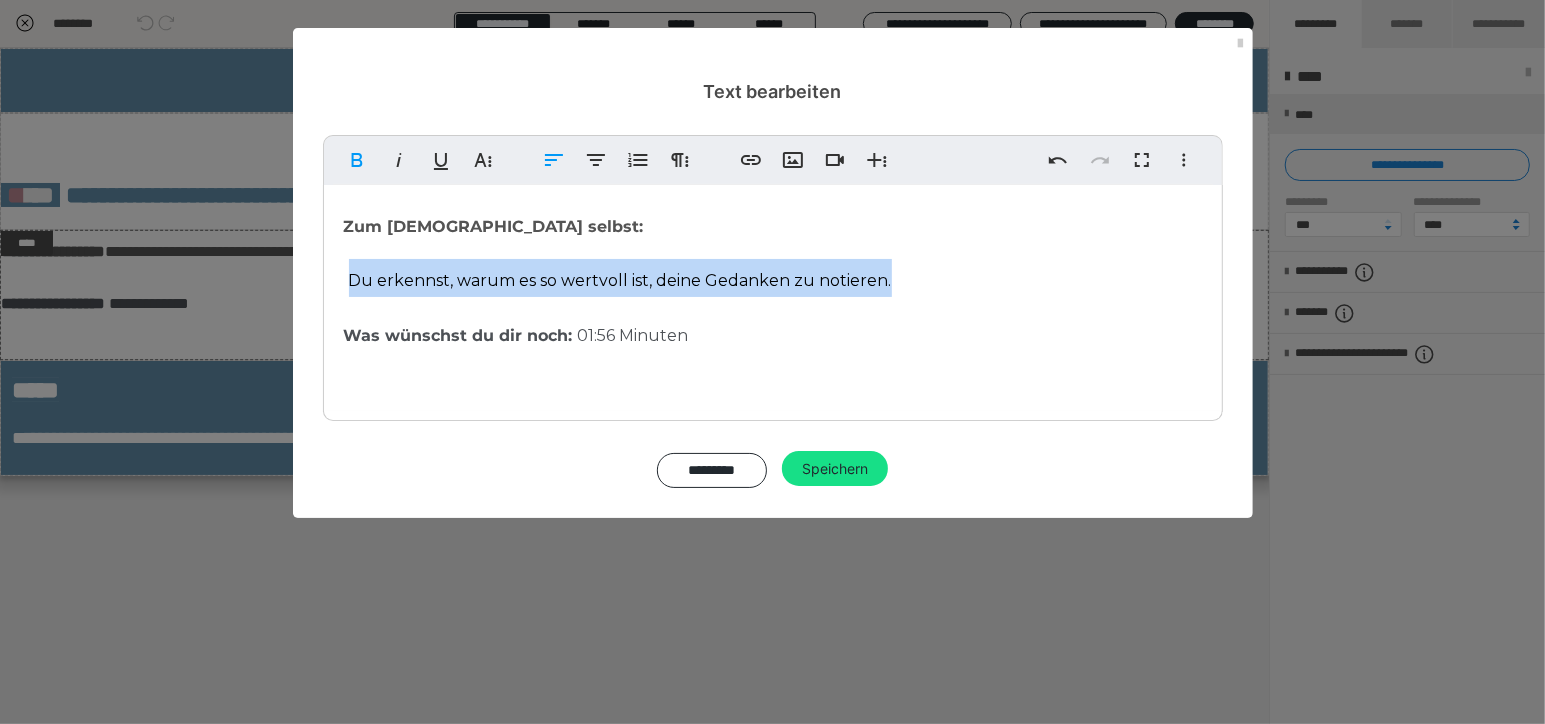 drag, startPoint x: 892, startPoint y: 276, endPoint x: 346, endPoint y: 284, distance: 546.0586 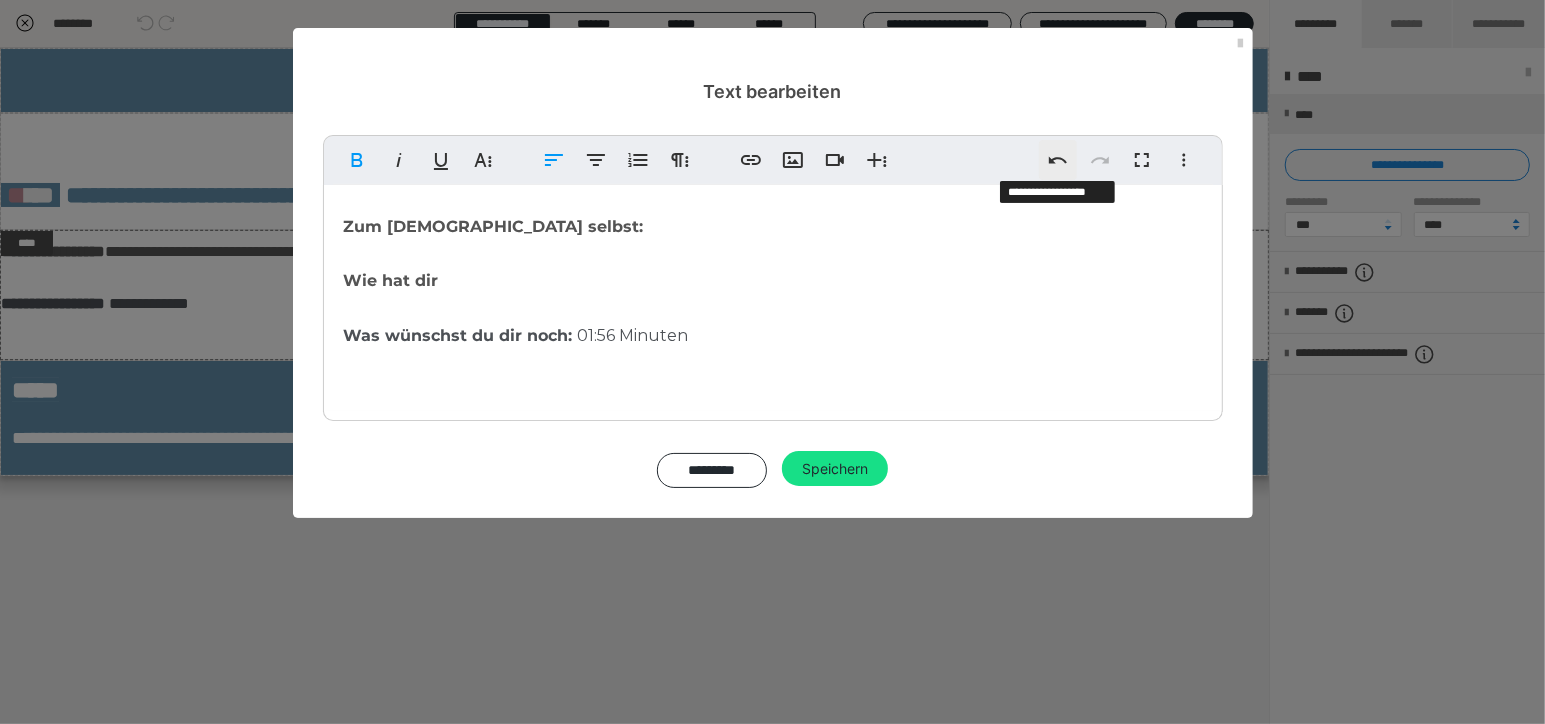click 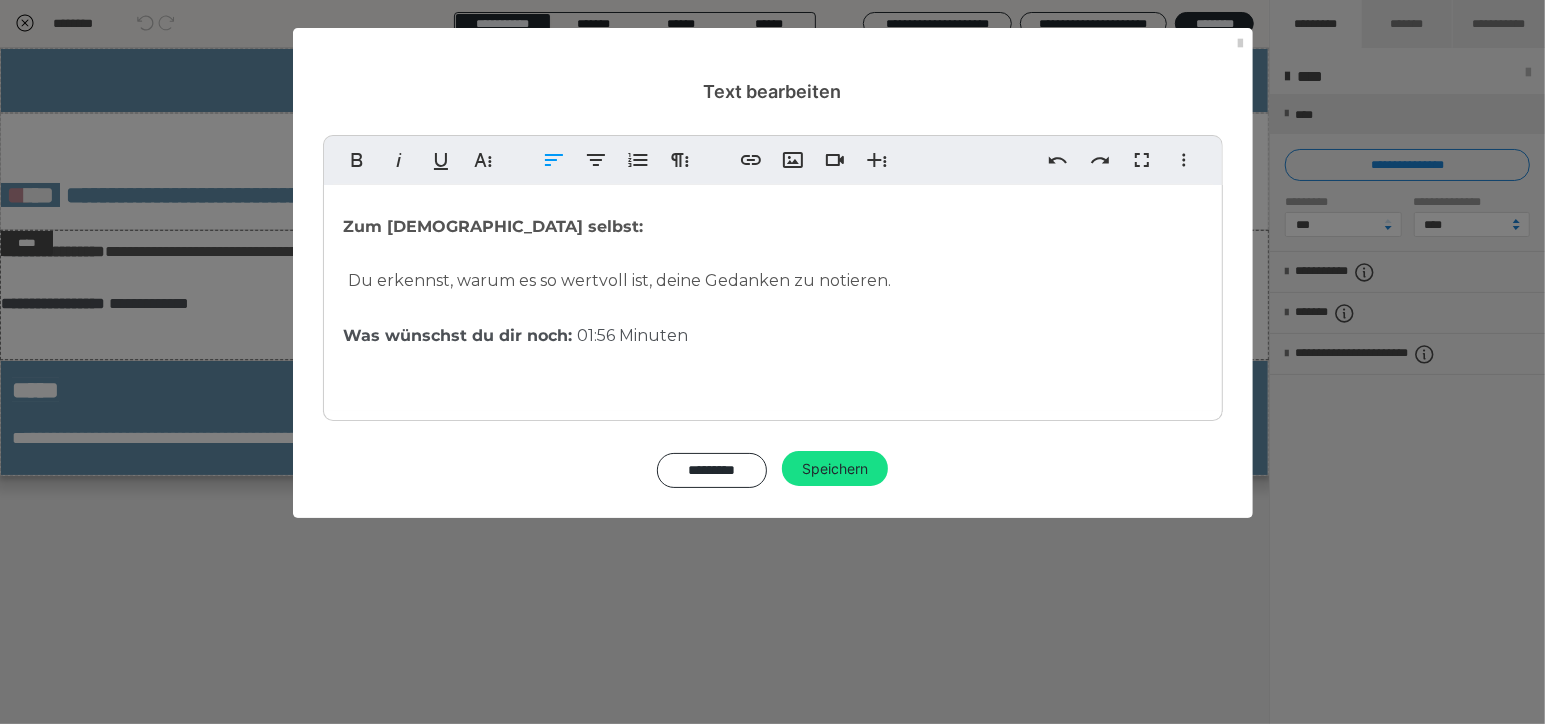 click on "Zum Kurs selbst:    Du erkennst, warum es so wertvoll ist, deine Gedanken zu notieren. Was wünschst du dir noch:   01:56 Minuten" at bounding box center (773, 298) 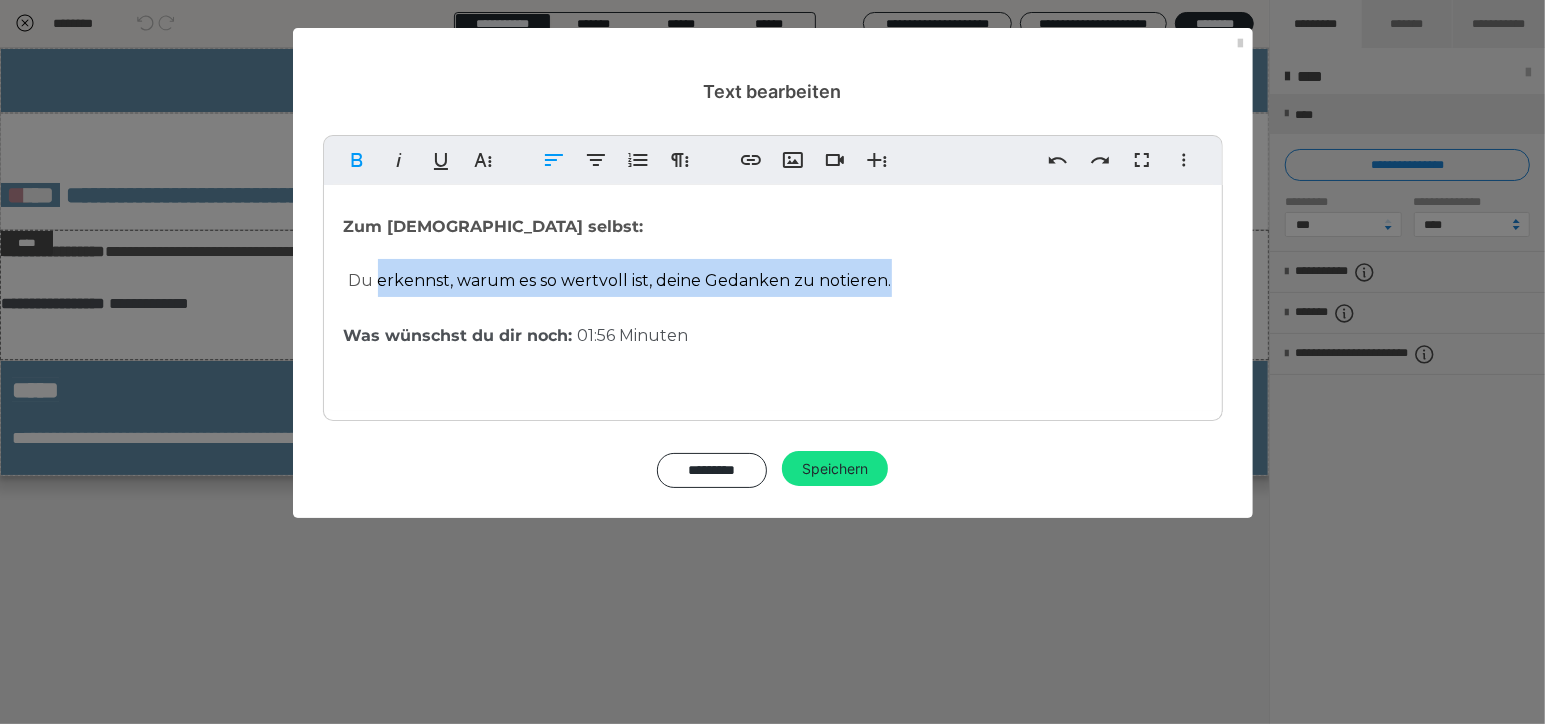 drag, startPoint x: 742, startPoint y: 291, endPoint x: 896, endPoint y: 293, distance: 154.01299 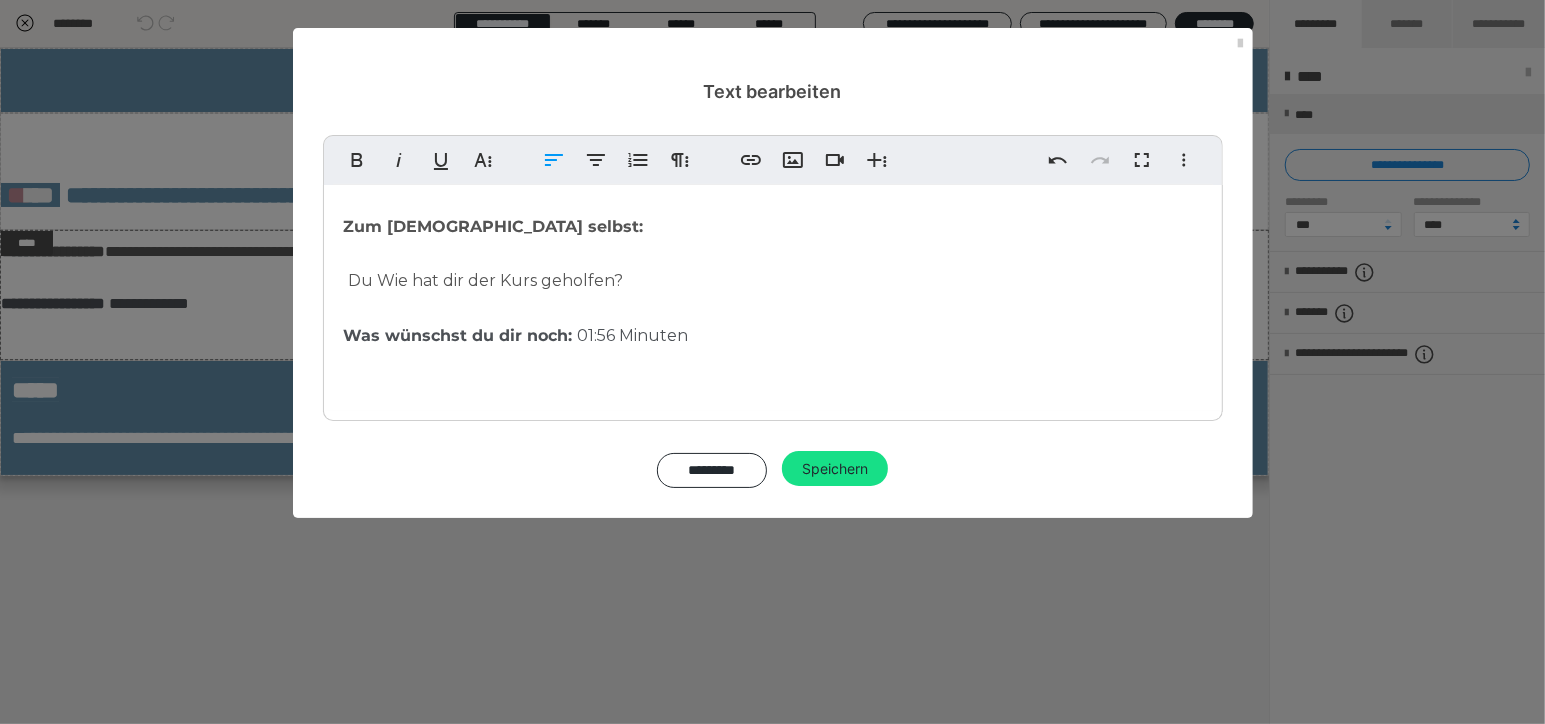 click on "Du Wie hat dir der Kurs geholfen?" at bounding box center (486, 280) 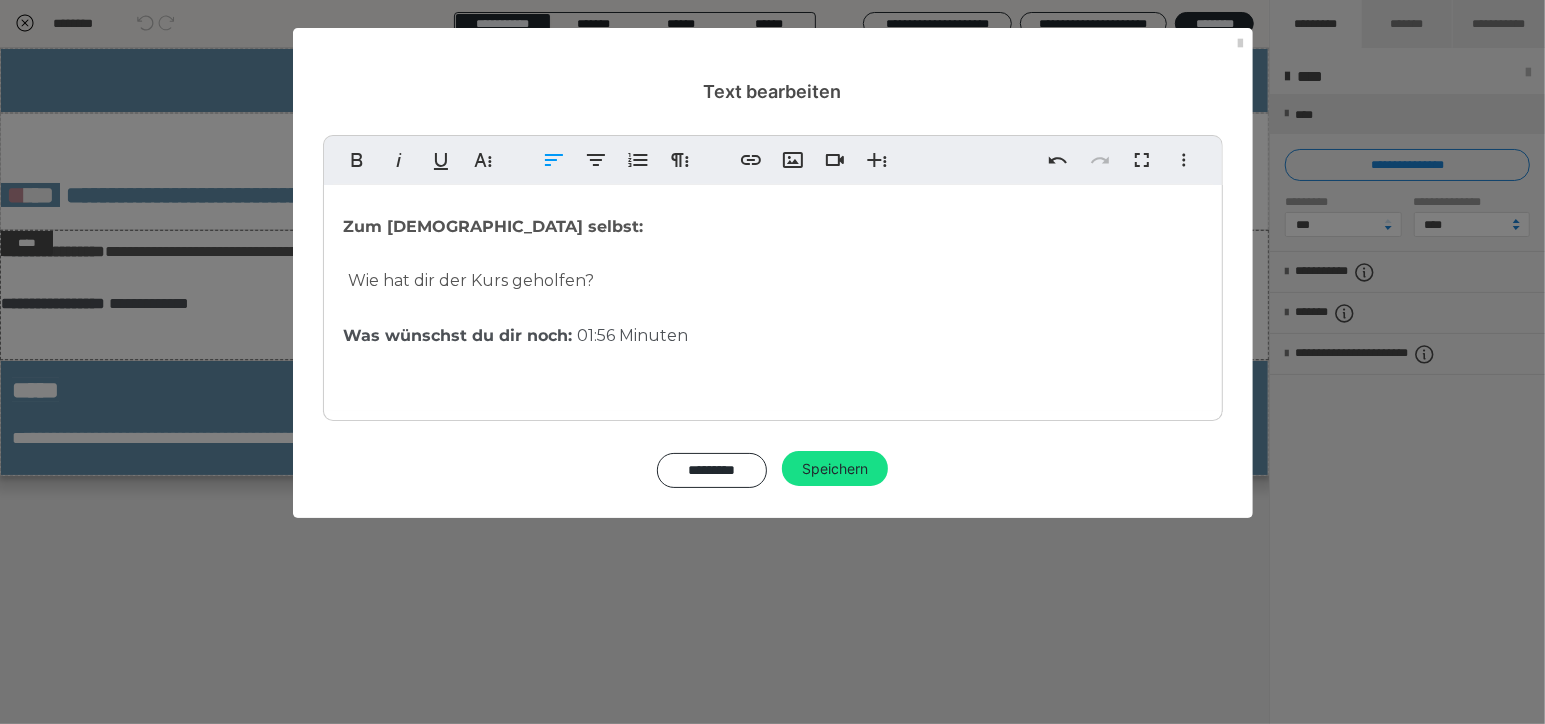 click on "Zum Kurs selbst:    Wie hat dir der Kurs geholfen? Was wünschst du dir noch:   01:56 Minuten" at bounding box center (773, 298) 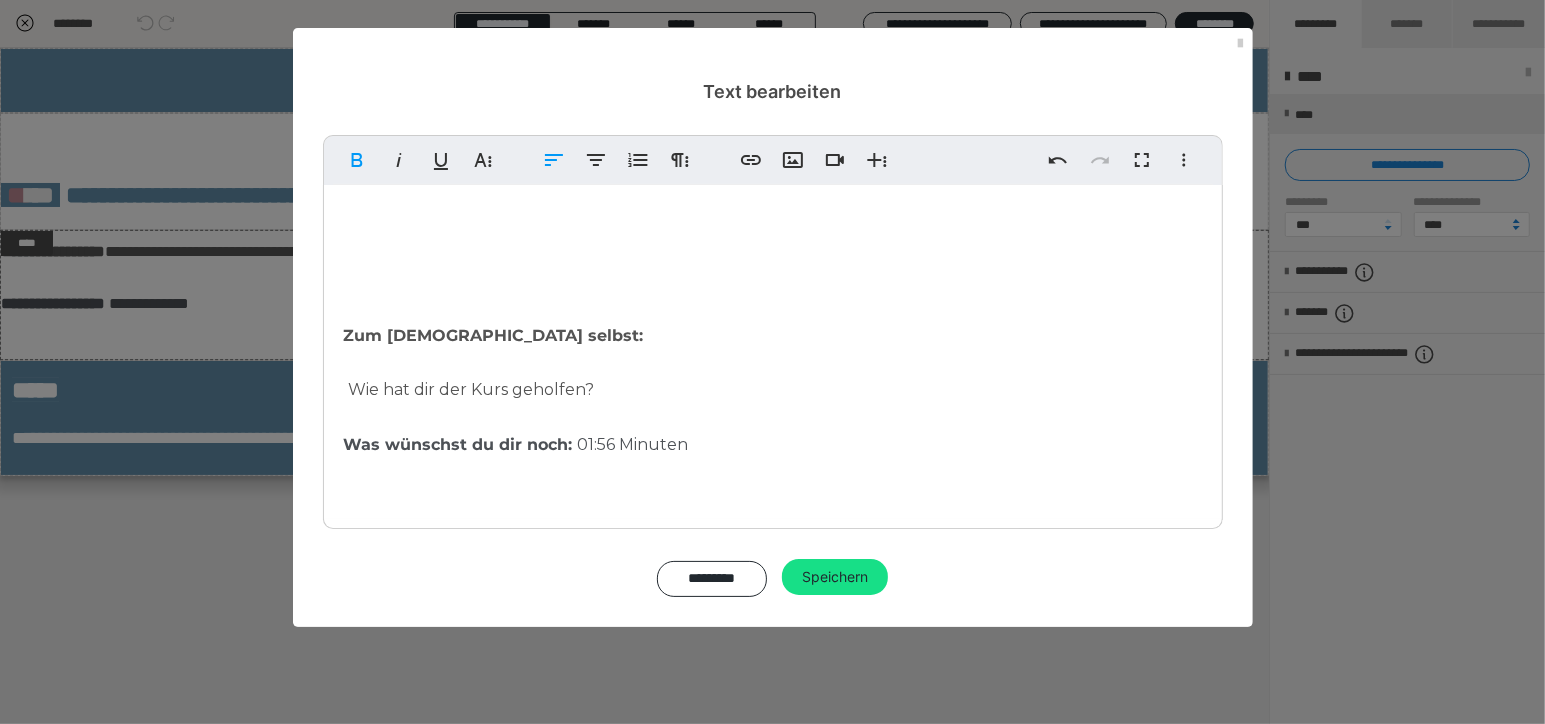 click at bounding box center (773, 224) 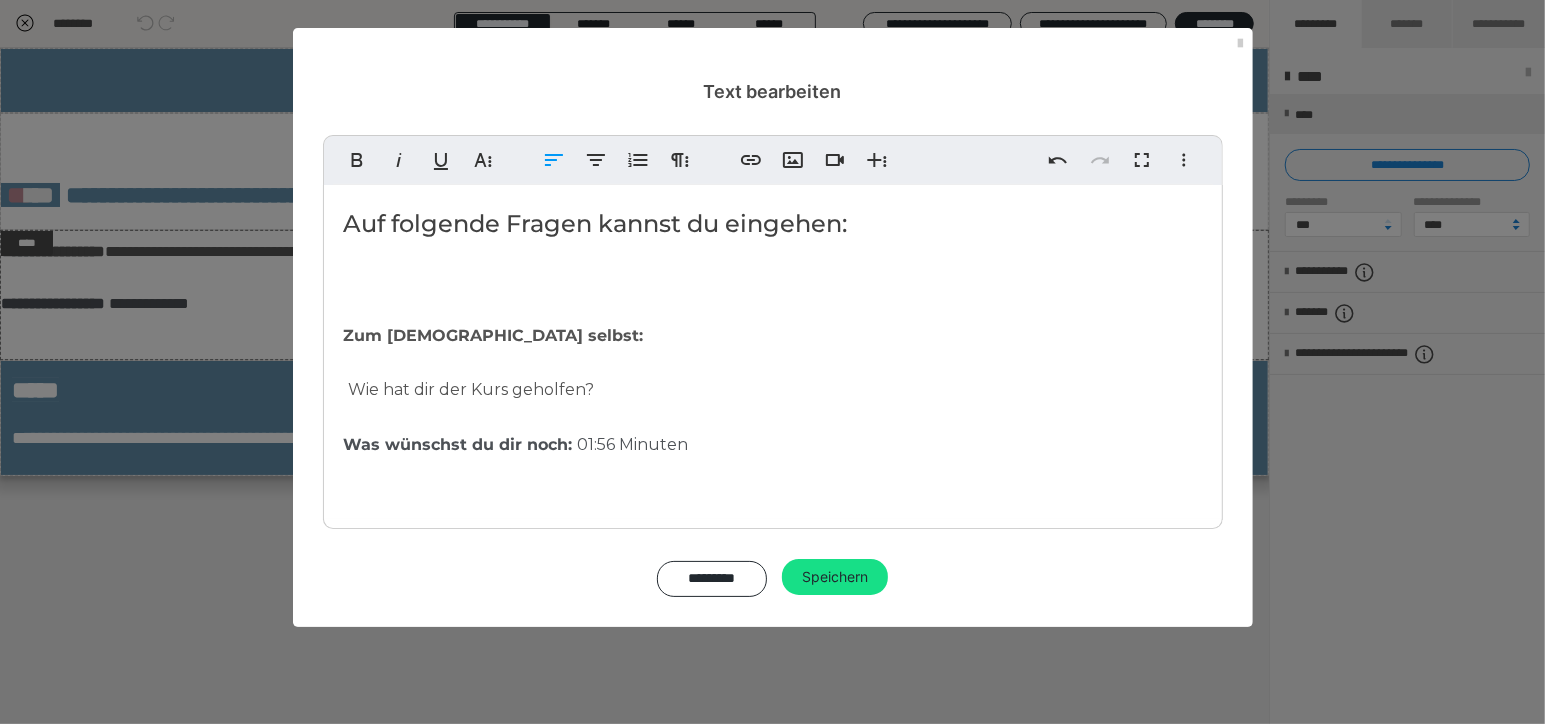 click at bounding box center [773, 278] 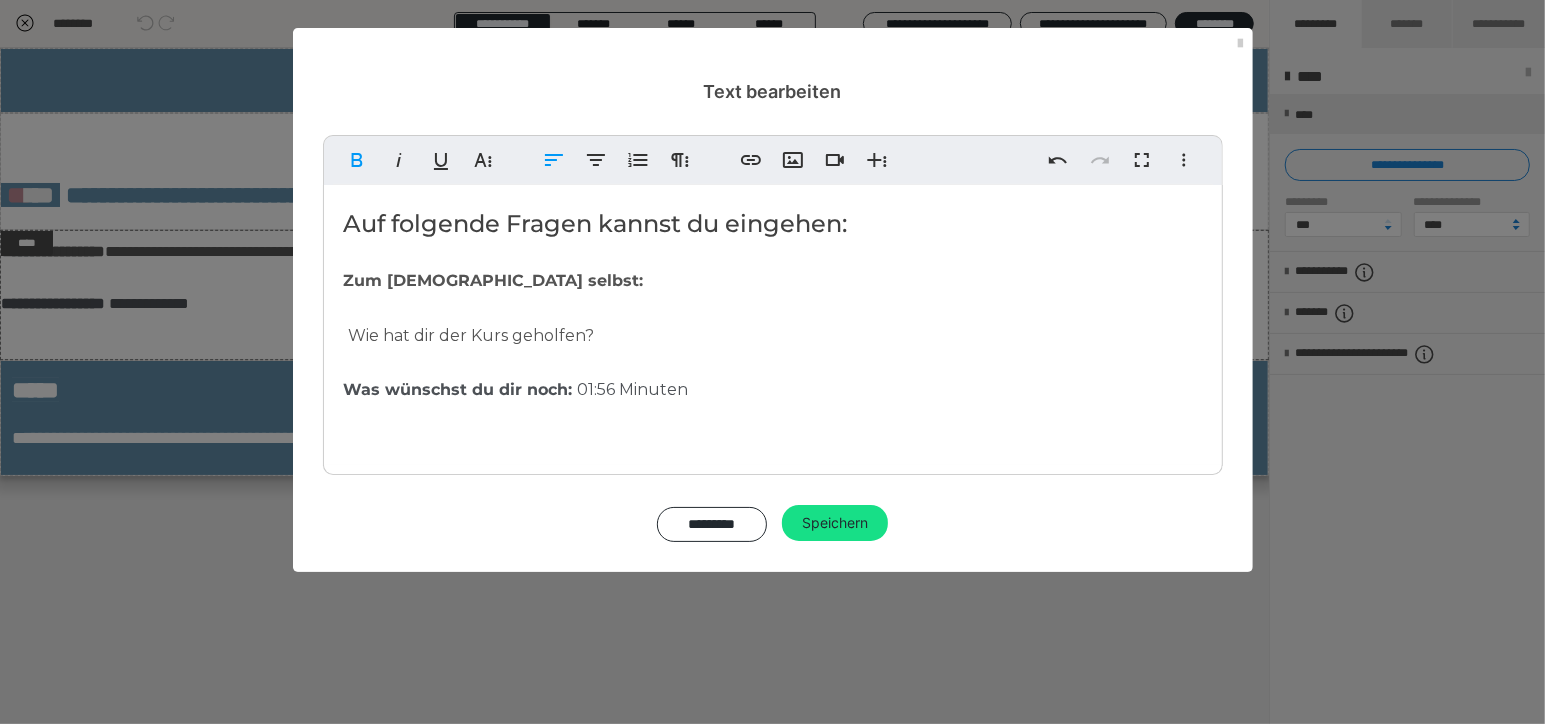 click on "Wie hat dir der Kurs geholfen?" at bounding box center (472, 335) 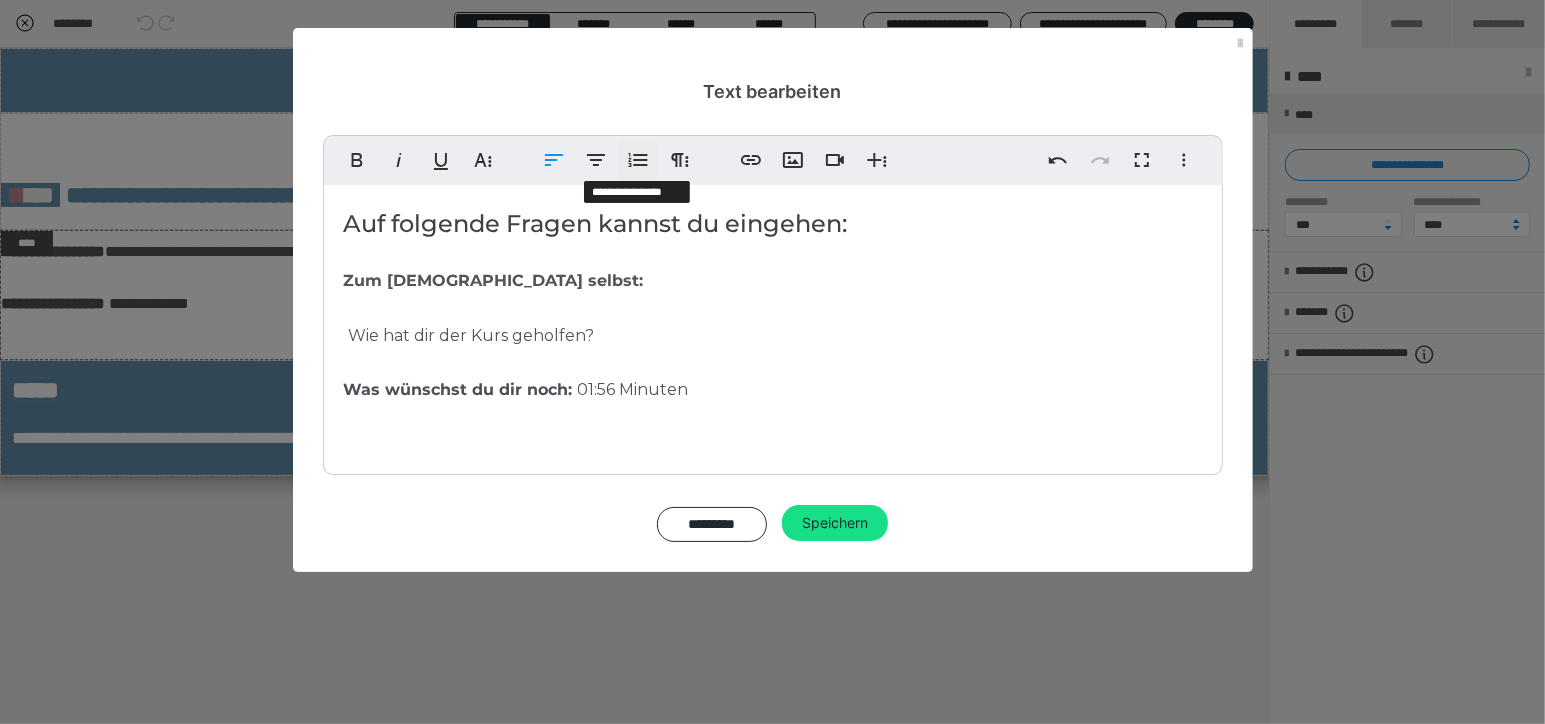click 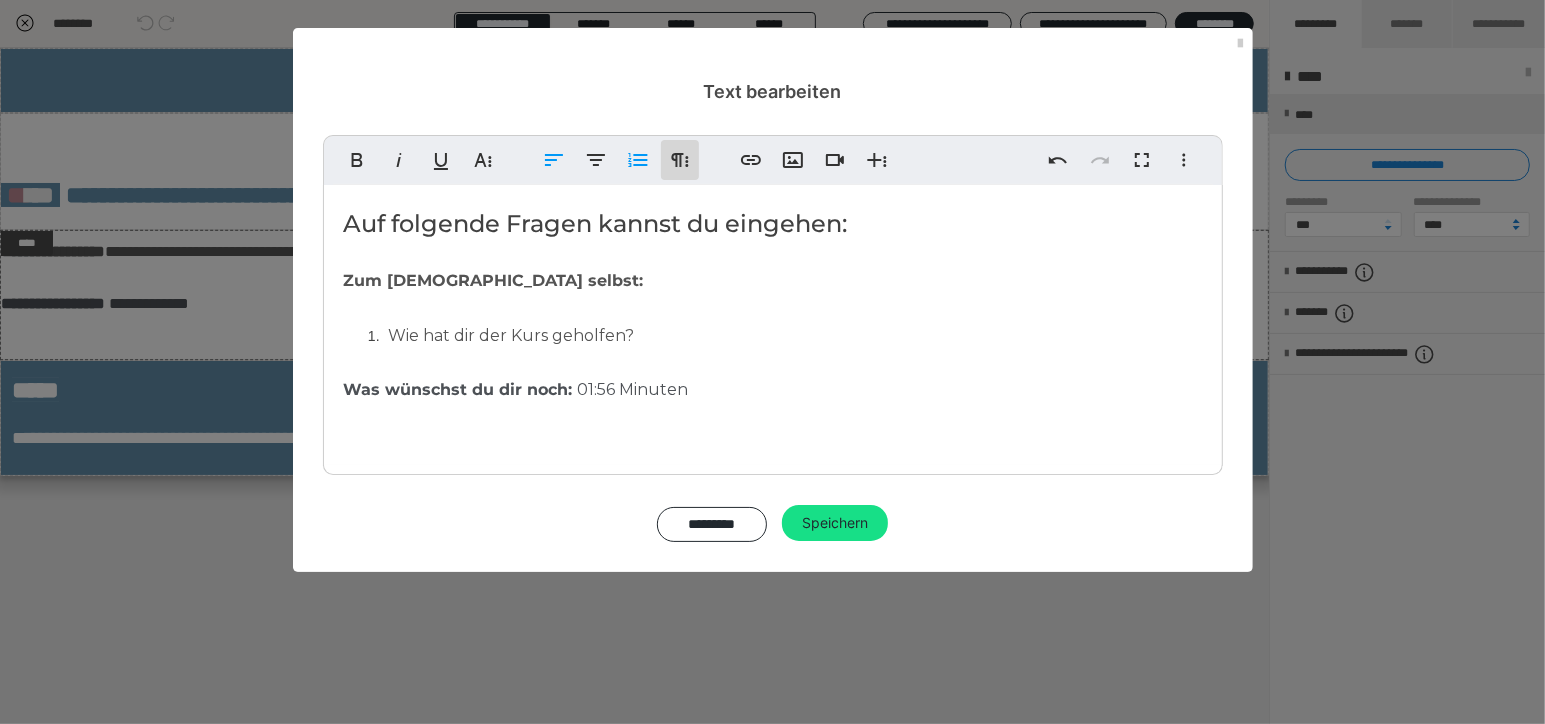 click 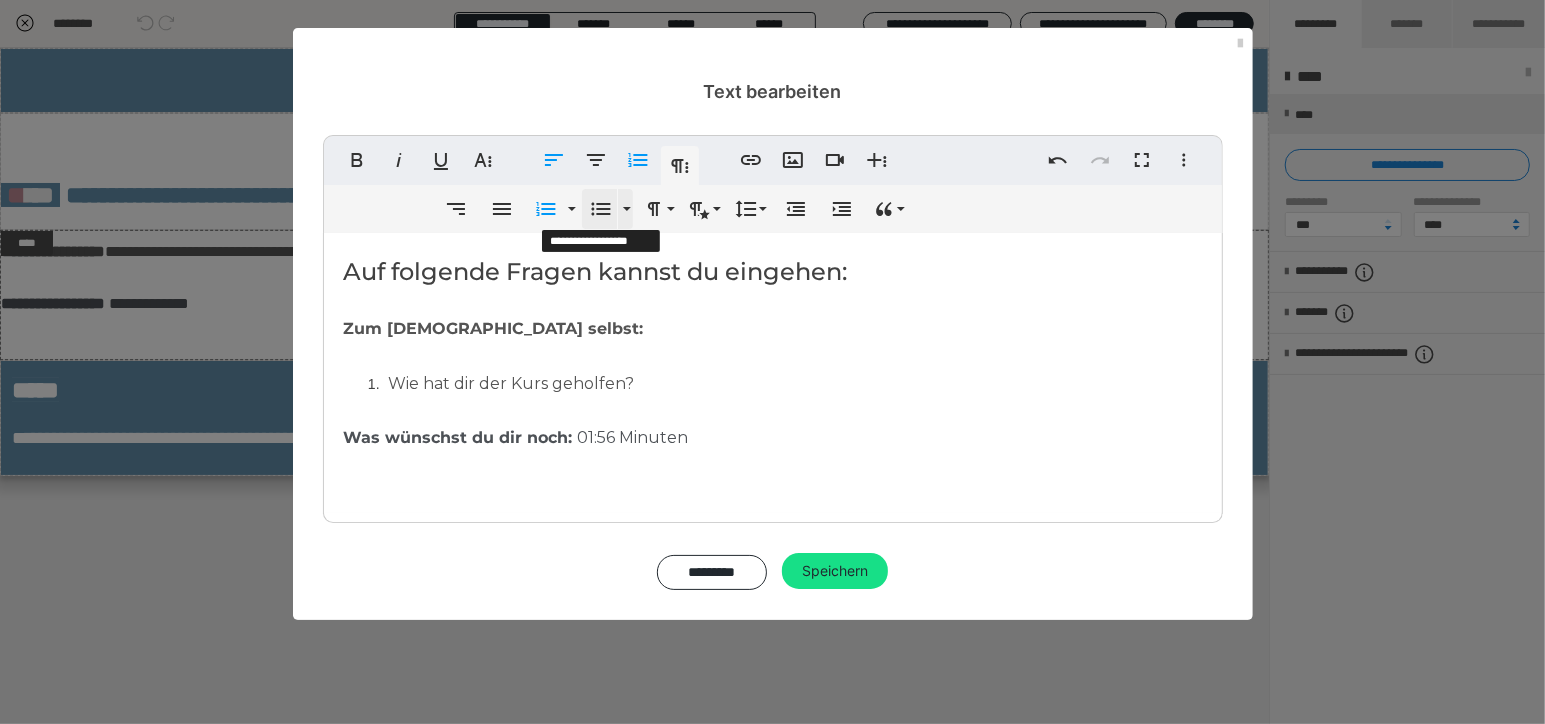 click 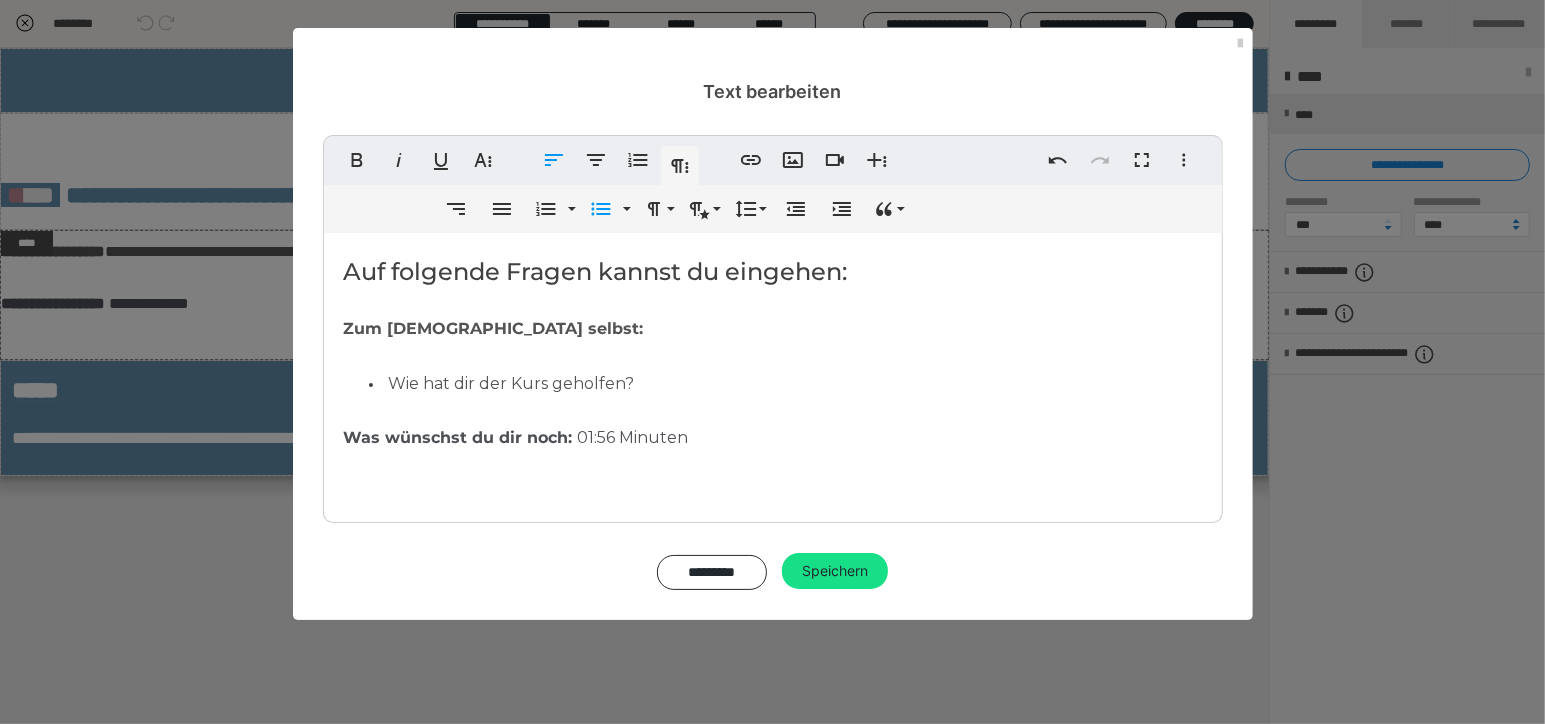 click on "Wie hat dir der Kurs geholfen?" at bounding box center (793, 381) 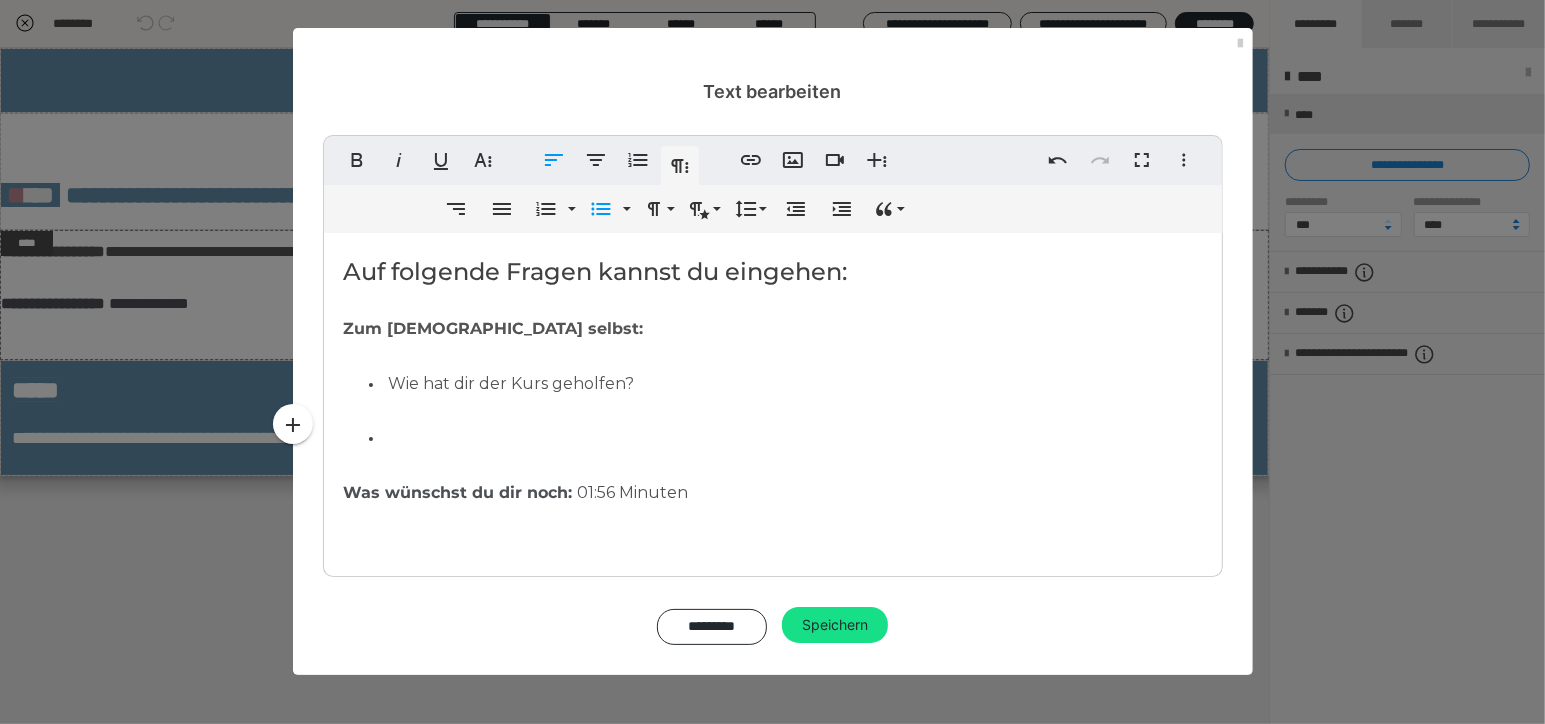 type 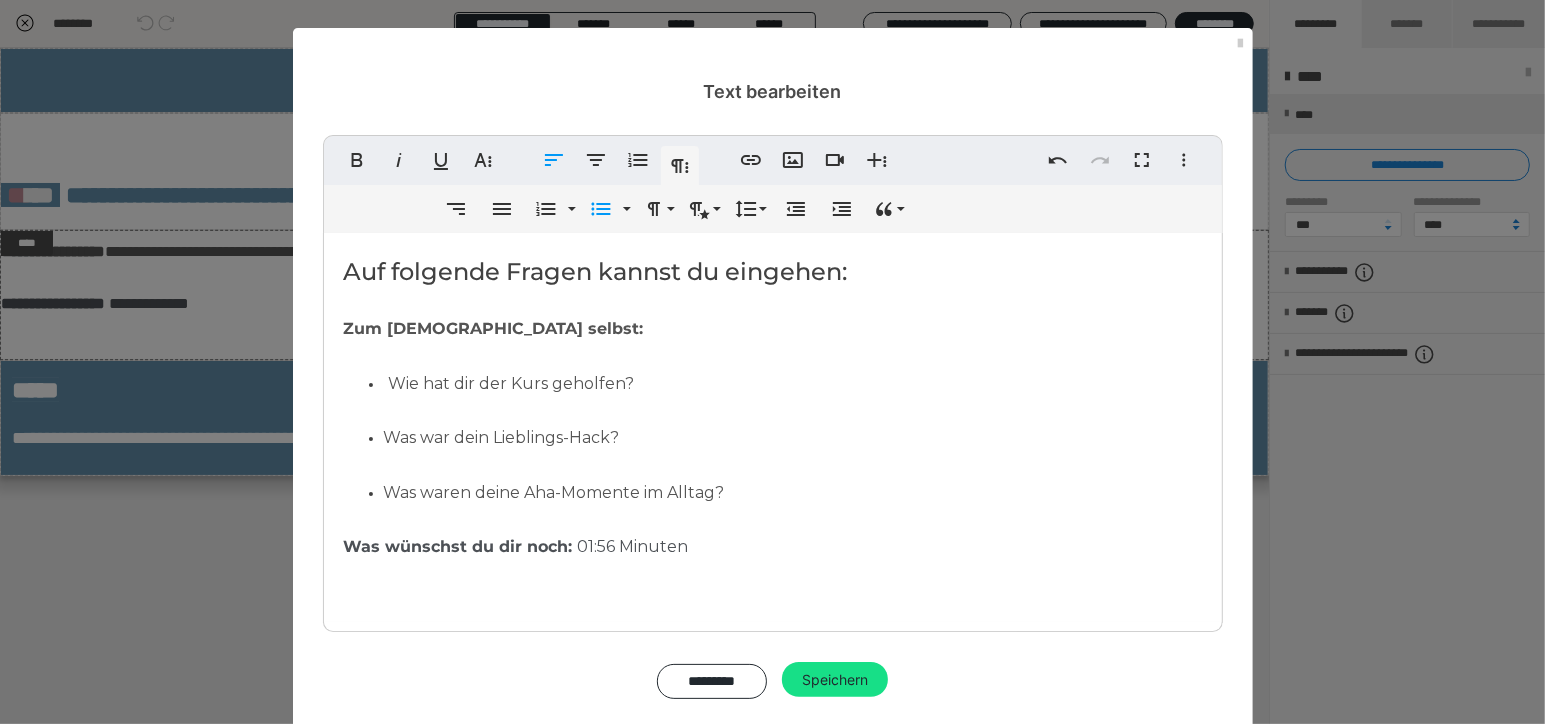 scroll, scrollTop: 31, scrollLeft: 0, axis: vertical 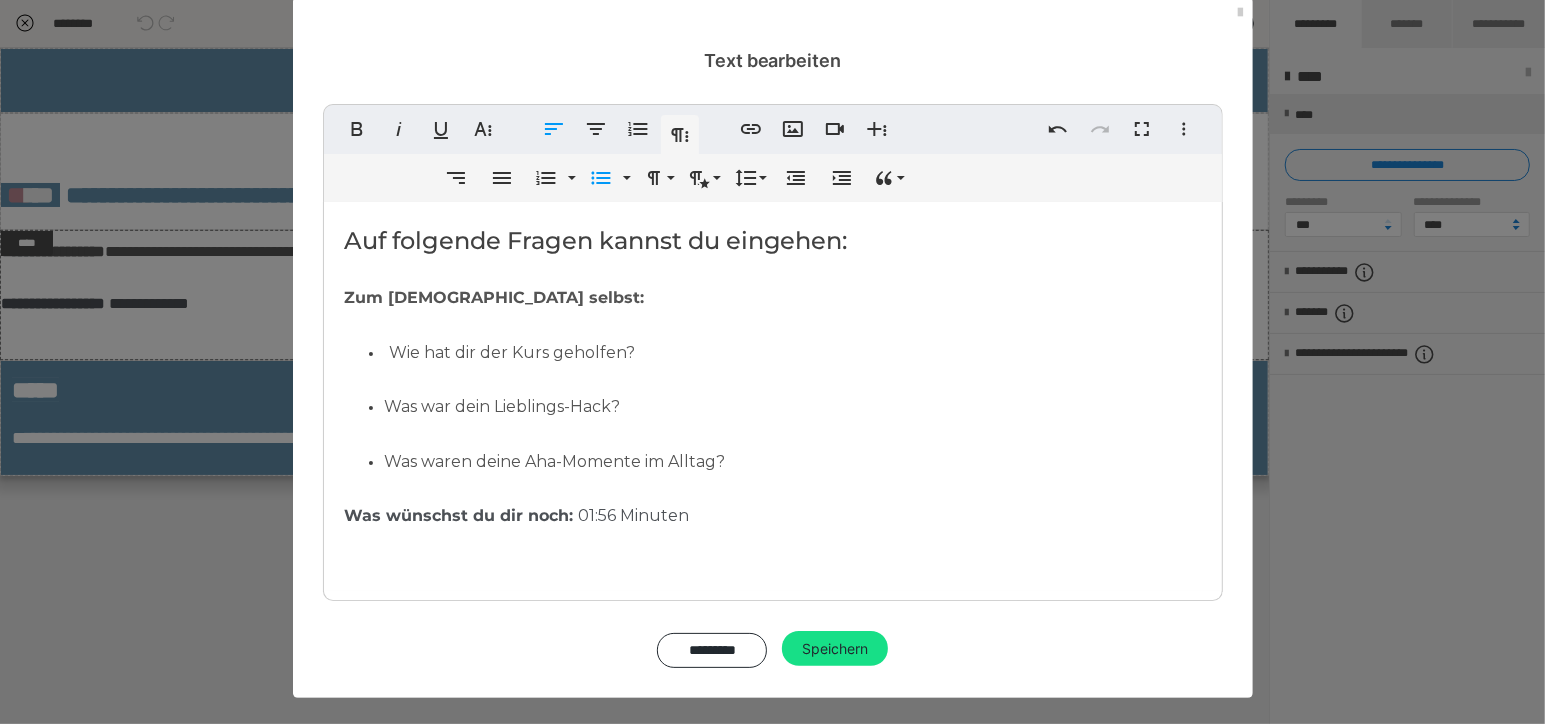 click on "Wie hat dir der Kurs geholfen?" at bounding box center [512, 352] 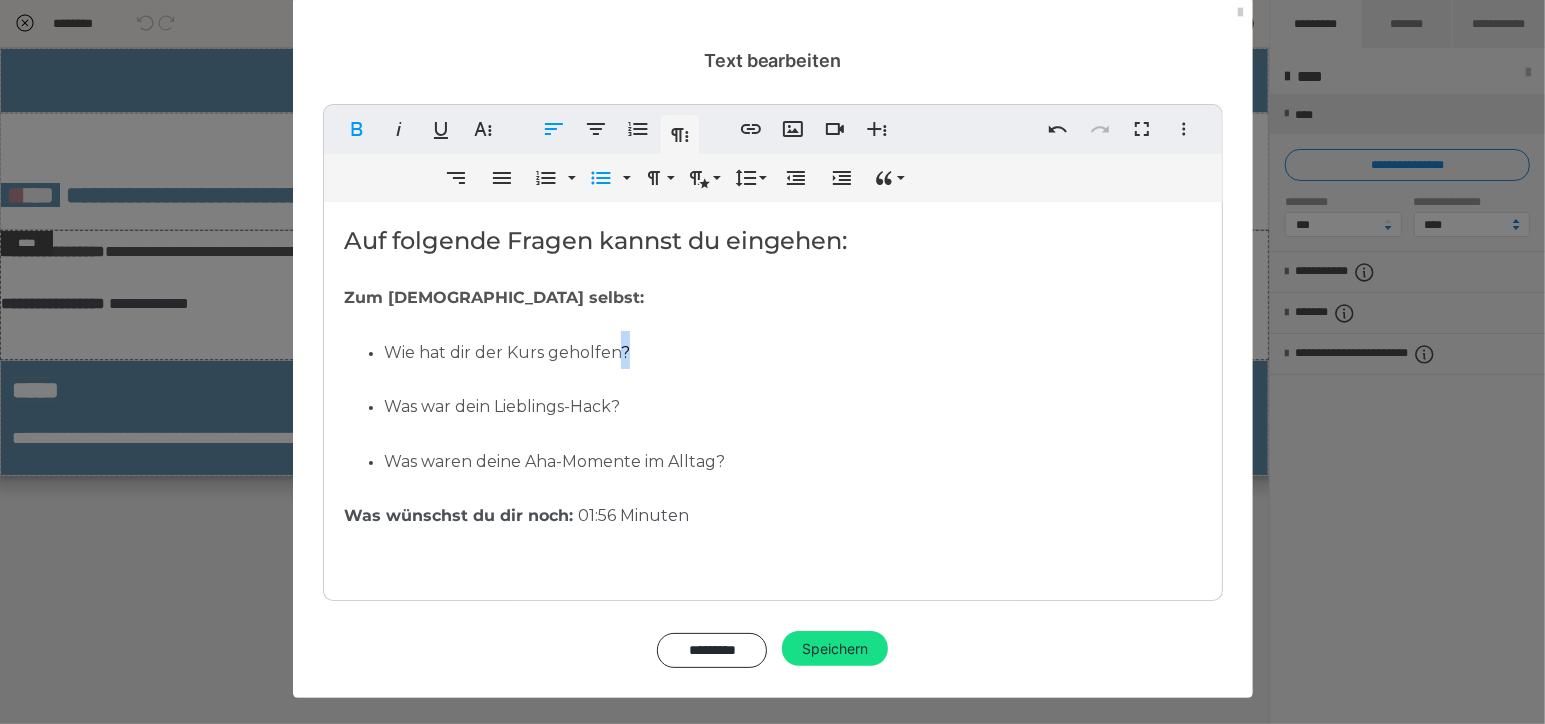 drag, startPoint x: 614, startPoint y: 349, endPoint x: 653, endPoint y: 354, distance: 39.319206 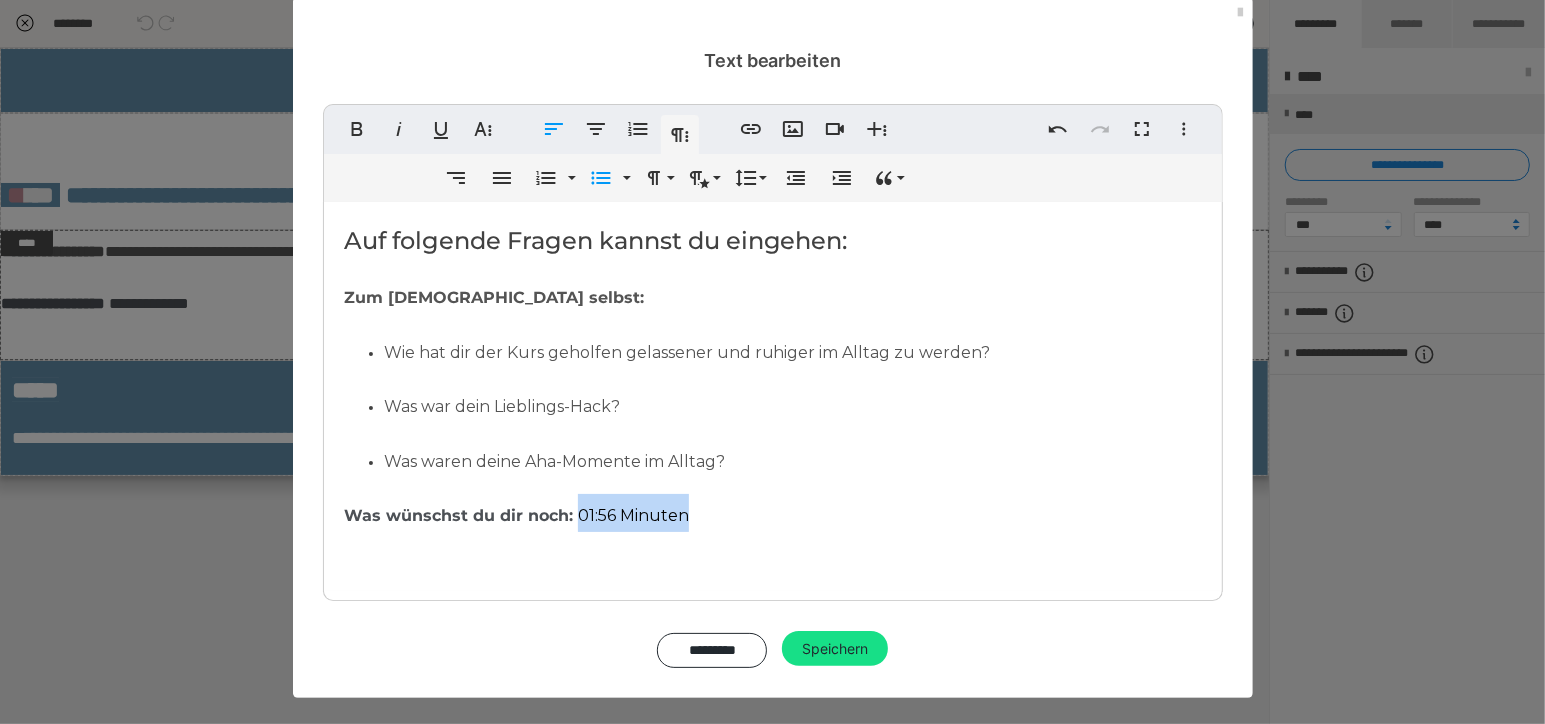 drag, startPoint x: 683, startPoint y: 513, endPoint x: 570, endPoint y: 517, distance: 113.07078 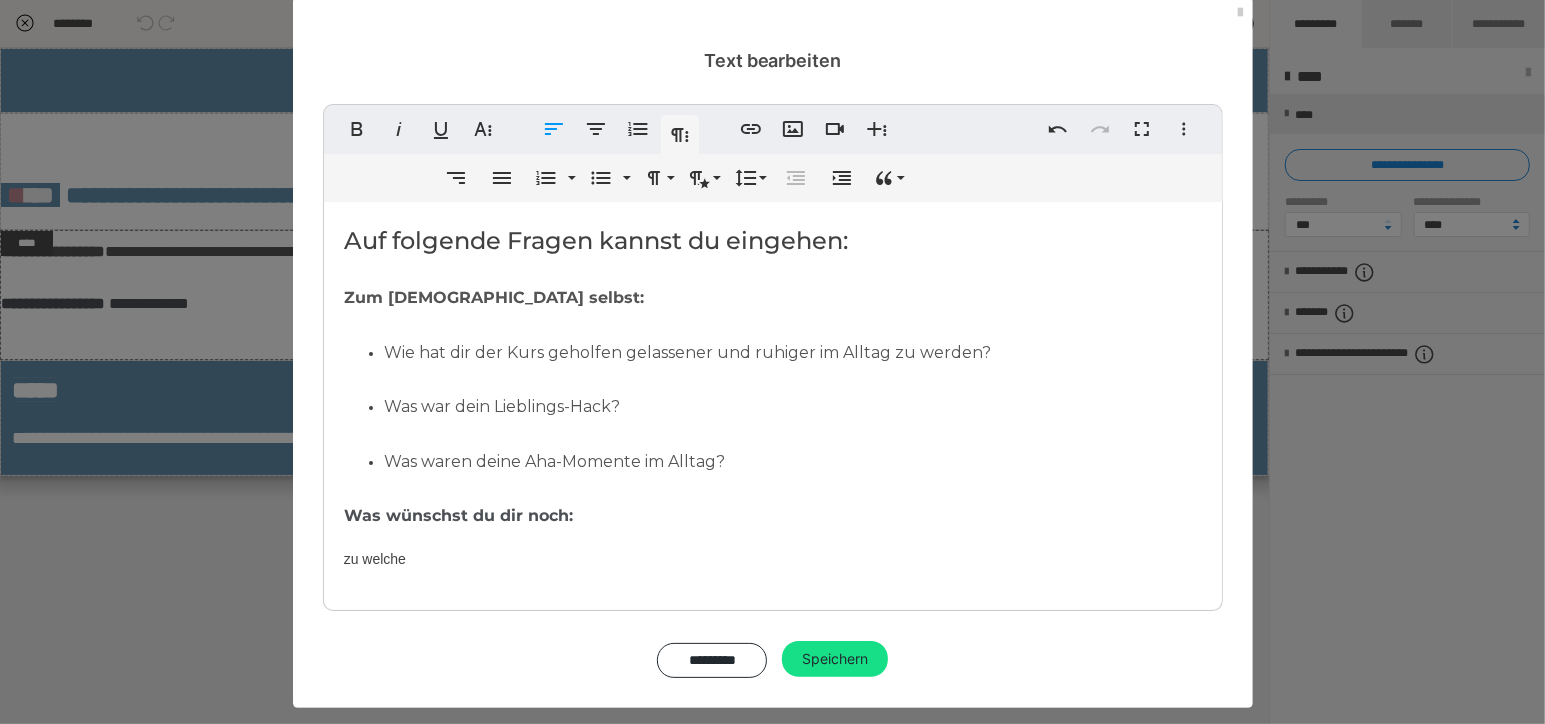 click on "Was wünschst du dir noch:" at bounding box center [773, 513] 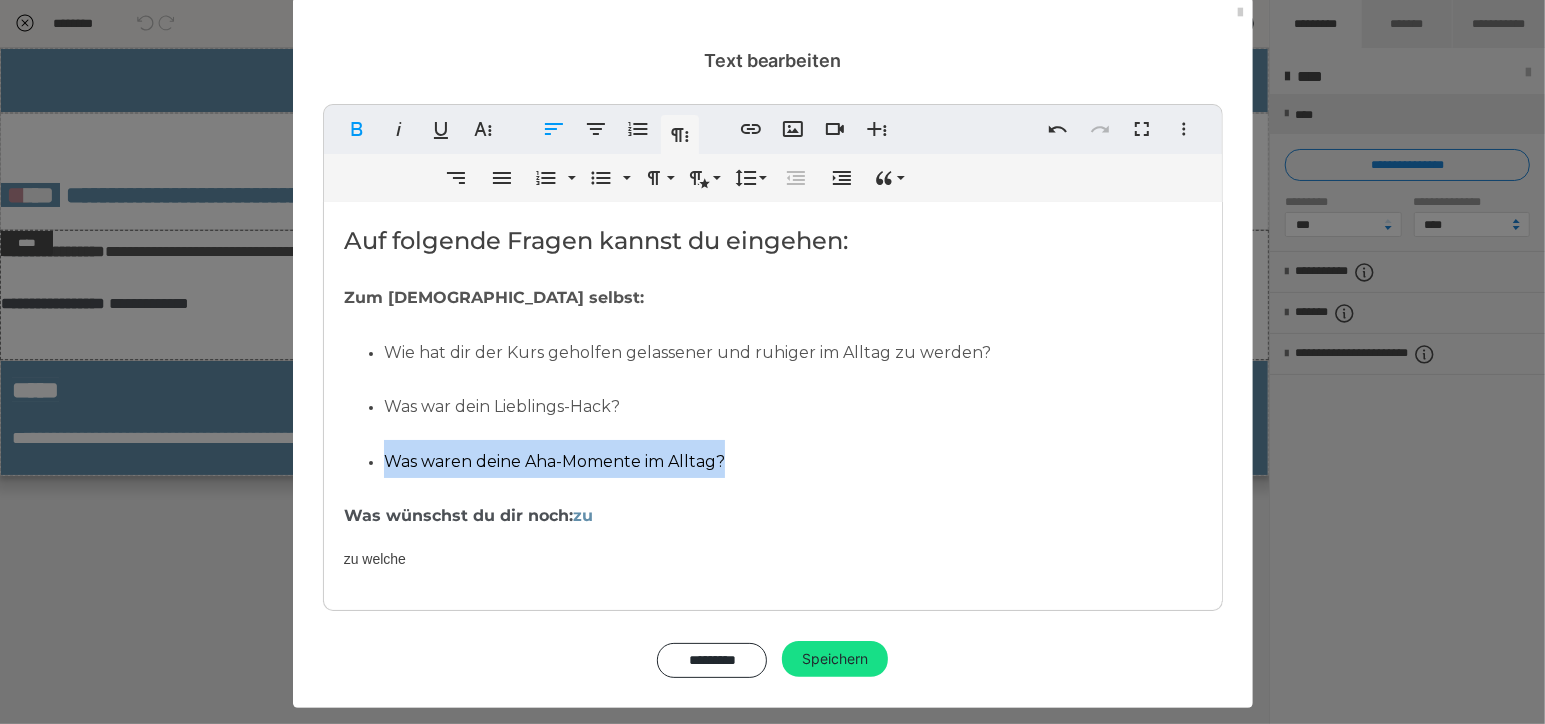 drag, startPoint x: 723, startPoint y: 457, endPoint x: 376, endPoint y: 448, distance: 347.1167 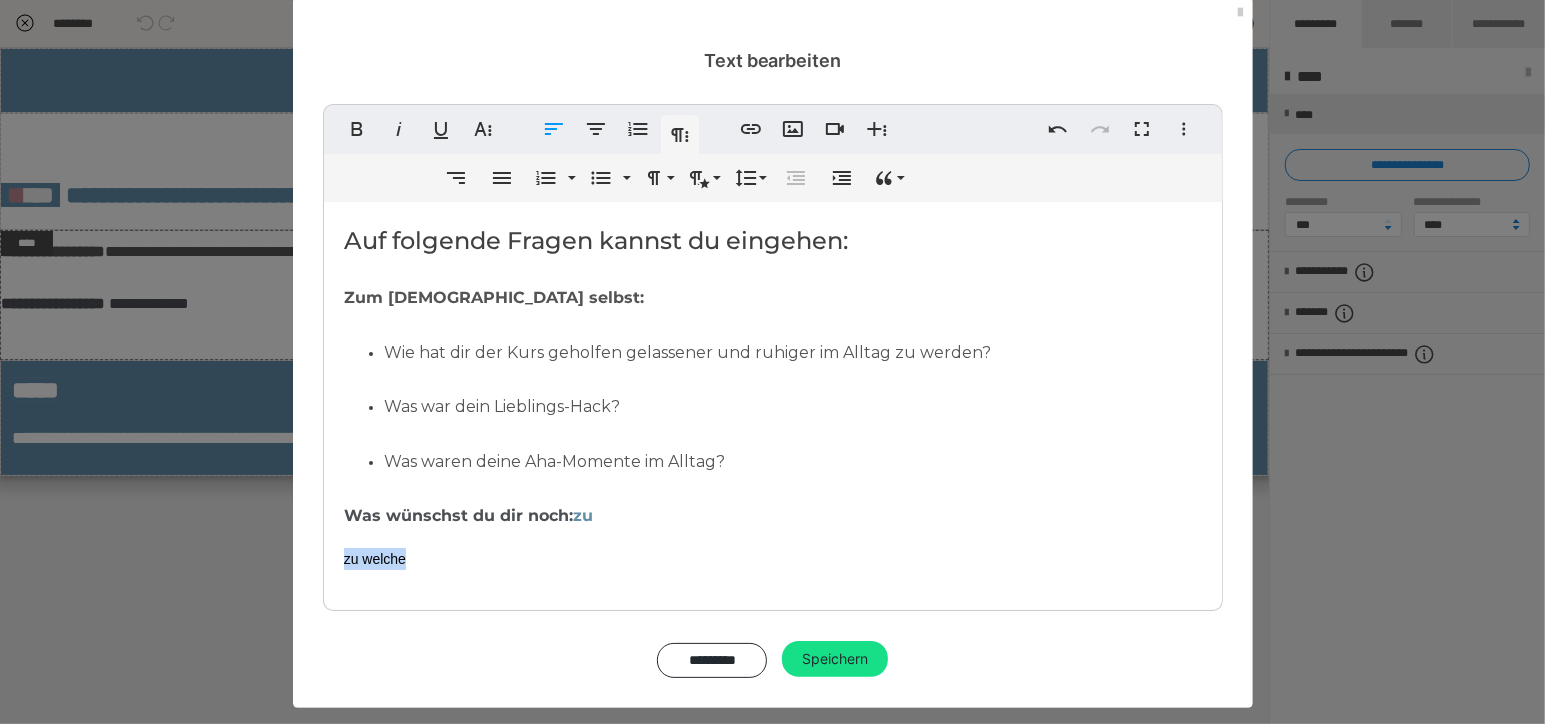 click on "Auf folgende Fragen kannst du eingehen:  Zum Kurs selbst:  ​ Wie hat dir der Kurs geholfen gelassener und ruhiger im Alltag zu werden? Was war dein Lieblings-Hack? Was waren deine Aha-Momente im Alltag? Was wünschst du dir noch: zu ​zu welche" at bounding box center [773, 407] 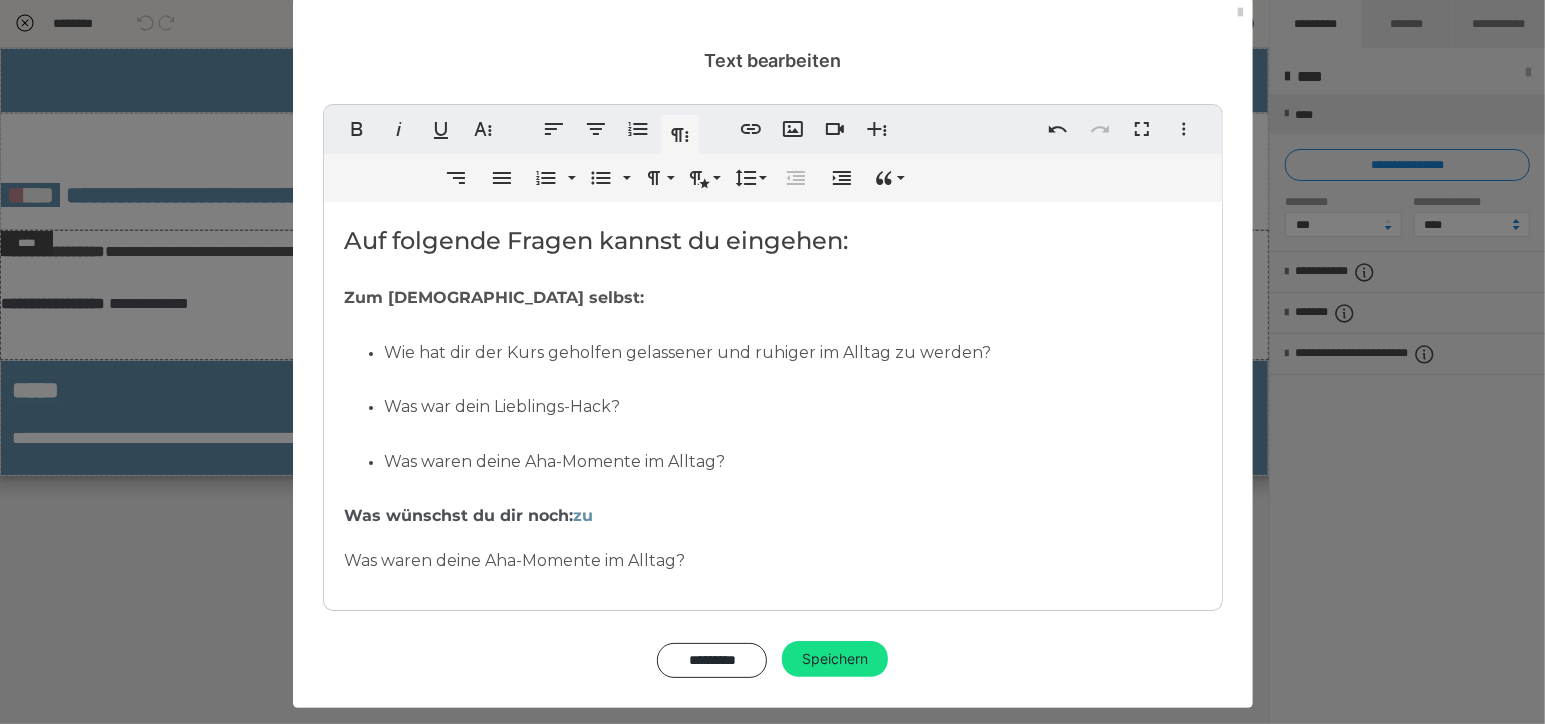 click on "Was waren deine Aha-Momente im Alltag?" at bounding box center (514, 560) 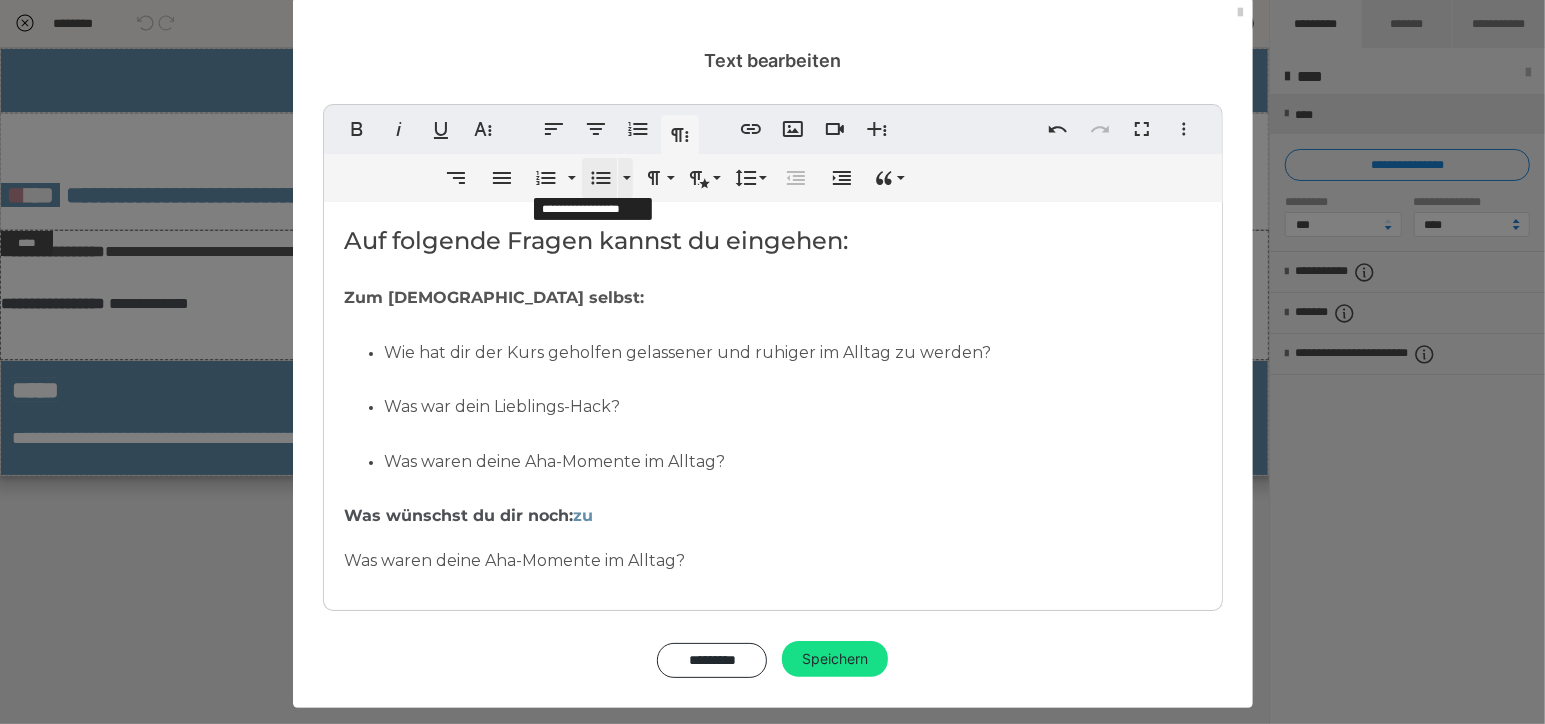 click 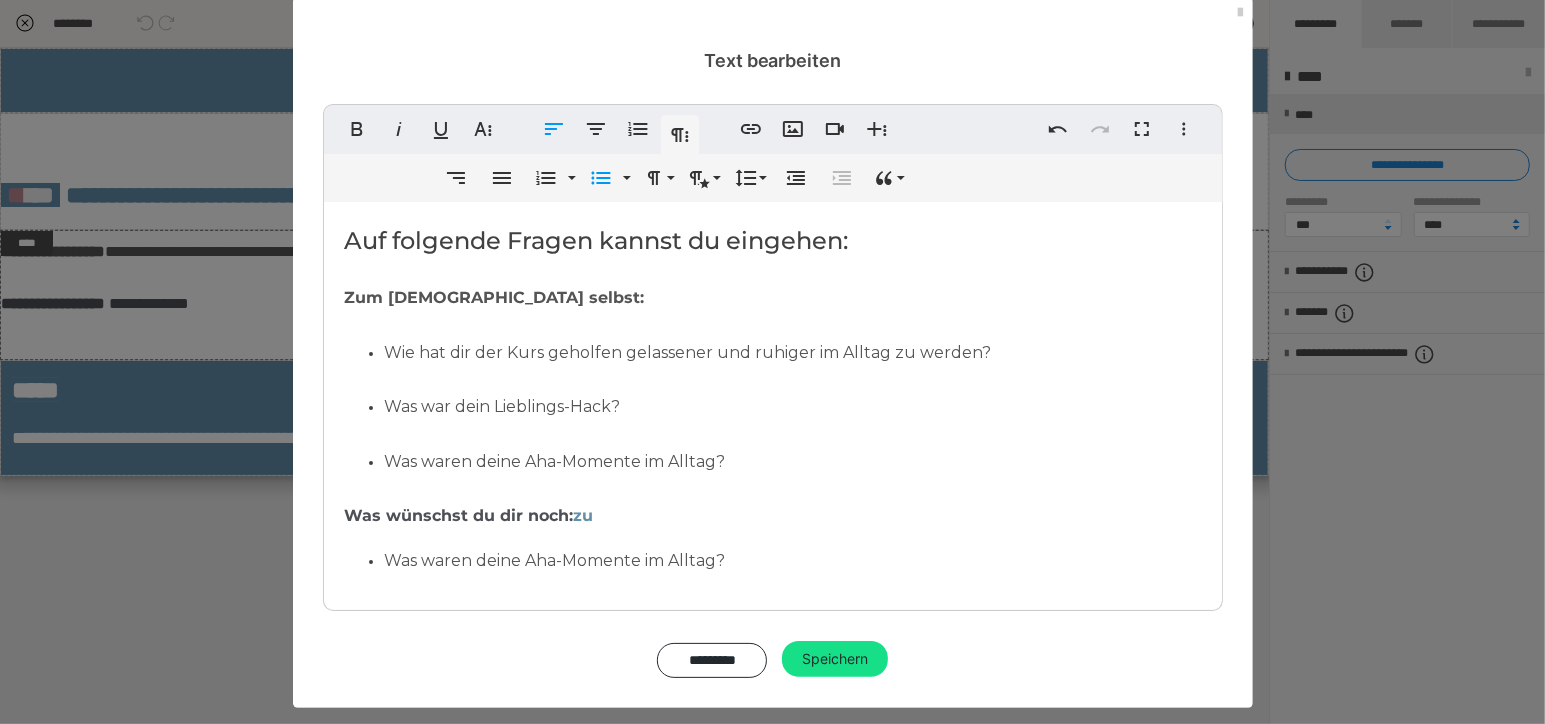 click on "Was waren deine Aha-Momente im Alltag?" at bounding box center (554, 560) 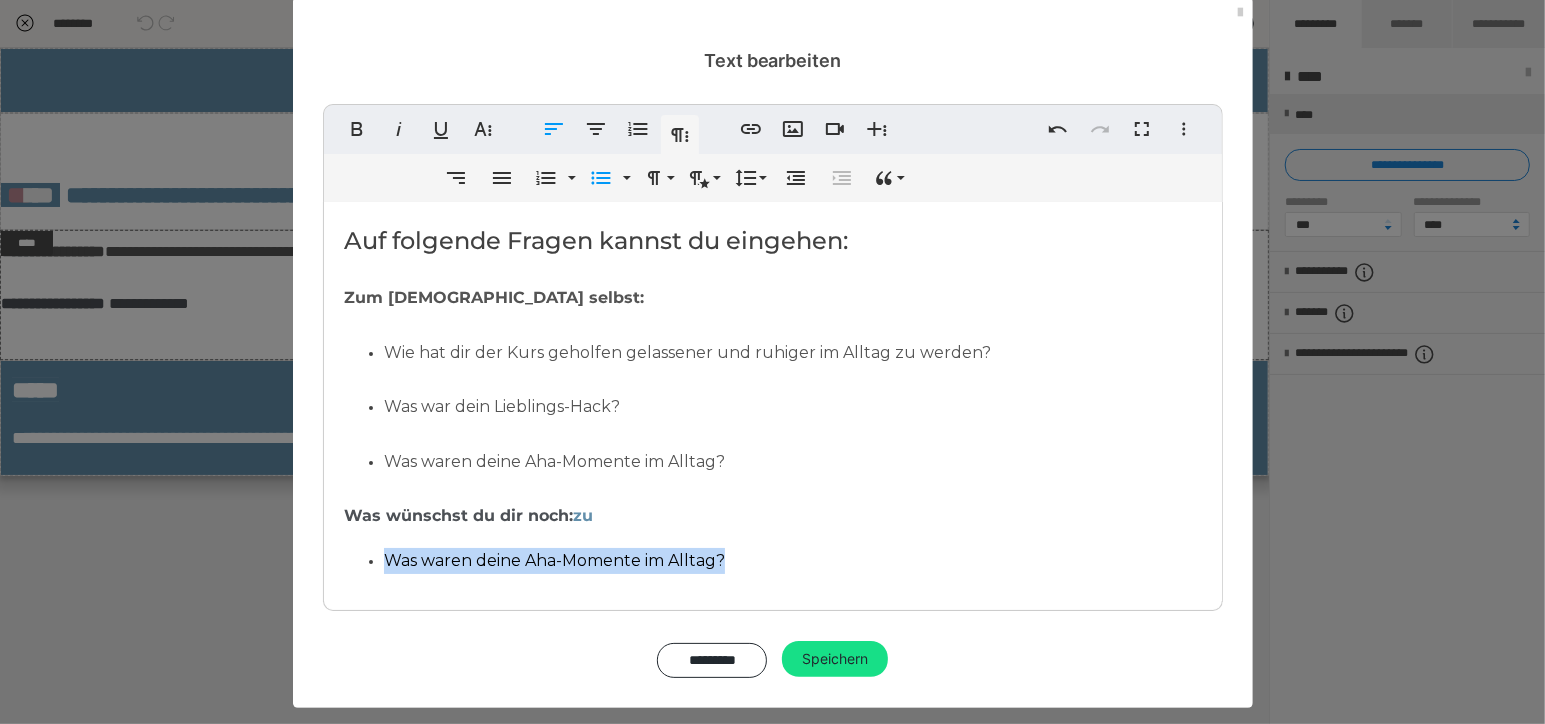 drag, startPoint x: 407, startPoint y: 559, endPoint x: 731, endPoint y: 566, distance: 324.07562 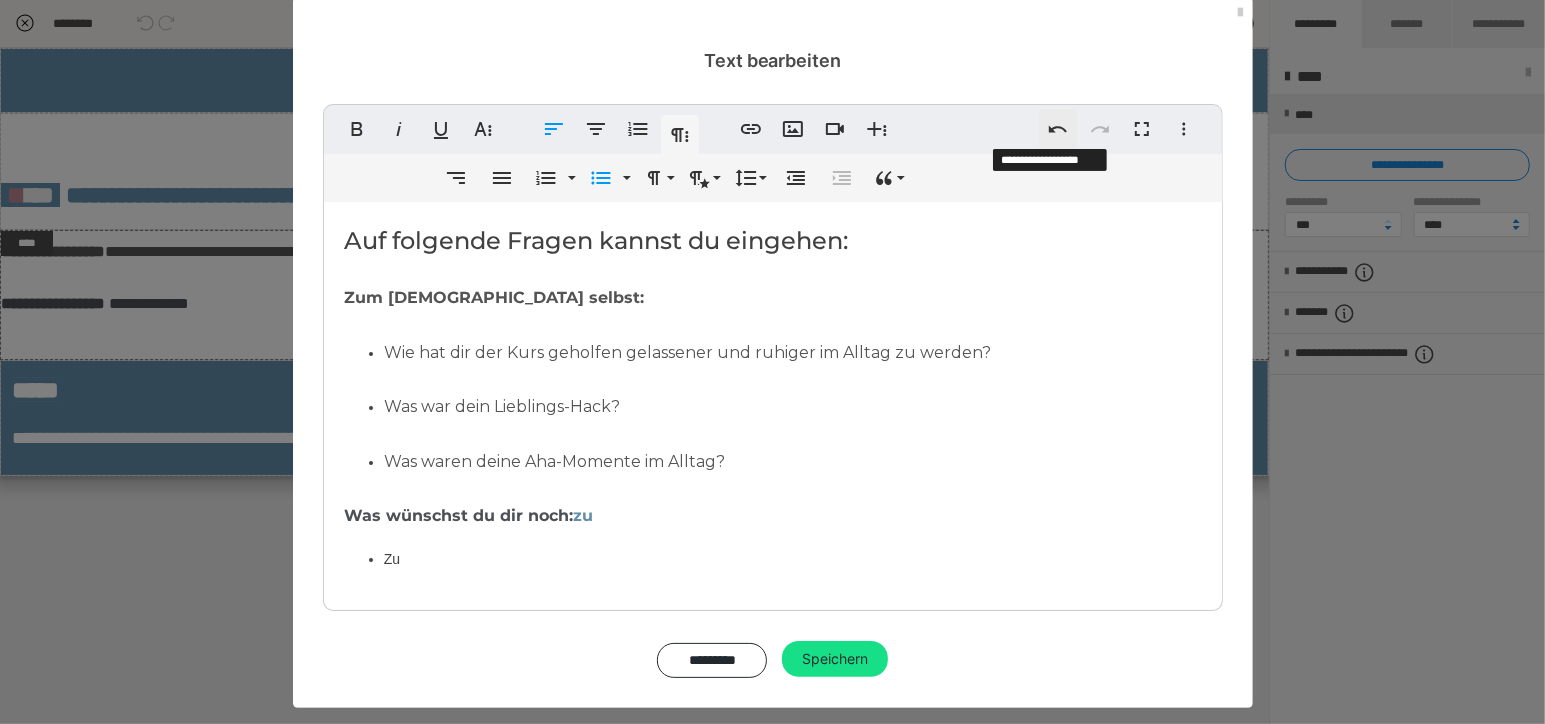 click 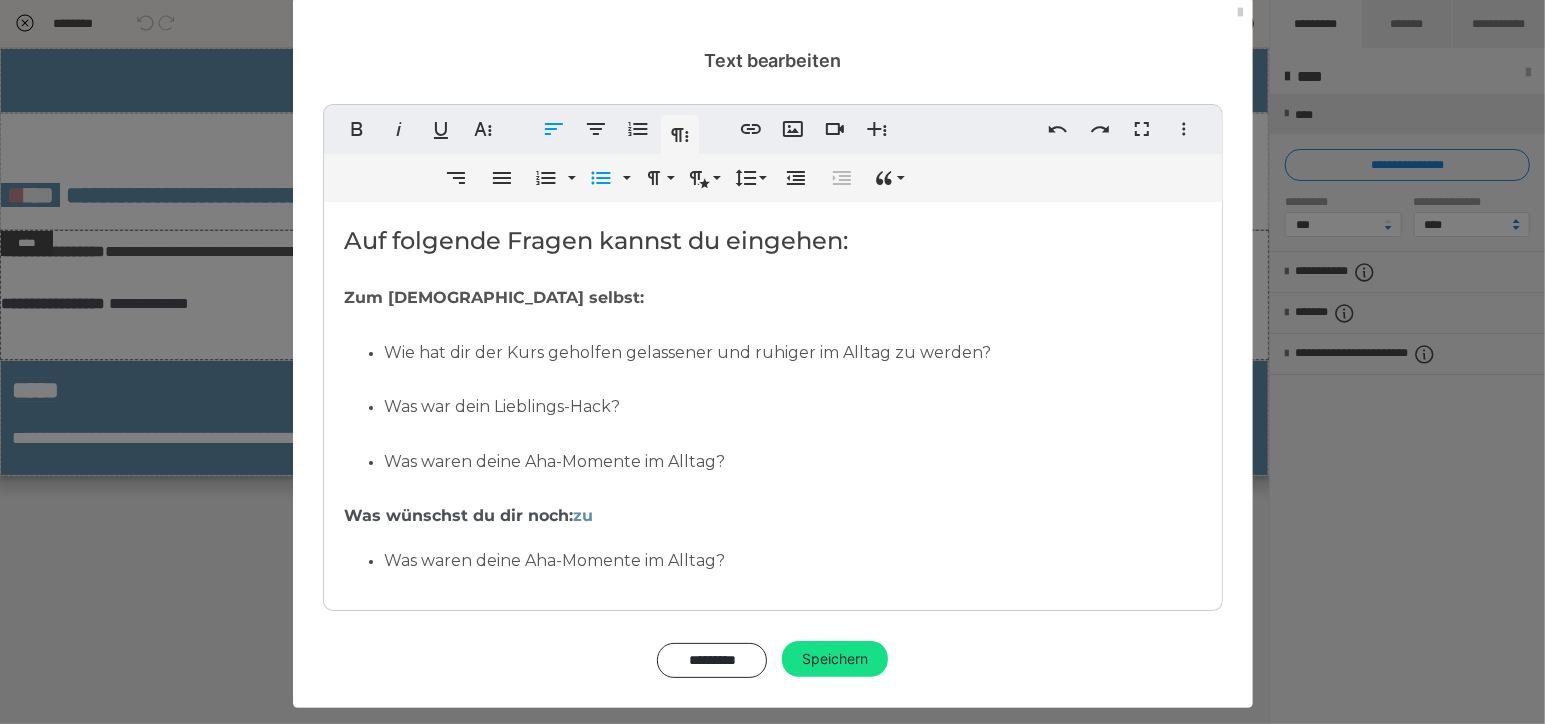 click on "Was waren deine Aha-Momente im Alltag?" at bounding box center (554, 560) 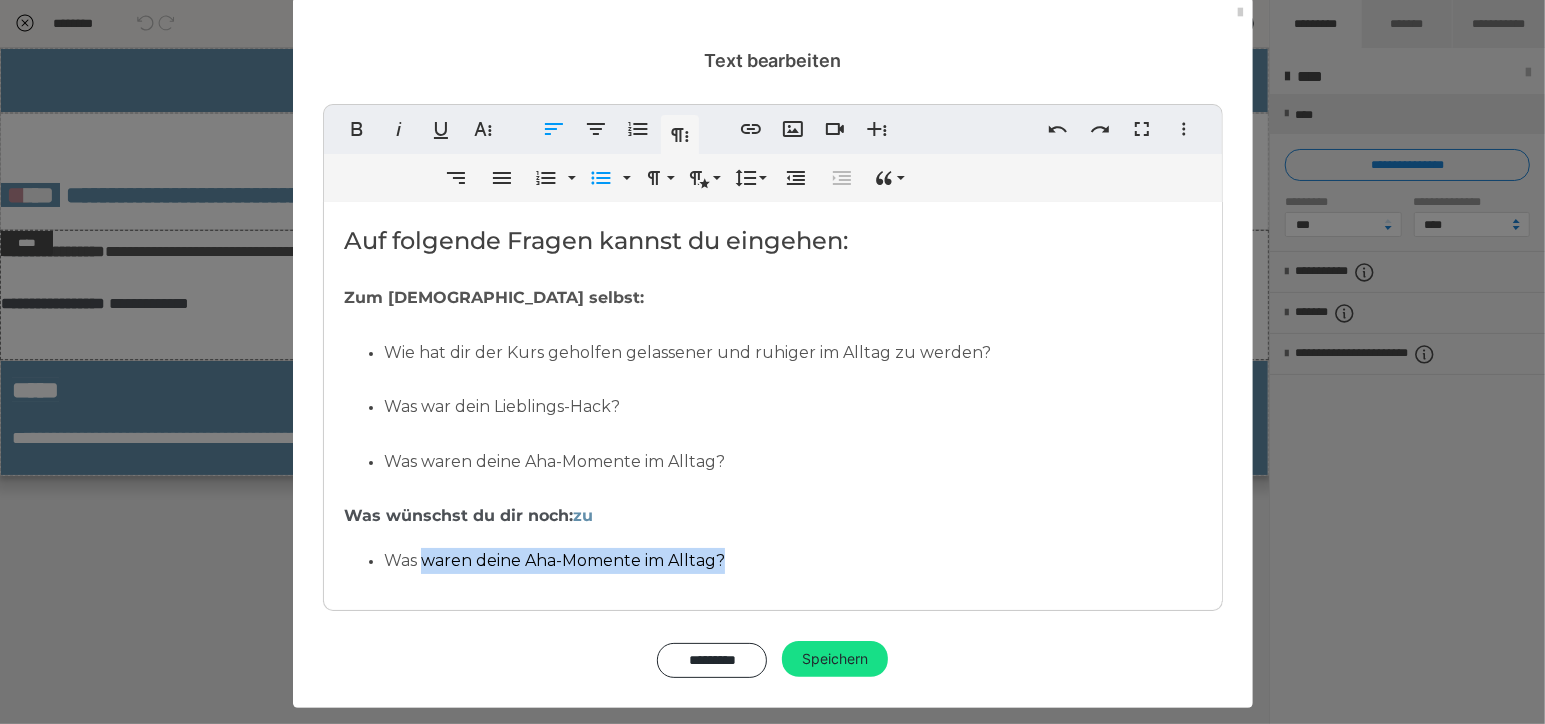 drag, startPoint x: 431, startPoint y: 559, endPoint x: 741, endPoint y: 553, distance: 310.05804 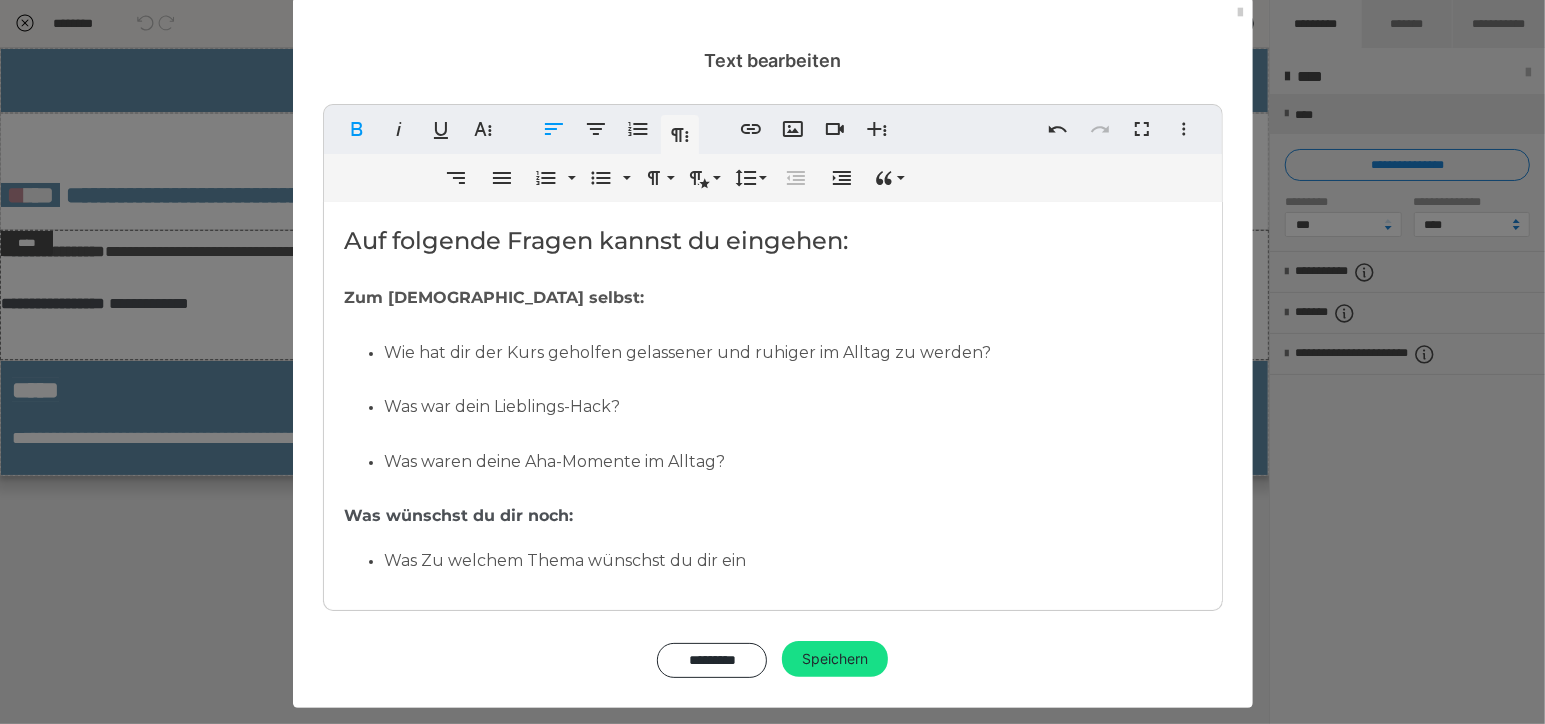 click on "Was Zu welchem Thema wünschst du dir ein" at bounding box center (565, 560) 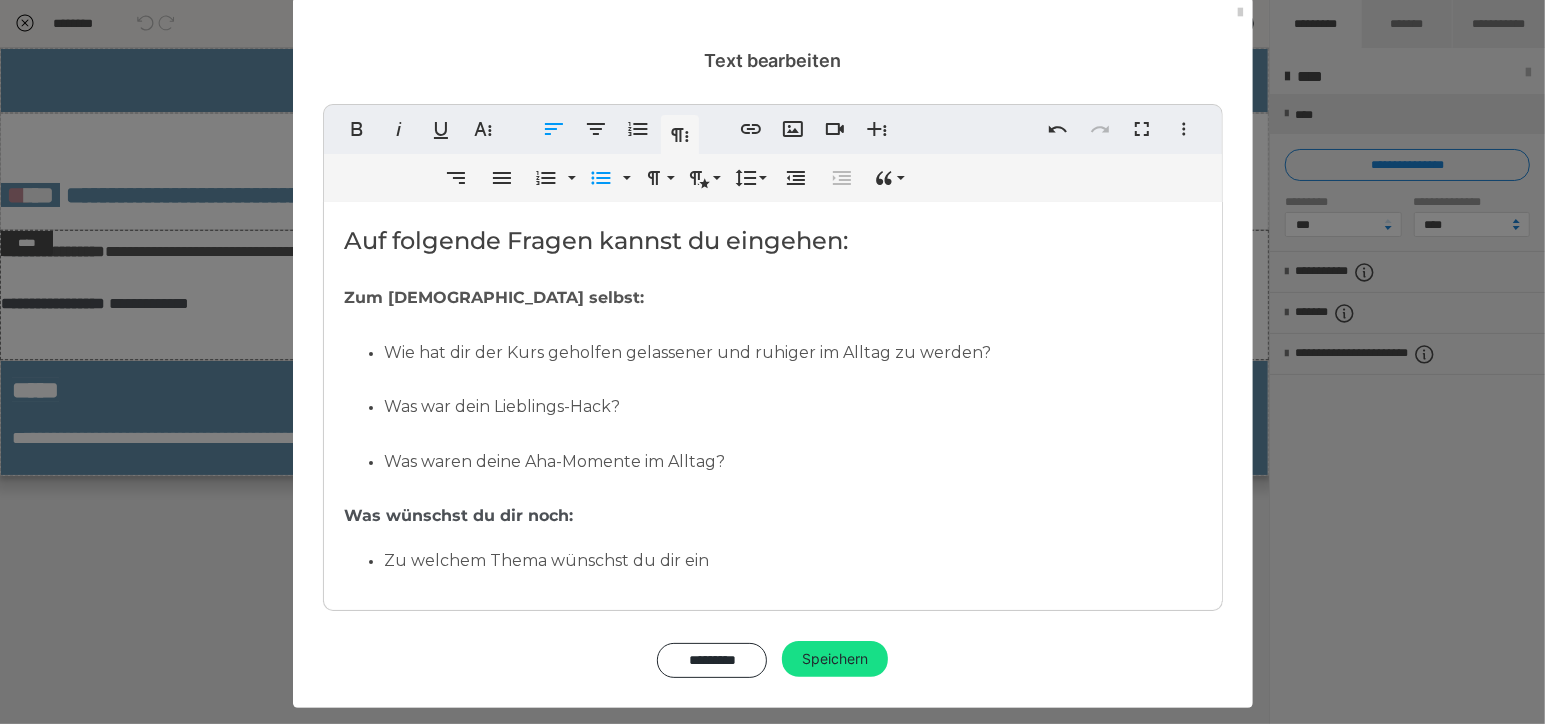 click on "Zu welchem Thema wünschst du dir ein" at bounding box center [793, 561] 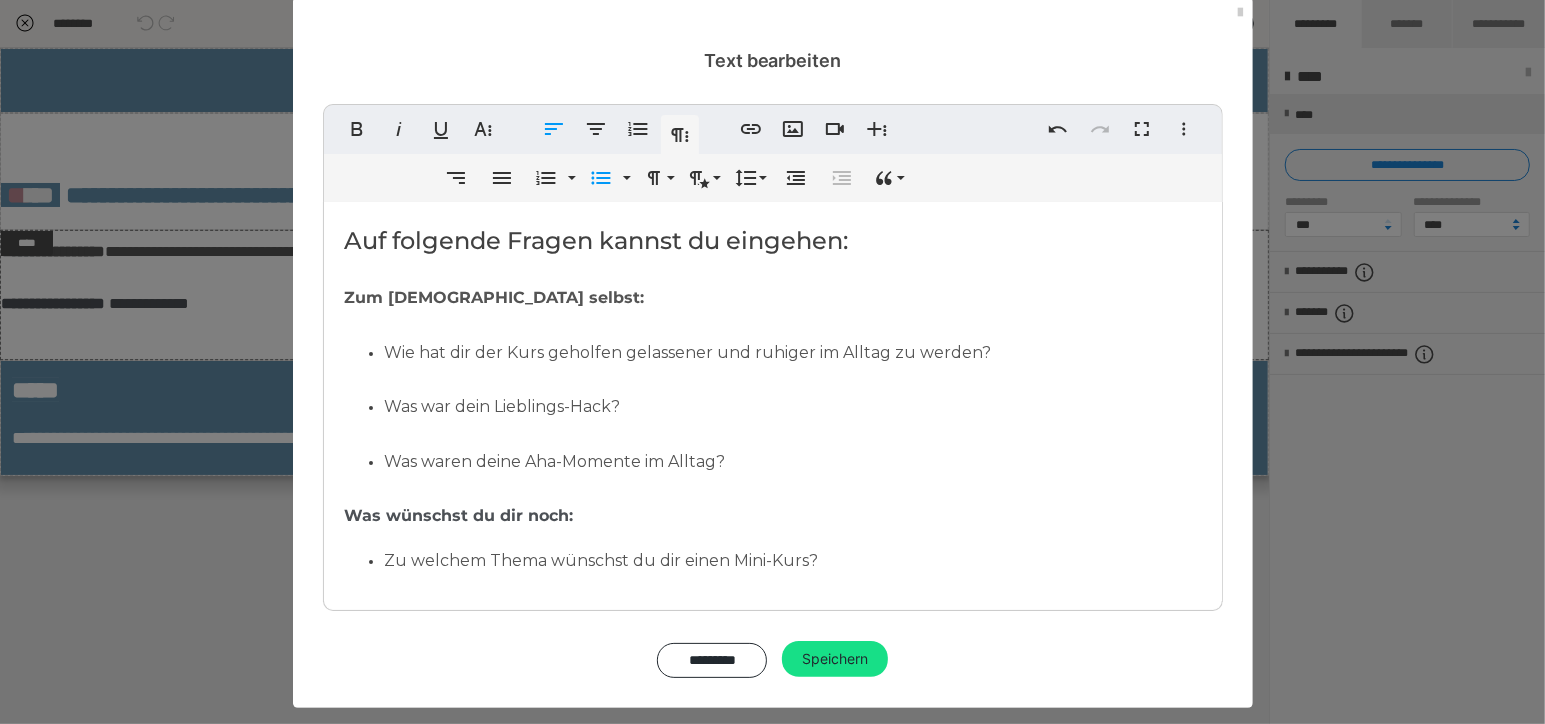 scroll, scrollTop: 30, scrollLeft: 0, axis: vertical 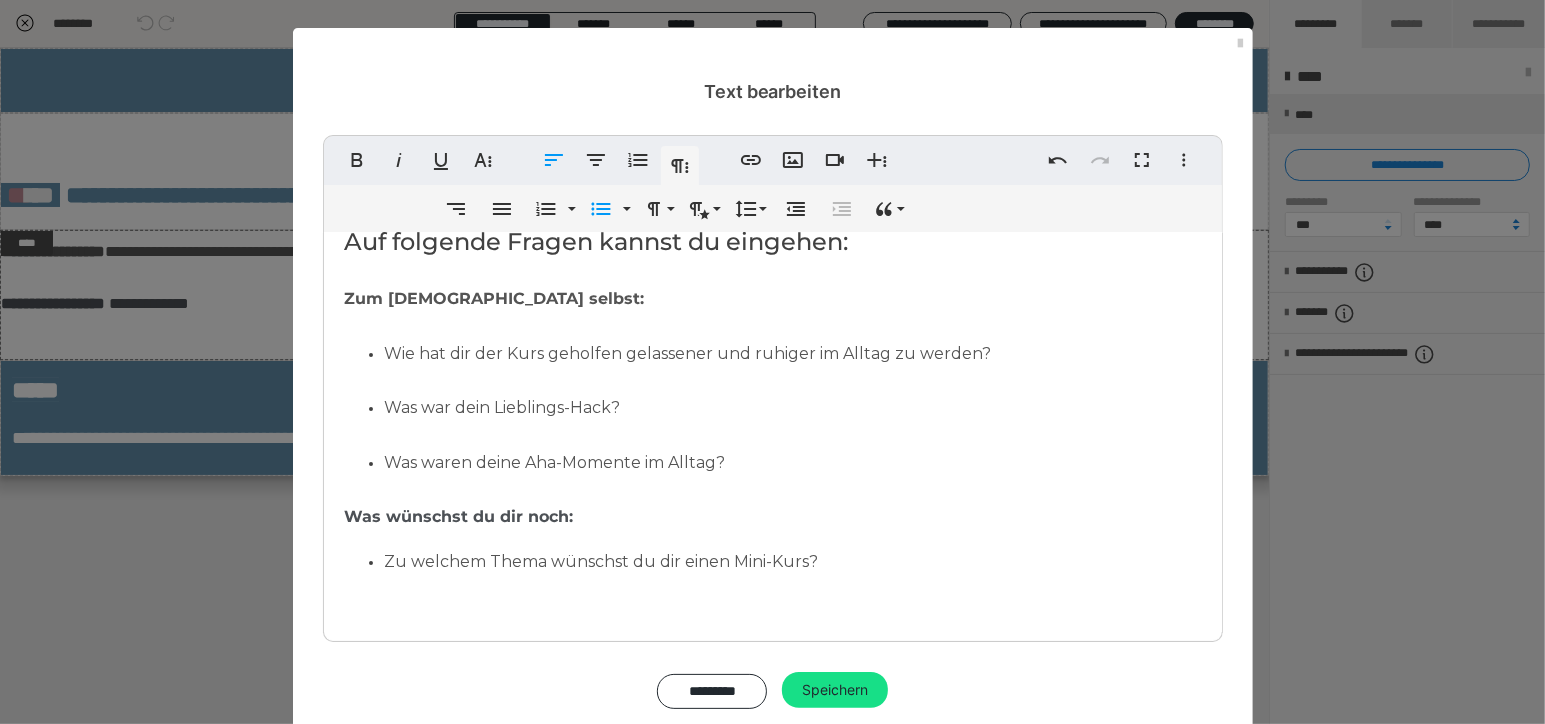 click on "Was waren deine Aha-Momente im Alltag?" at bounding box center (793, 460) 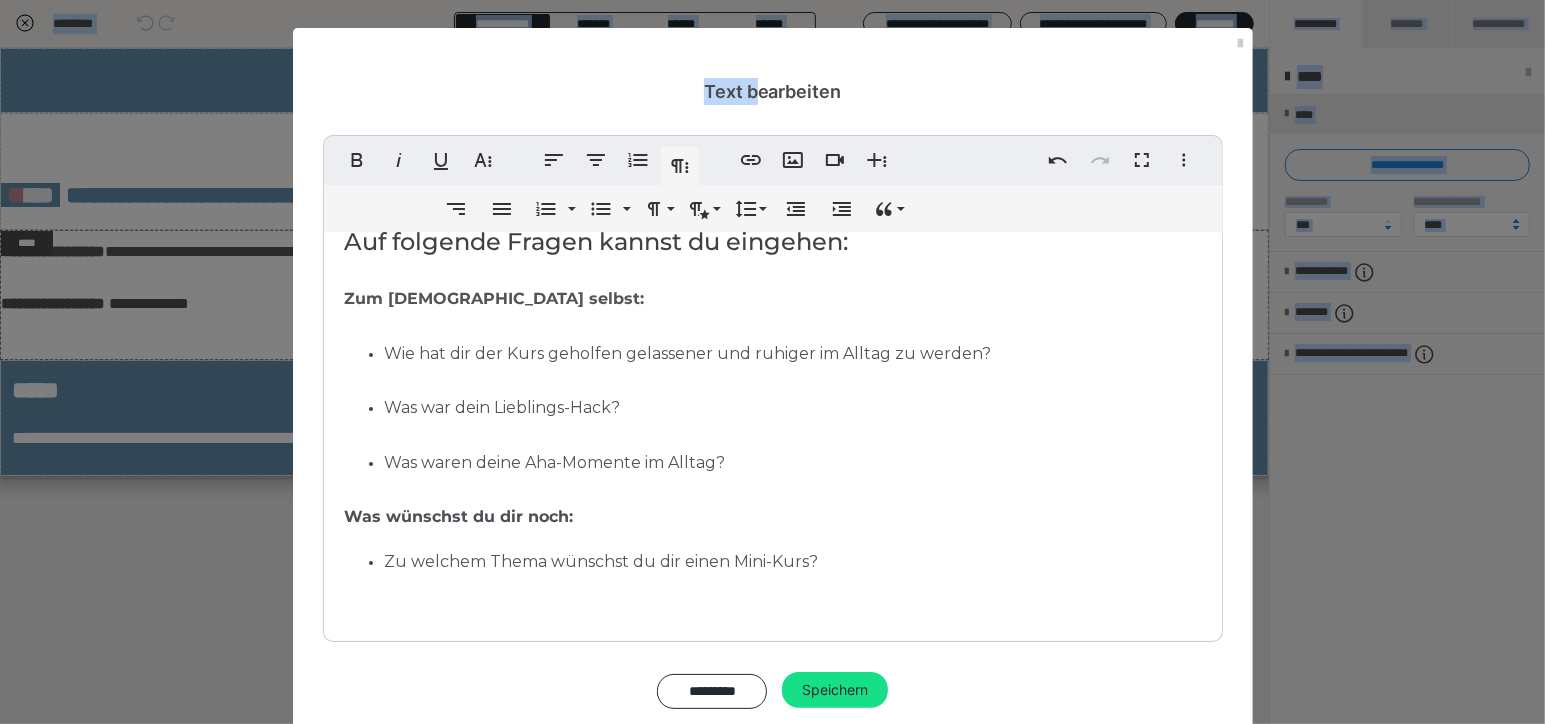 drag, startPoint x: 759, startPoint y: 39, endPoint x: 2125, endPoint y: 52, distance: 1366.0619 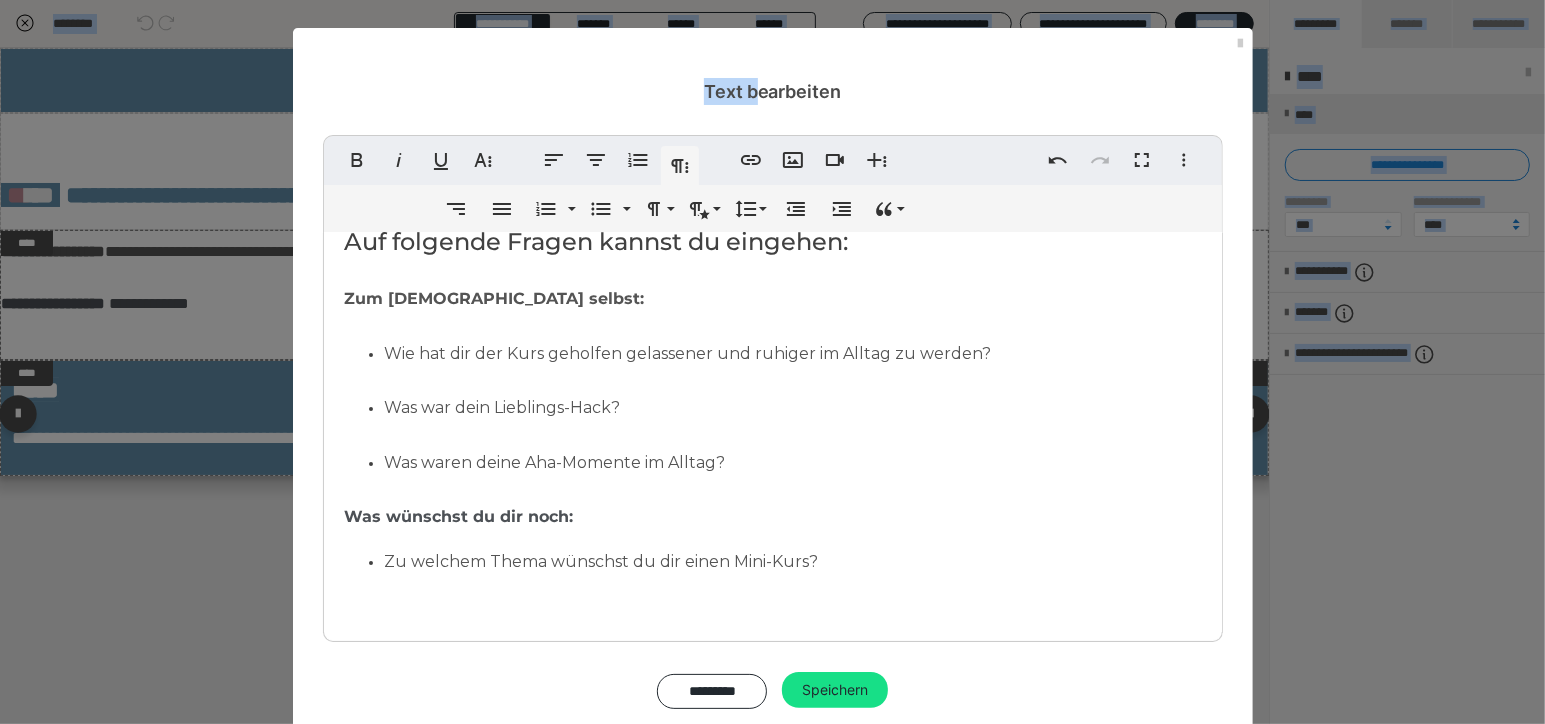 click on "Speichern" at bounding box center (835, 690) 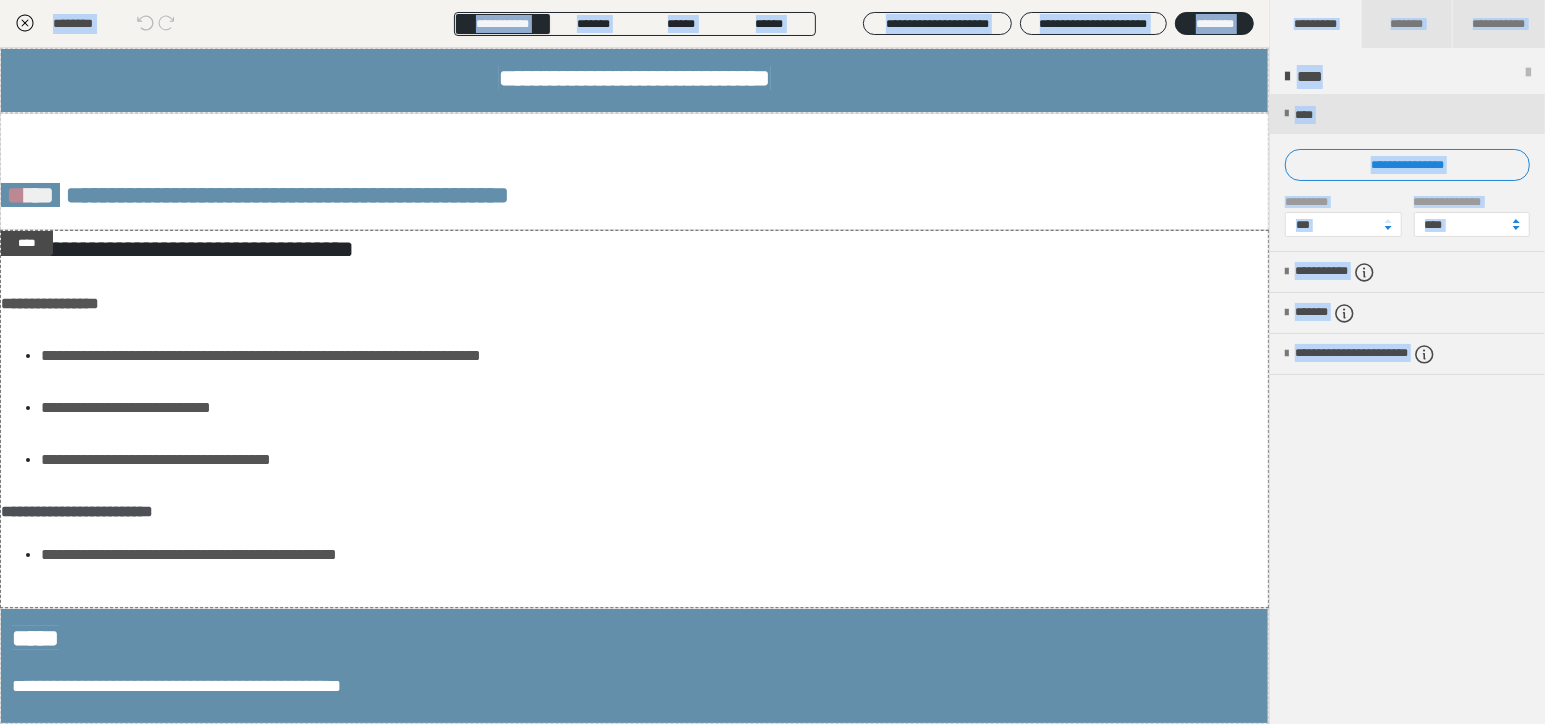 click 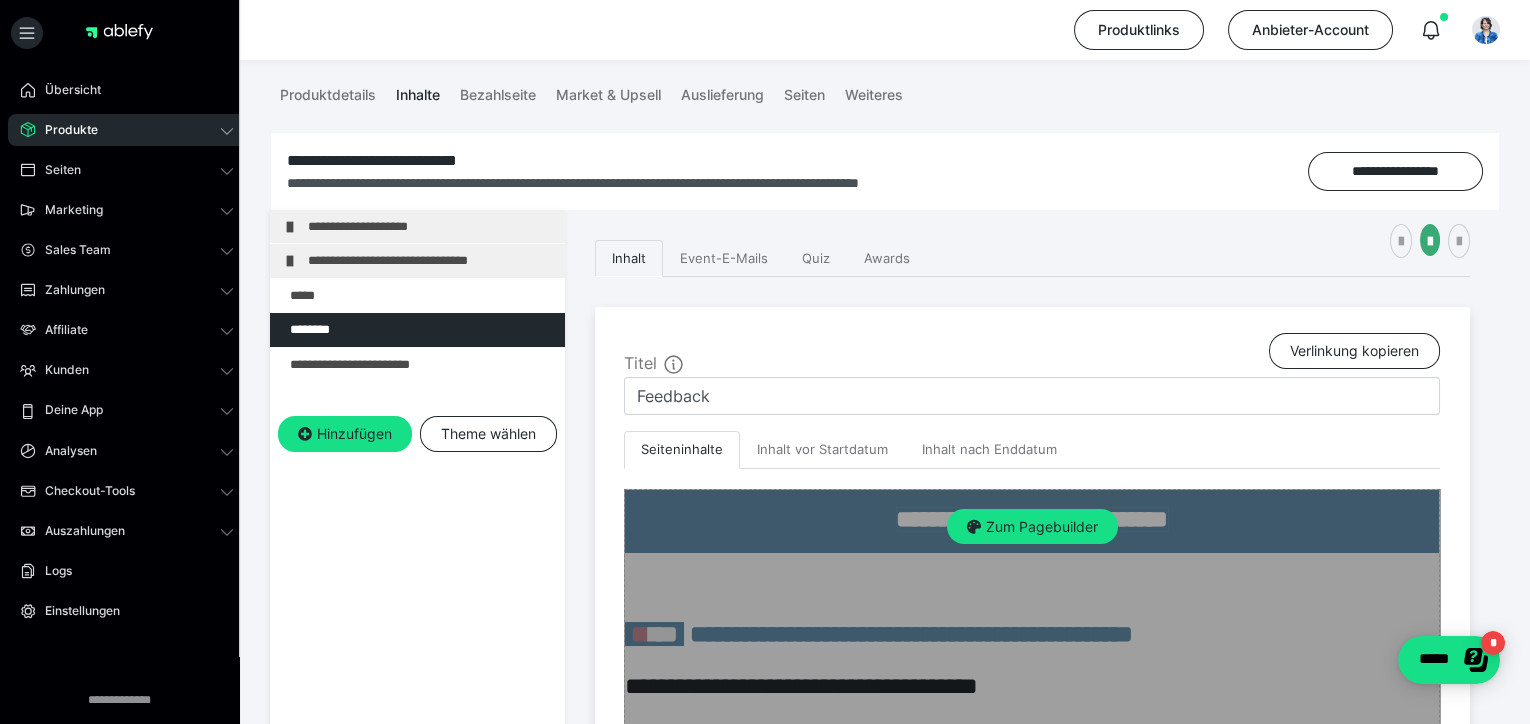 click on "Zum Pagebuilder" at bounding box center [1032, 824] 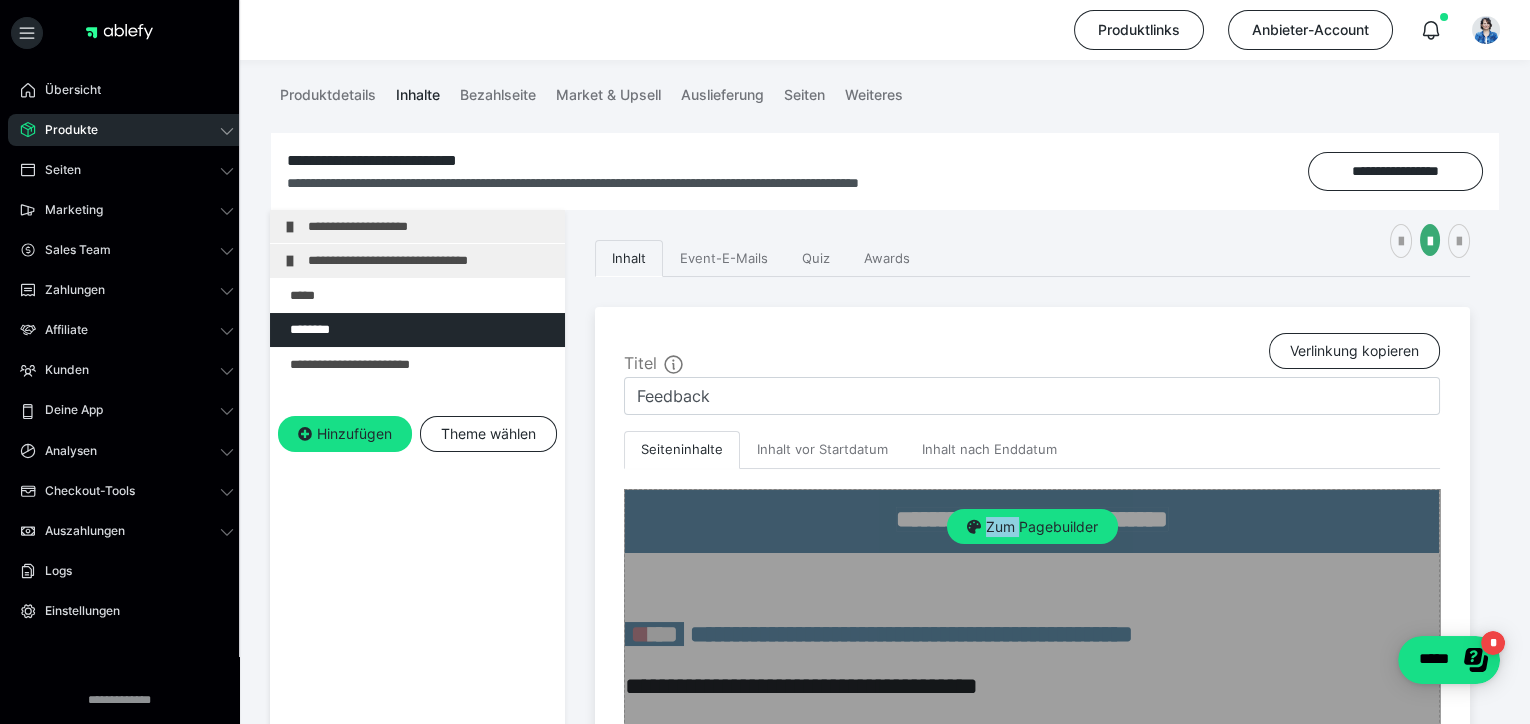 click on "Zum Pagebuilder" at bounding box center [1032, 824] 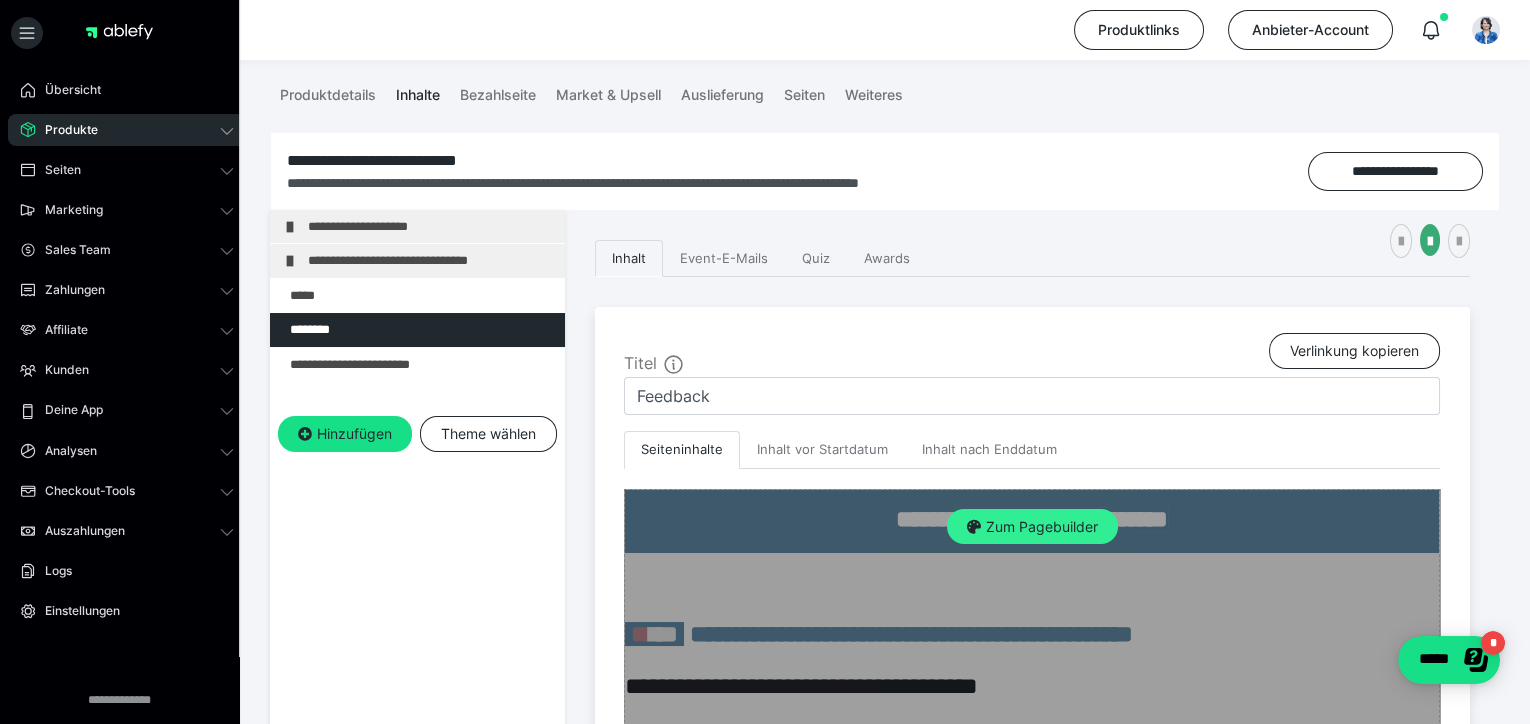 drag, startPoint x: 896, startPoint y: 516, endPoint x: 1036, endPoint y: 512, distance: 140.05713 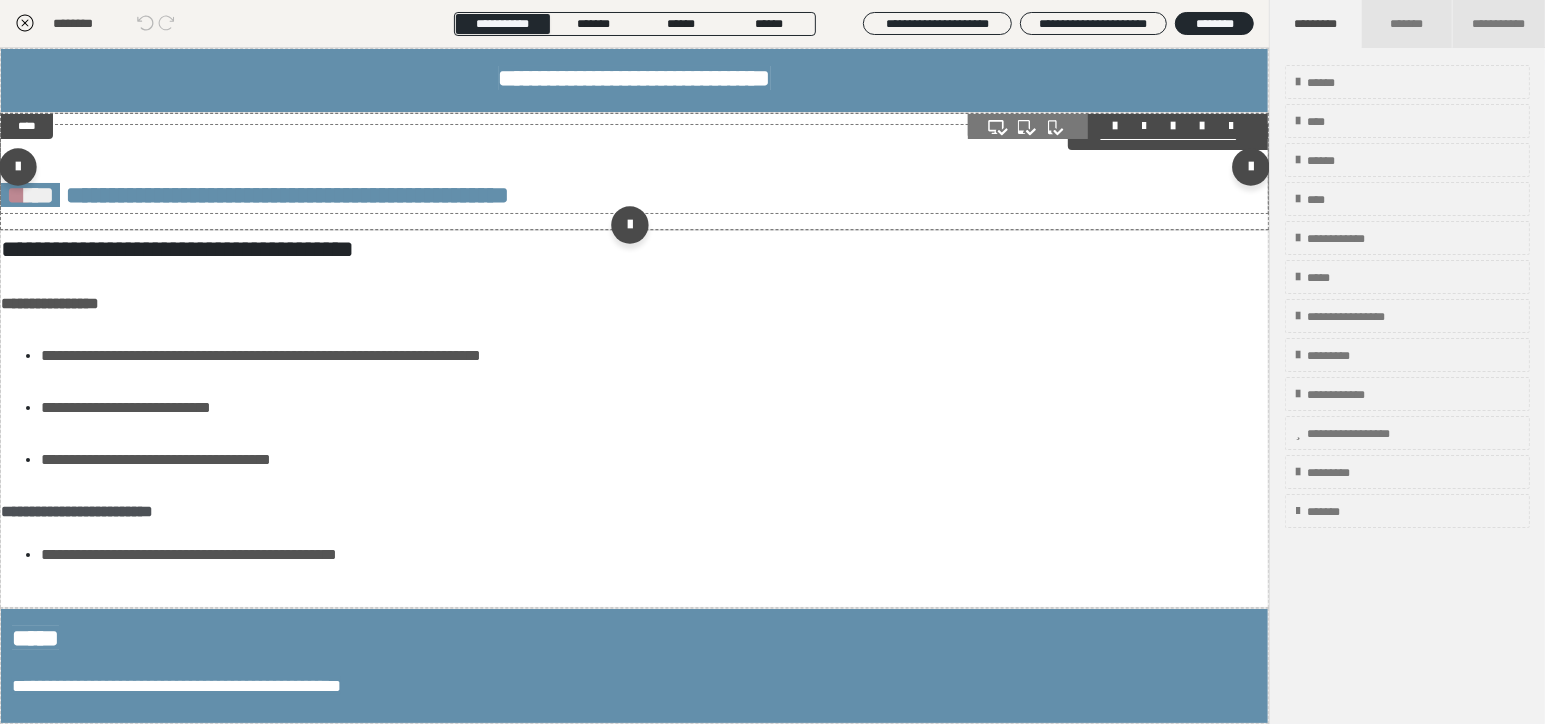 drag, startPoint x: 275, startPoint y: 197, endPoint x: 312, endPoint y: 202, distance: 37.336308 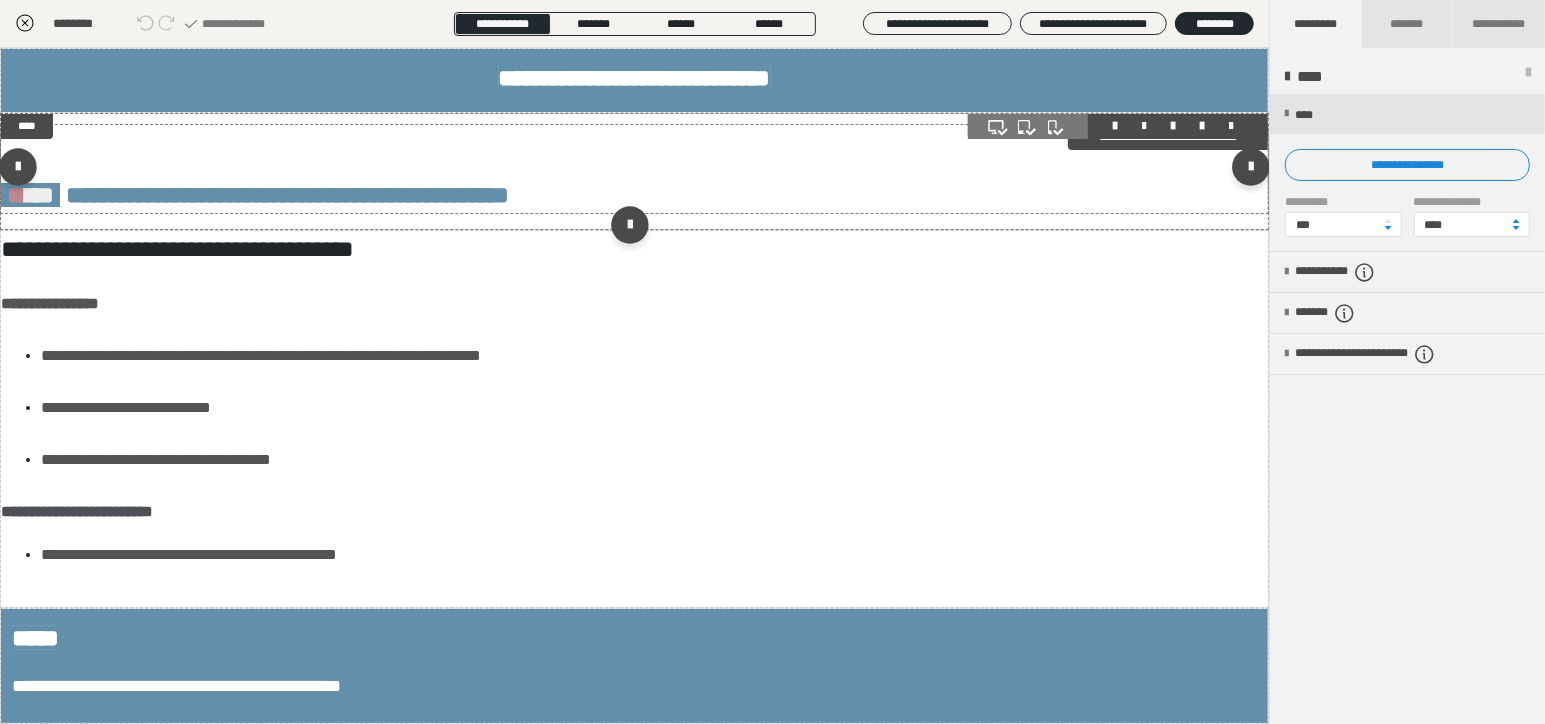 click on "**********" at bounding box center [255, 195] 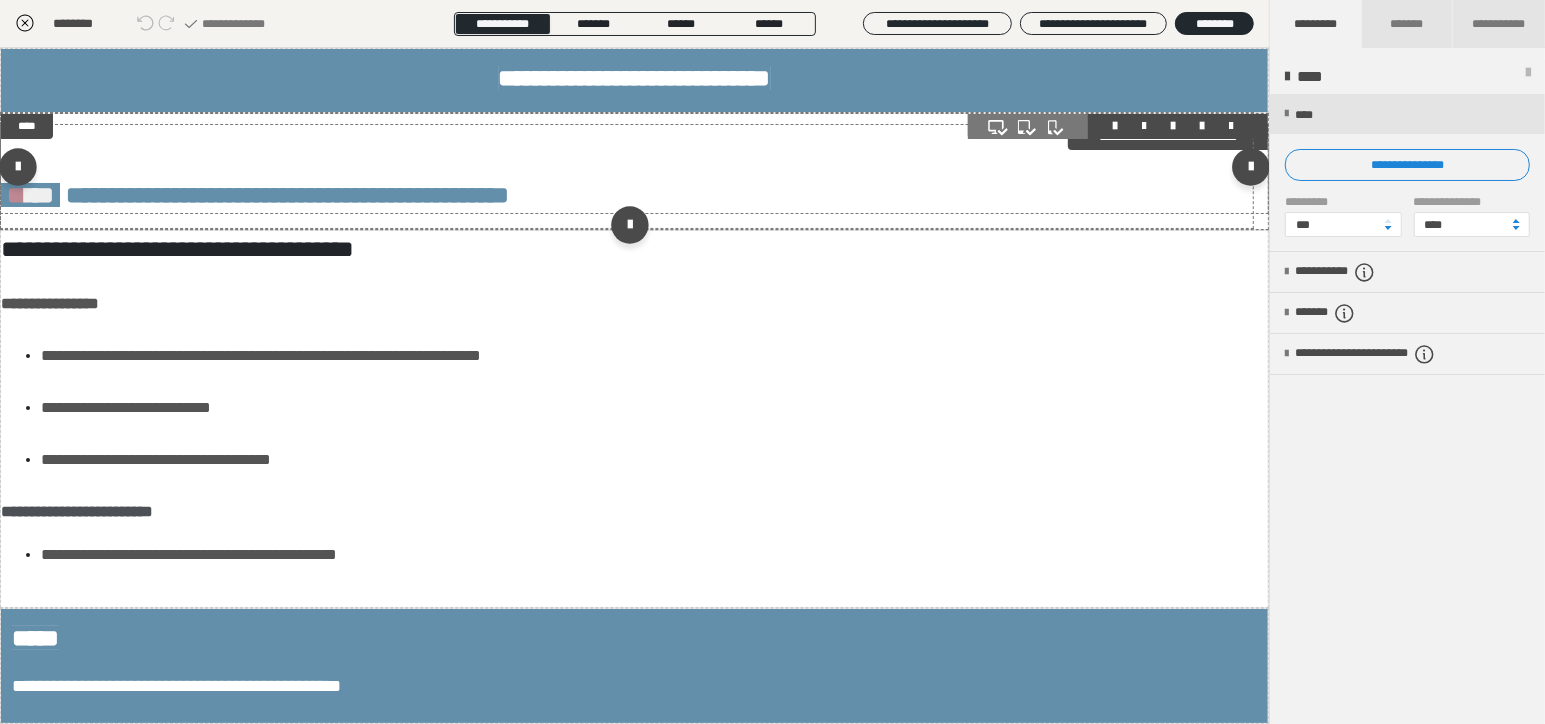 click on "**********" at bounding box center (255, 195) 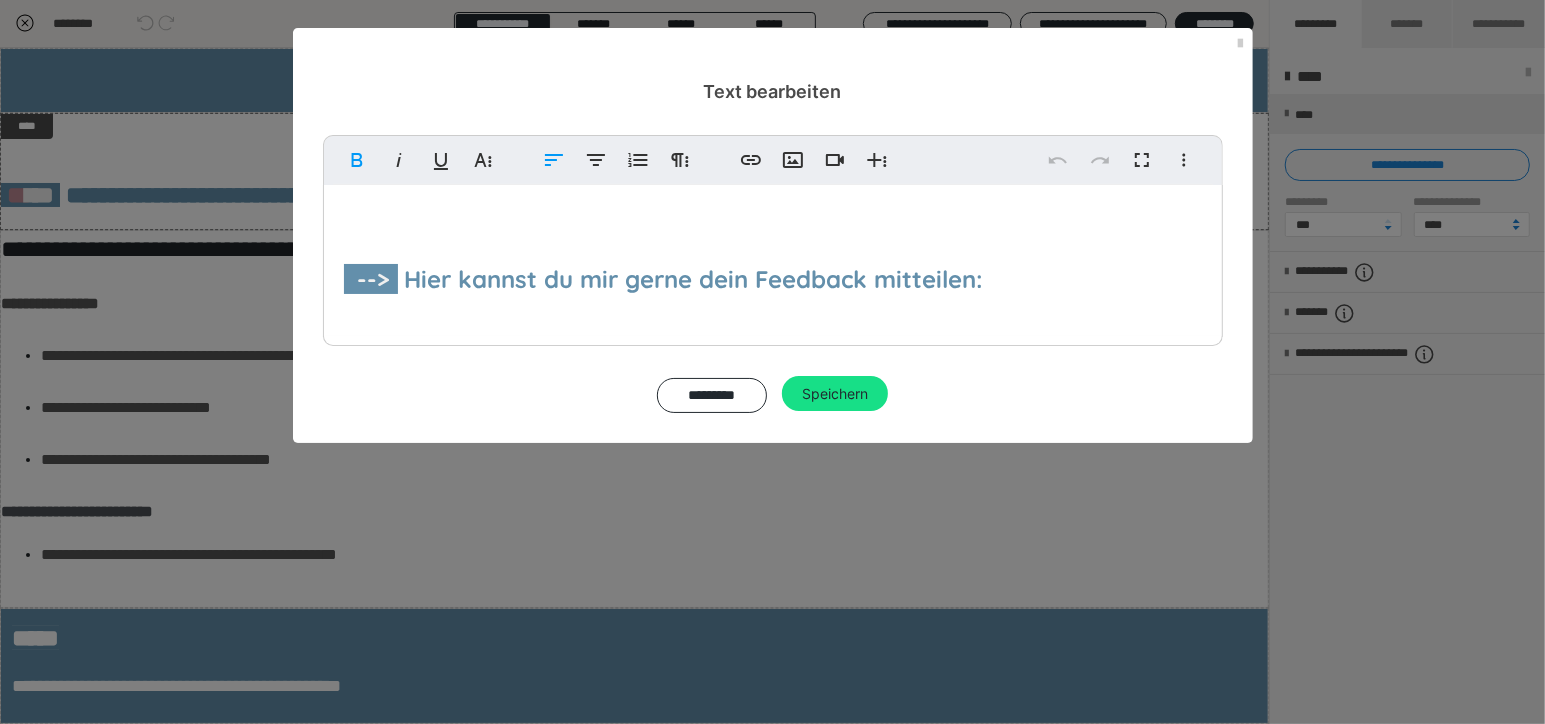 drag, startPoint x: 997, startPoint y: 280, endPoint x: 431, endPoint y: 281, distance: 566.00085 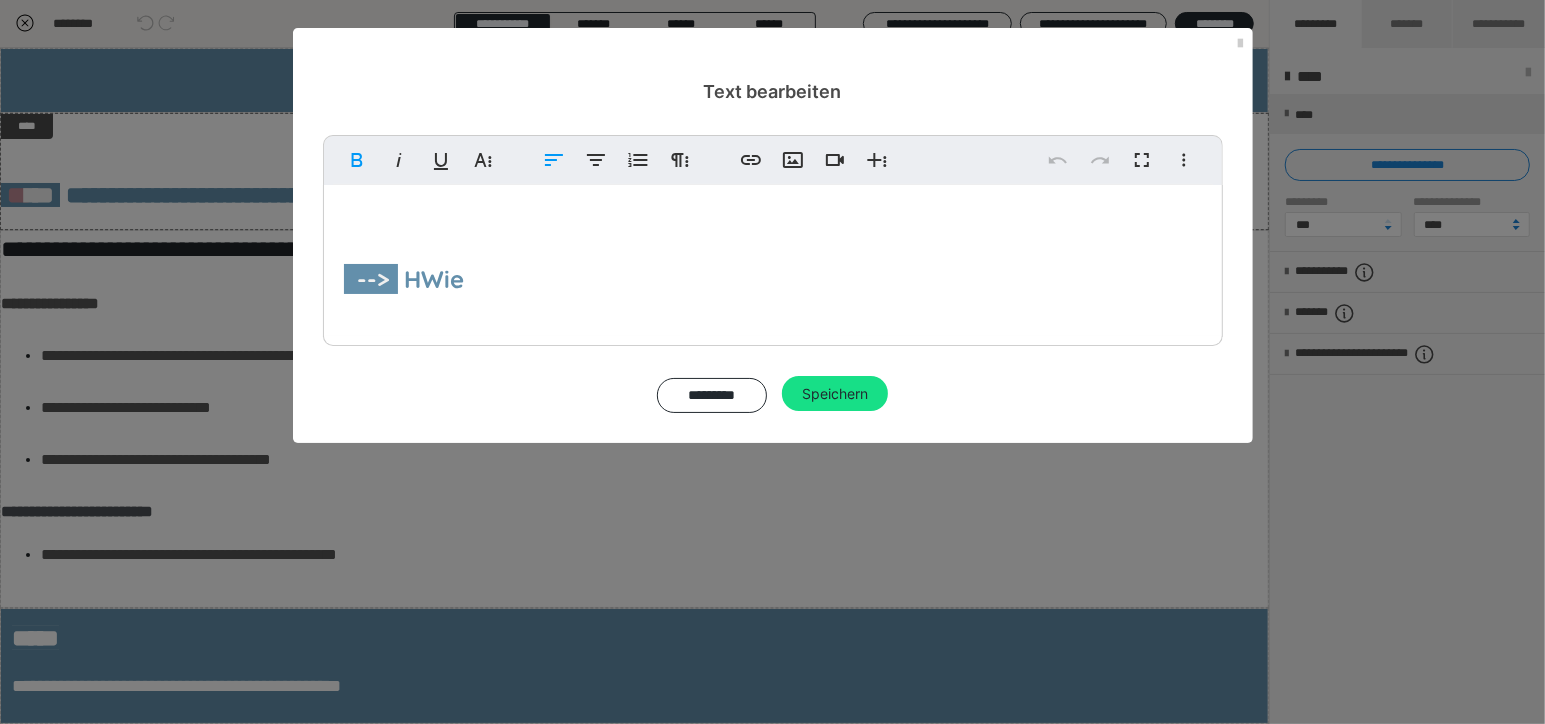 type 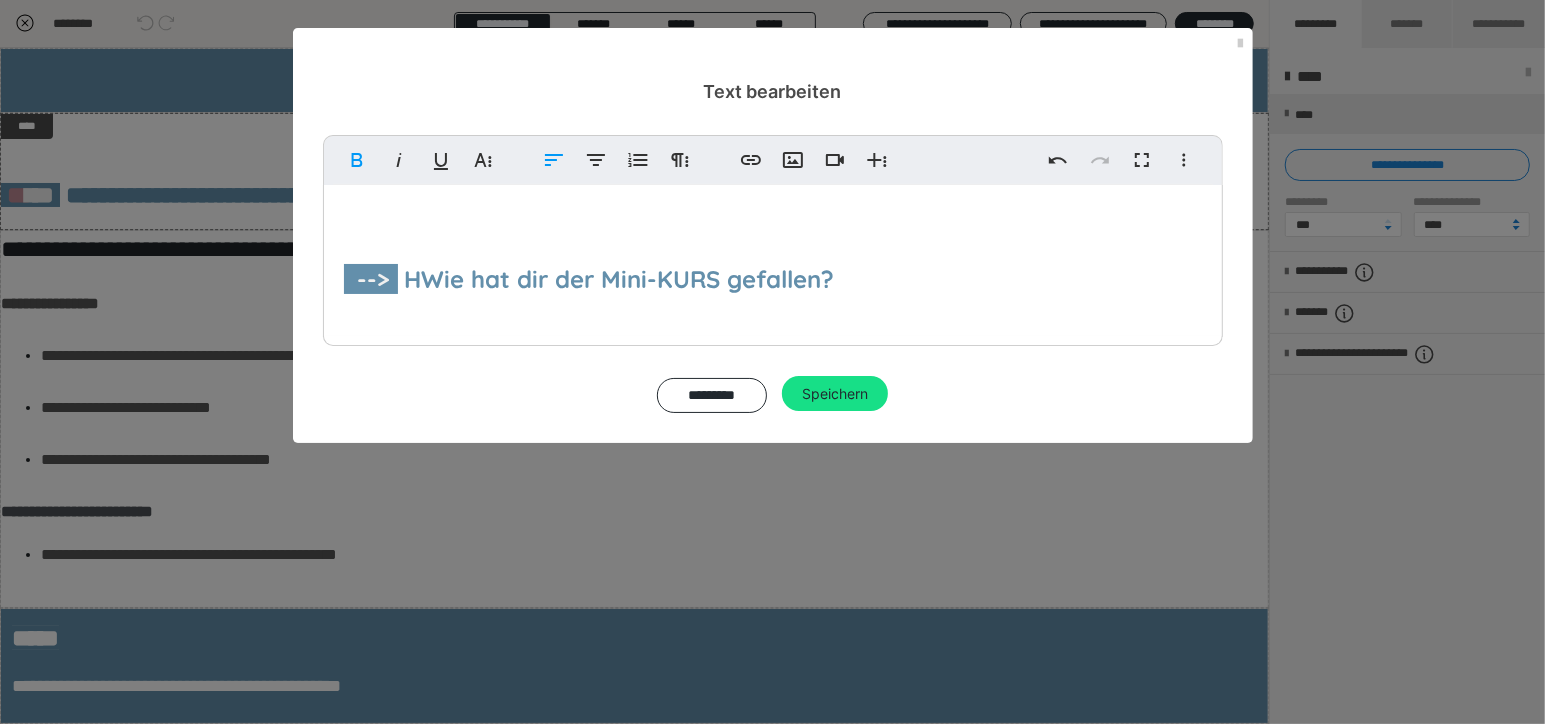 click on "-->      HWie hat dir der Mini-KURS gefallen?" at bounding box center [589, 279] 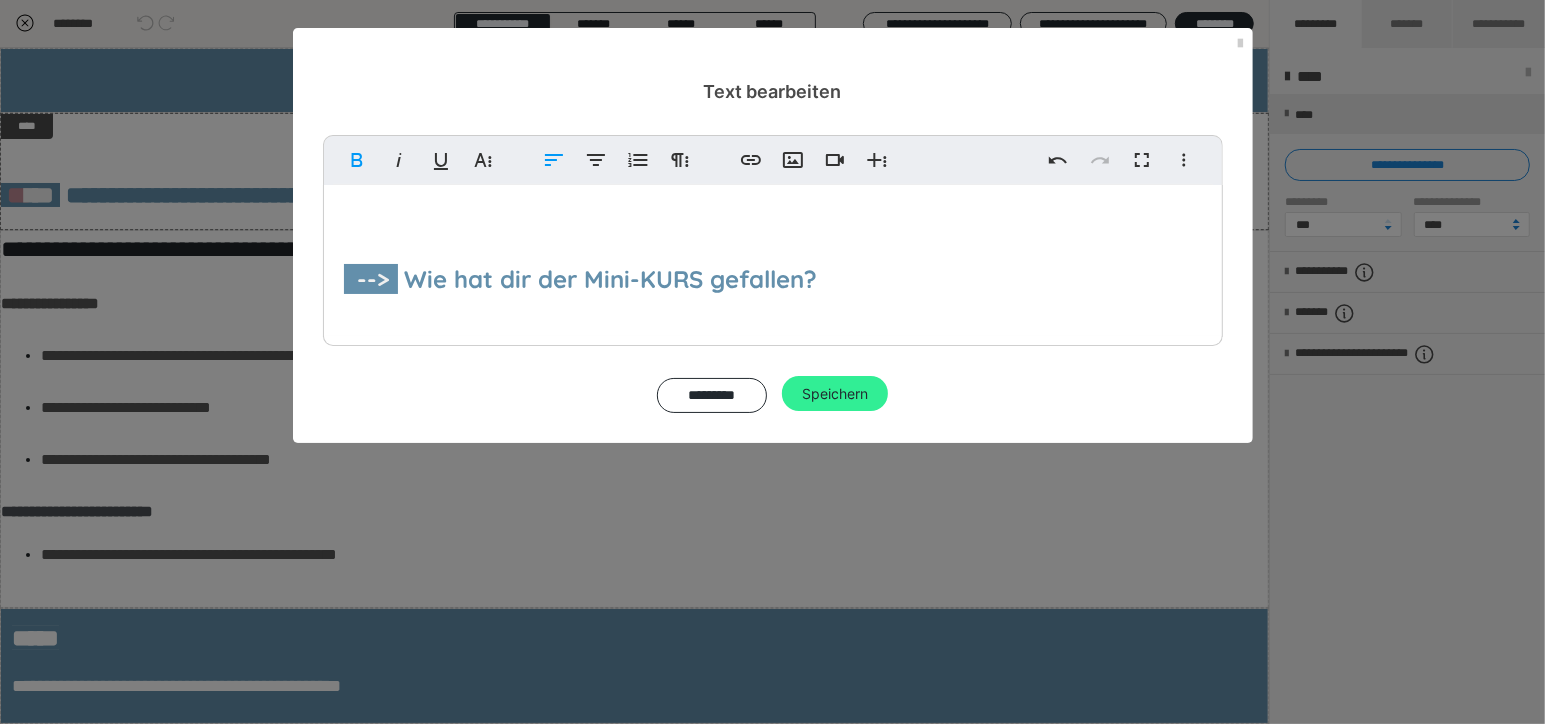 click on "Speichern" at bounding box center [835, 394] 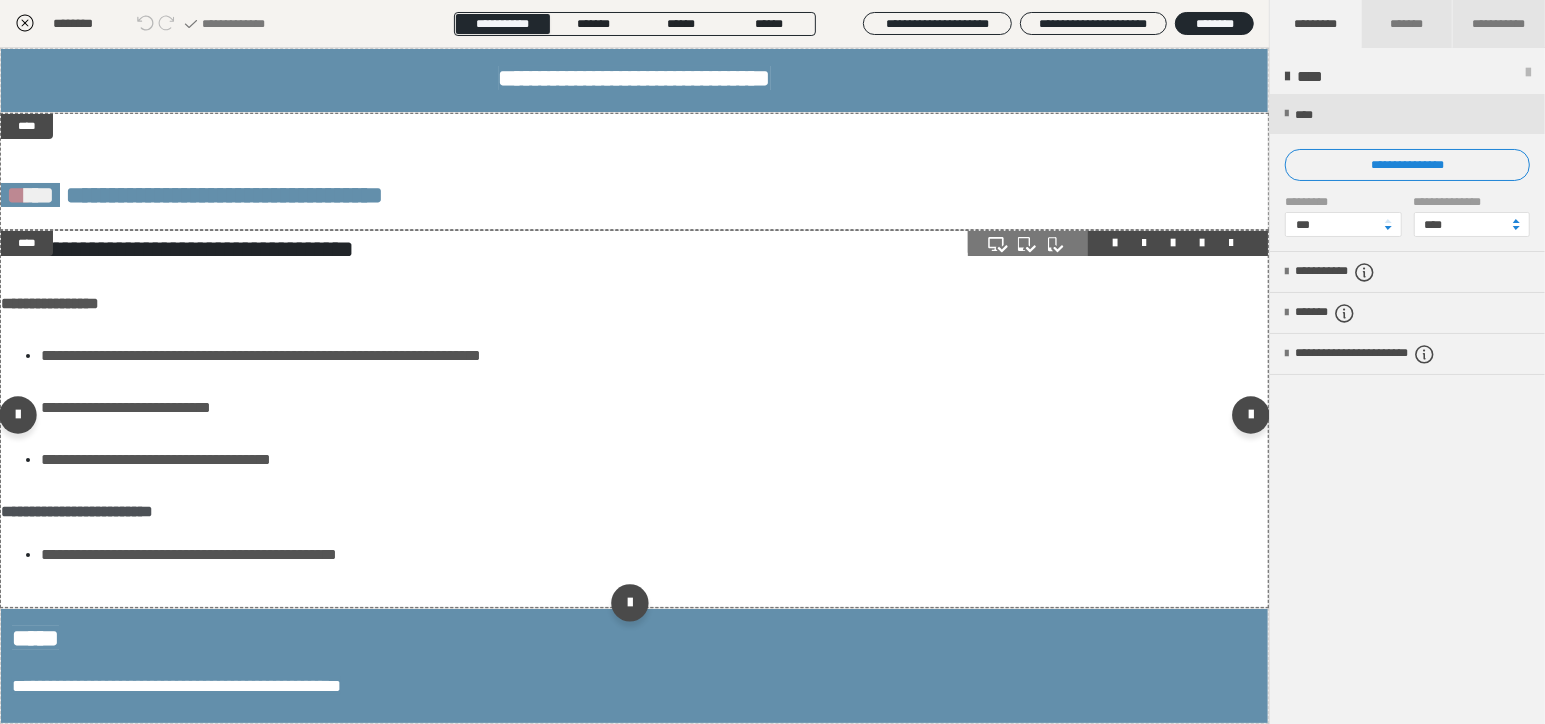click on "**********" at bounding box center (627, 249) 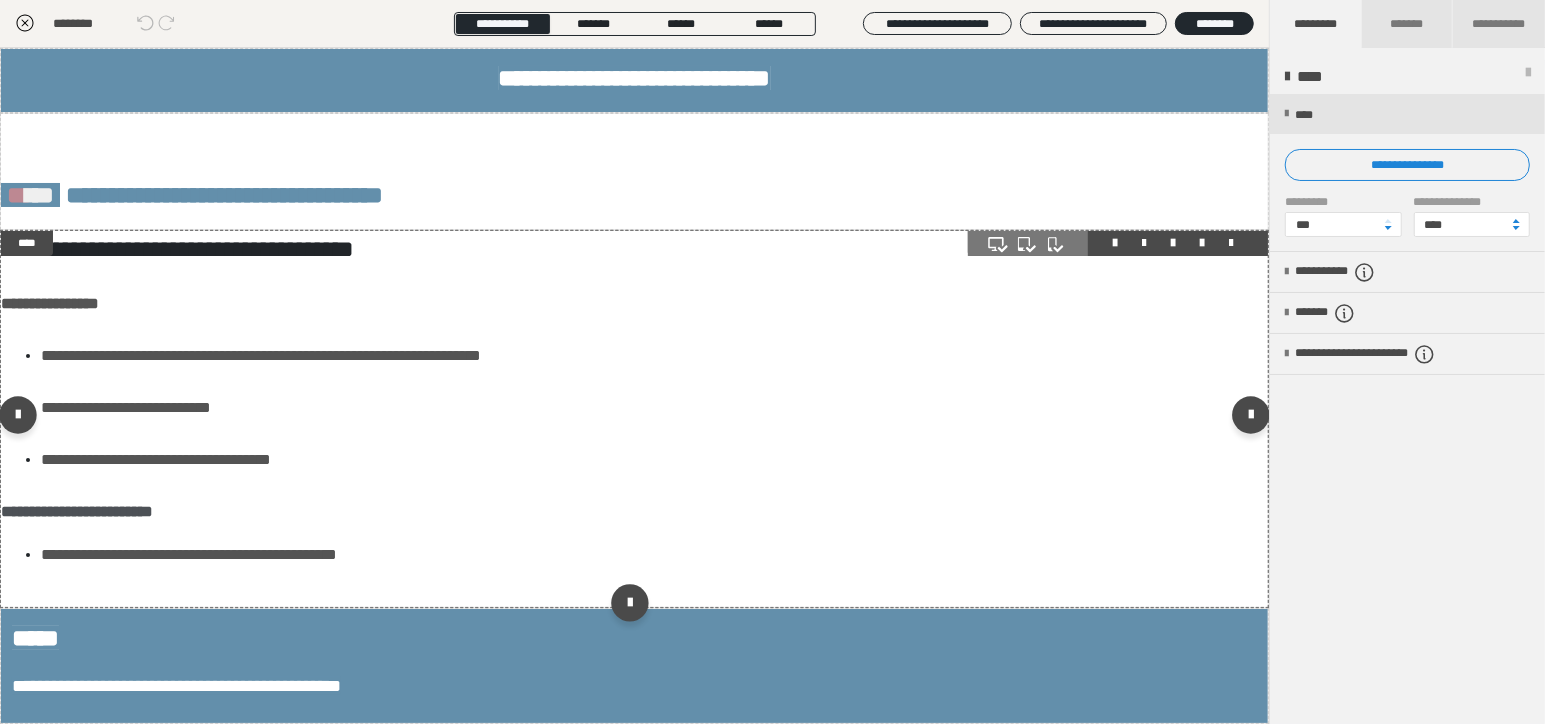 click on "**********" at bounding box center (627, 249) 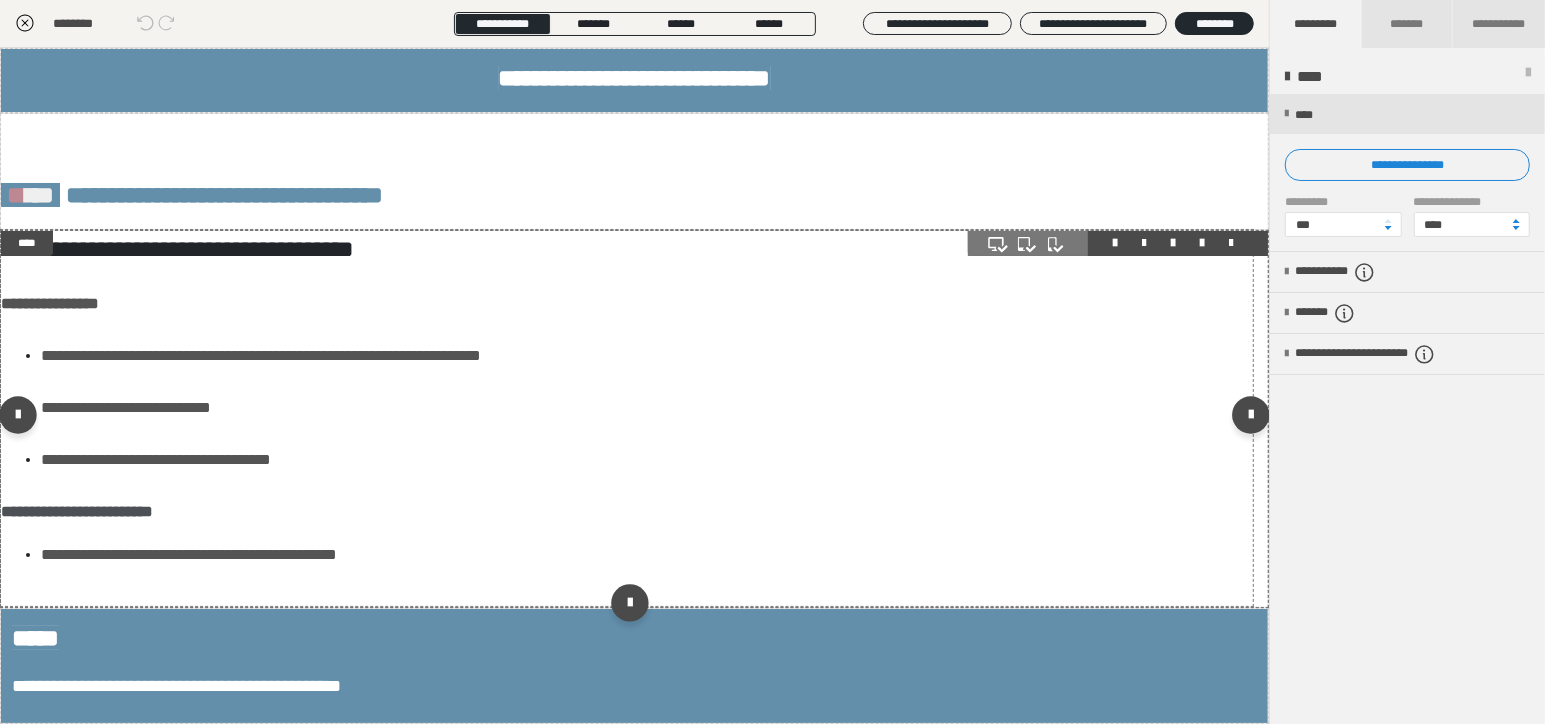 click on "**********" at bounding box center [627, 249] 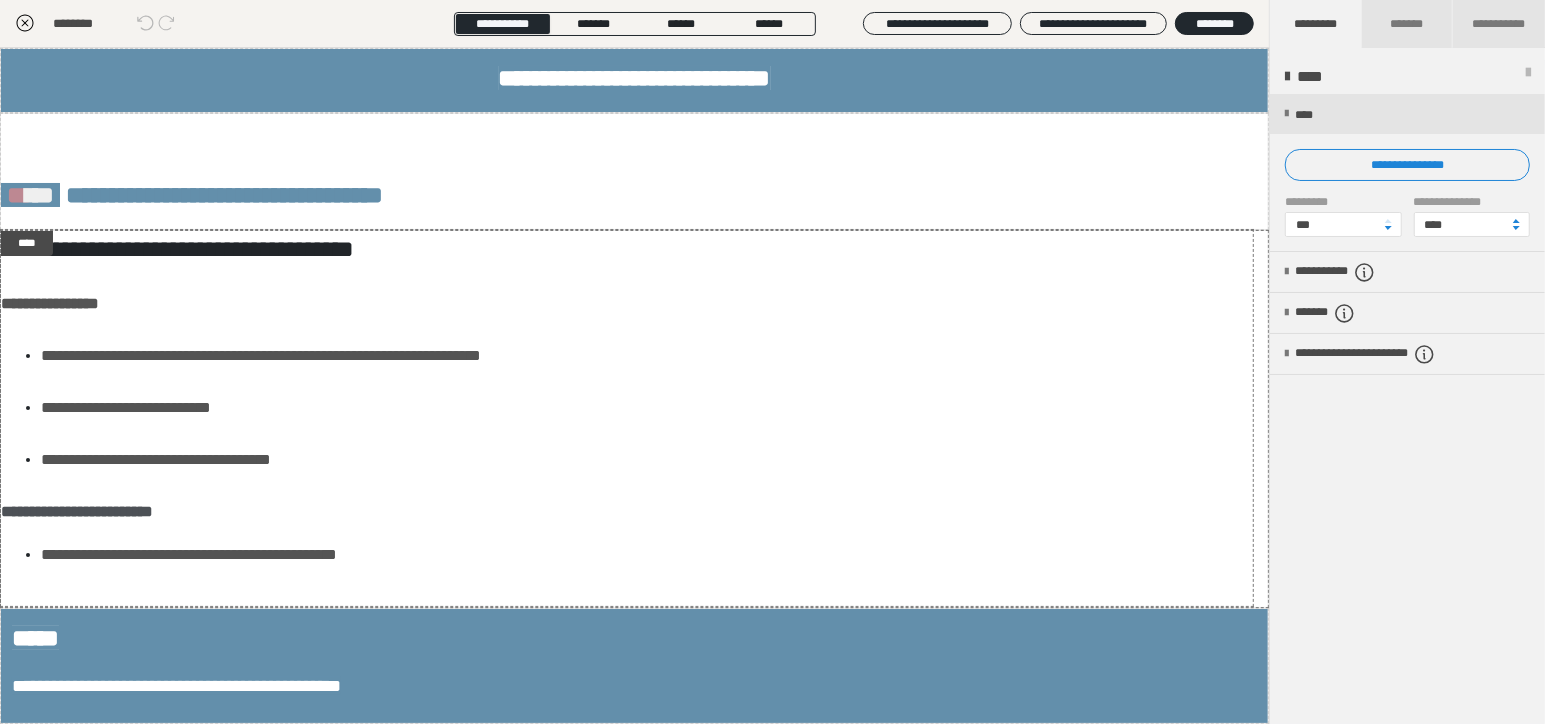 click on "**********" at bounding box center (773, 350) 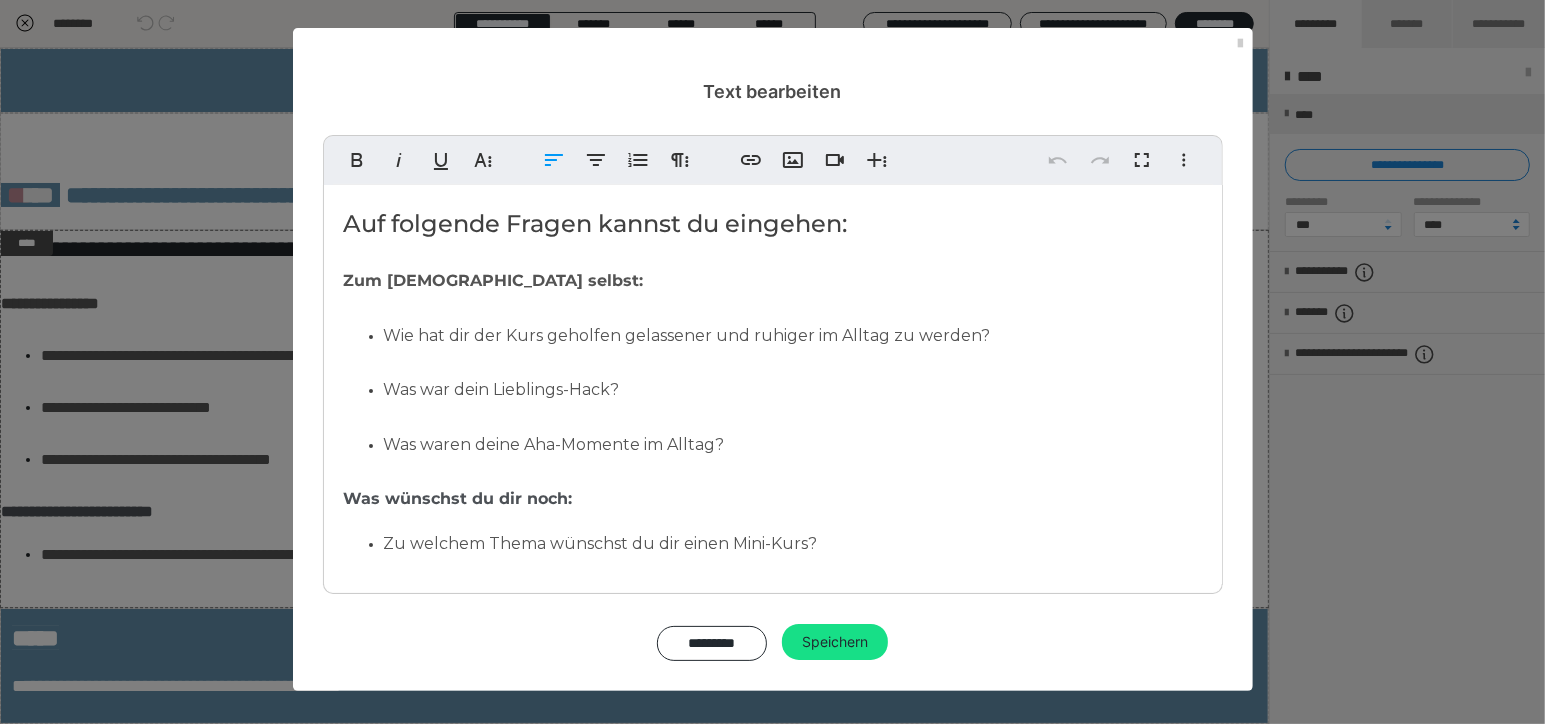 drag, startPoint x: 856, startPoint y: 222, endPoint x: 342, endPoint y: 217, distance: 514.0243 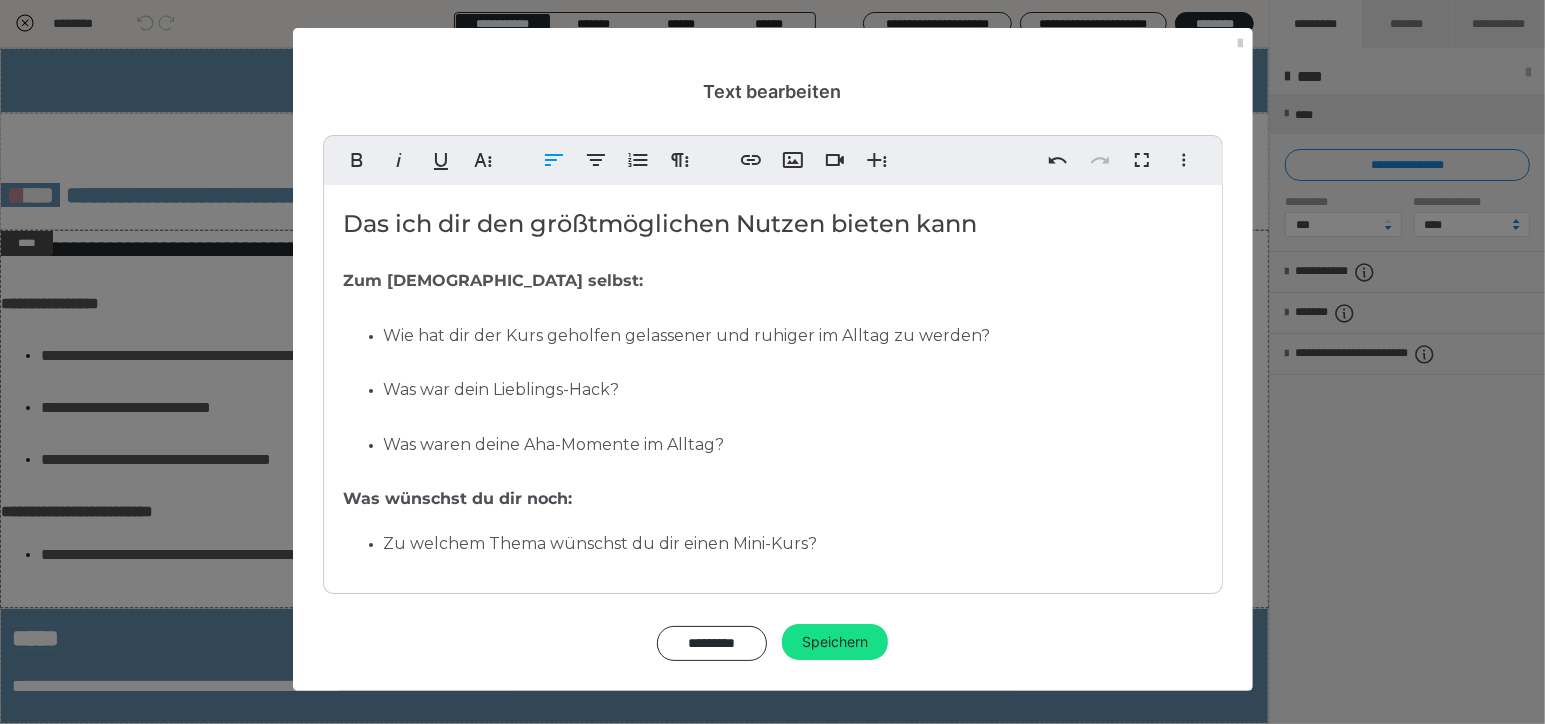 click on "Das ich dir den größtmöglichen Nutzen bieten kann" at bounding box center (773, 224) 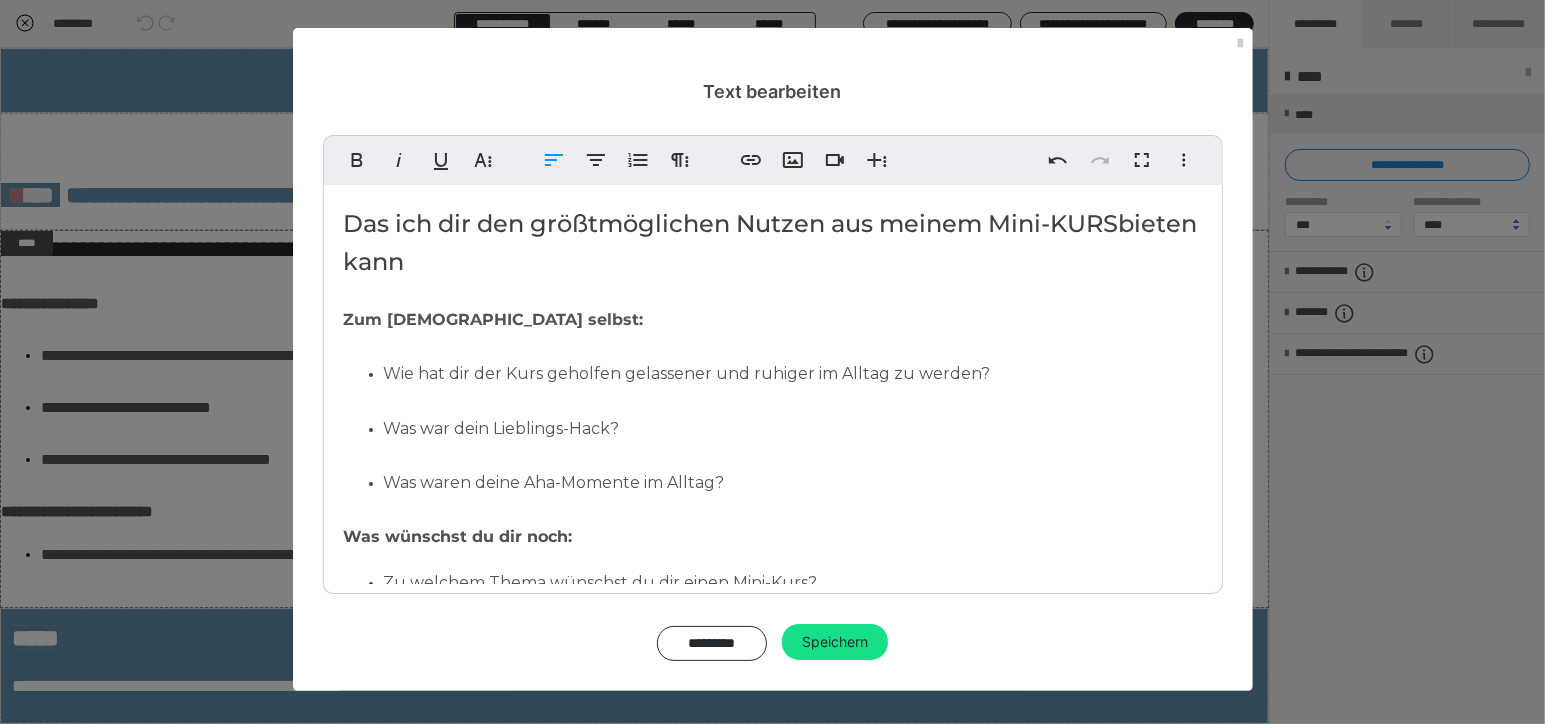 click on "Das ich dir den größtmöglichen Nutzen aus meinem Mini-KURS  bieten kann" at bounding box center (773, 243) 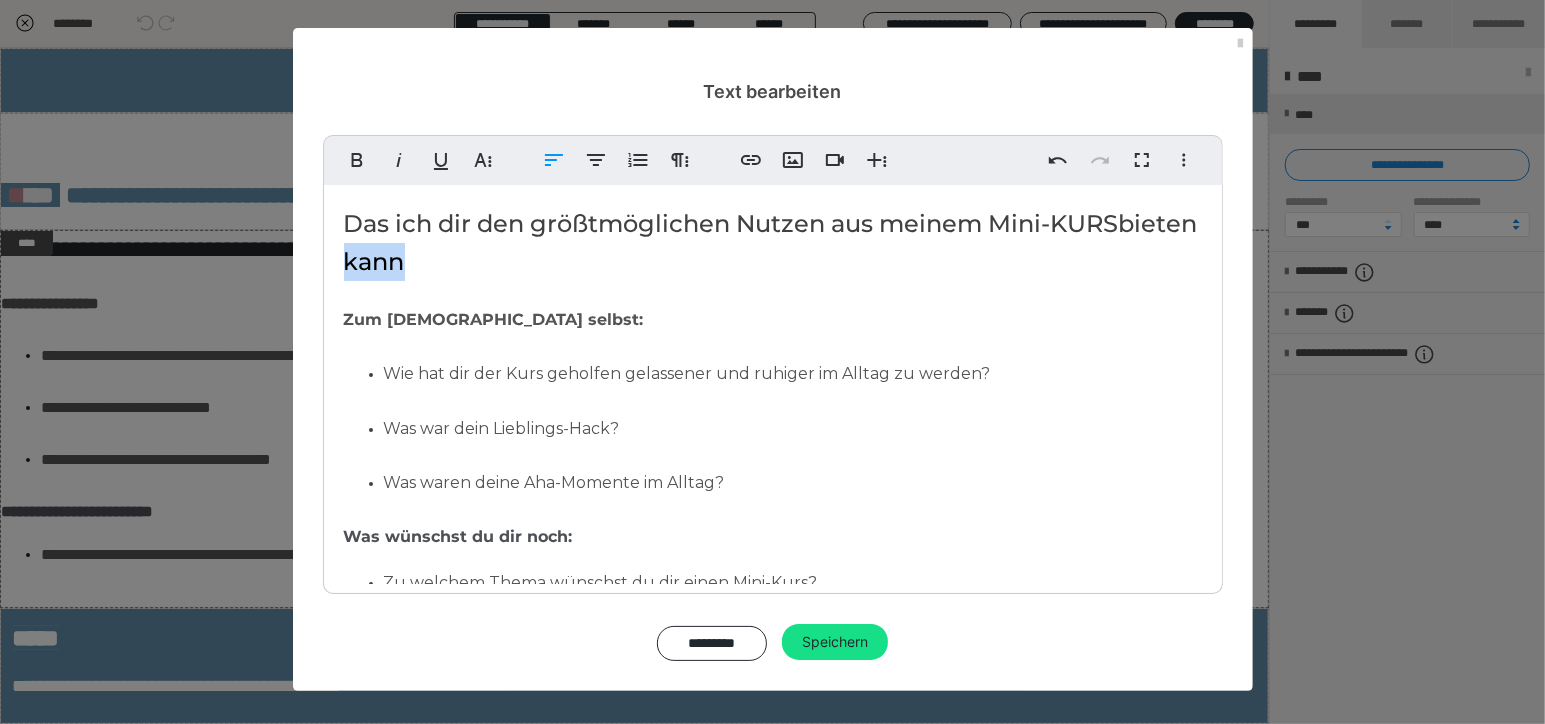 click on "Das ich dir den größtmöglichen Nutzen aus meinem Mini-KURS  bieten kann" at bounding box center [773, 243] 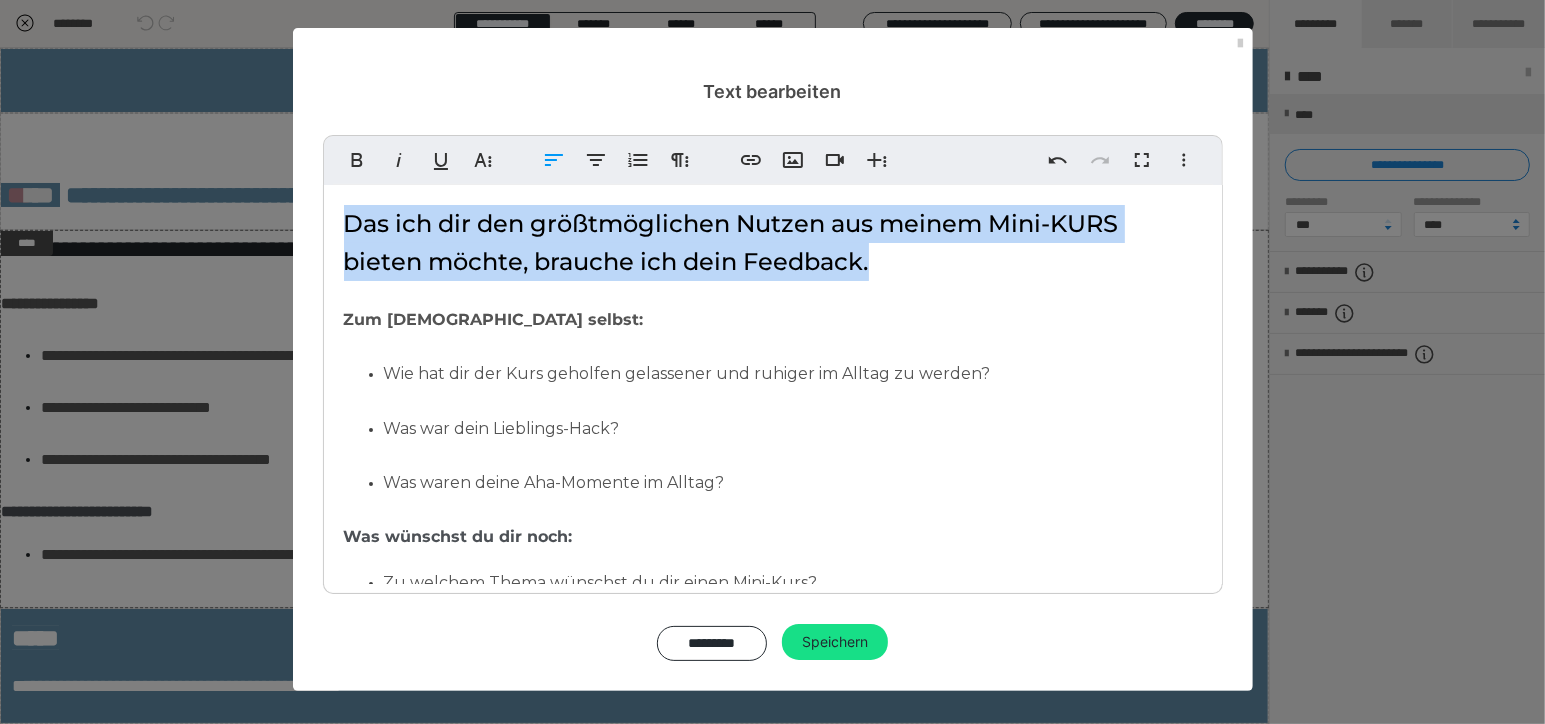 drag, startPoint x: 822, startPoint y: 255, endPoint x: 334, endPoint y: 234, distance: 488.45163 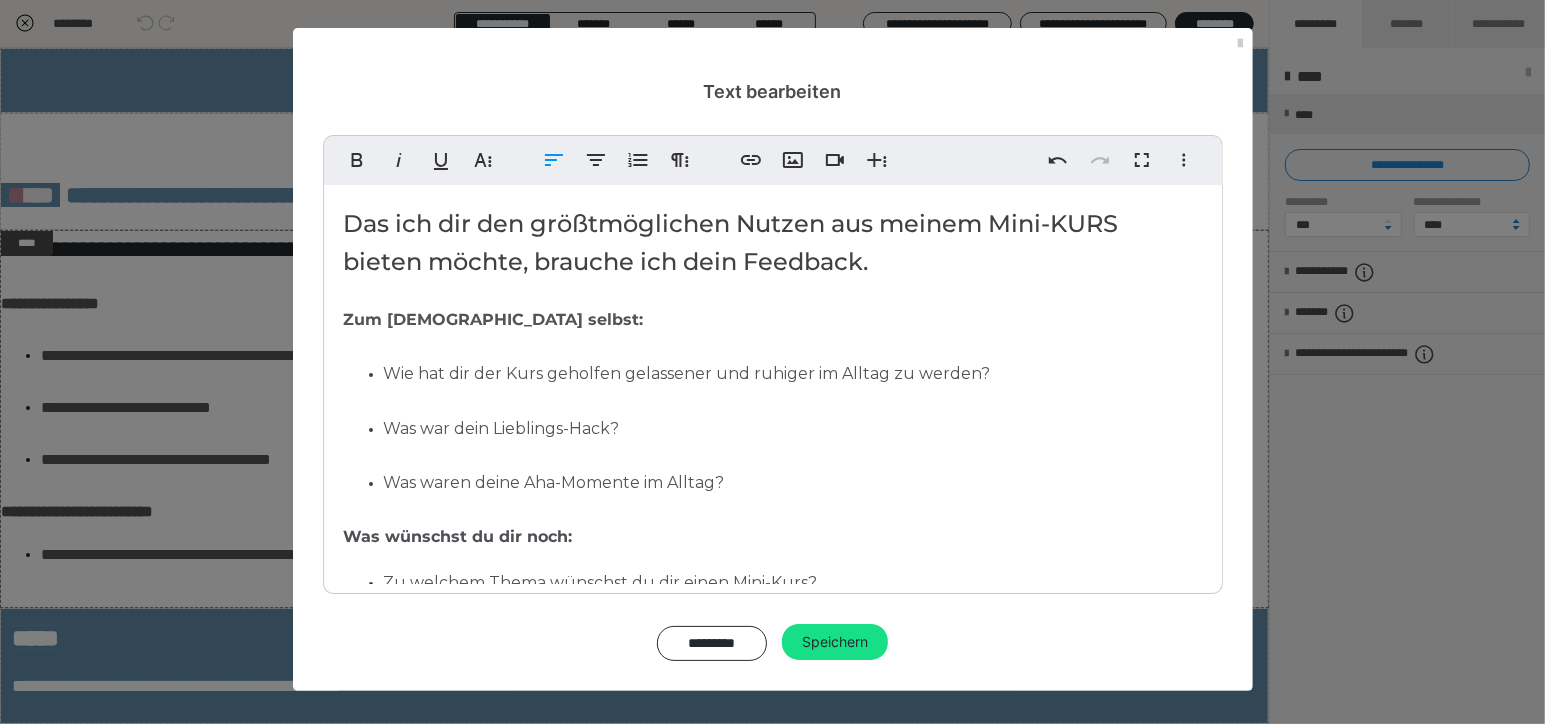 click on "Wie hat dir der Kurs geholfen gelassener und ruhiger im Alltag zu werden?" at bounding box center (687, 373) 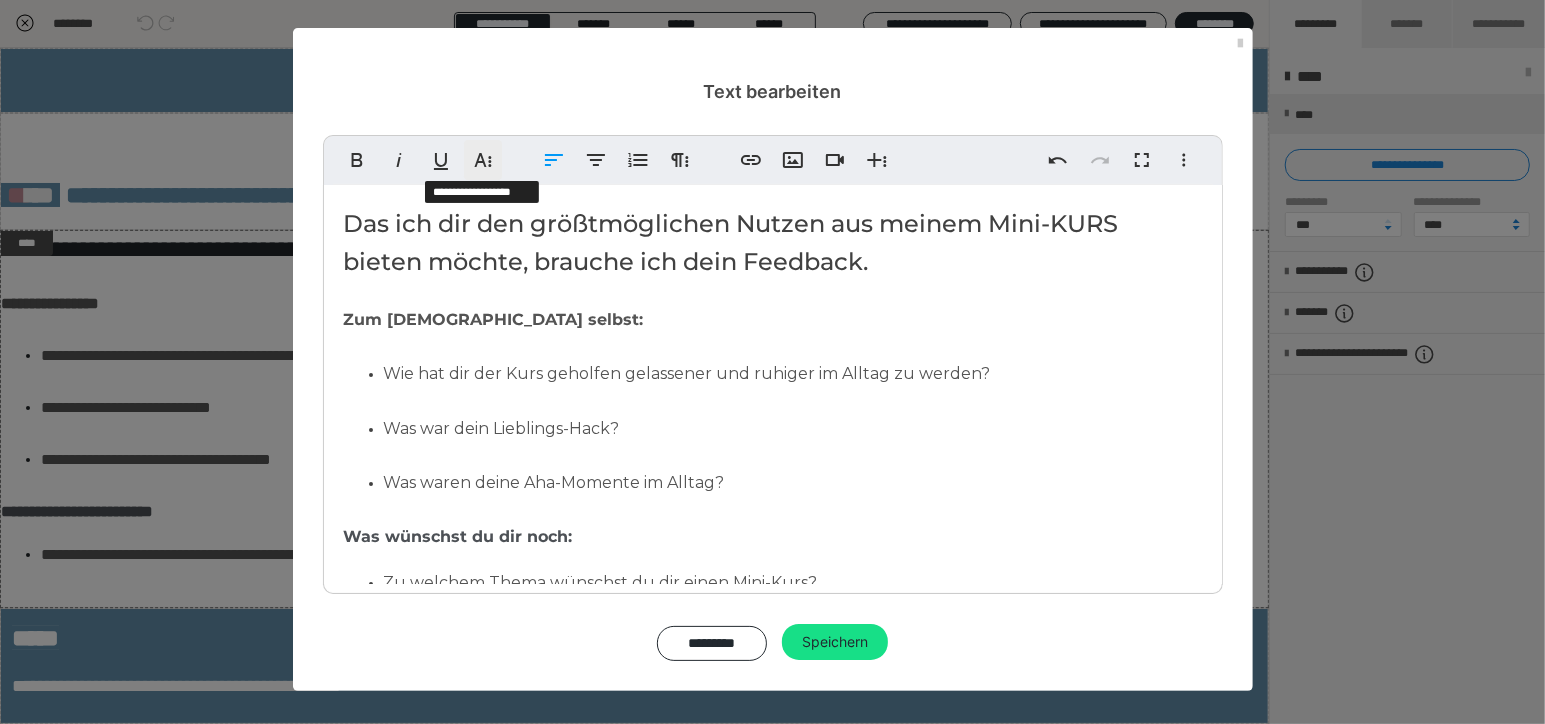 click 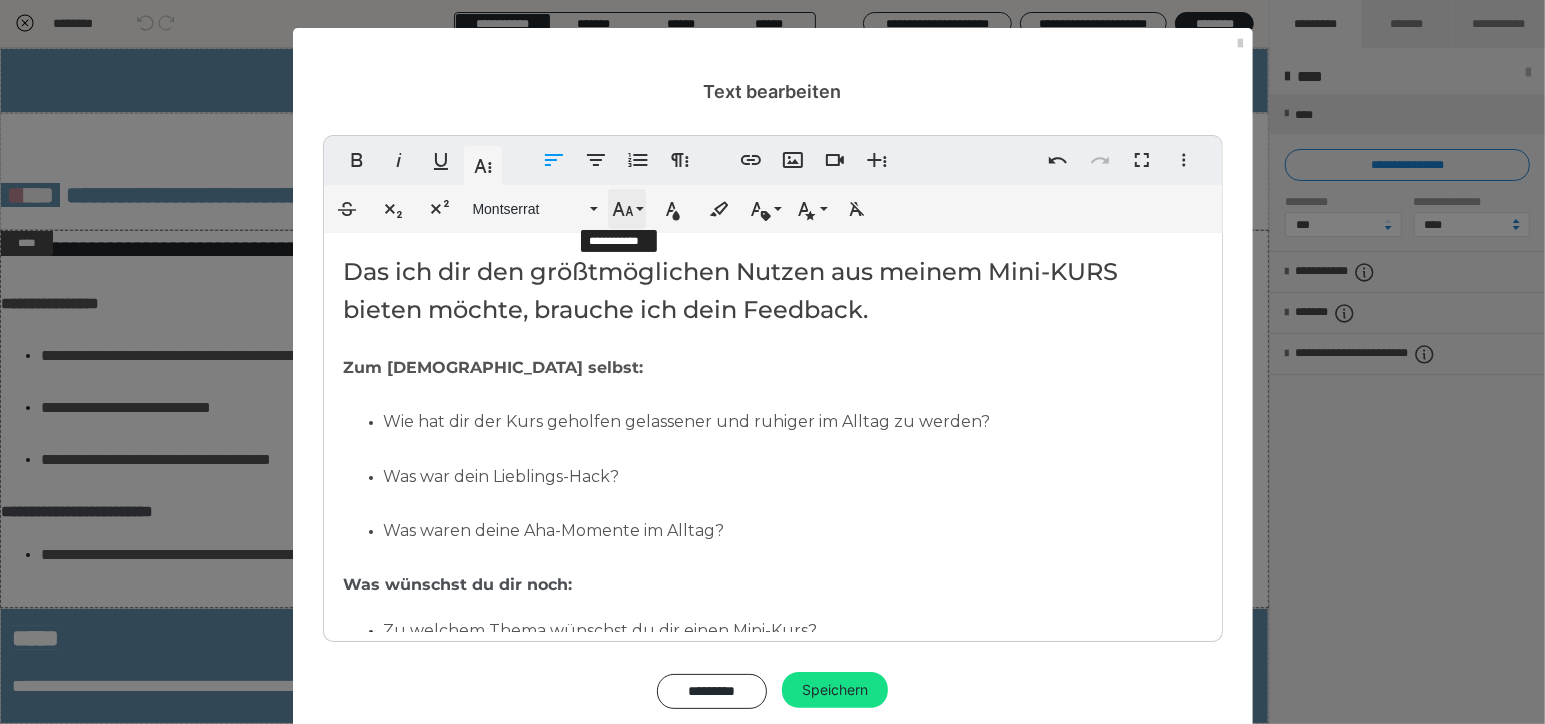 click 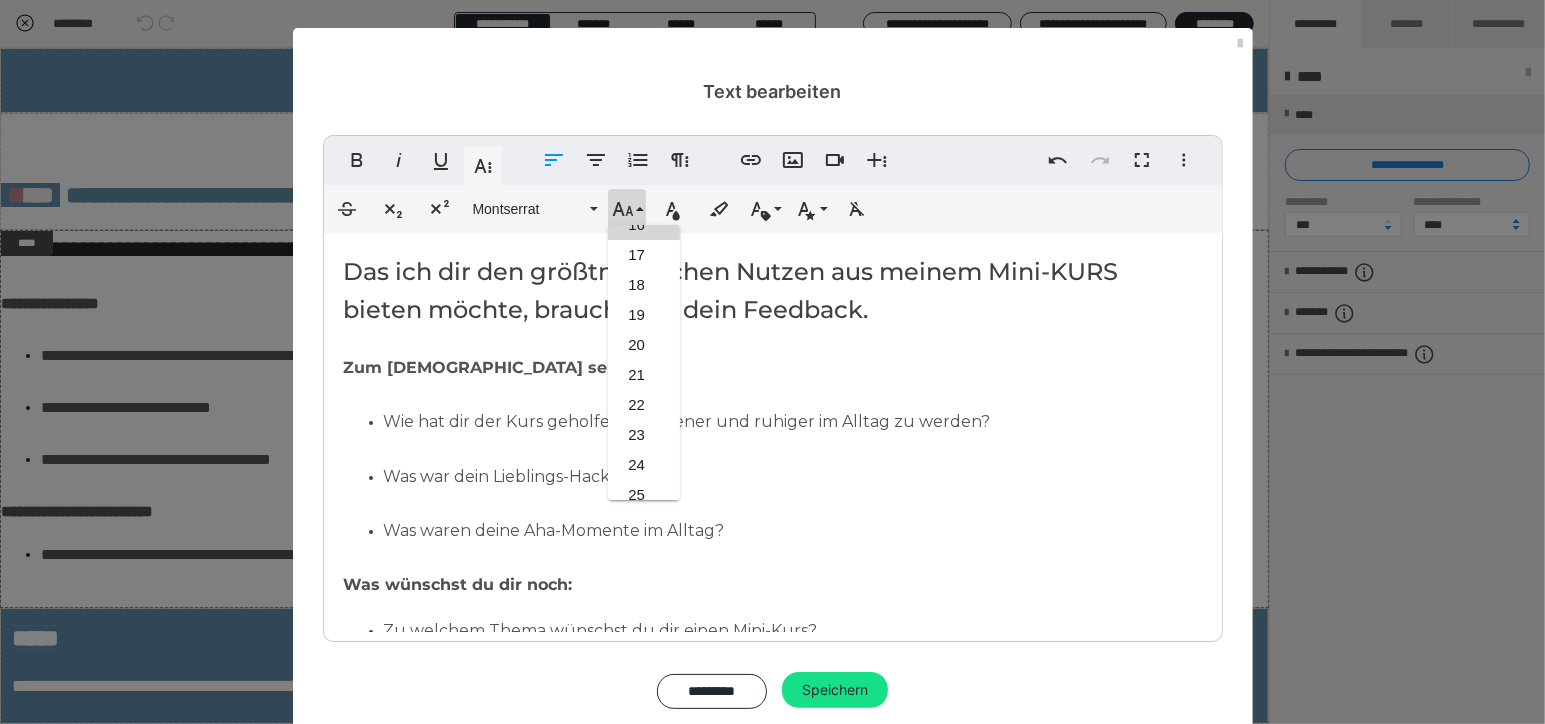 click on "Das ich dir den größtmöglichen Nutzen aus meinem Mini-KURS bieten möchte, brauche ich dein Feedback." at bounding box center (773, 291) 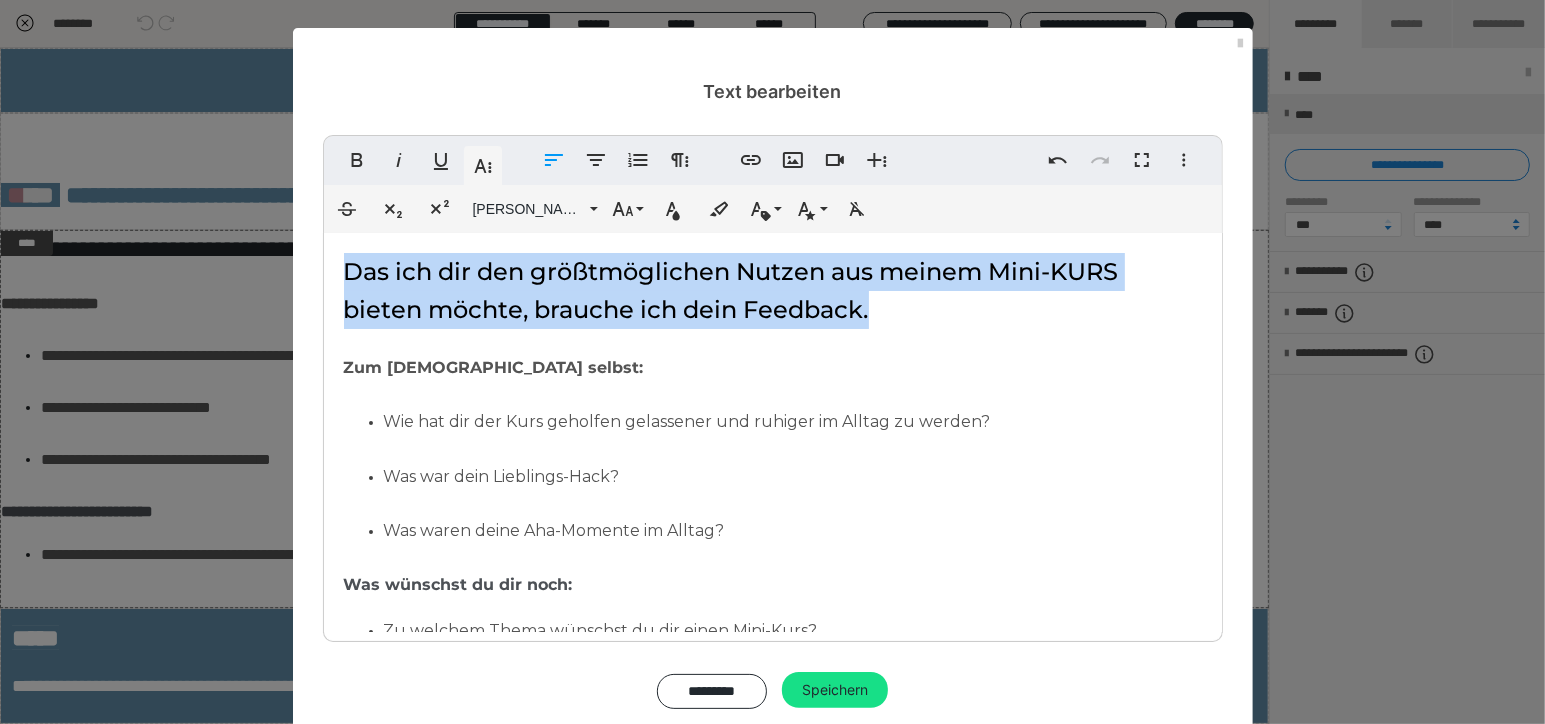 click on "Das ich dir den größtmöglichen Nutzen aus meinem Mini-KURS bieten möchte, brauche ich dein Feedback. Zum Kurs selbst:  Wie hat dir der Kurs geholfen gelassener und ruhiger im Alltag zu werden? Was war dein Lieblings-Hack? Was waren deine Aha-Momente im Alltag? Was wünschst du dir noch: Zu welchem Thema wünschst du dir einen Mini-Kurs?" at bounding box center (773, 467) 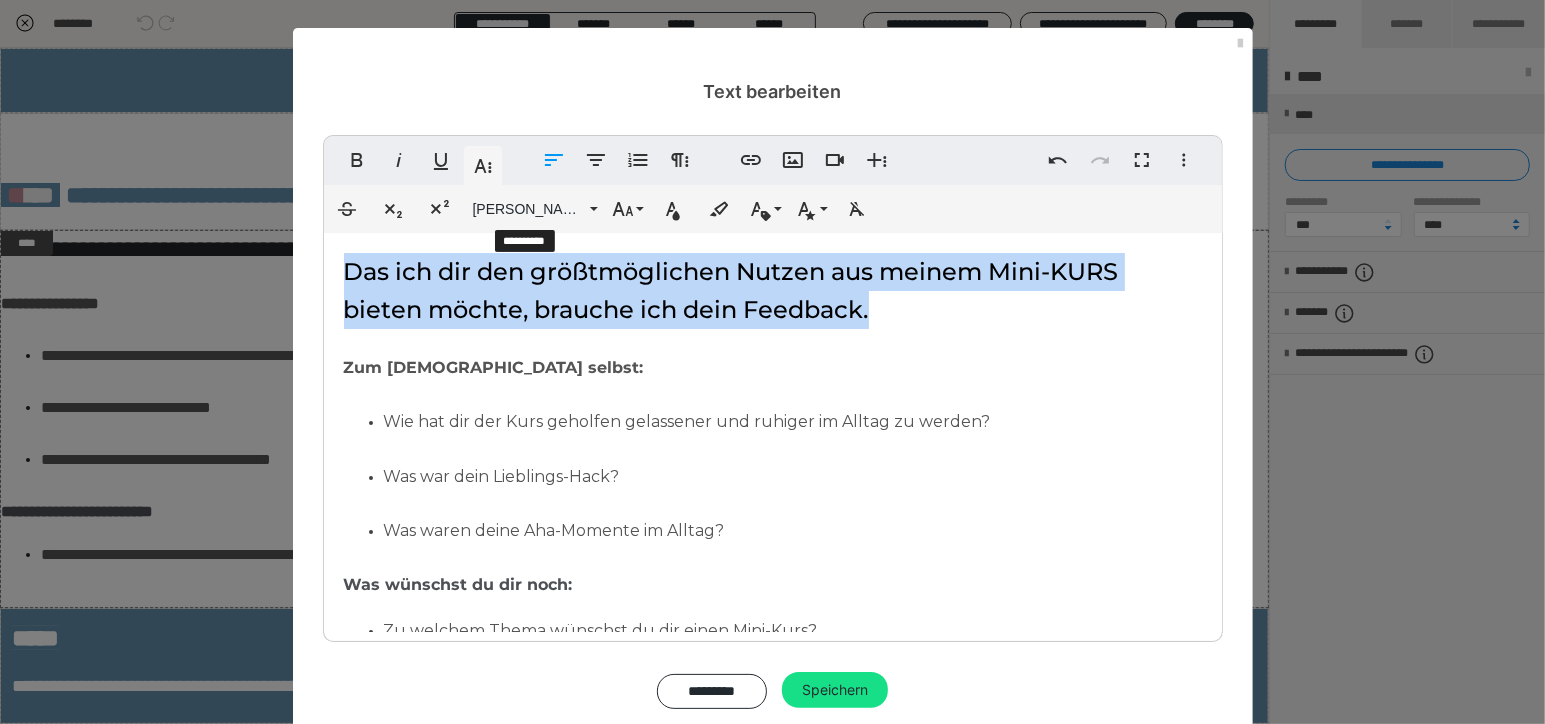 click 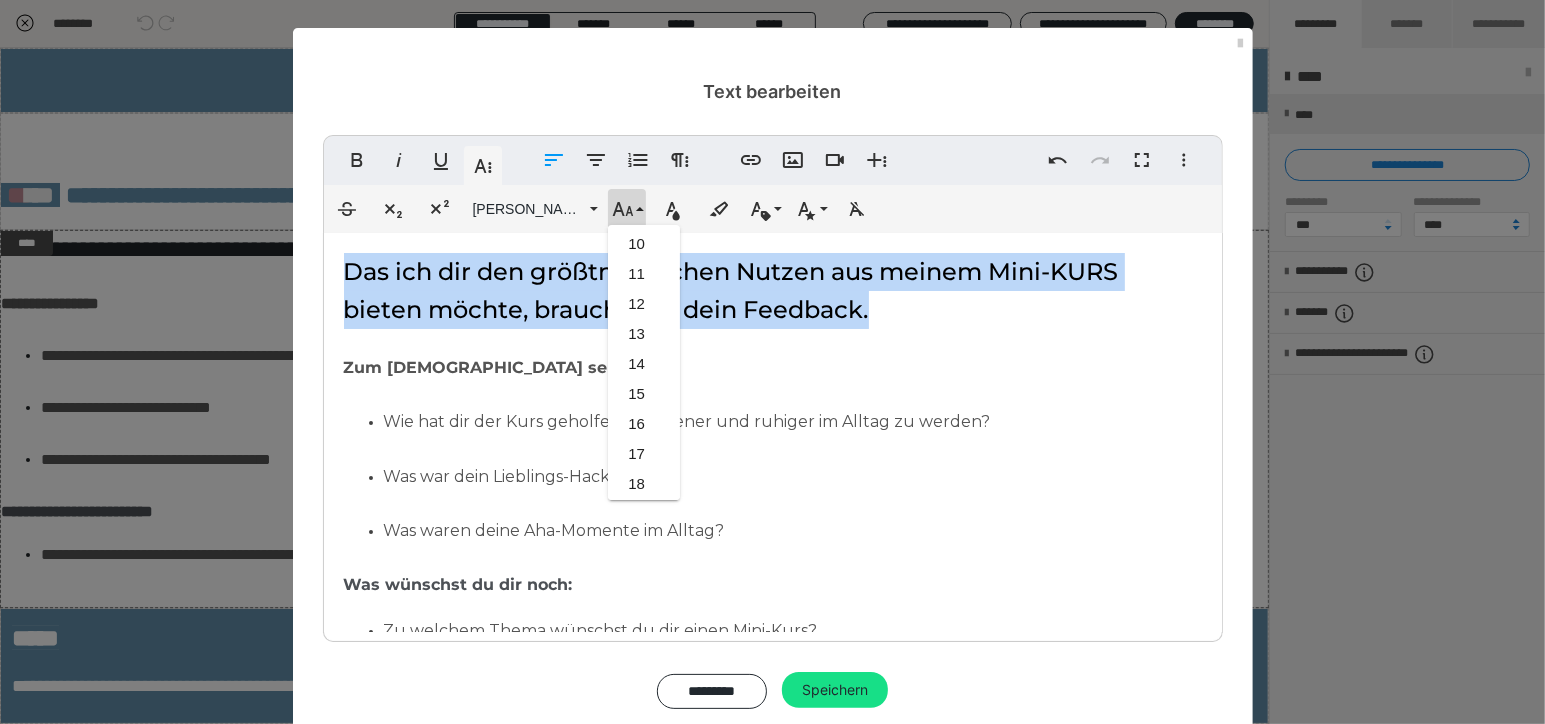 scroll, scrollTop: 213, scrollLeft: 0, axis: vertical 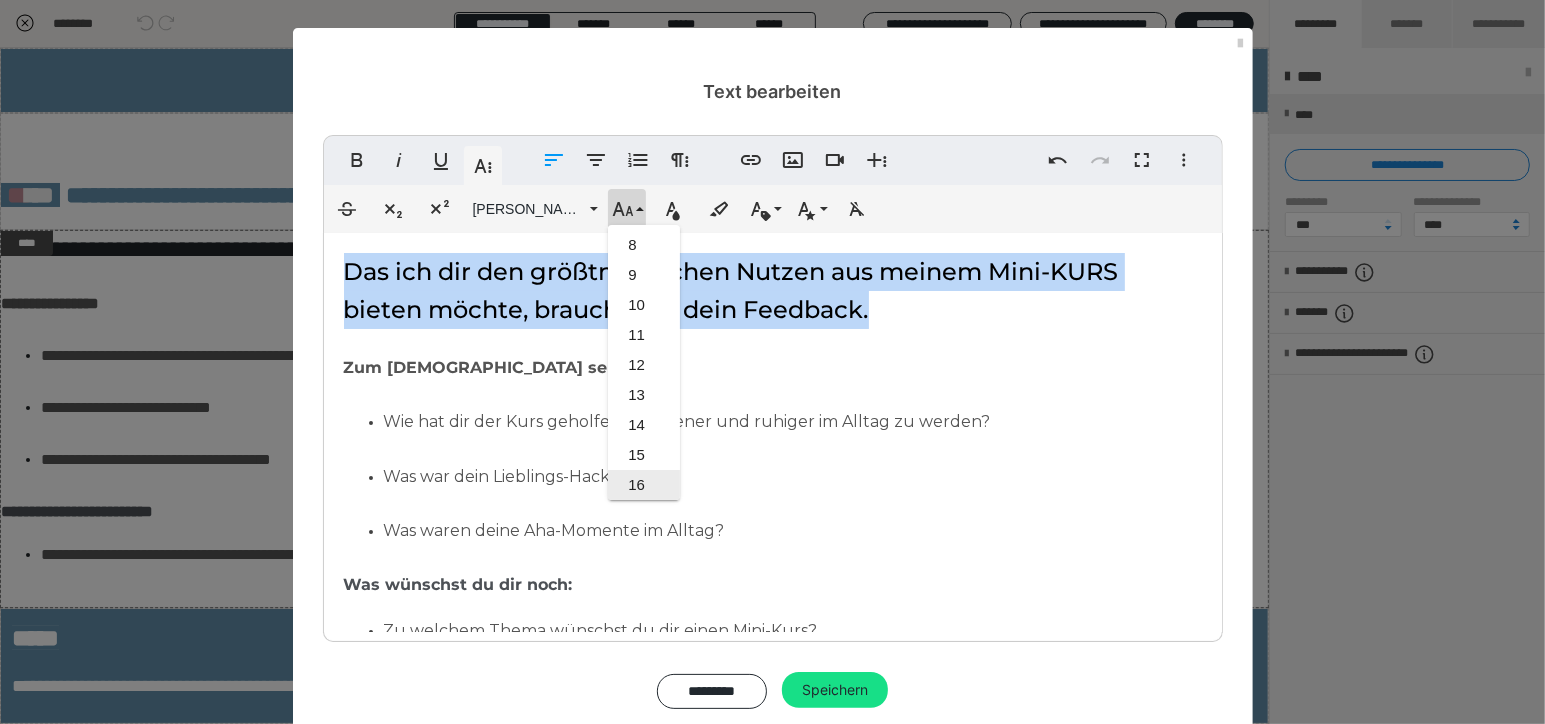 click on "16" at bounding box center (644, 485) 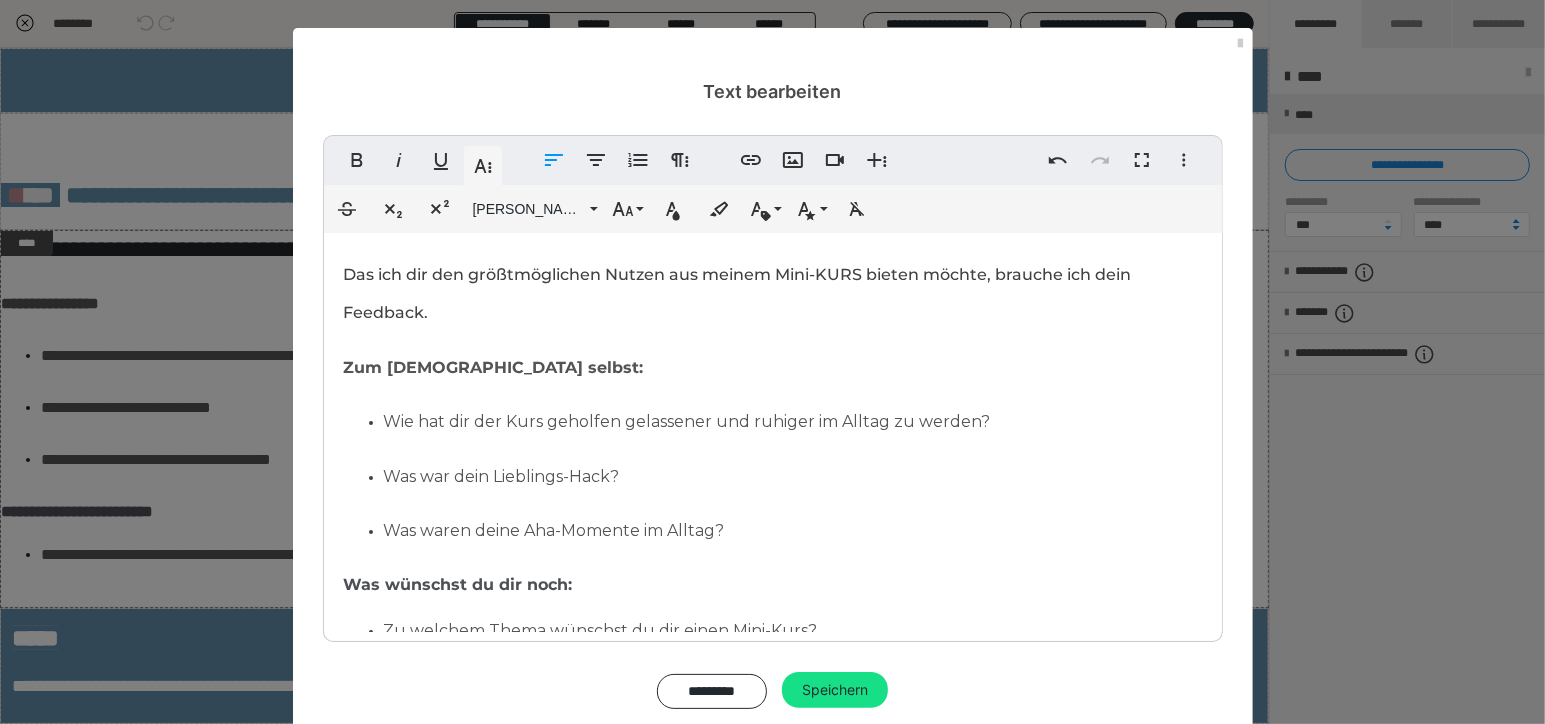 click on "Wie hat dir der Kurs geholfen gelassener und ruhiger im Alltag zu werden?" at bounding box center (793, 419) 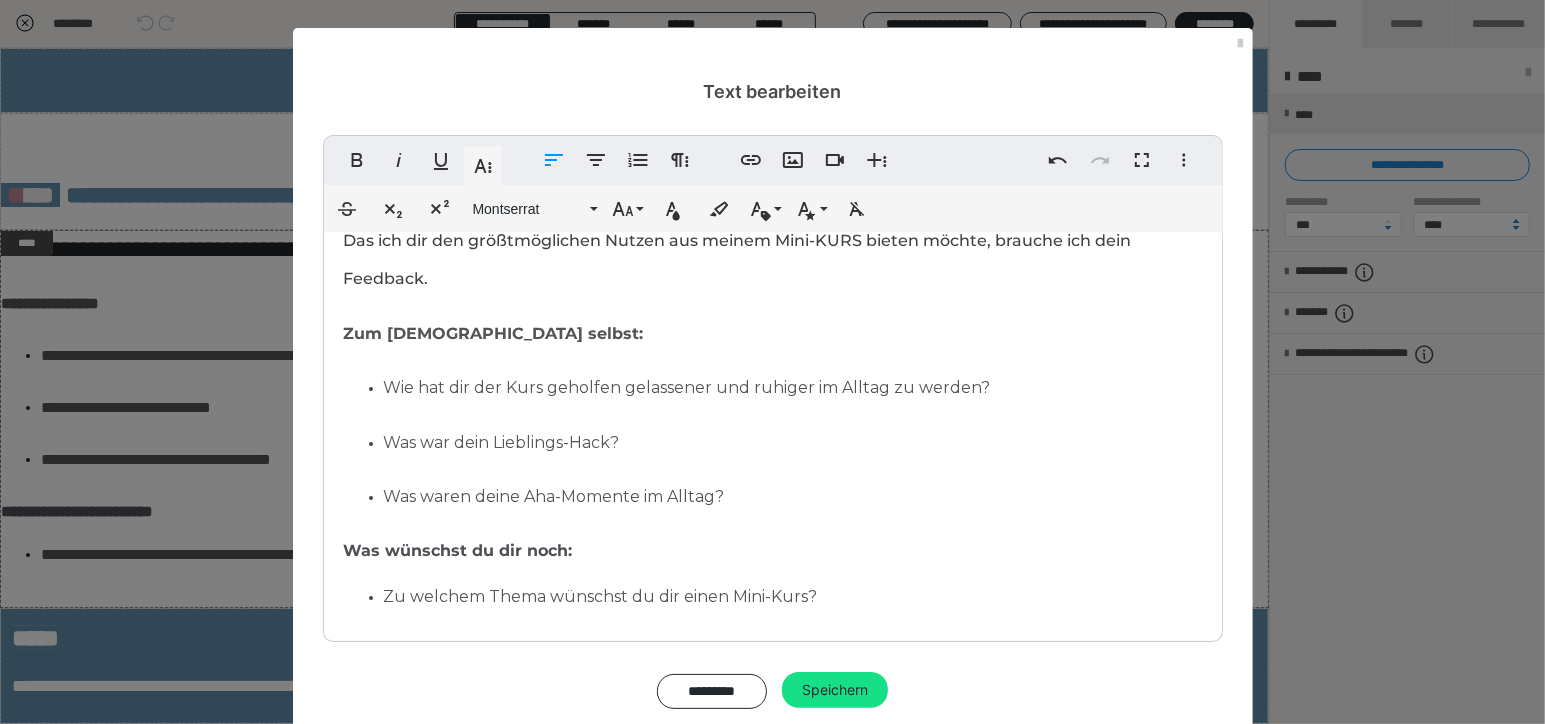 scroll, scrollTop: 0, scrollLeft: 0, axis: both 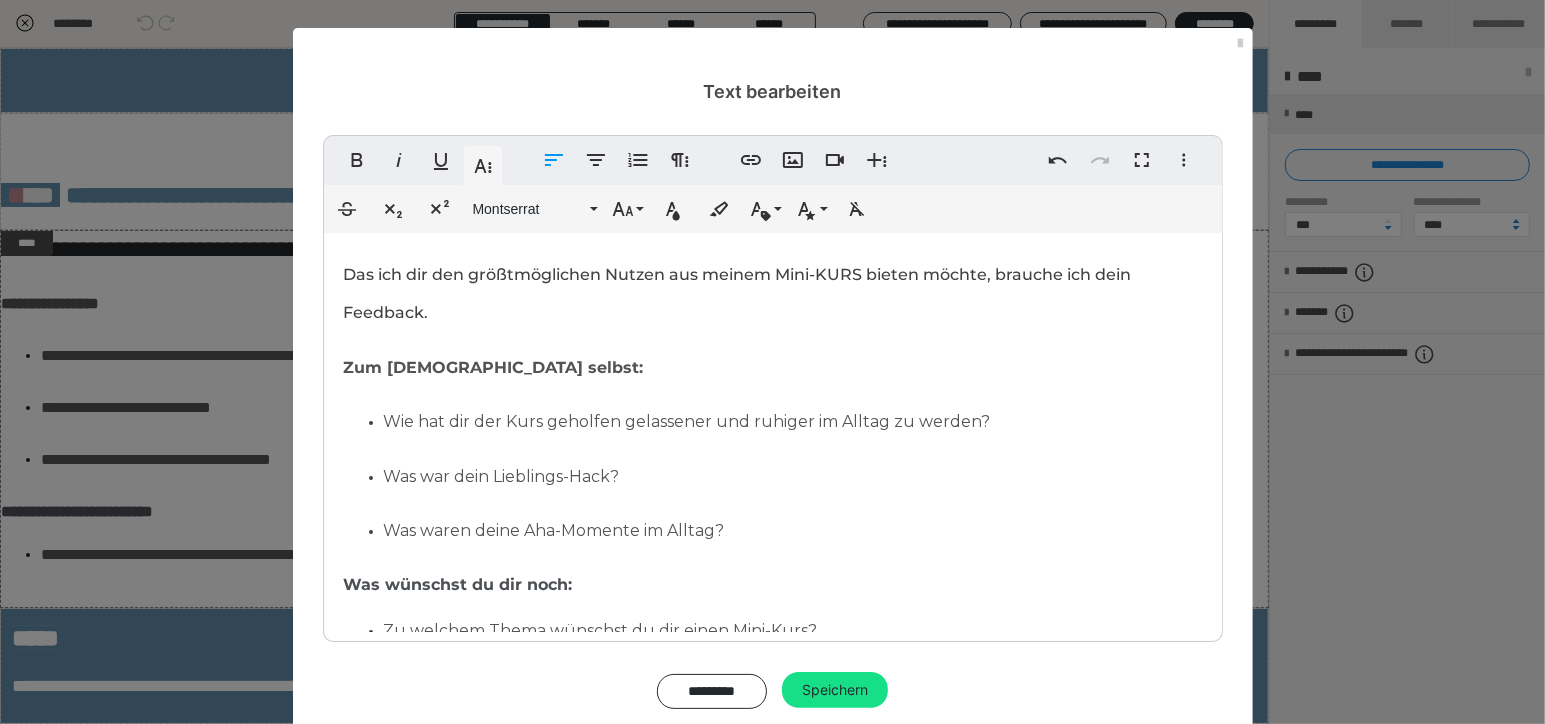 click on "Zum Kurs selbst:" at bounding box center (494, 367) 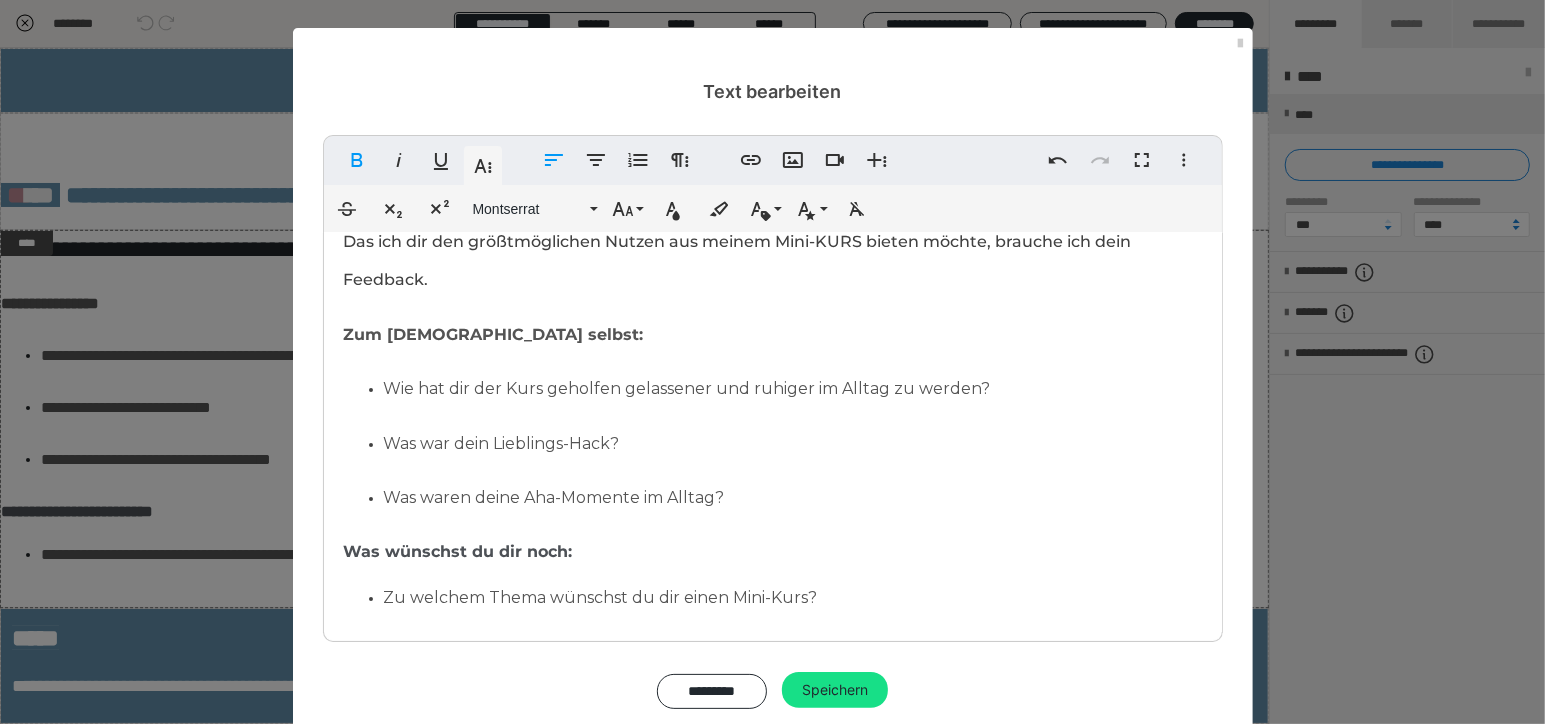 scroll, scrollTop: 0, scrollLeft: 0, axis: both 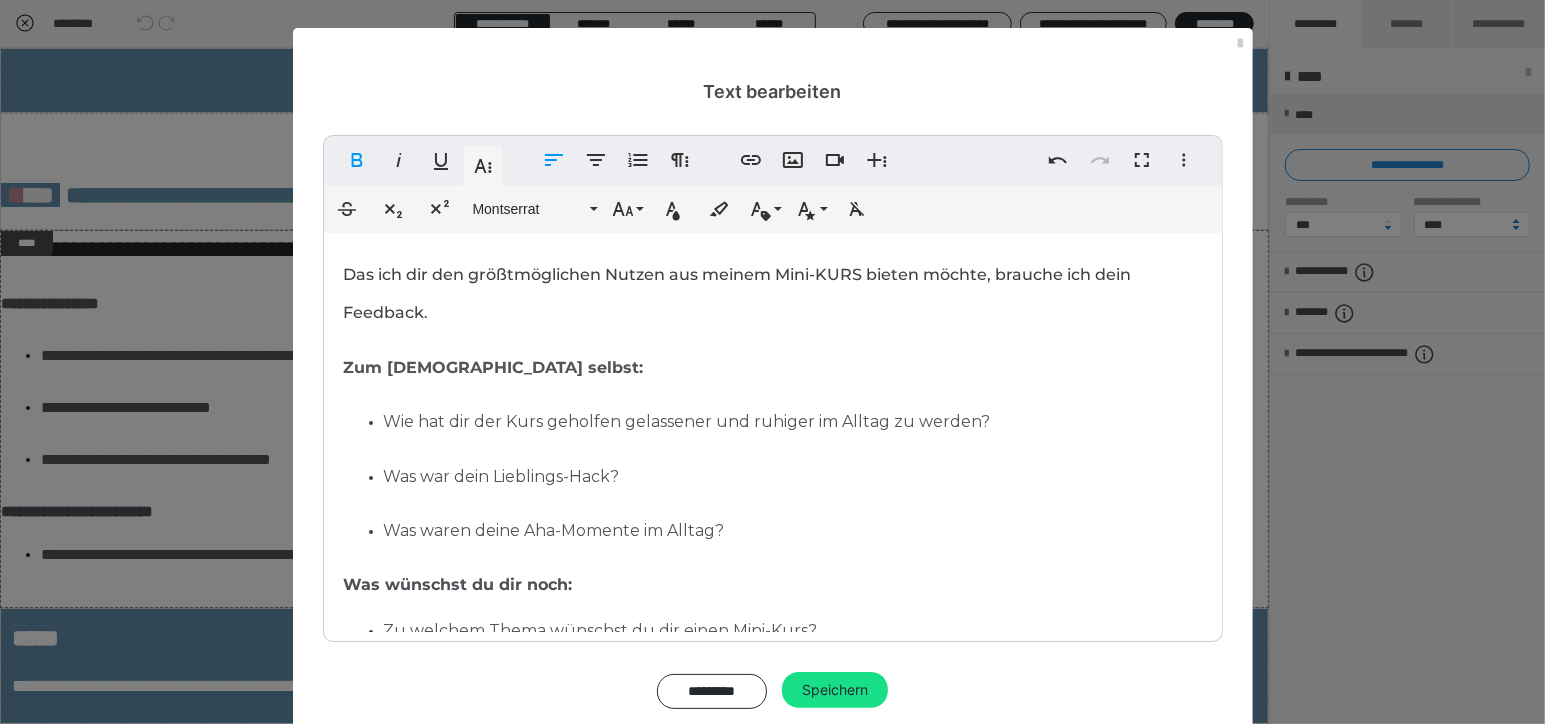 click on "Wie hat dir der Kurs geholfen gelassener und ruhiger im Alltag zu werden?" at bounding box center (687, 421) 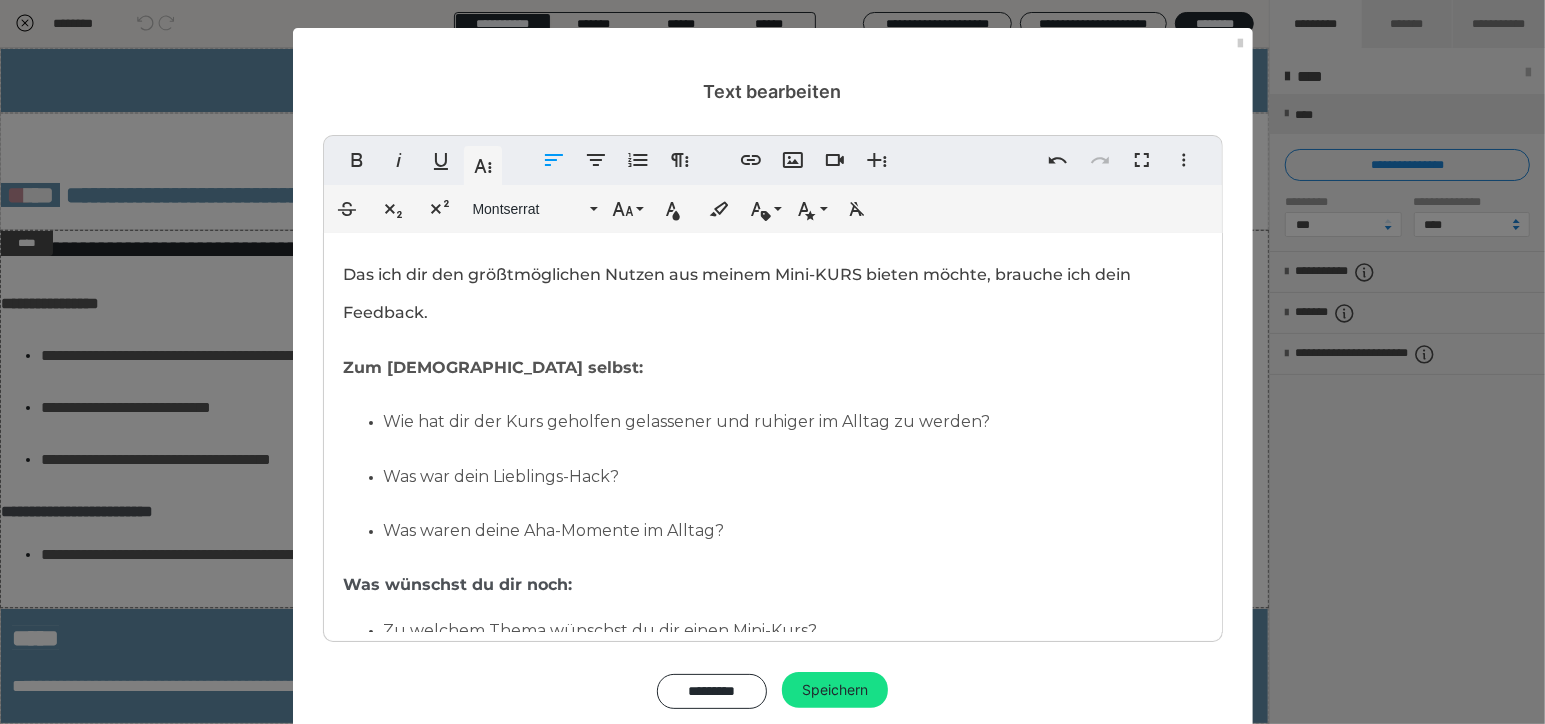 type 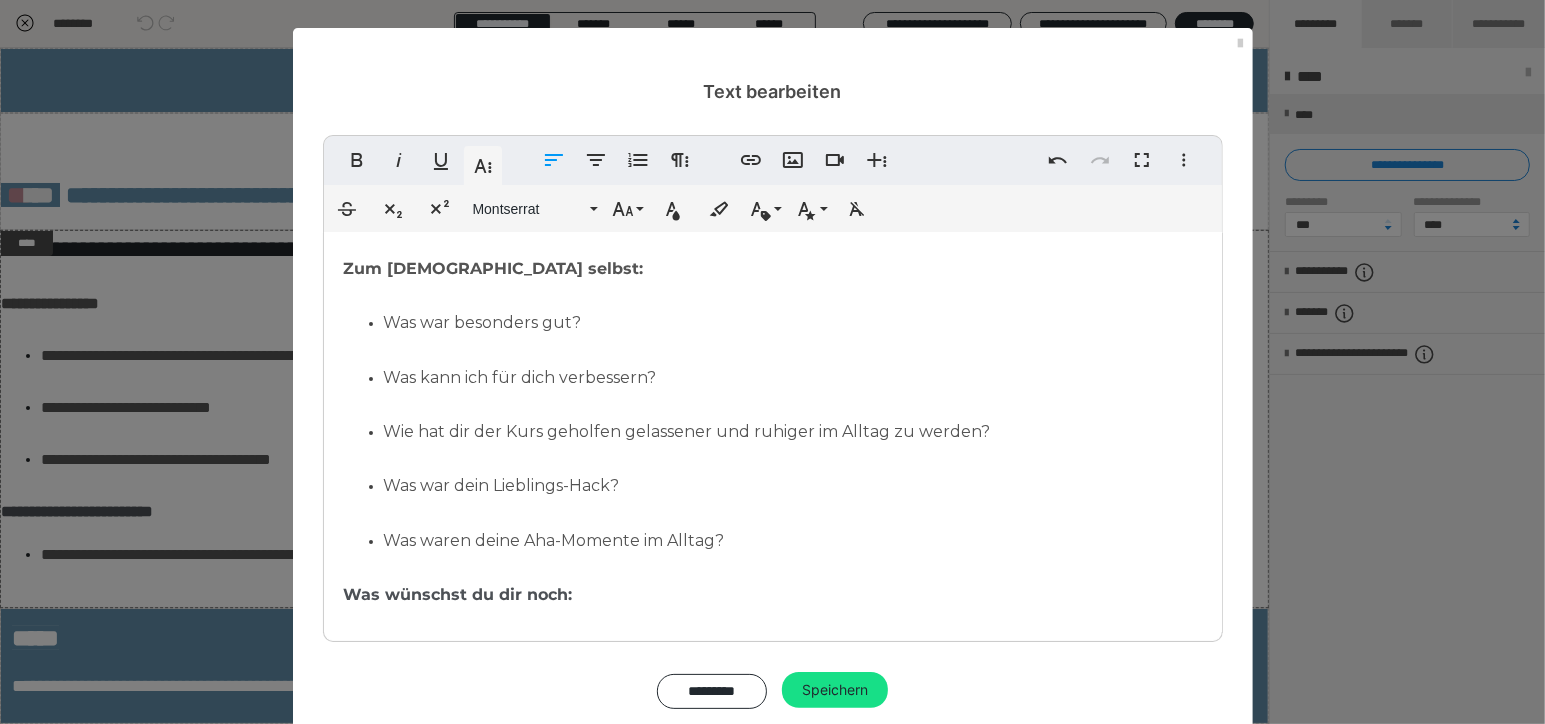 scroll, scrollTop: 100, scrollLeft: 0, axis: vertical 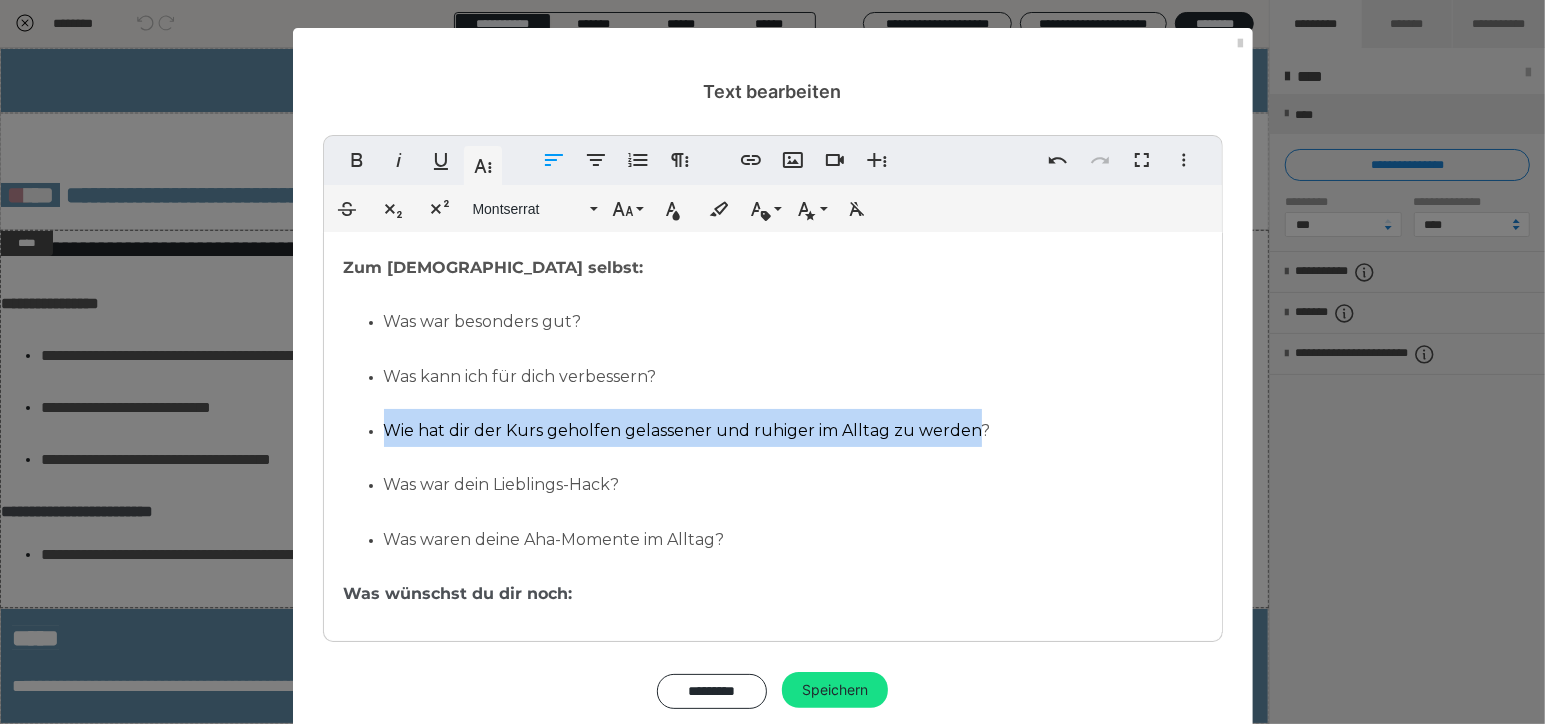 drag, startPoint x: 968, startPoint y: 431, endPoint x: 382, endPoint y: 442, distance: 586.1032 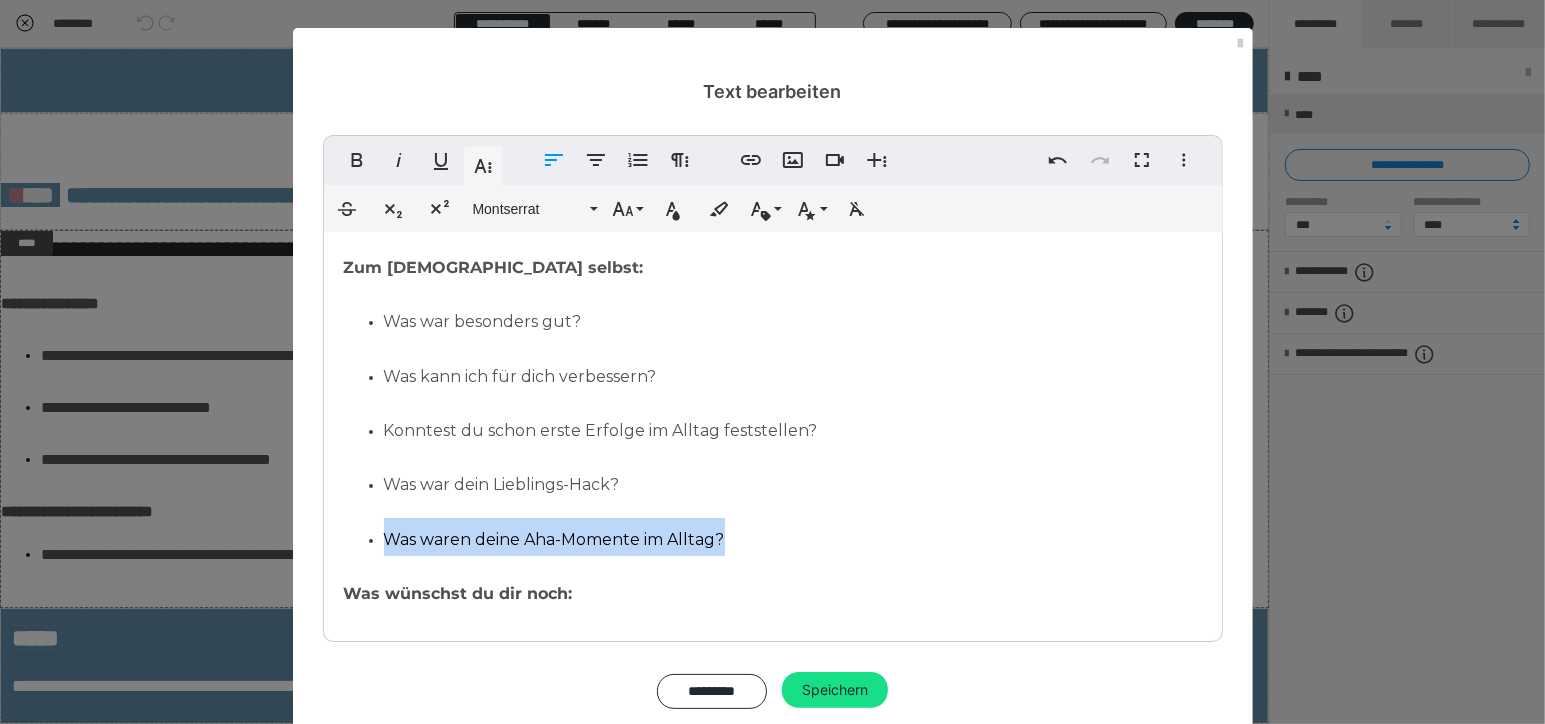 drag, startPoint x: 747, startPoint y: 536, endPoint x: 346, endPoint y: 534, distance: 401.00497 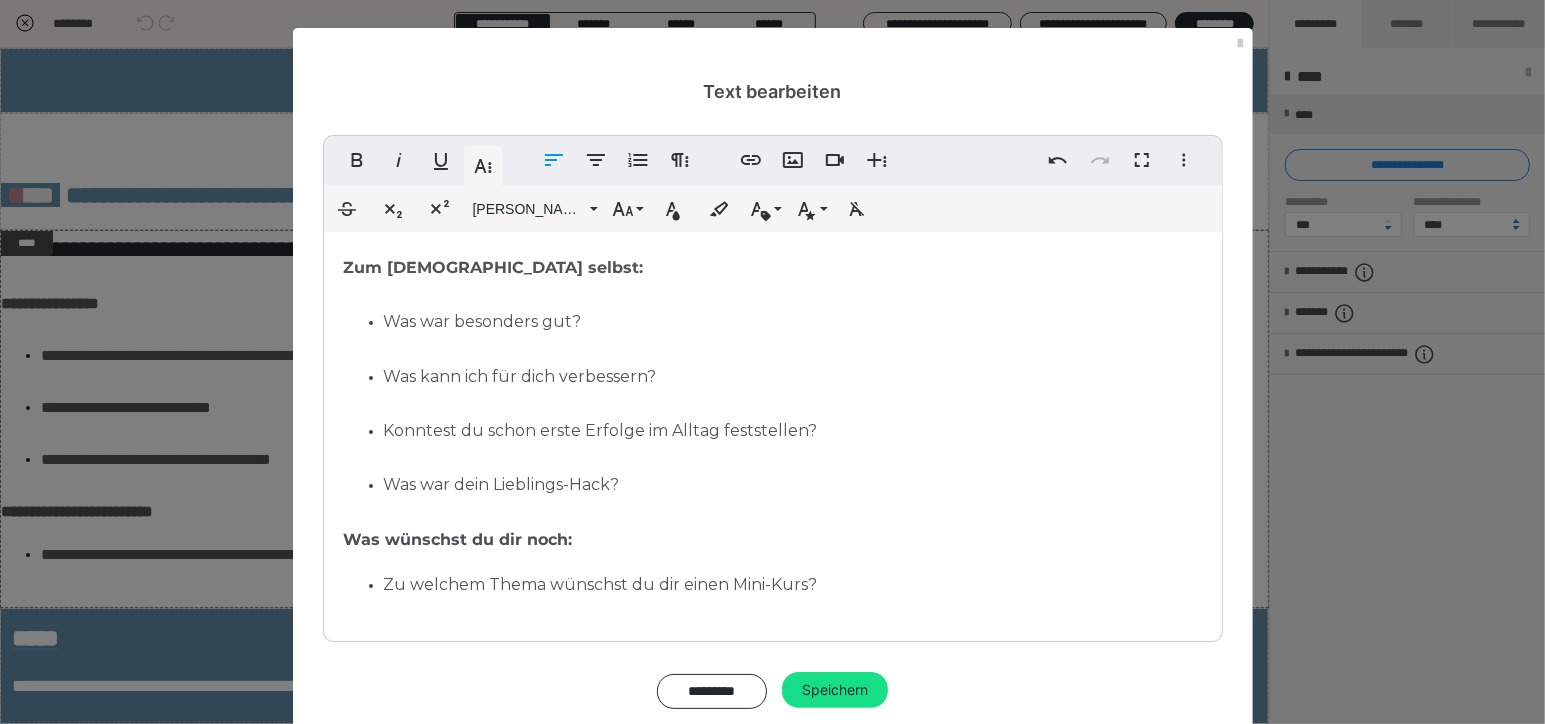 click on "Was kann ich für dich verbessern?" at bounding box center [520, 376] 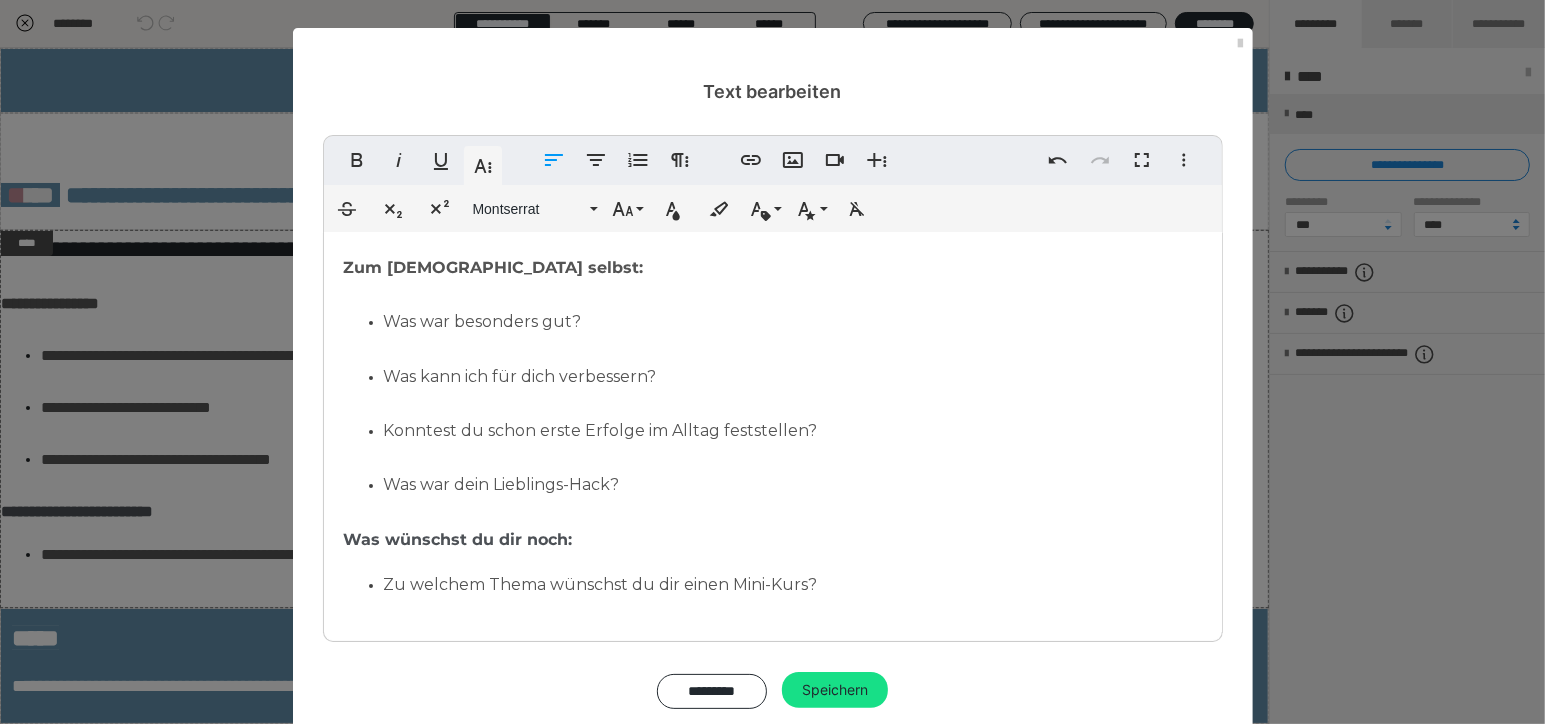 click on "Was kann ich für dich verbessern?" at bounding box center [520, 376] 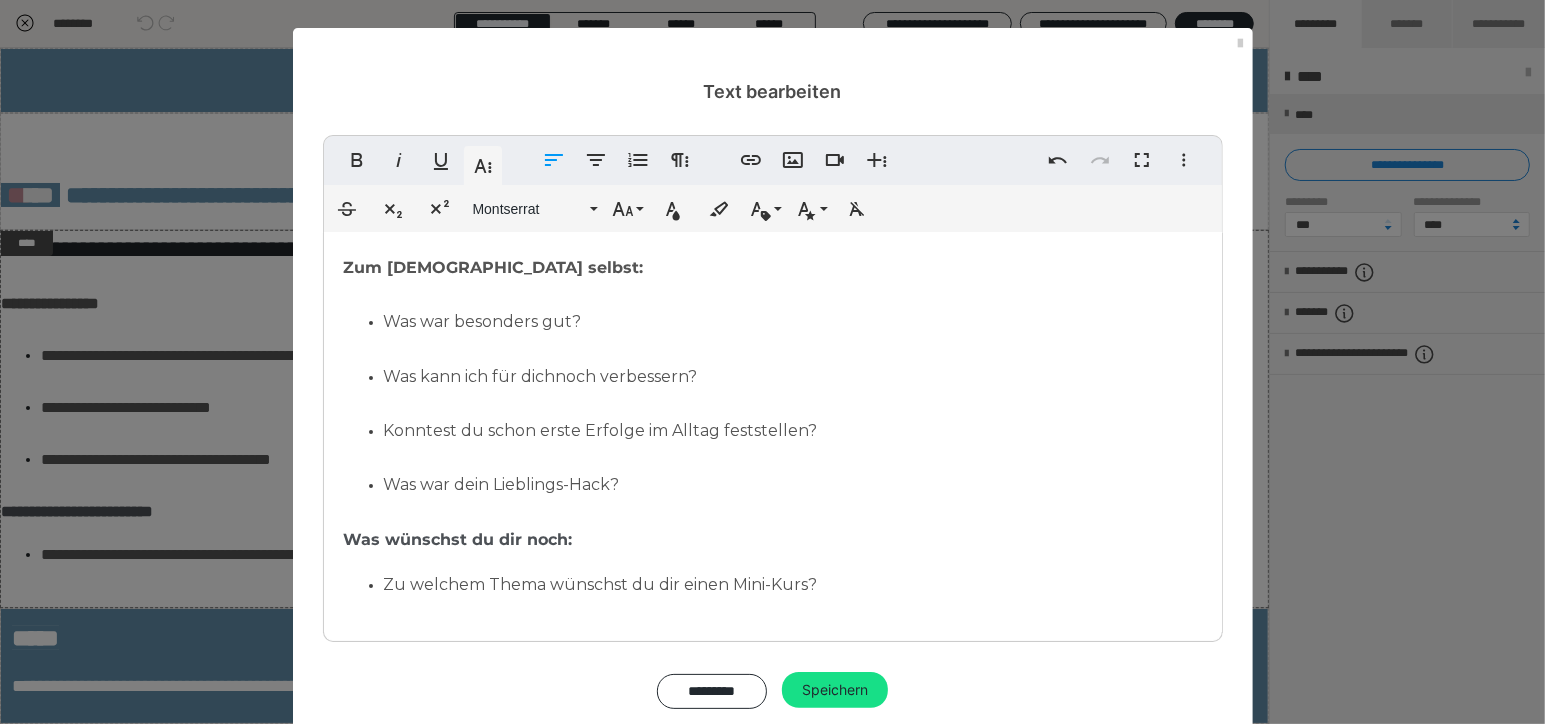 click on "Was war besonders gut? Was kann ich für dich  noch verbessern? Konntest du schon erste Erfolge im Alltag feststellen? Was war dein Lieblings-Hack?" at bounding box center [773, 401] 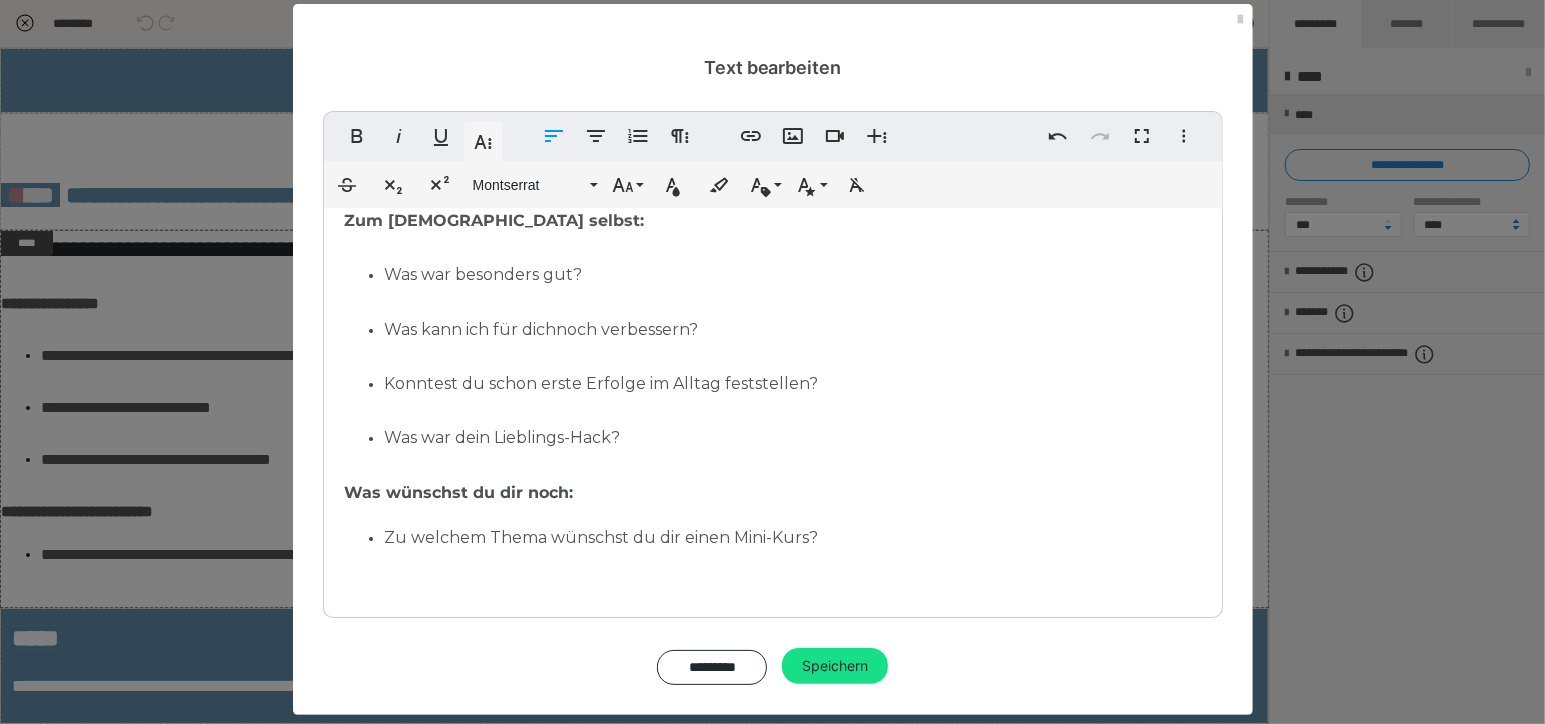 scroll, scrollTop: 41, scrollLeft: 0, axis: vertical 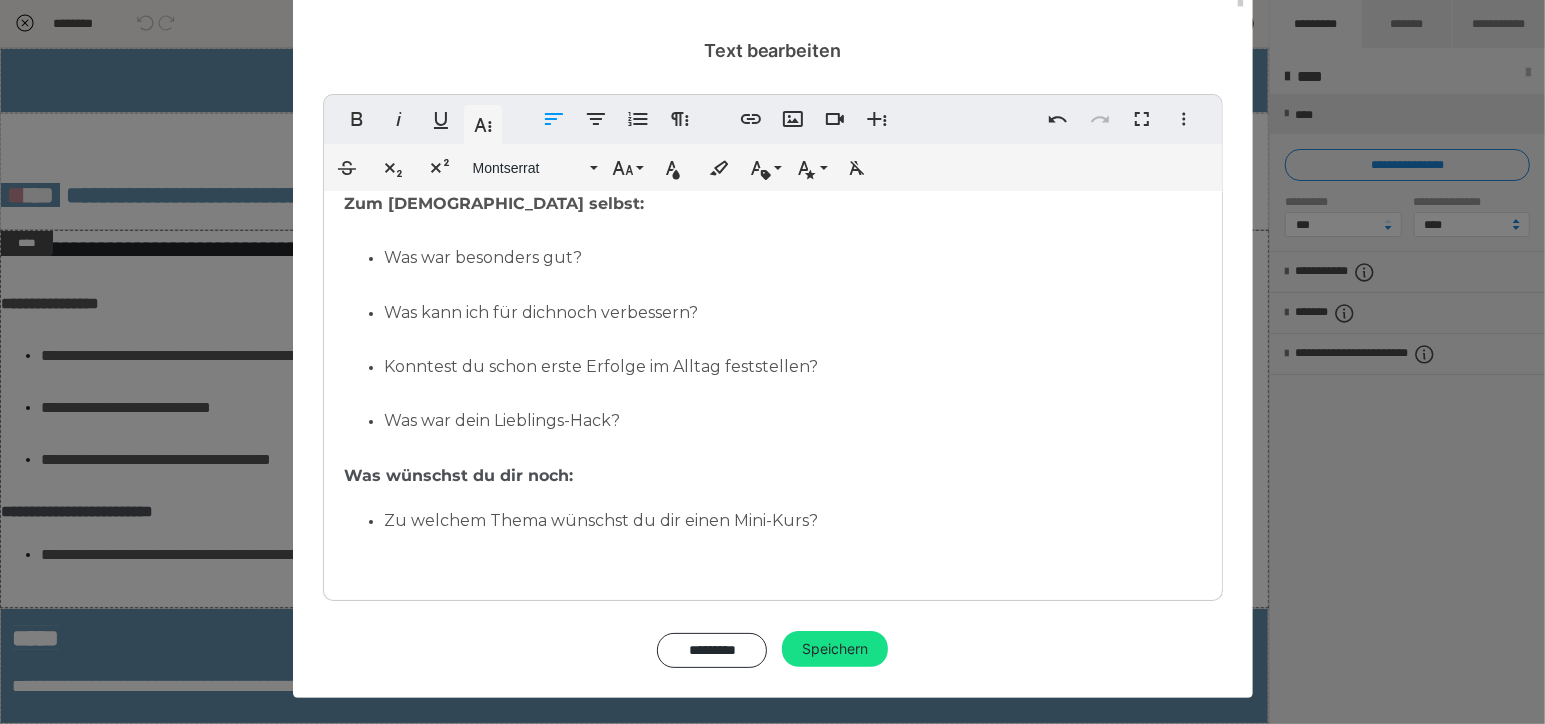 click on "Was wünschst du dir noch:" at bounding box center (458, 475) 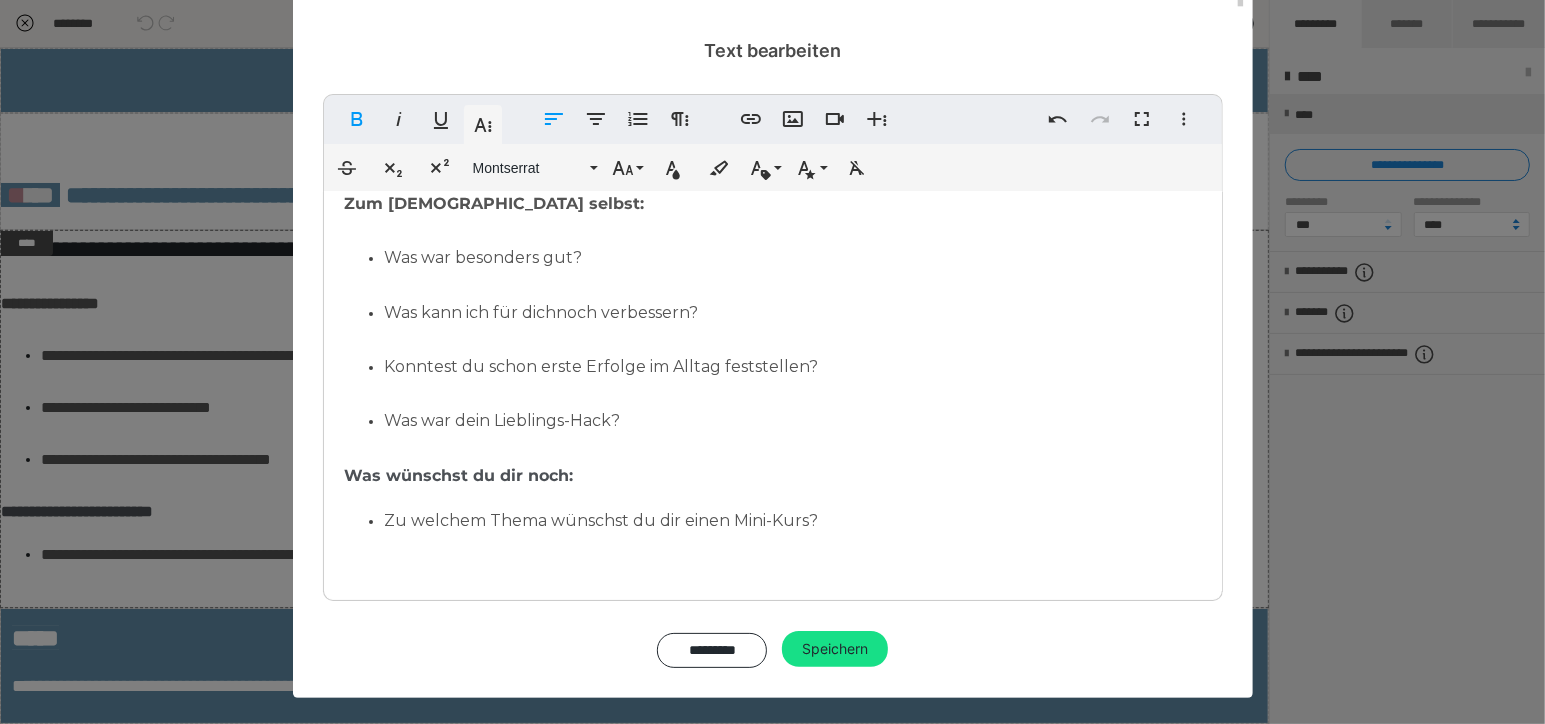 click on "Zu welchem Thema wünschst du dir einen Mini-Kurs?" at bounding box center [601, 520] 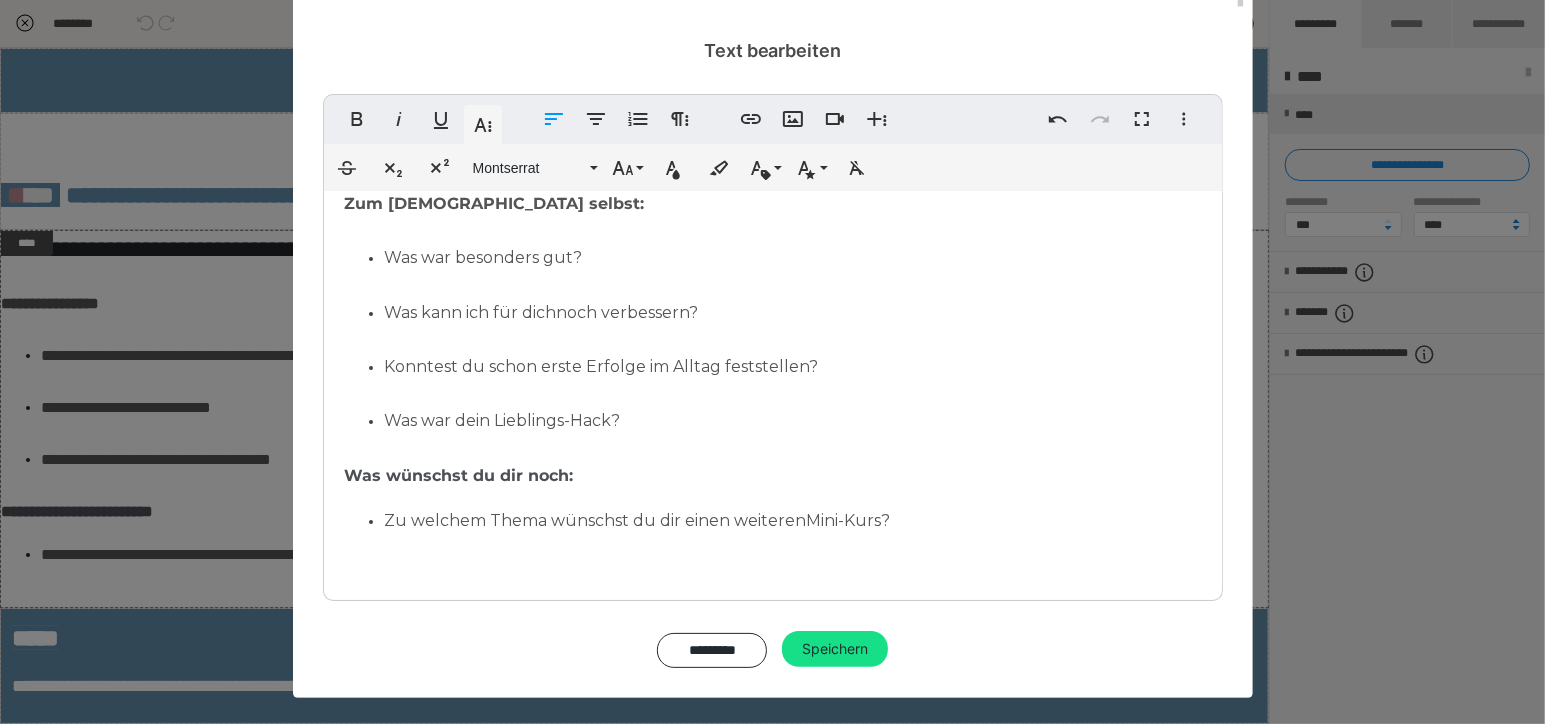 click on "Zu welchem Thema wünschst du dir einen weiteren  Mini-Kurs?" at bounding box center [793, 521] 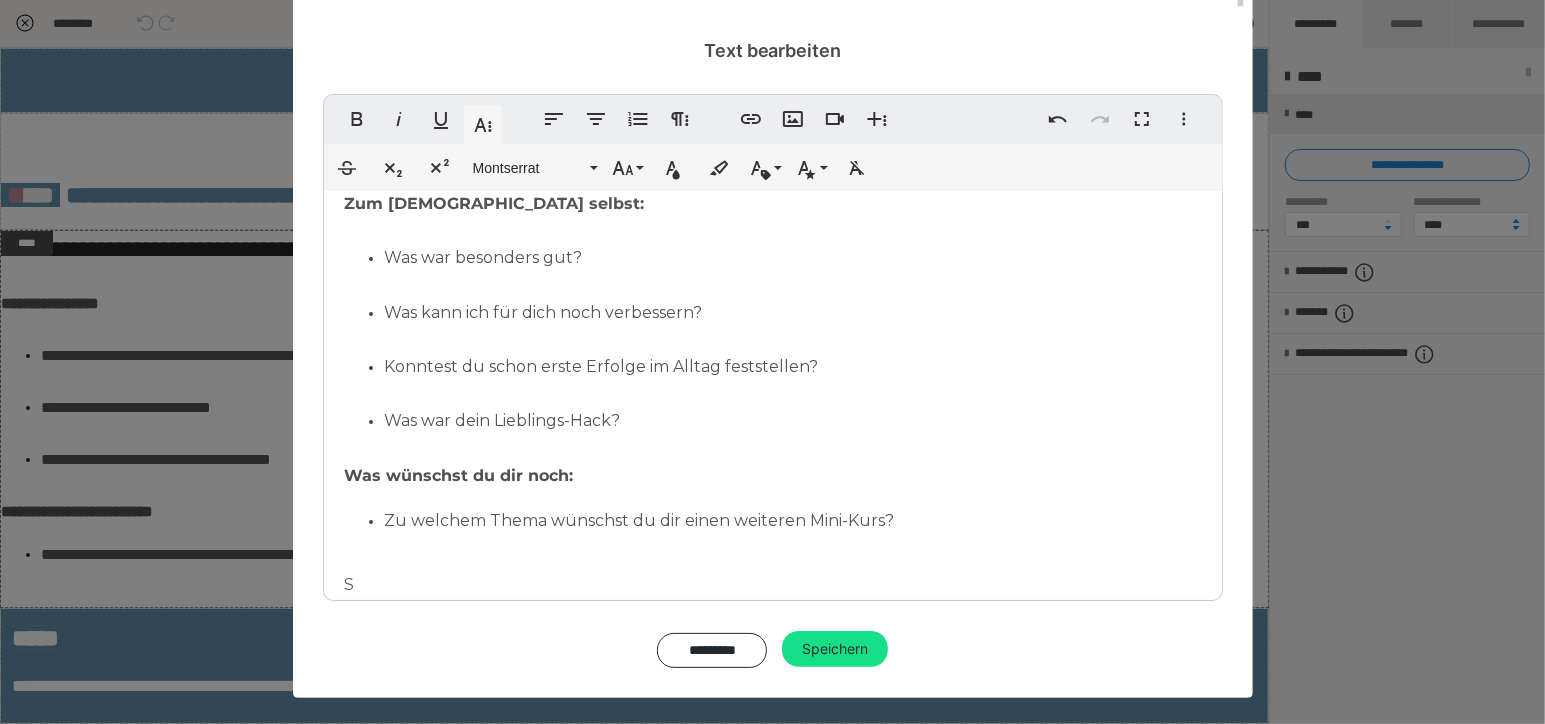 scroll, scrollTop: 126, scrollLeft: 0, axis: vertical 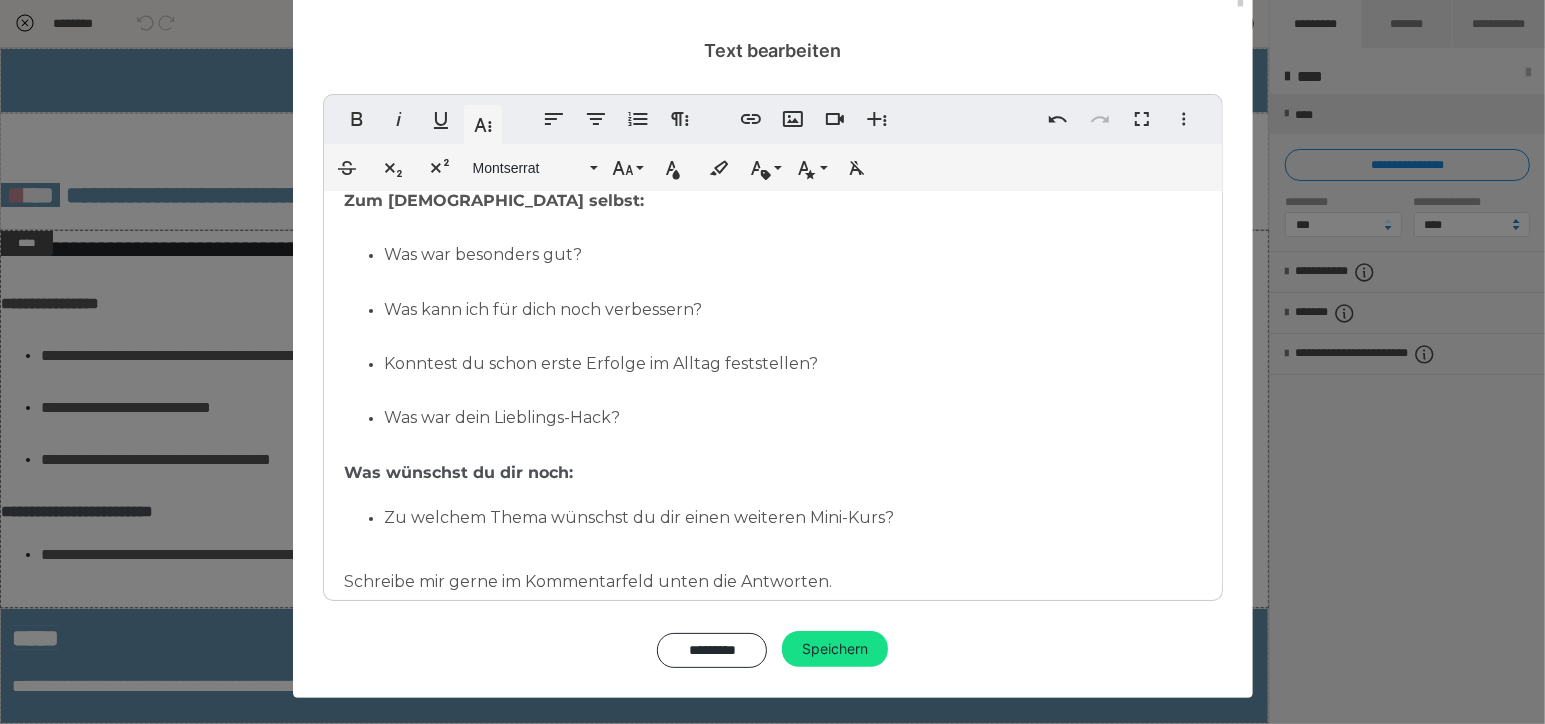 click on "Schreibe mir gerne ​im Kommentarfeld unten die Antworten." at bounding box center [588, 581] 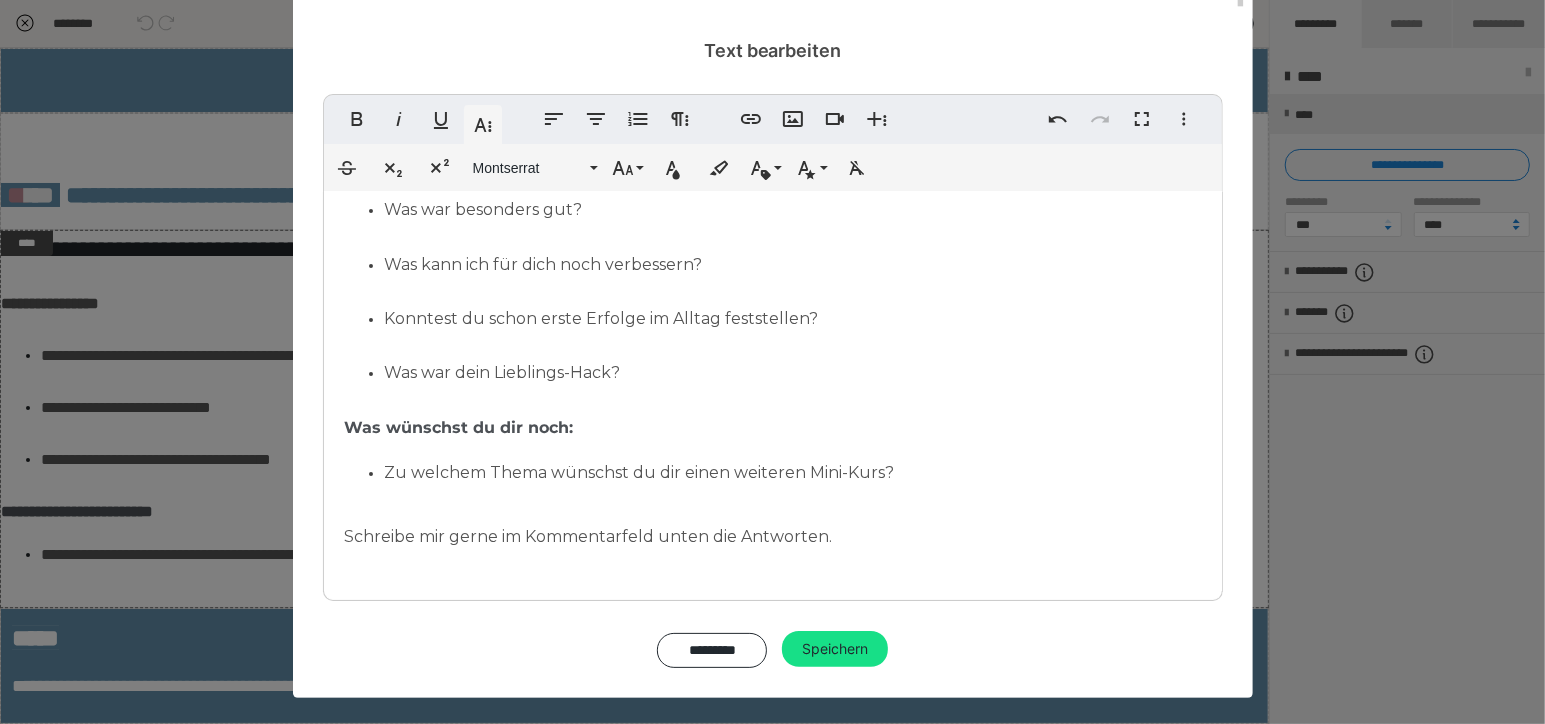 click on "Schreibe mir gerne ​im Kommentarfeld unten die Antworten." at bounding box center (588, 536) 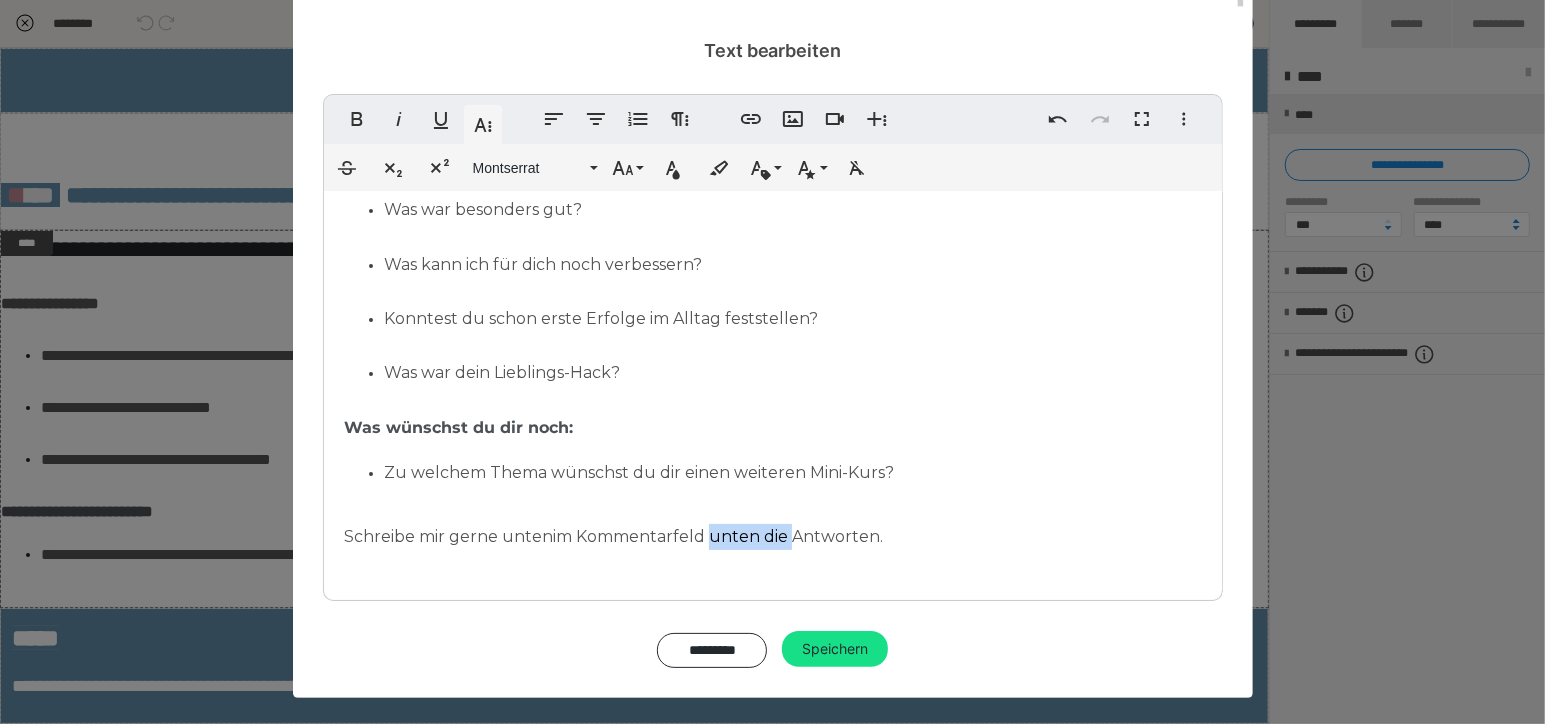 drag, startPoint x: 704, startPoint y: 536, endPoint x: 784, endPoint y: 537, distance: 80.00625 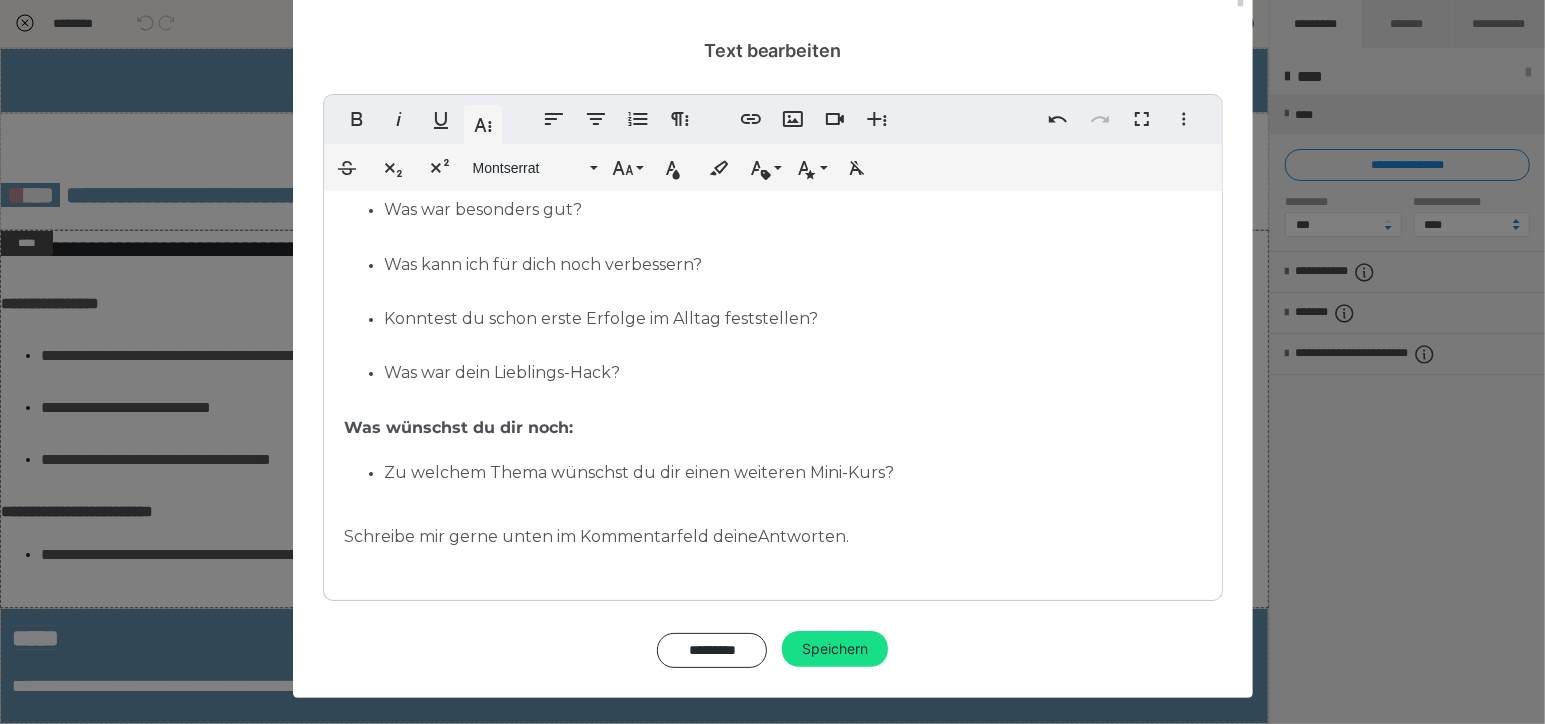 click on "Das ich dir den größtmöglichen Nutzen aus meinem Mini-KURS bieten möchte, brauche ich dein Feedback. Zum Kurs selbst:  Was war besonders gut? Was kann ich für dich noch verbessern? Konntest du schon erste Erfolge im Alltag feststellen? Was war dein Lieblings-Hack? Was wünschst du dir noch: Zu welchem Thema wünschst du dir einen weiteren Mini-Kurs? Schreibe mir gerne unten im Kommentarfeld deine  Antworten." at bounding box center (773, 306) 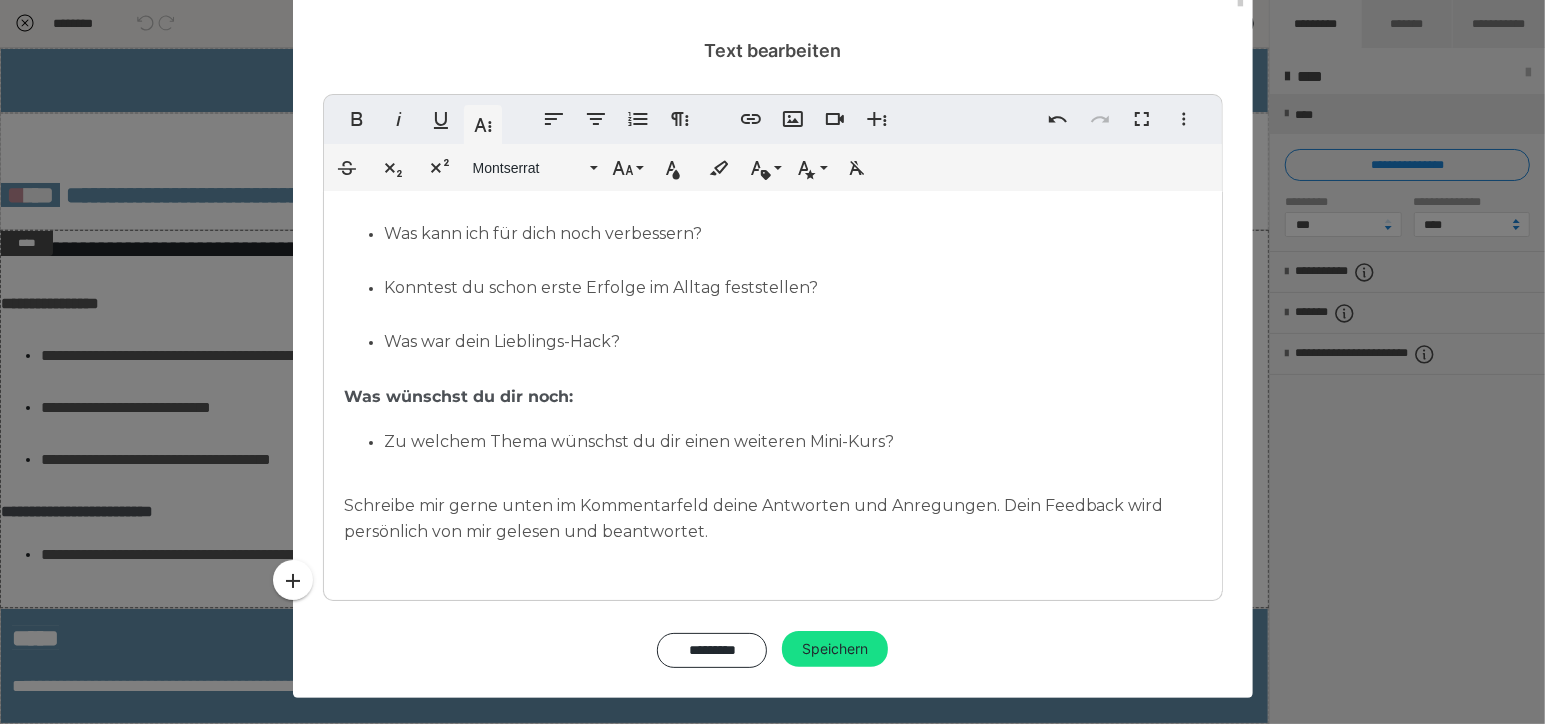 scroll, scrollTop: 202, scrollLeft: 0, axis: vertical 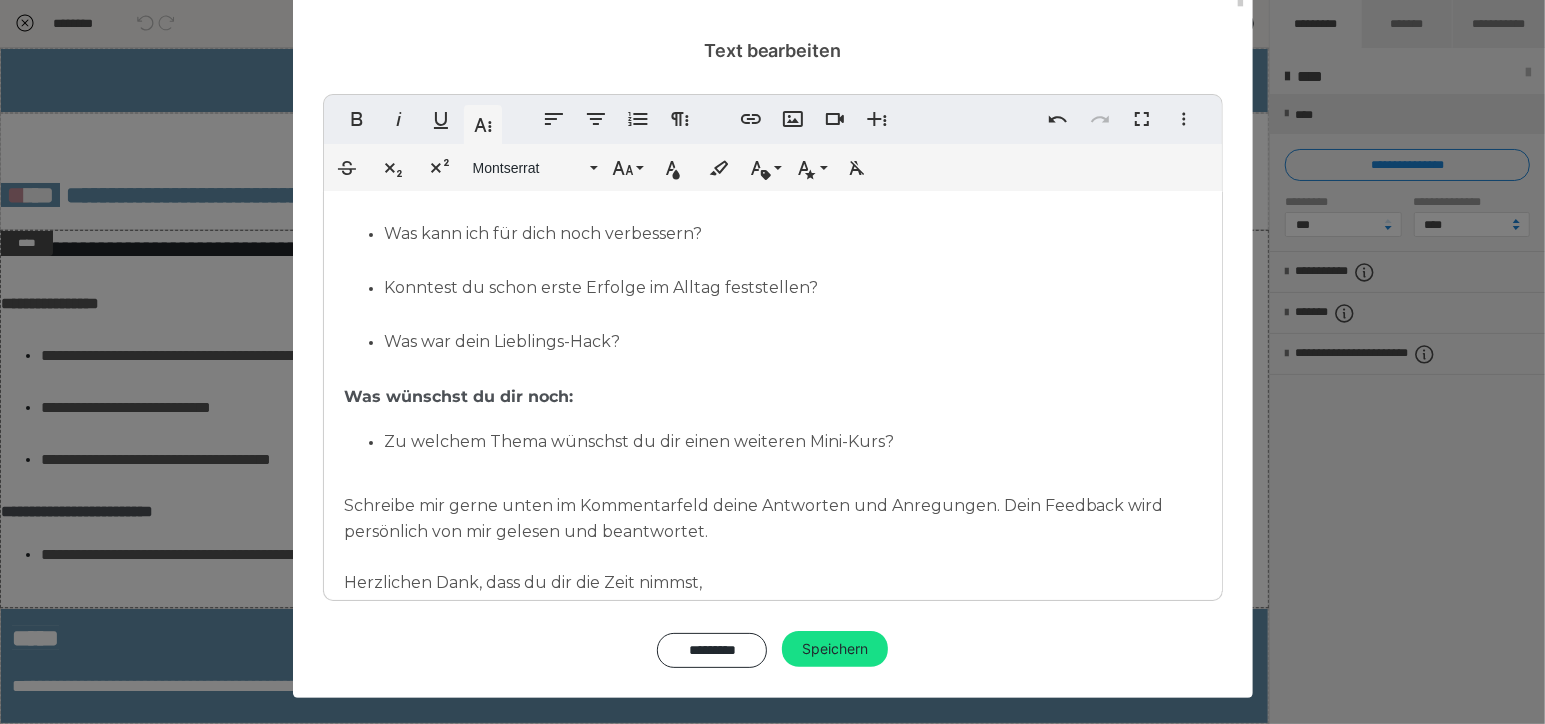 click on "​Herzlichen Dank, dass du dir die Zeit nimmst," at bounding box center (523, 582) 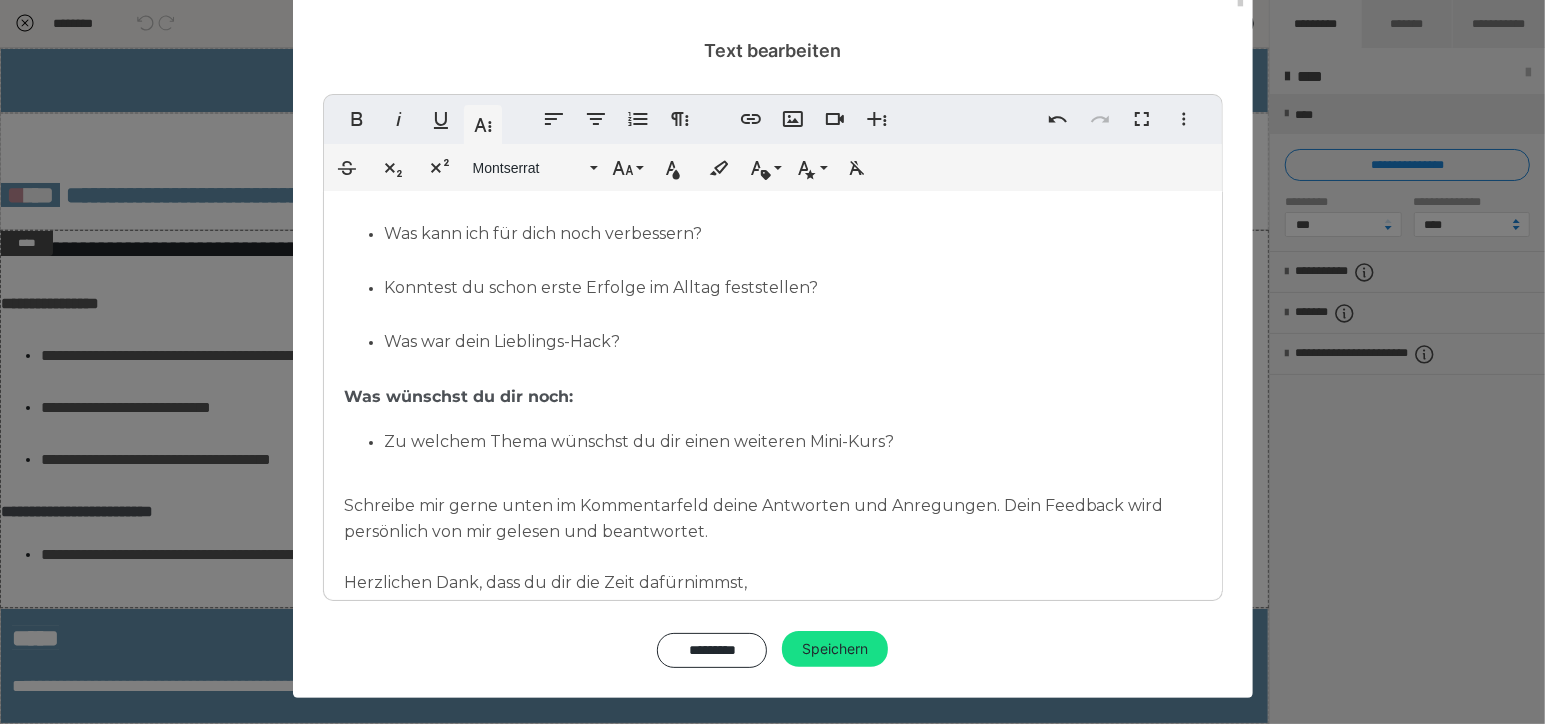 click on "Das ich dir den größtmöglichen Nutzen aus meinem Mini-KURS bieten möchte, brauche ich dein Feedback. Zum Kurs selbst:  Was war besonders gut? Was kann ich für dich noch verbessern? Konntest du schon erste Erfolge im Alltag feststellen? Was war dein Lieblings-Hack? Was wünschst du dir noch: Zu welchem Thema wünschst du dir einen weiteren Mini-Kurs? Schreibe mir gerne unten im Kommentarfeld deine Antworten und Anregungen. Dein Feedback wird persönlich von mir gelesen und beantwortet.  ​ Herzlichen Dank, dass du dir die Zeit dafür  nimmst," at bounding box center (773, 314) 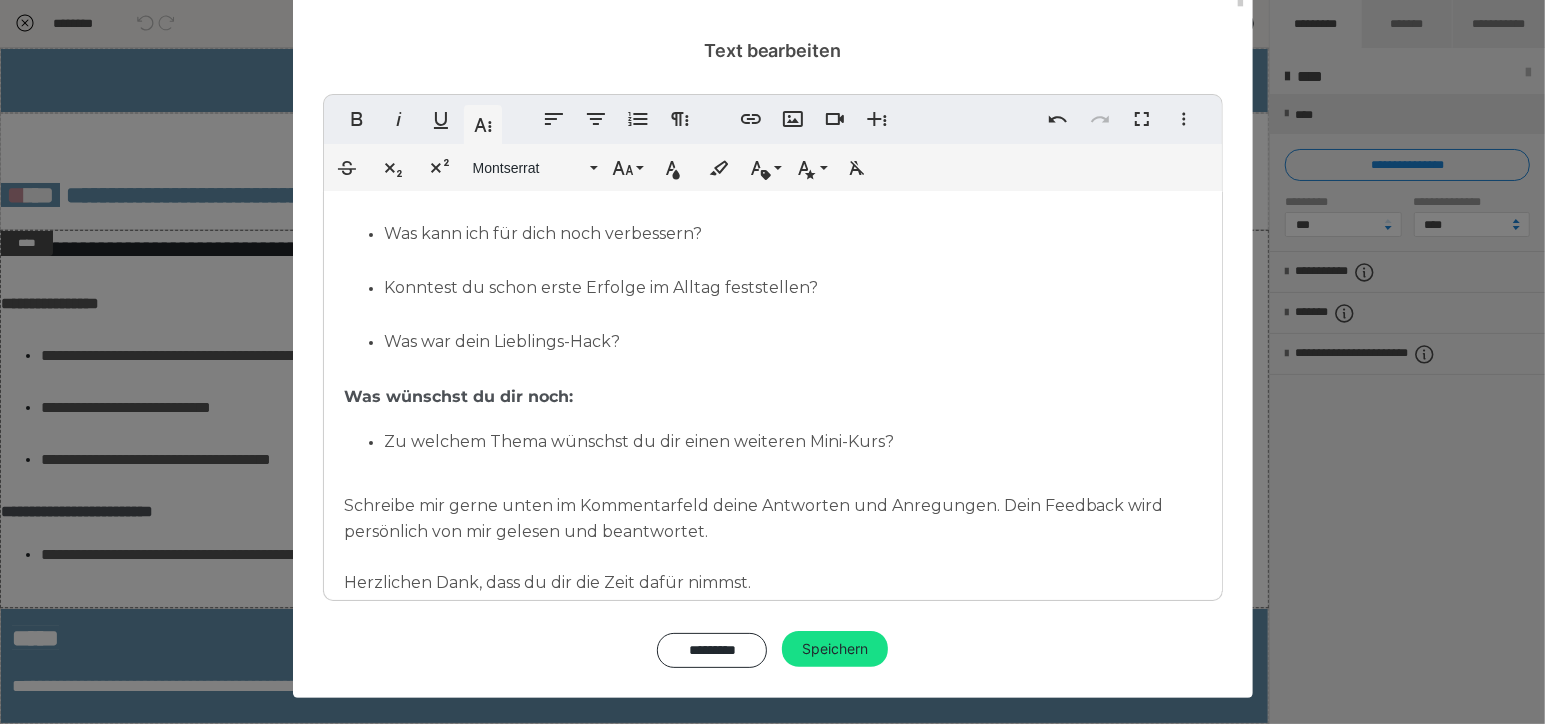 click on "Herzlichen Dank, dass du dir die Zeit dafür nimmst." at bounding box center (547, 582) 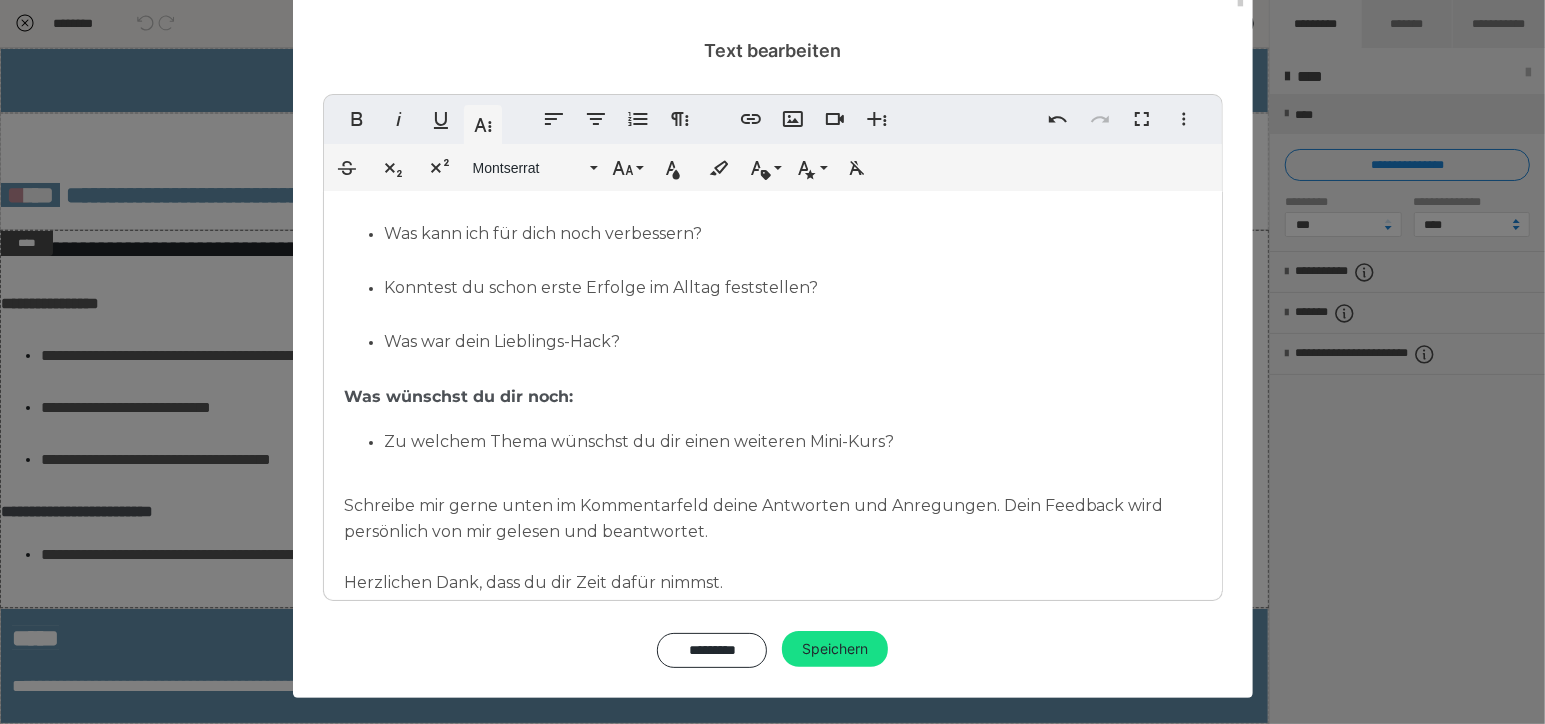 click on "Das ich dir den größtmöglichen Nutzen aus meinem Mini-KURS bieten möchte, brauche ich dein Feedback. Zum Kurs selbst:  Was war besonders gut? Was kann ich für dich noch verbessern? Konntest du schon erste Erfolge im Alltag feststellen? Was war dein Lieblings-Hack? Was wünschst du dir noch: Zu welchem Thema wünschst du dir einen weiteren Mini-Kurs? Schreibe mir gerne unten im Kommentarfeld deine Antworten und Anregungen. Dein Feedback wird persönlich von mir gelesen und beantwortet.  ​ Herzlichen Dank, dass du dir Zeit dafür nimmst." at bounding box center [773, 314] 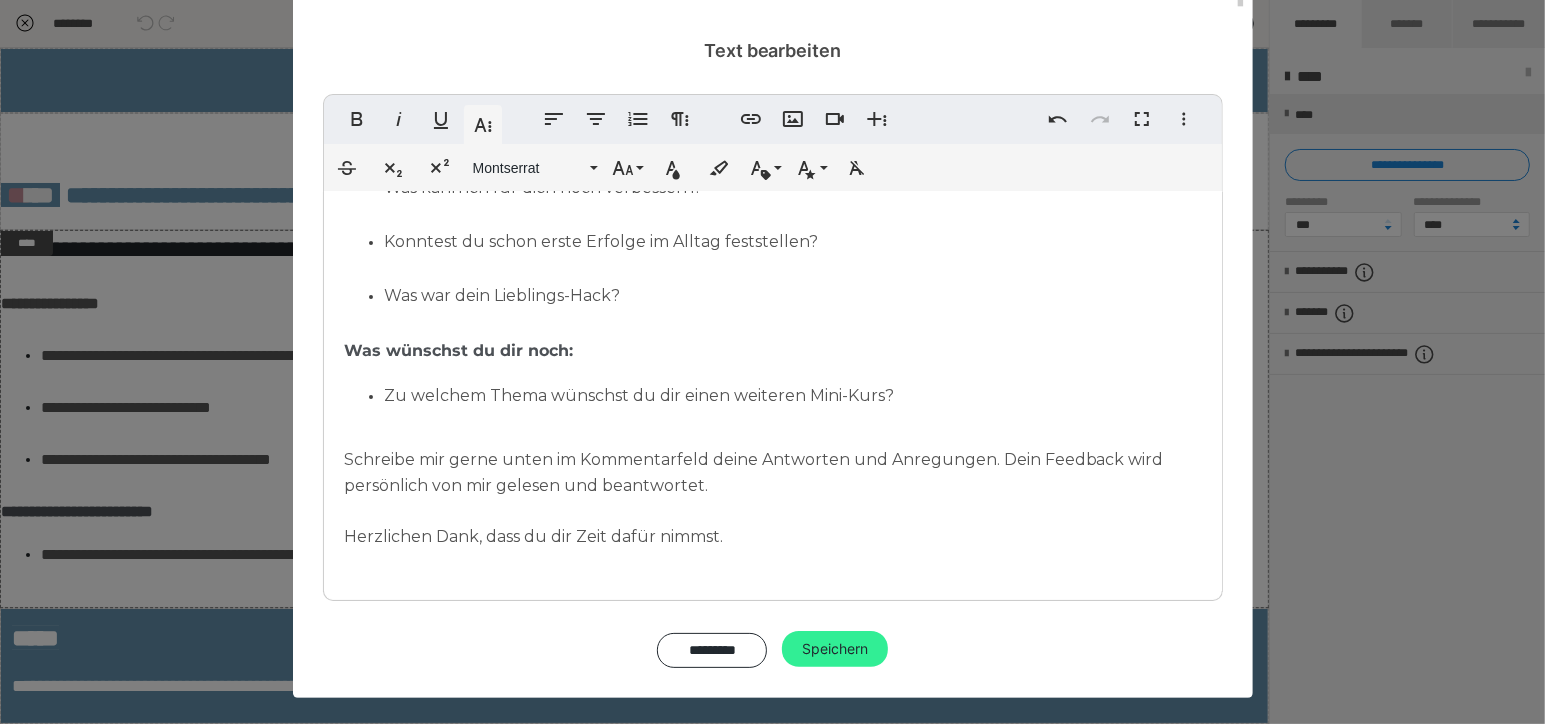 click on "Speichern" at bounding box center [835, 649] 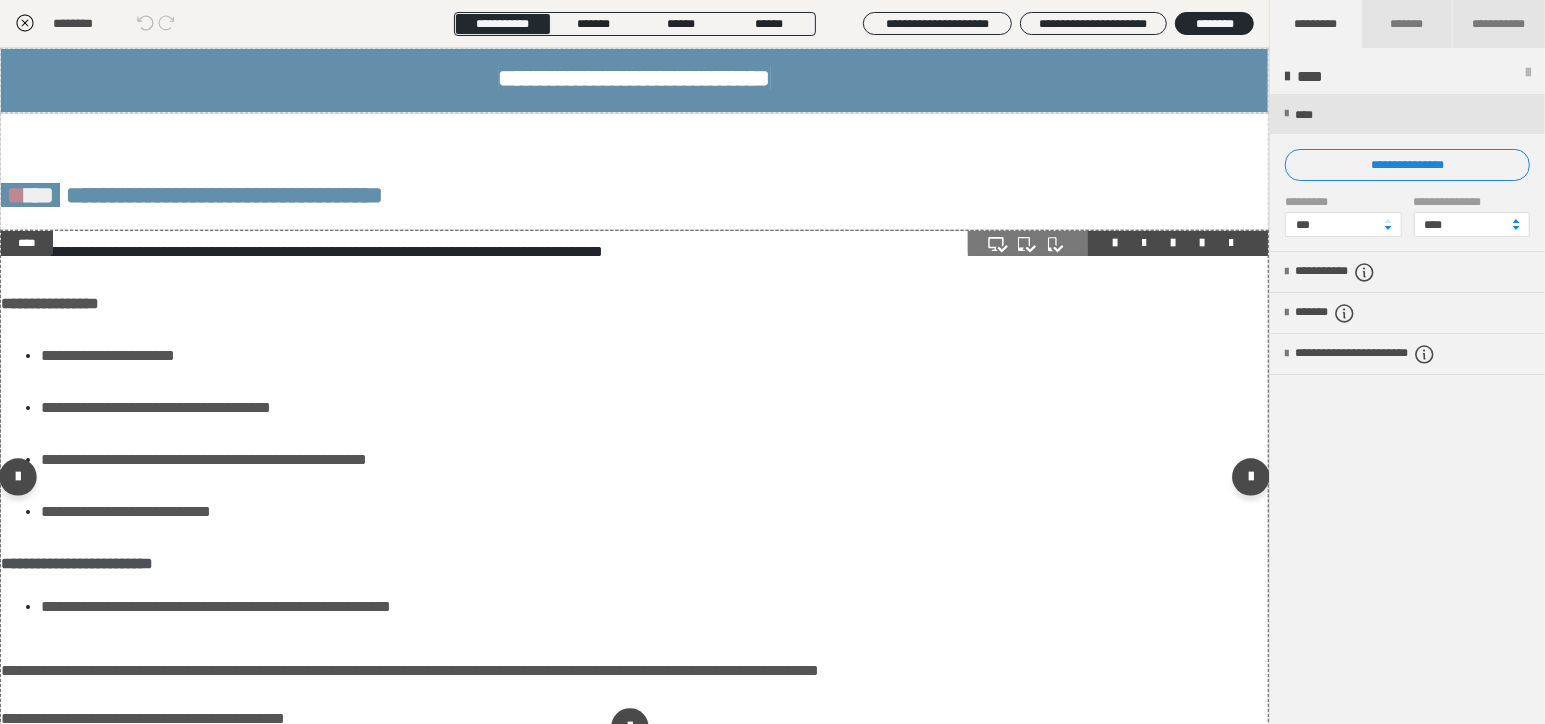click on "**********" at bounding box center [108, 355] 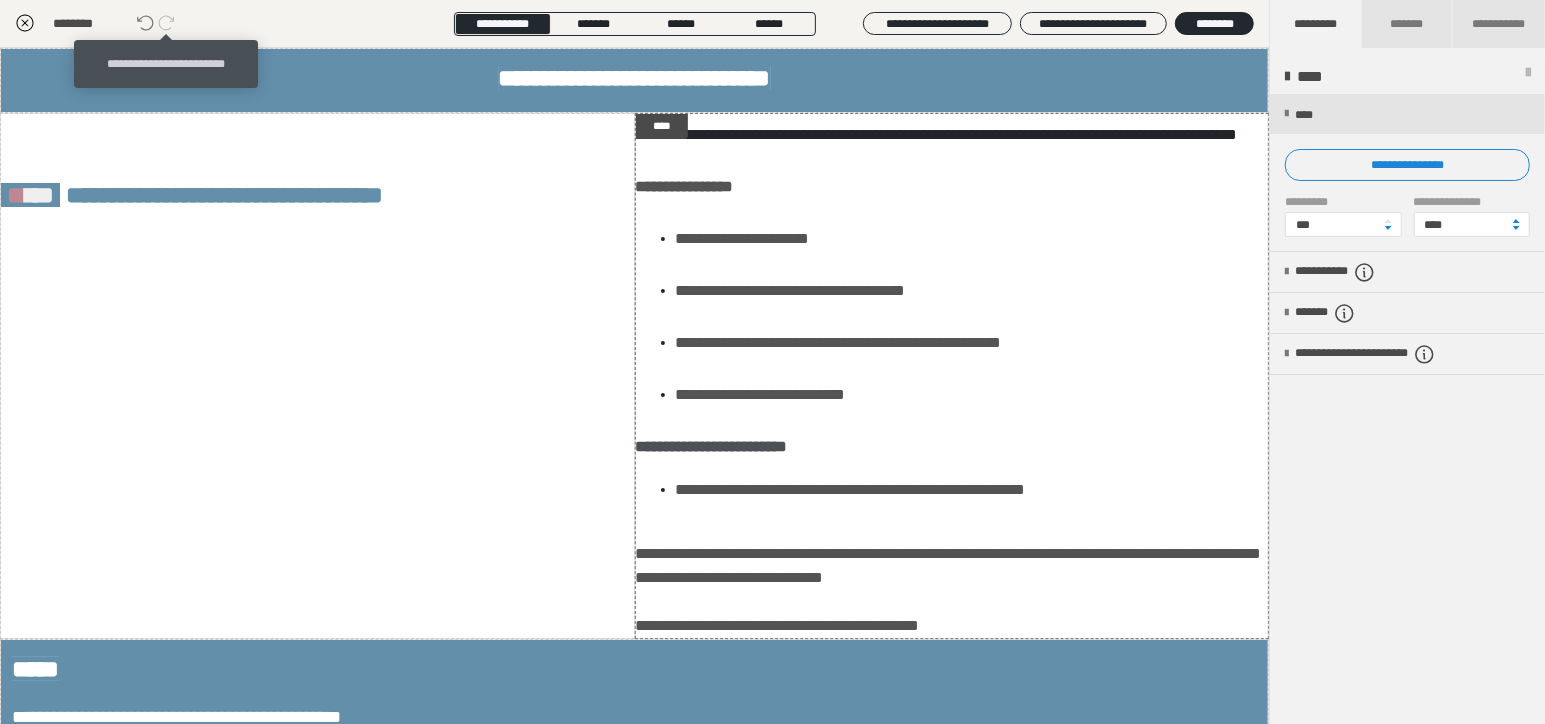 click 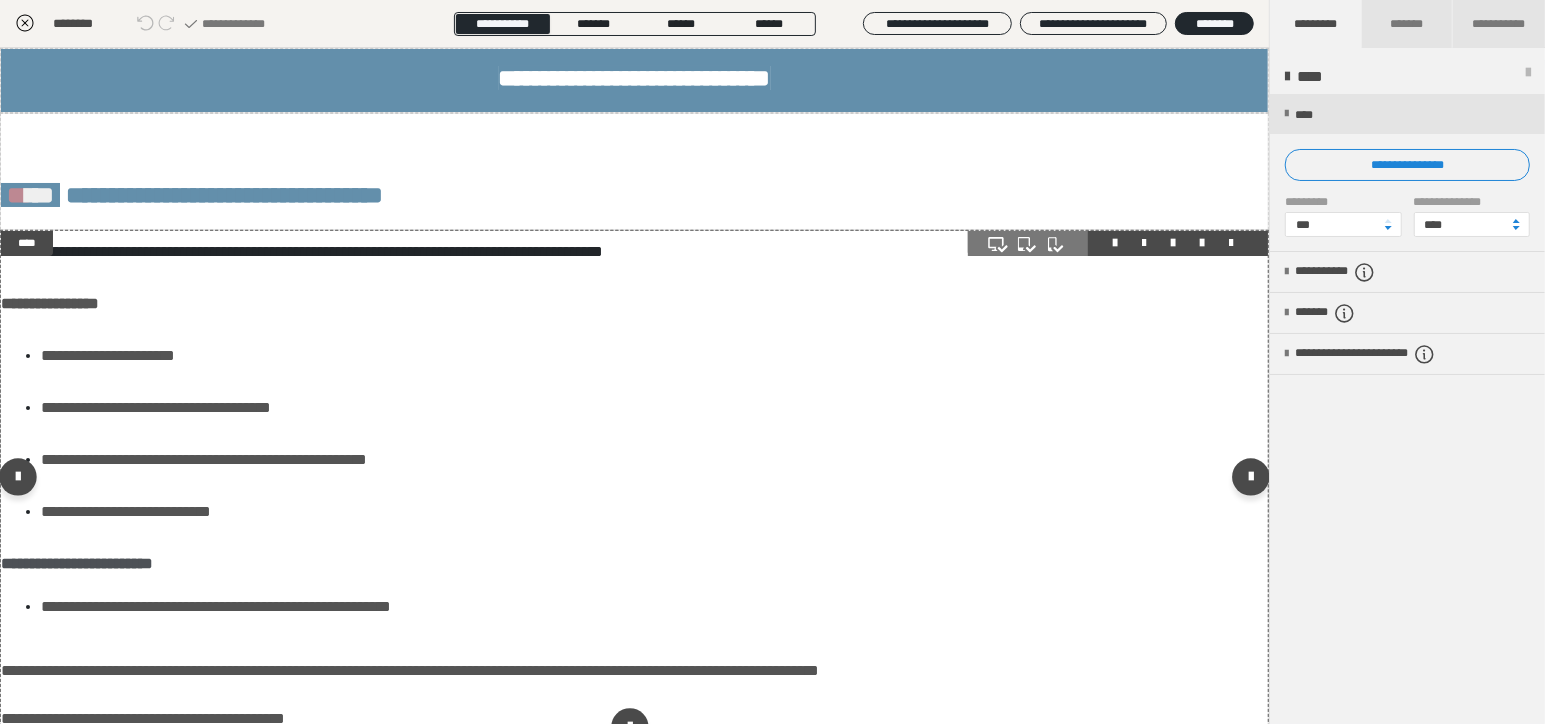 click on "**********" at bounding box center (302, 251) 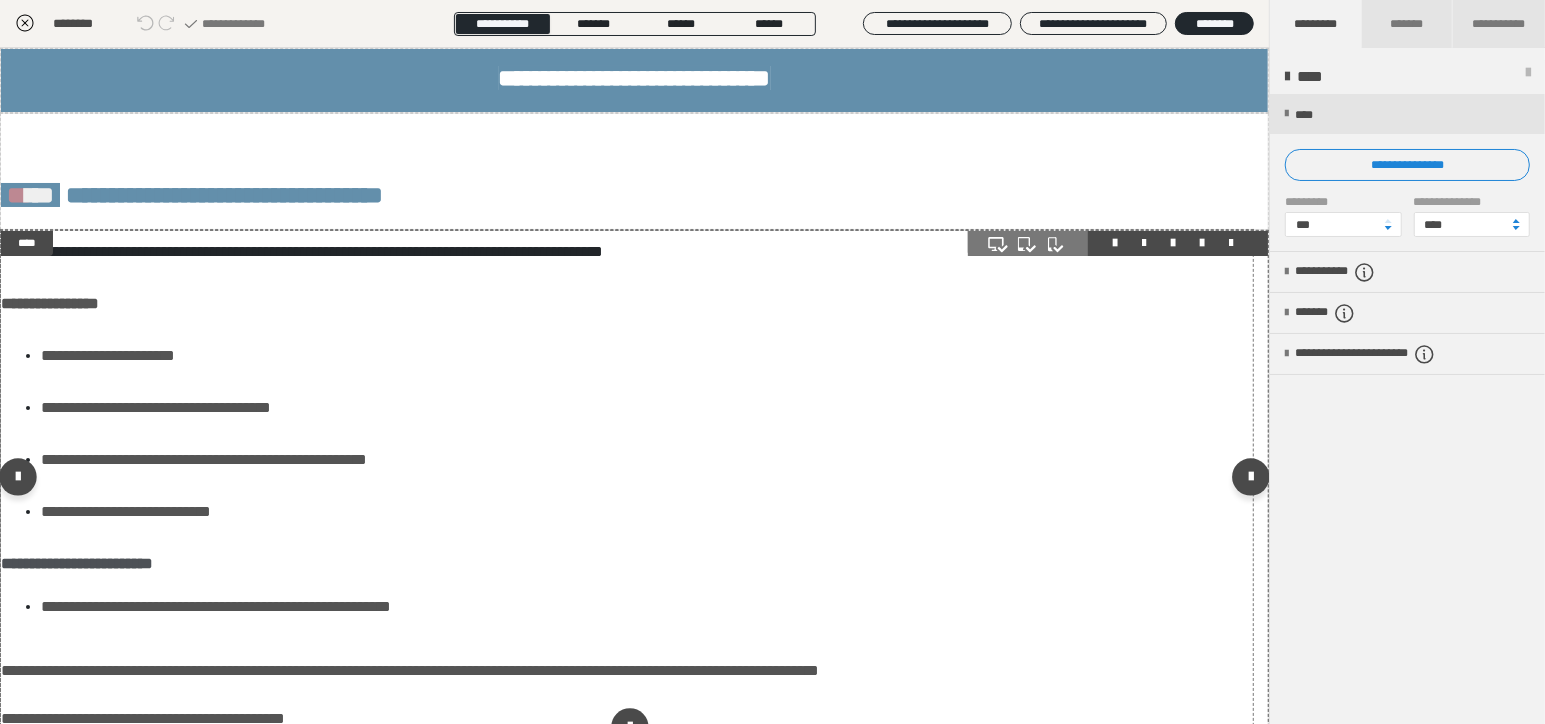 click on "**********" at bounding box center (302, 251) 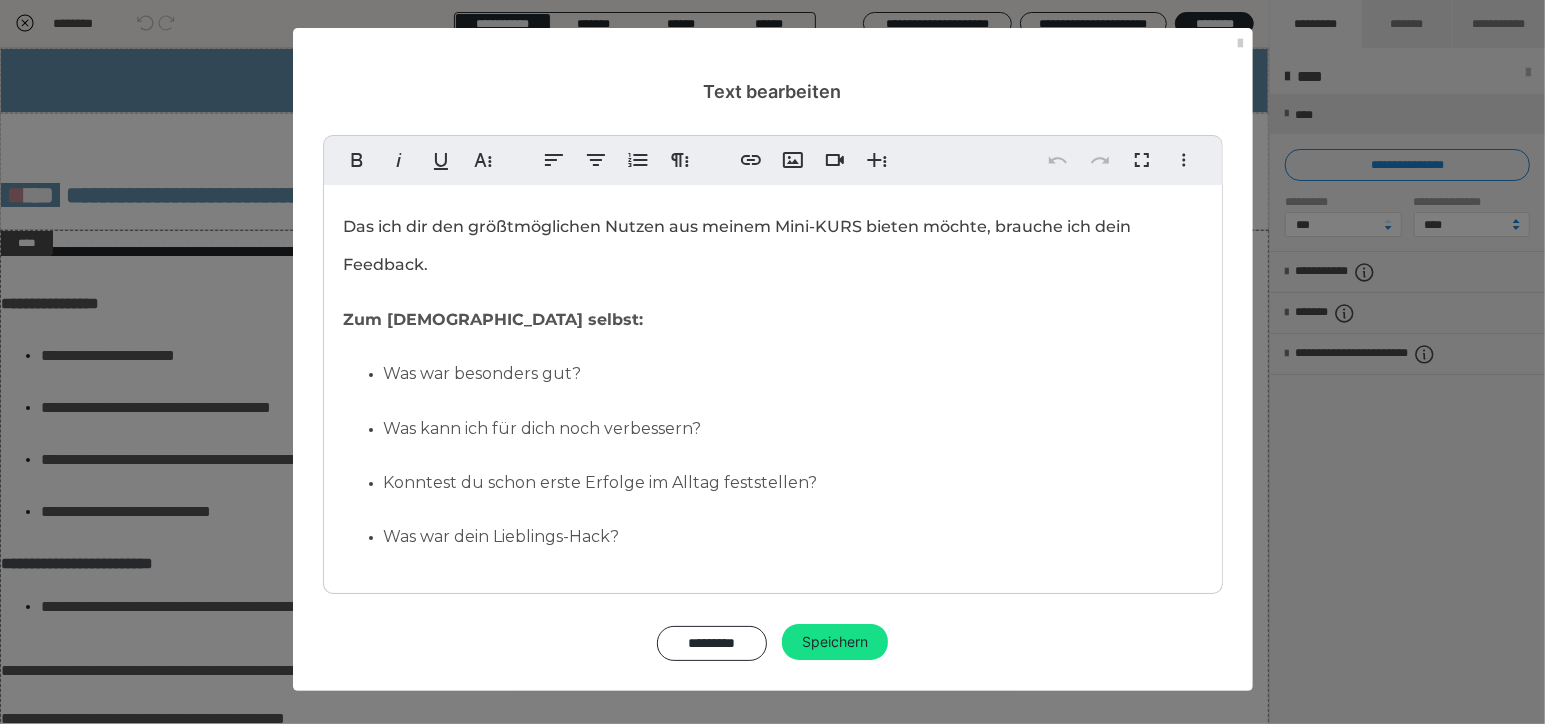 drag, startPoint x: 439, startPoint y: 262, endPoint x: 346, endPoint y: 221, distance: 101.636604 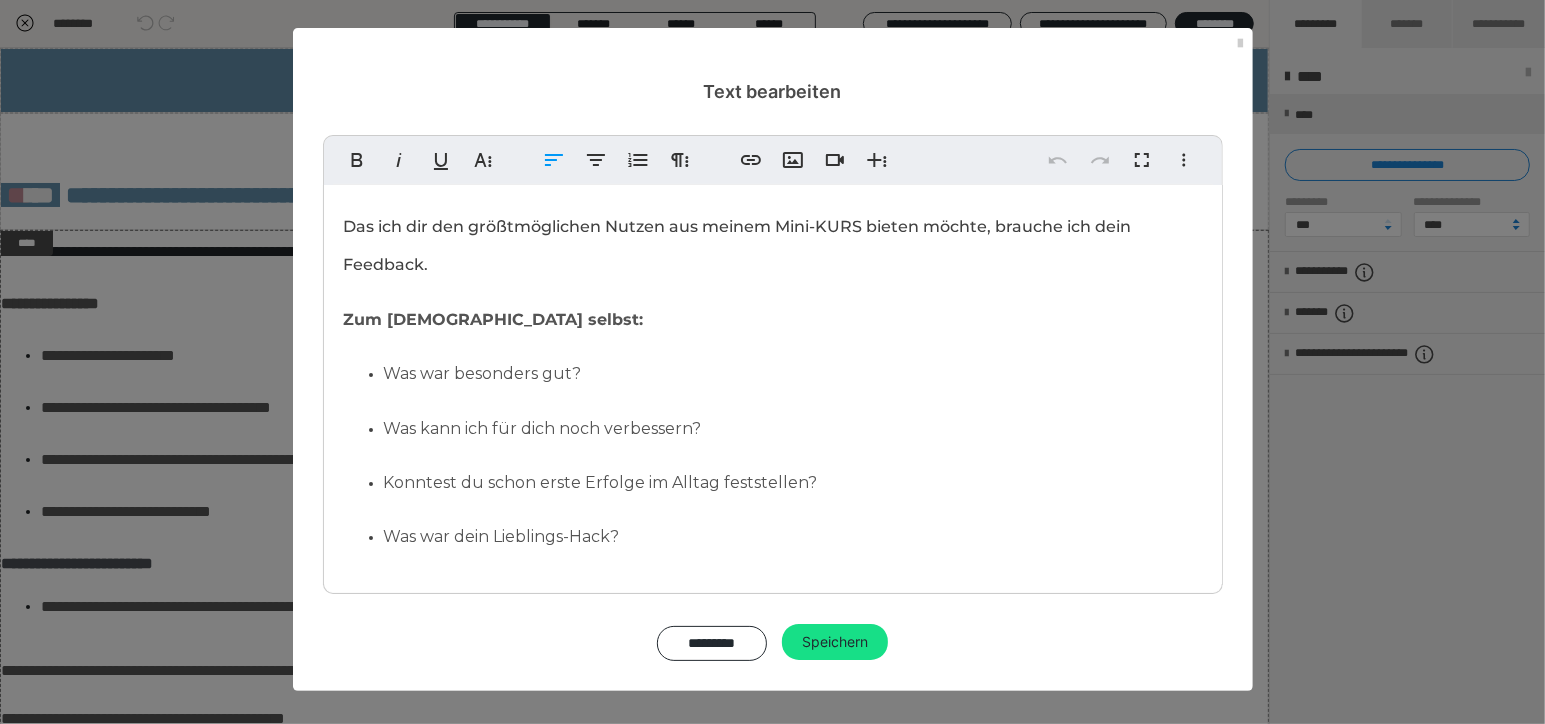 drag, startPoint x: 423, startPoint y: 250, endPoint x: 456, endPoint y: 264, distance: 35.846897 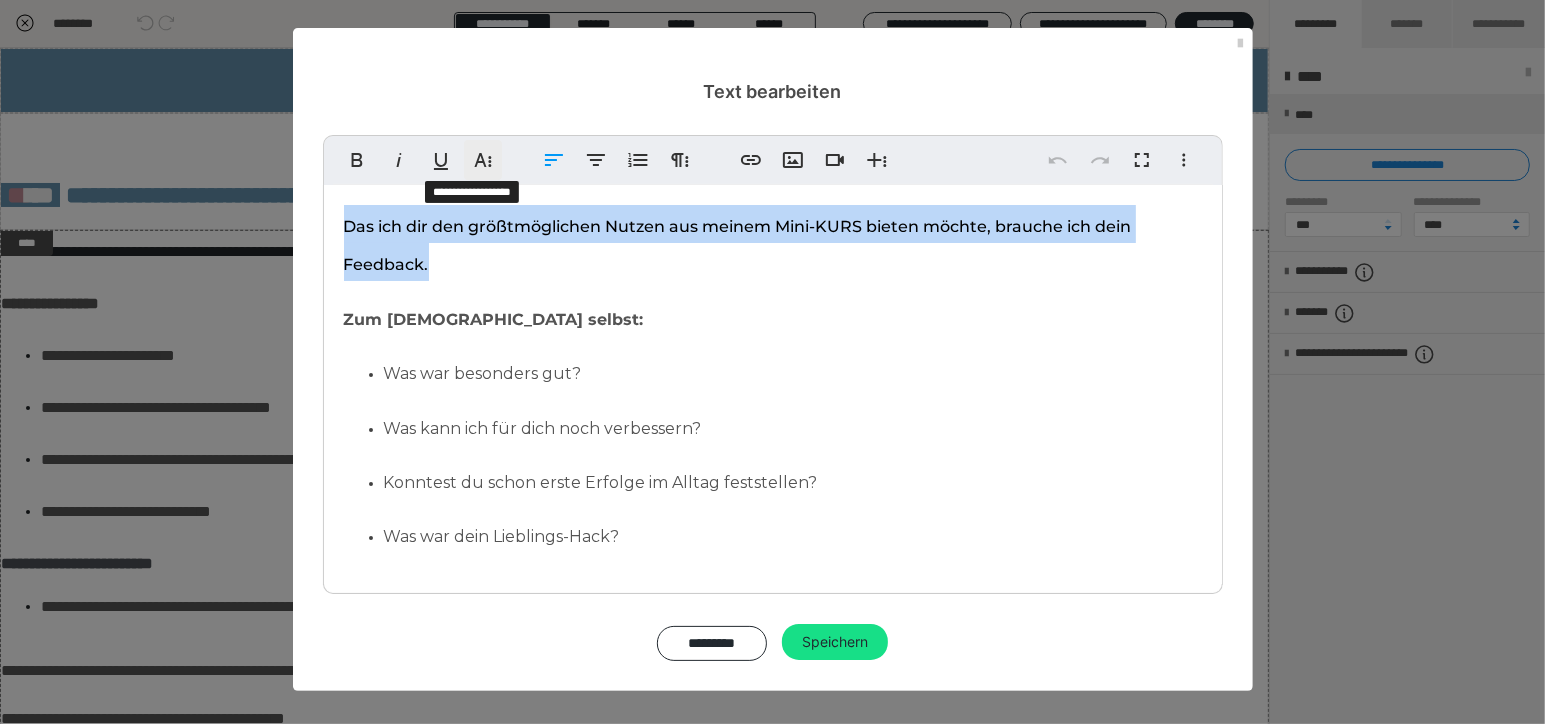 click 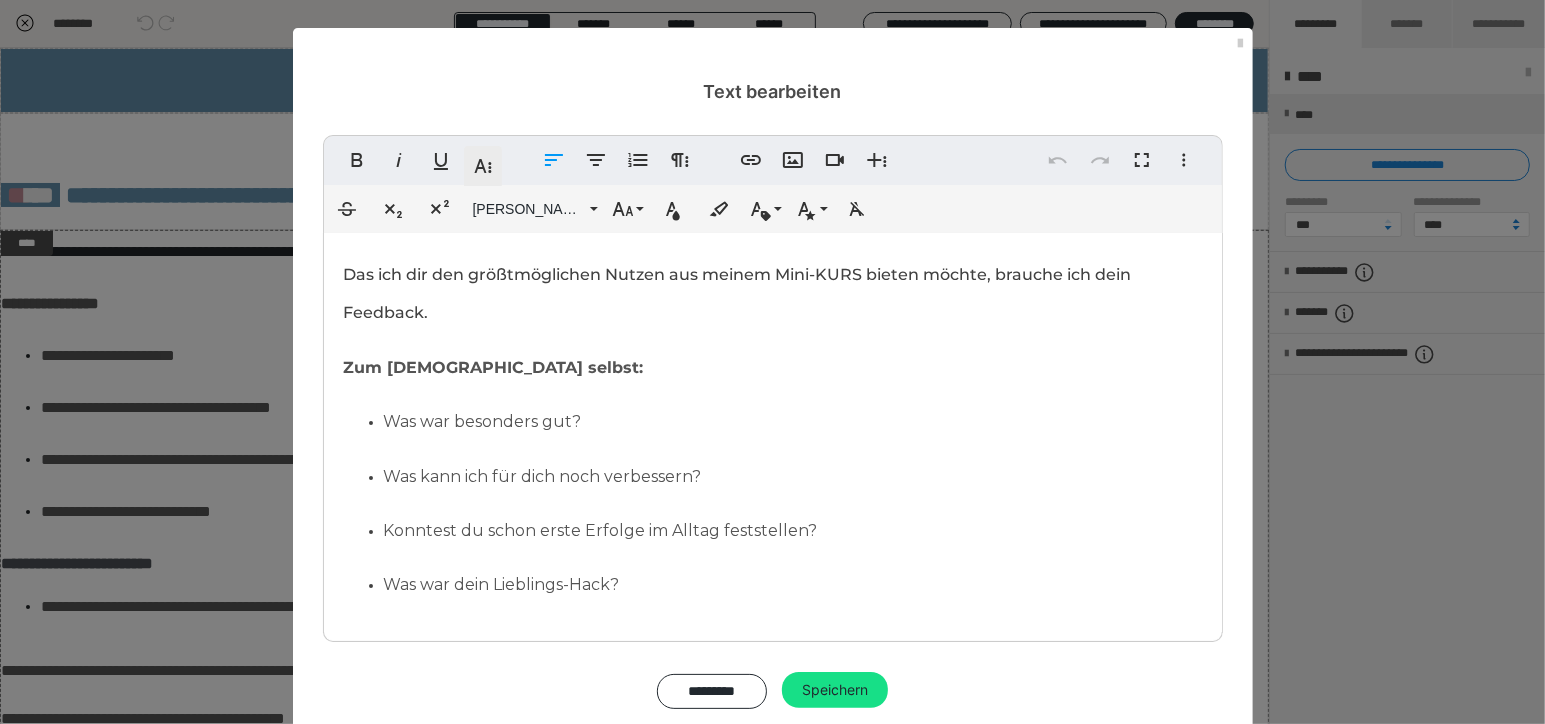 click on "Weitere Textformate" at bounding box center [483, 166] 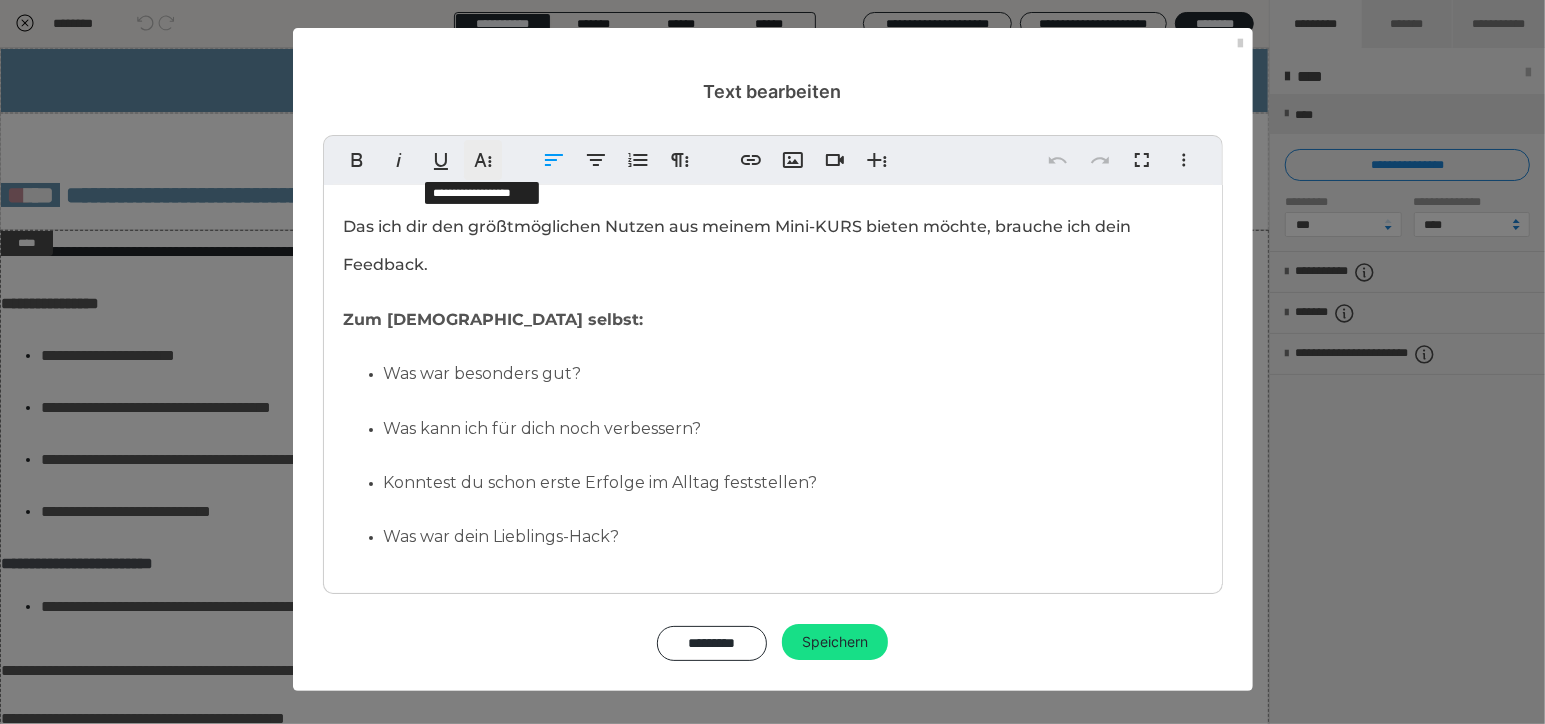 click 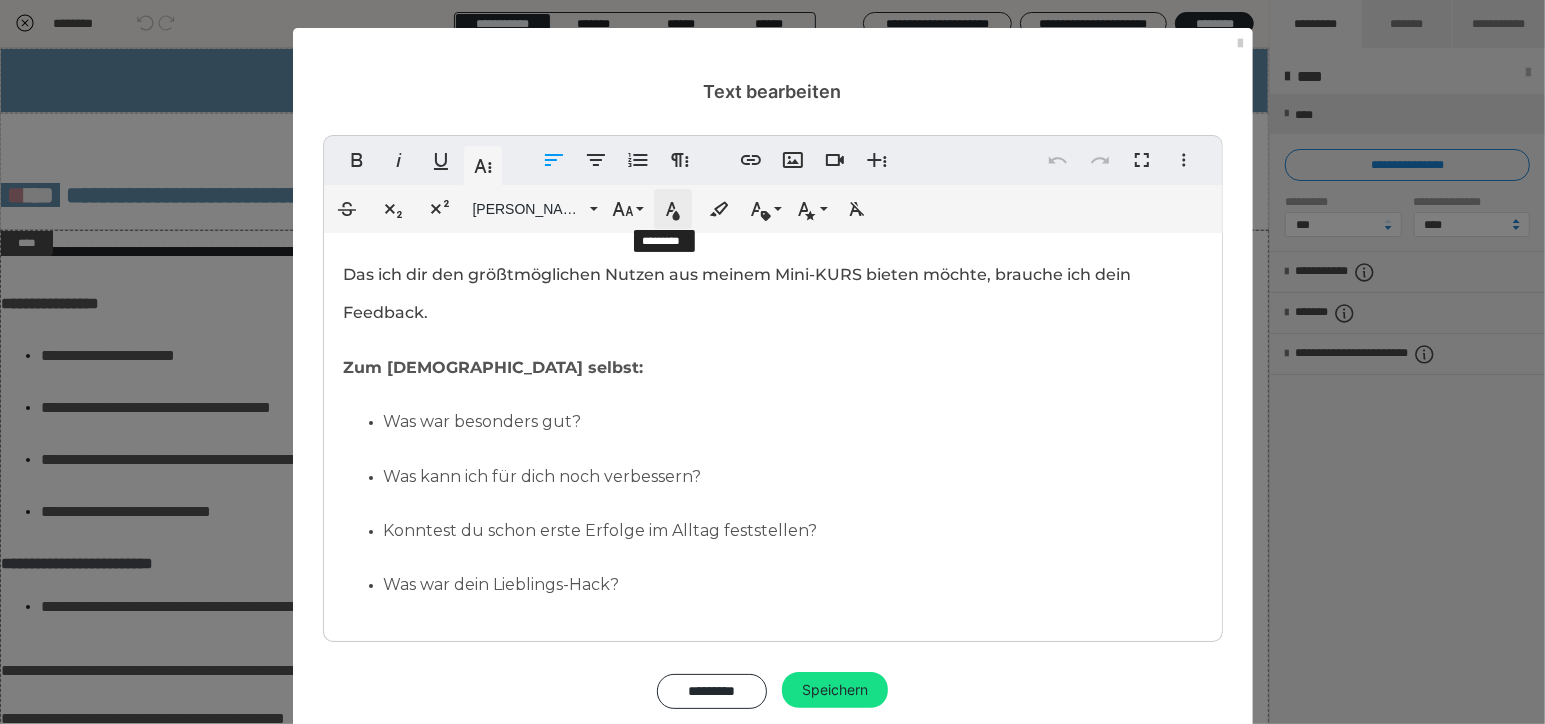 click 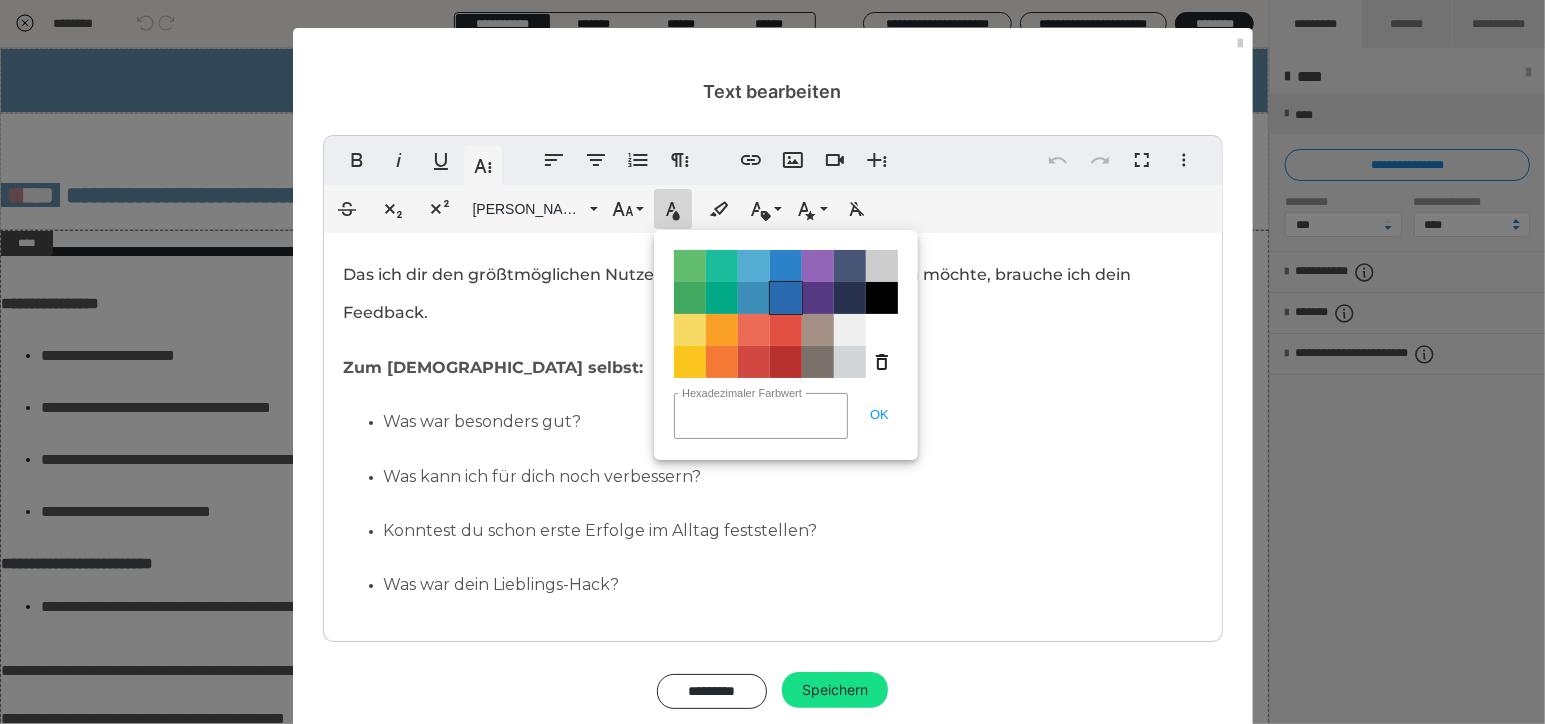 click on "Color#2969B0" at bounding box center (786, 298) 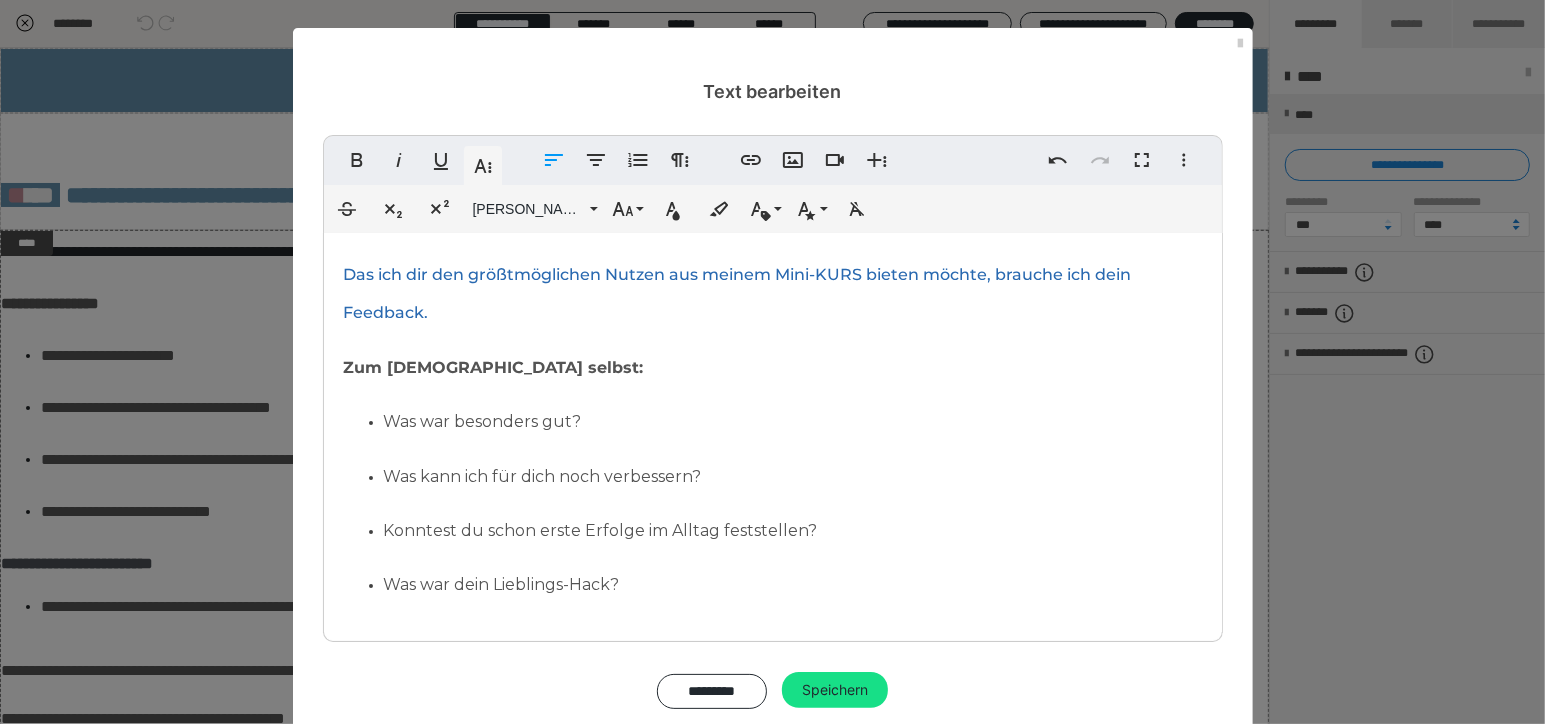 click on "Das ich dir den größtmöglichen Nutzen aus meinem Mini-KURS bieten möchte, brauche ich dein Feedback." at bounding box center [773, 291] 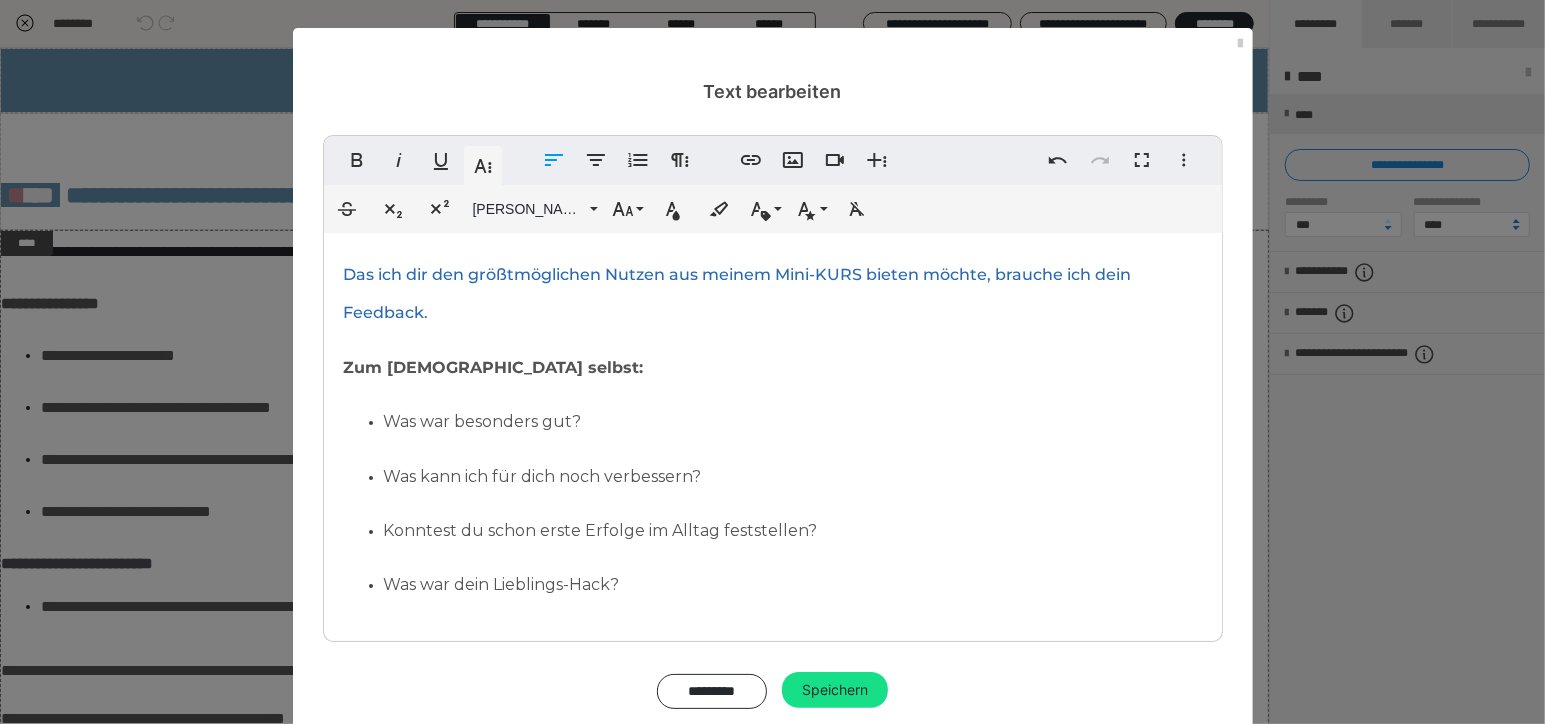 click on "Das ich dir den größtmöglichen Nutzen aus meinem Mini-KURS bieten möchte, brauche ich dein Feedback." at bounding box center (738, 293) 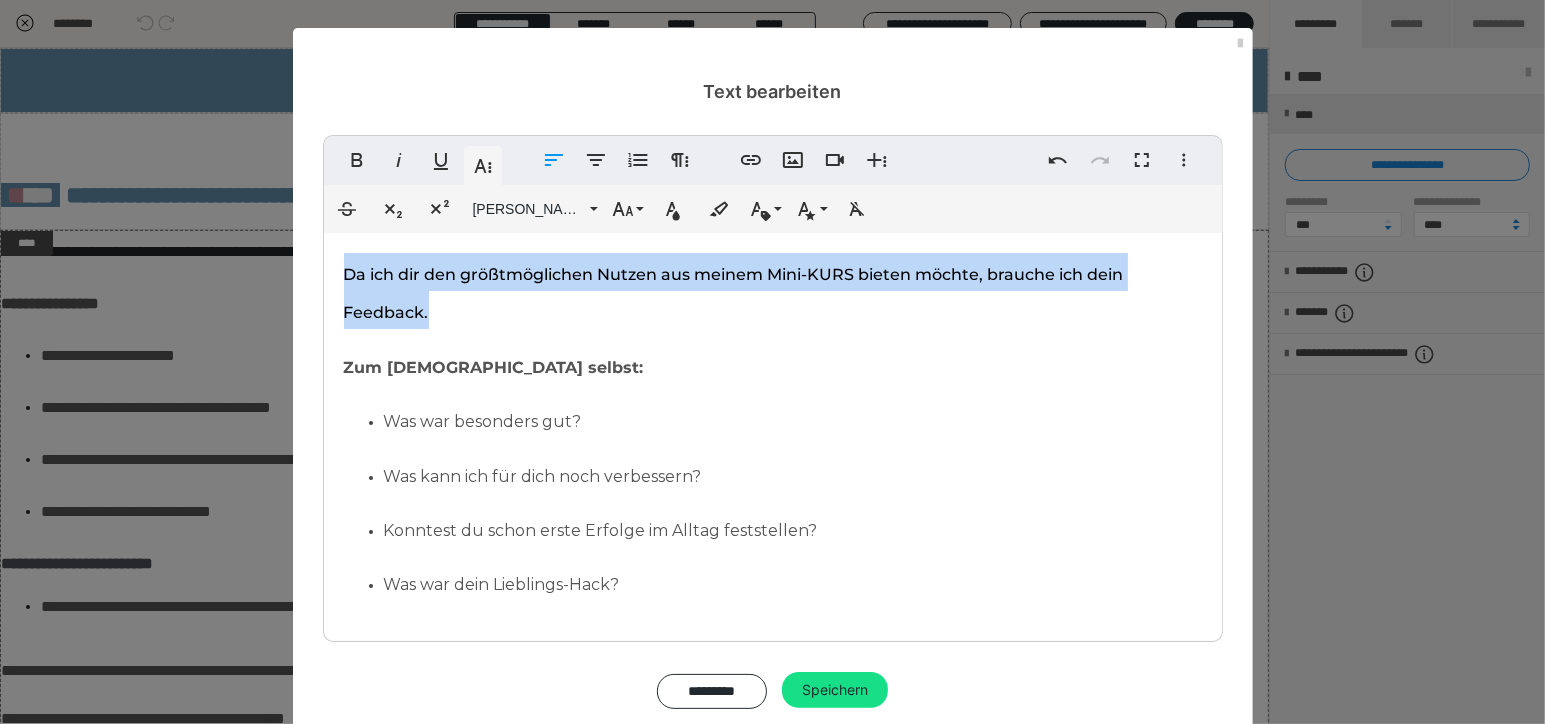 drag, startPoint x: 369, startPoint y: 291, endPoint x: 336, endPoint y: 270, distance: 39.115215 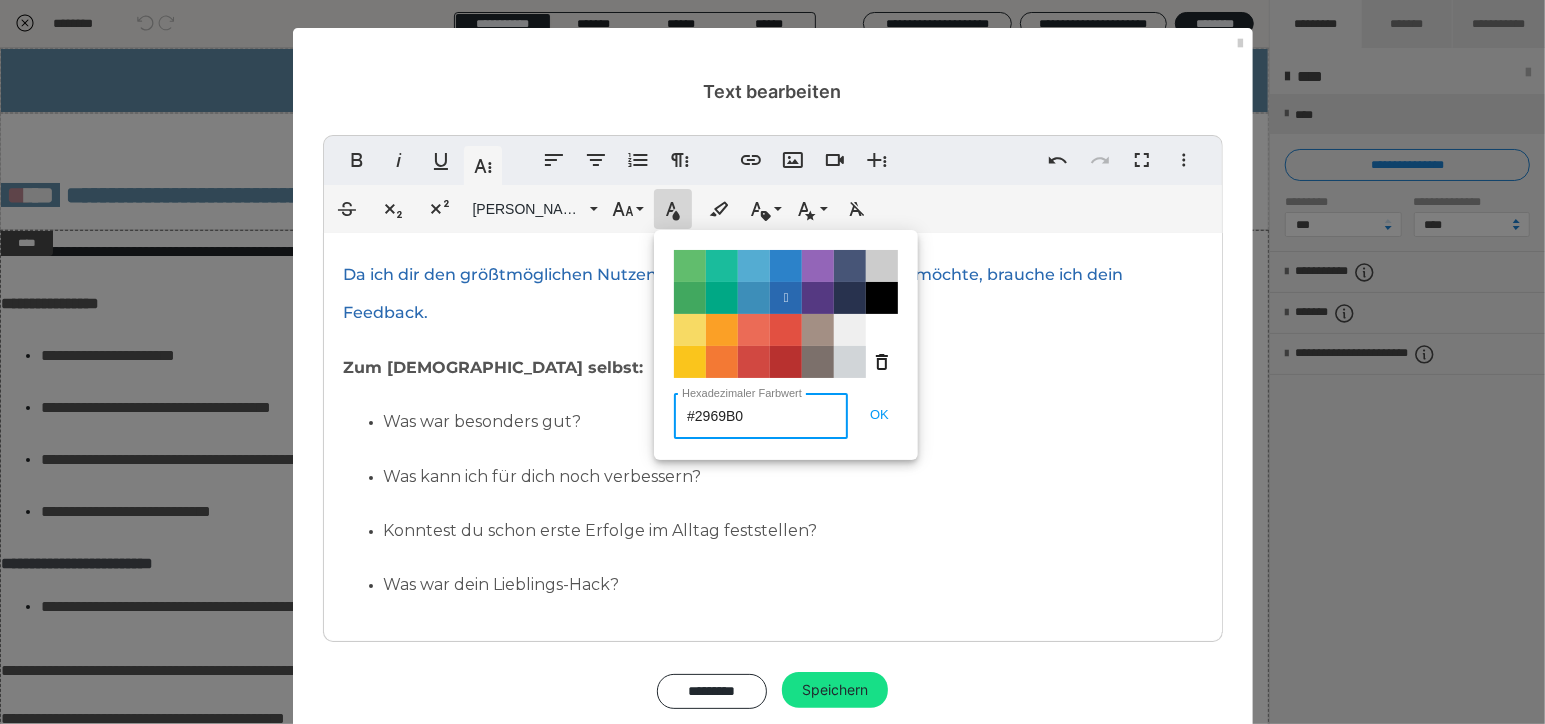 drag, startPoint x: 760, startPoint y: 420, endPoint x: 621, endPoint y: 419, distance: 139.0036 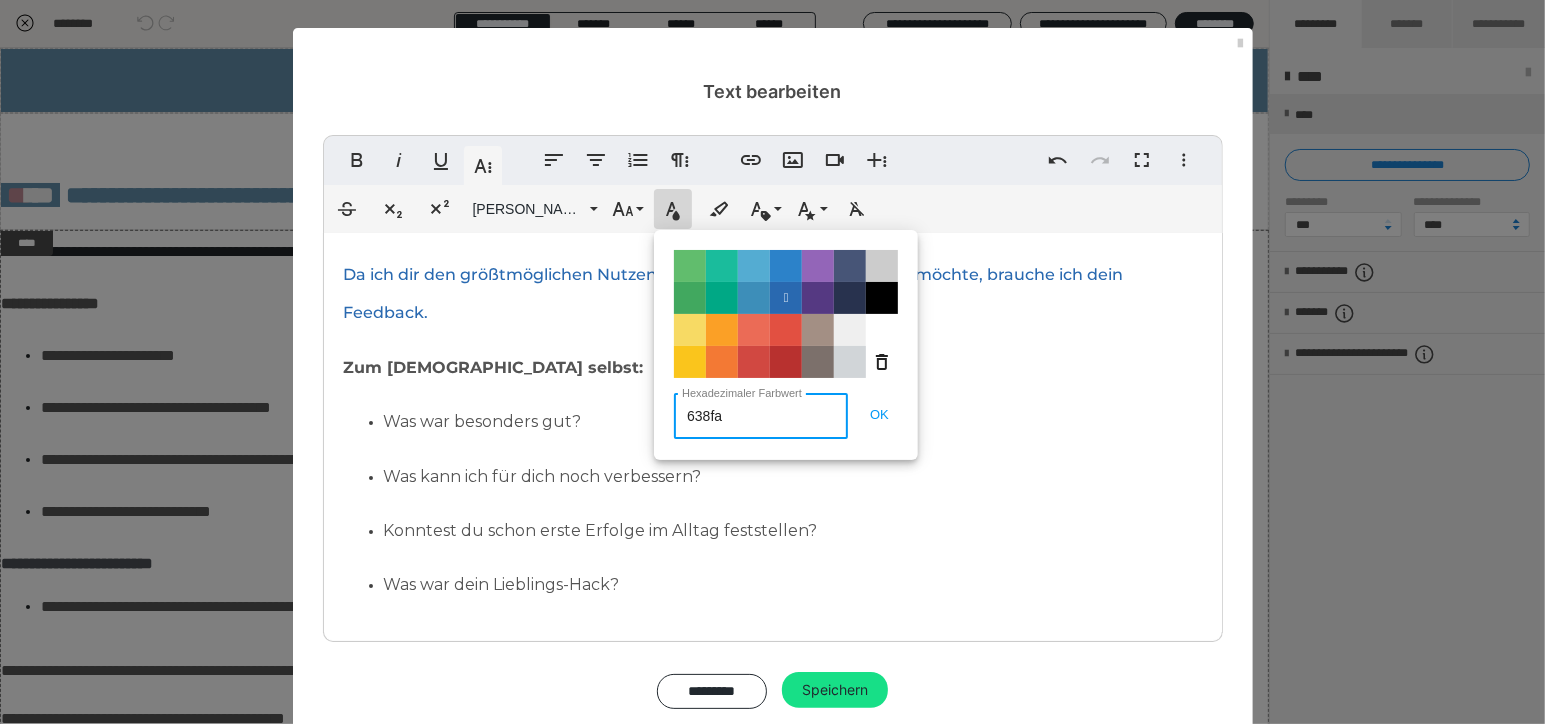 type on "638fab" 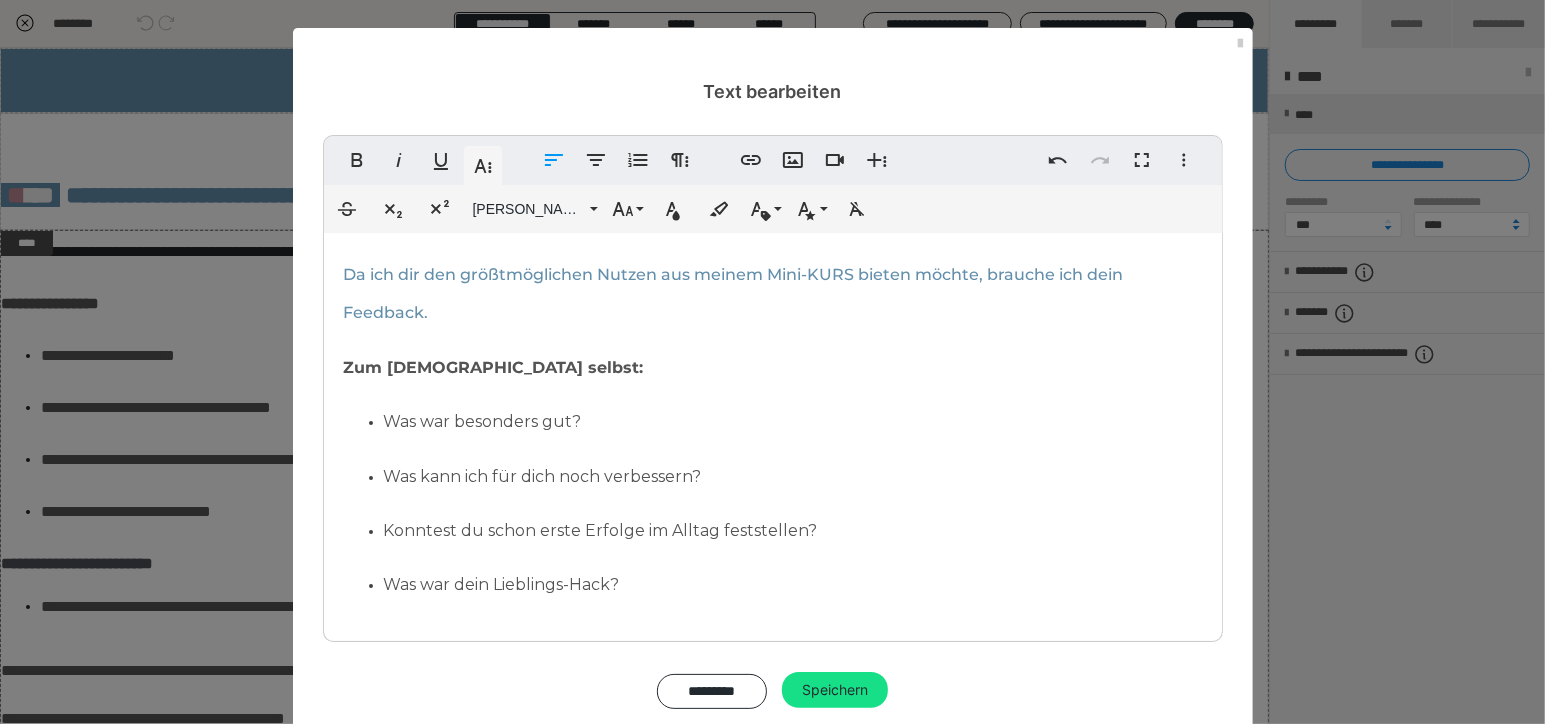 click on "Da ich dir den größtmöglichen Nutzen aus meinem Mini-KURS bieten möchte, brauche ich dein Feedback. Zum Kurs selbst:  Was war besonders gut? Was kann ich für dich noch verbessern? Konntest du schon erste Erfolge im Alltag feststellen? Was war dein Lieblings-Hack? Was wünschst du dir noch: Zu welchem Thema wünschst du dir einen weiteren Mini-Kurs? Schreibe mir gerne unten im Kommentarfeld deine Antworten und Anregungen. Dein Feedback wird persönlich von mir gelesen und beantwortet.  Herzlichen Dank, dass du dir Zeit dafür nimmst." at bounding box center (773, 544) 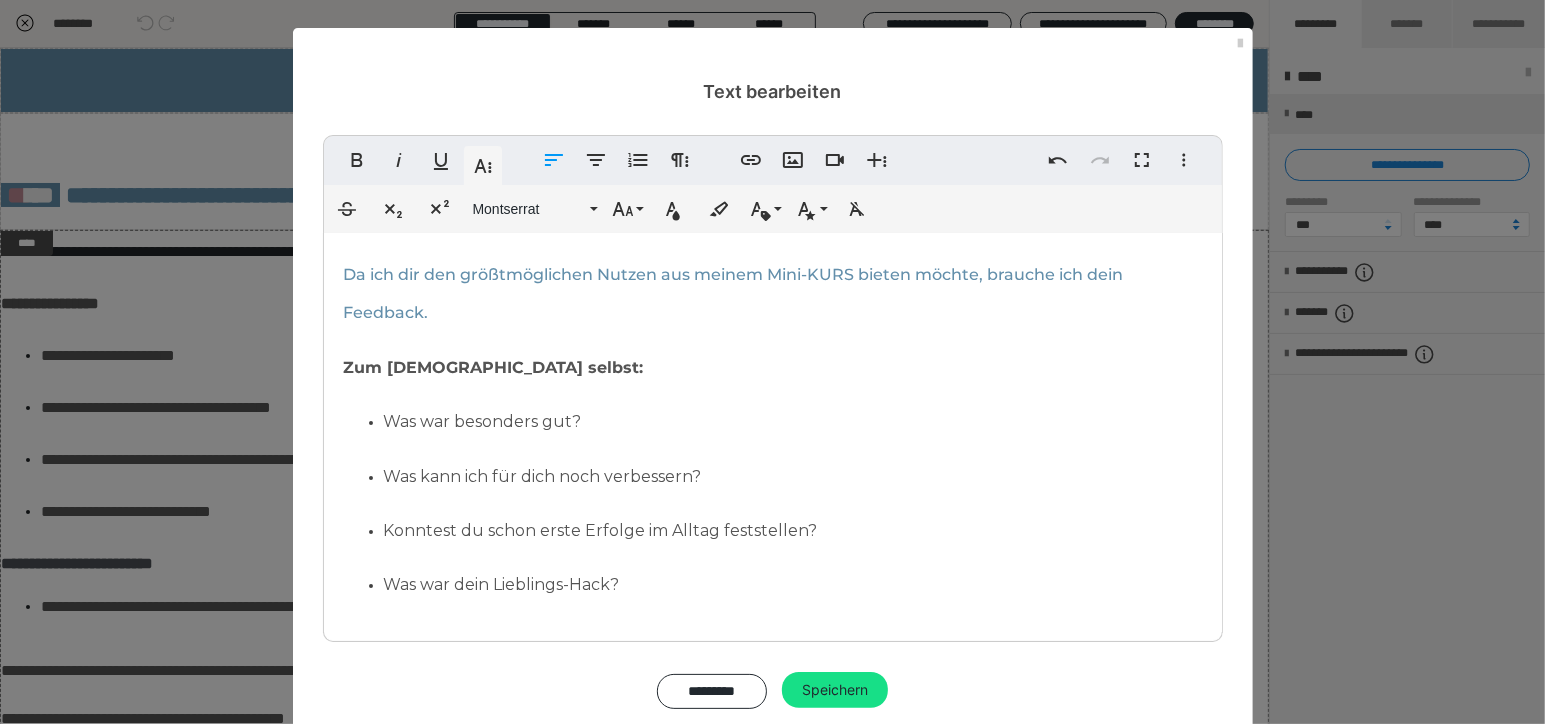 click on "Da ich dir den größtmöglichen Nutzen aus meinem Mini-KURS bieten möchte, brauche ich dein Feedback." at bounding box center [734, 293] 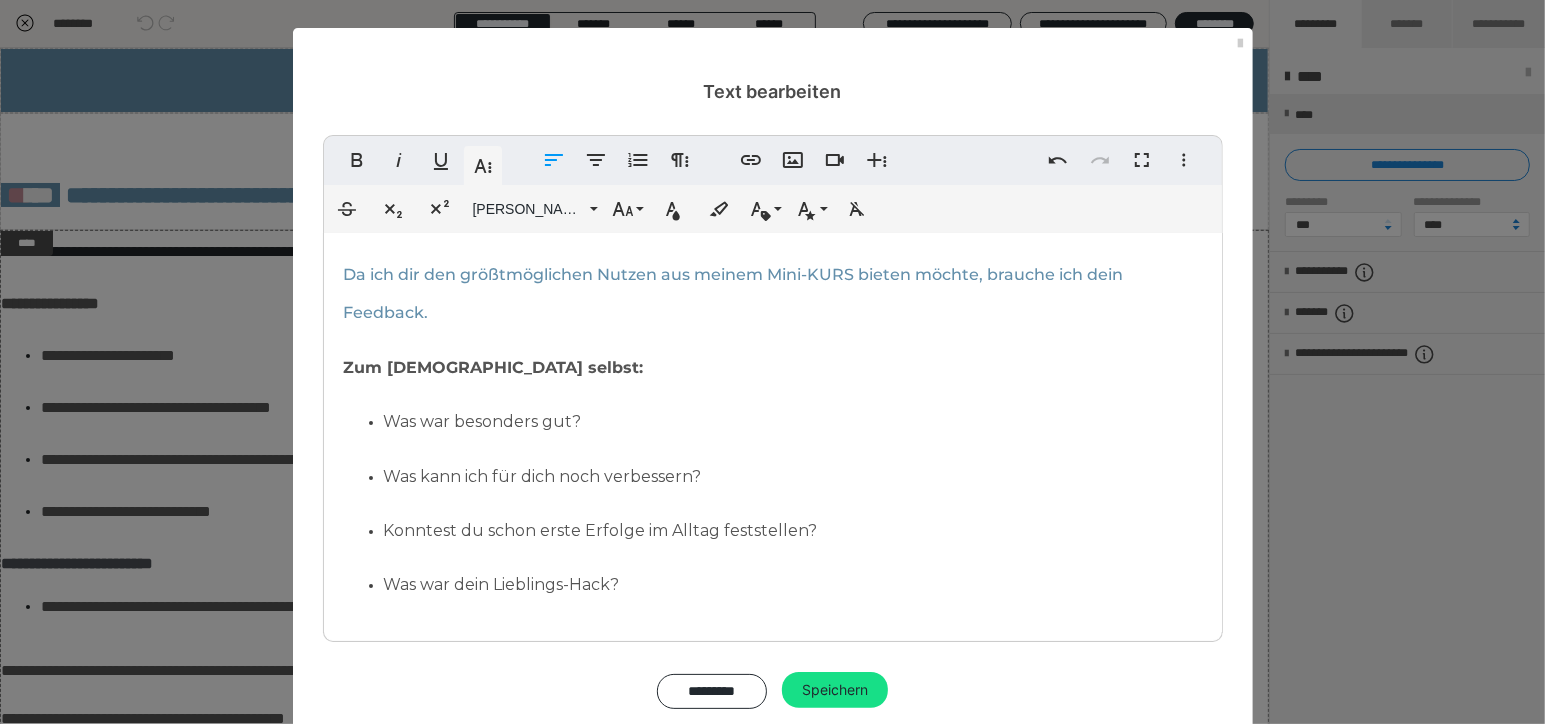 type 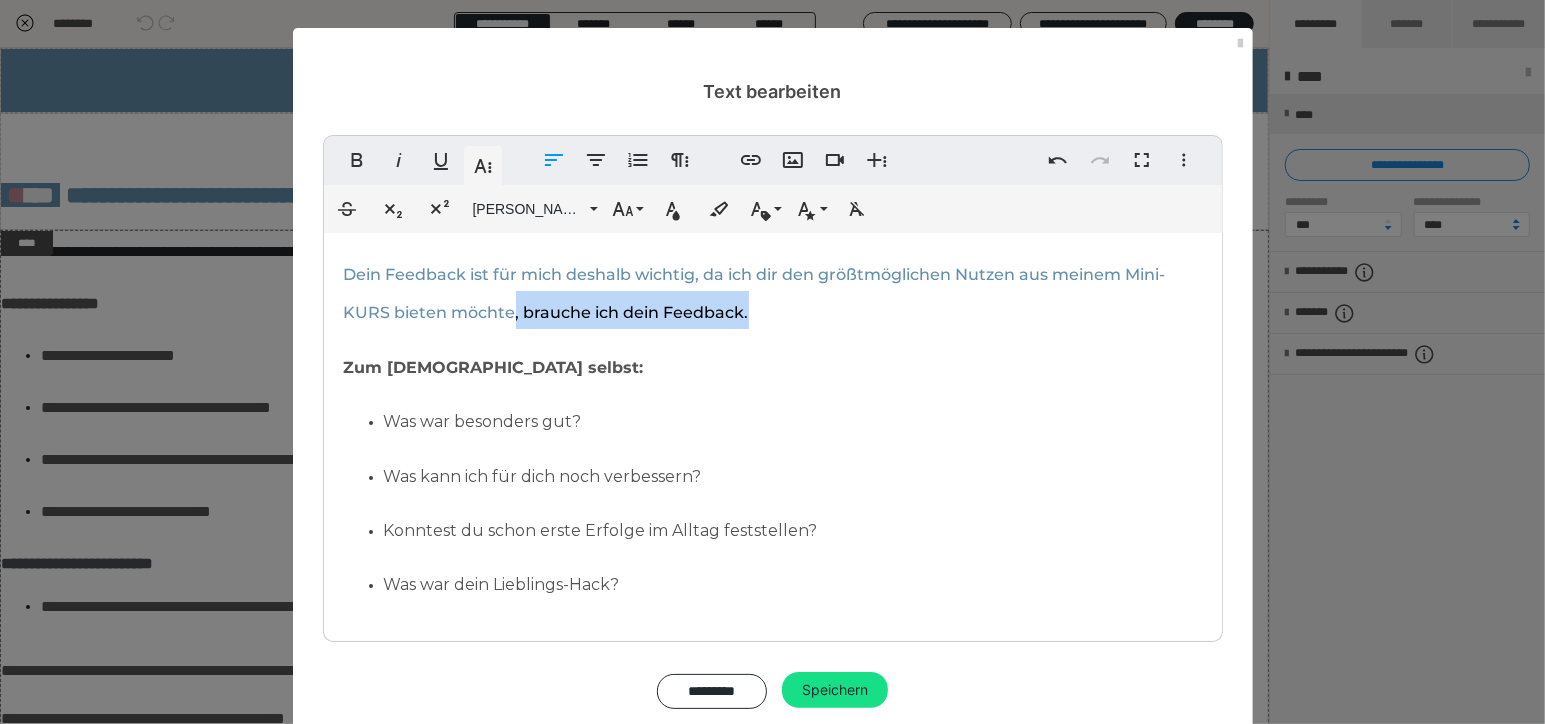drag, startPoint x: 735, startPoint y: 312, endPoint x: 506, endPoint y: 316, distance: 229.03493 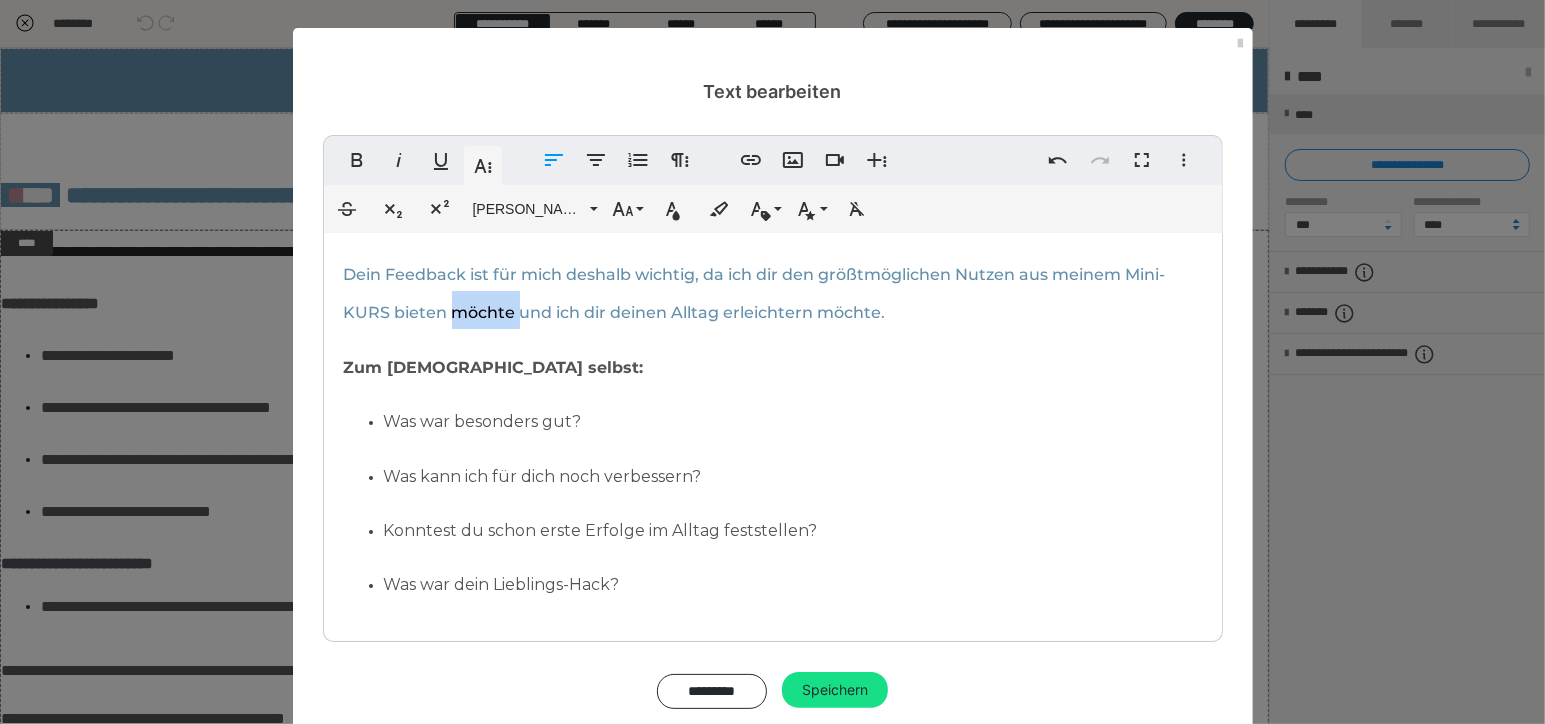 drag, startPoint x: 503, startPoint y: 313, endPoint x: 440, endPoint y: 318, distance: 63.1981 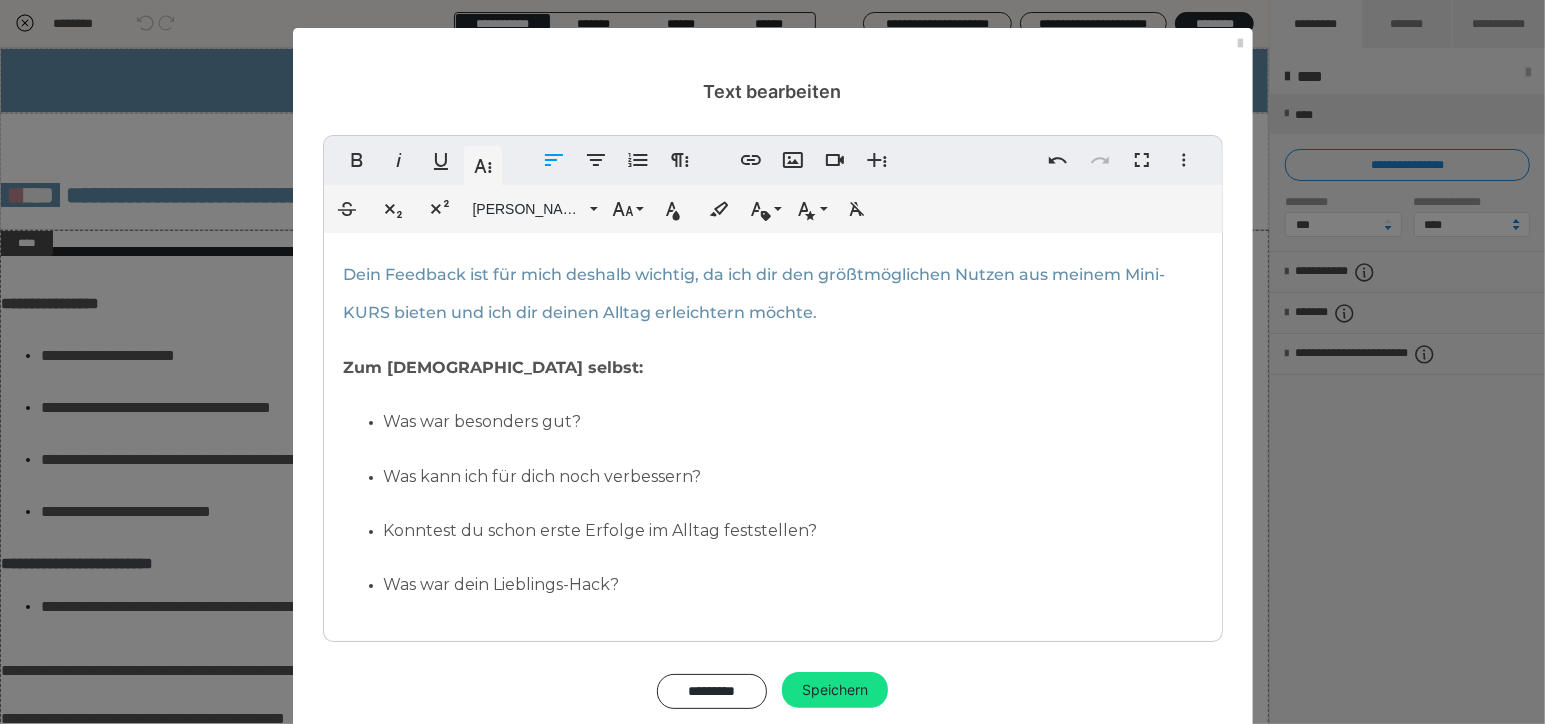 click on "Dein Feedback ist für mich deshalb wichtig, da ich dir den größtmöglichen Nutzen aus meinem Mini-KURS bieten und ich dir deinen Alltag erleichtern möchte." at bounding box center [755, 293] 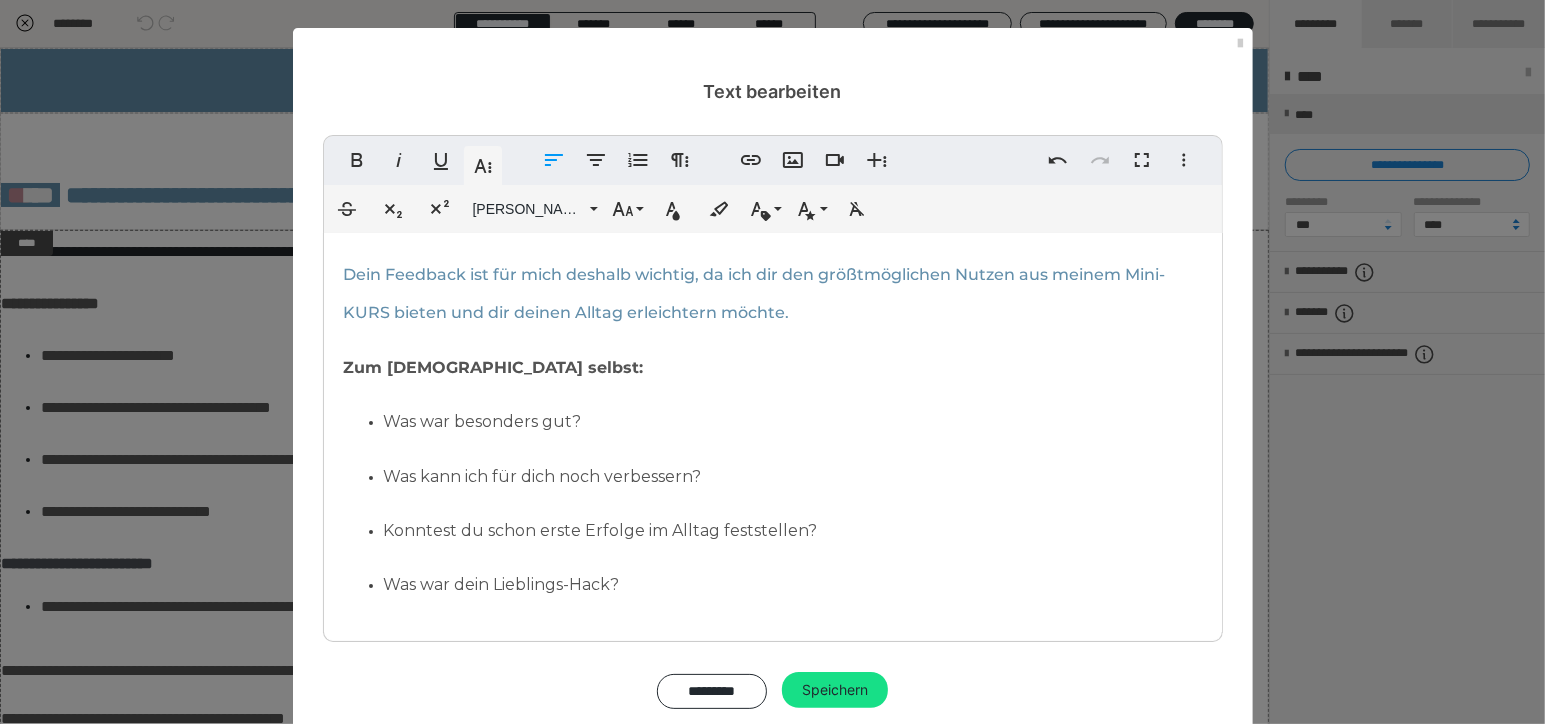 click on "Dein Feedback ist für mich deshalb wichtig, da ich dir den größtmöglichen Nutzen aus meinem Mini-KURS bieten und dir deinen Alltag erleichtern möchte." at bounding box center (755, 293) 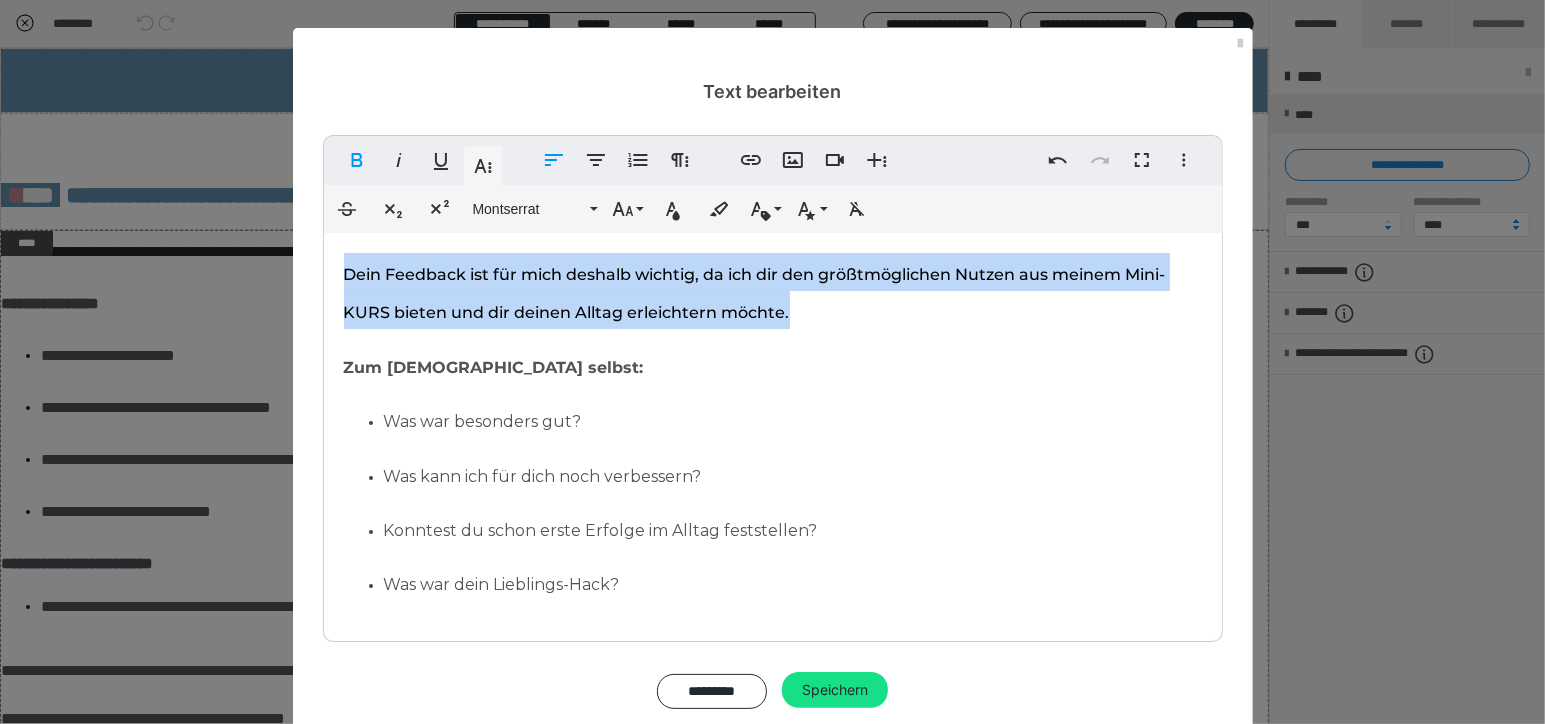 drag, startPoint x: 792, startPoint y: 316, endPoint x: 327, endPoint y: 267, distance: 467.5746 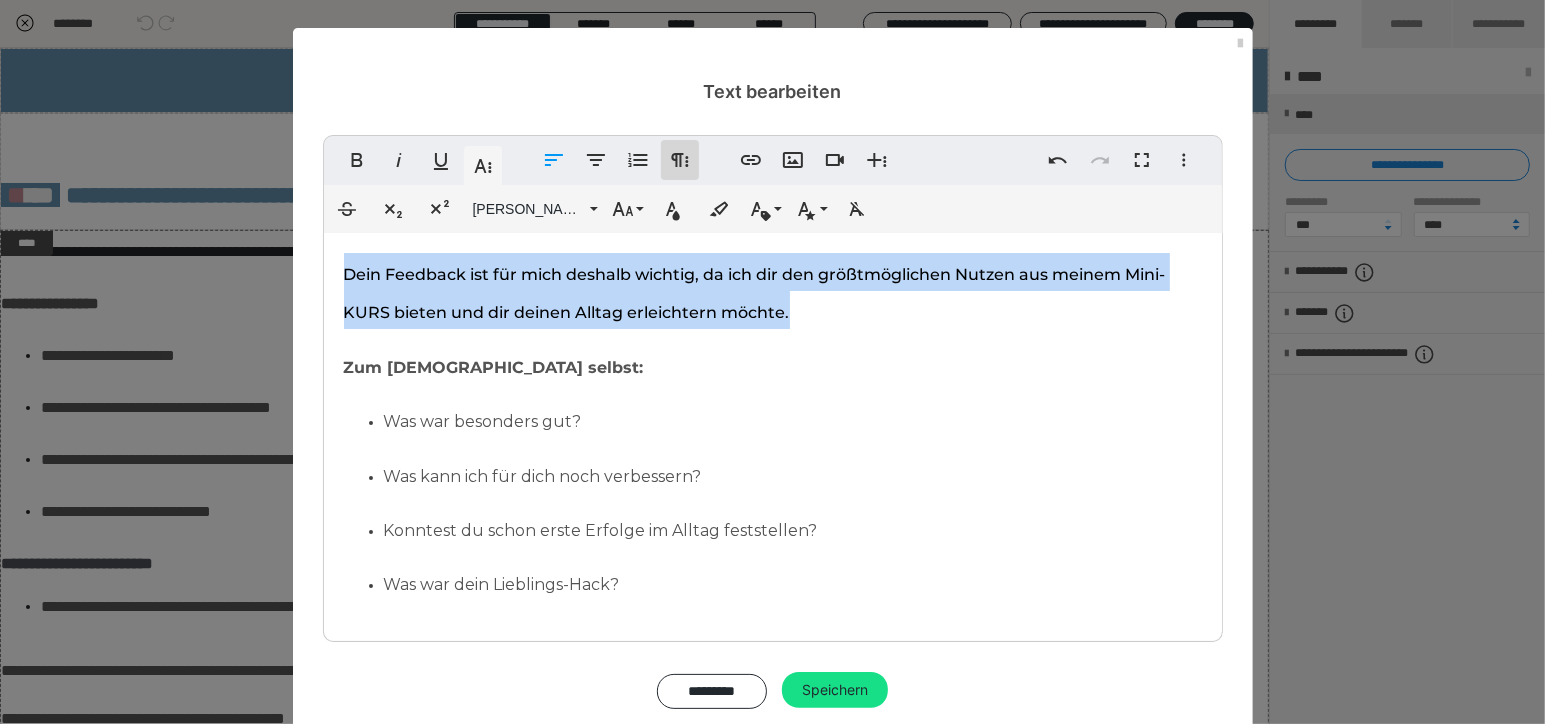 click 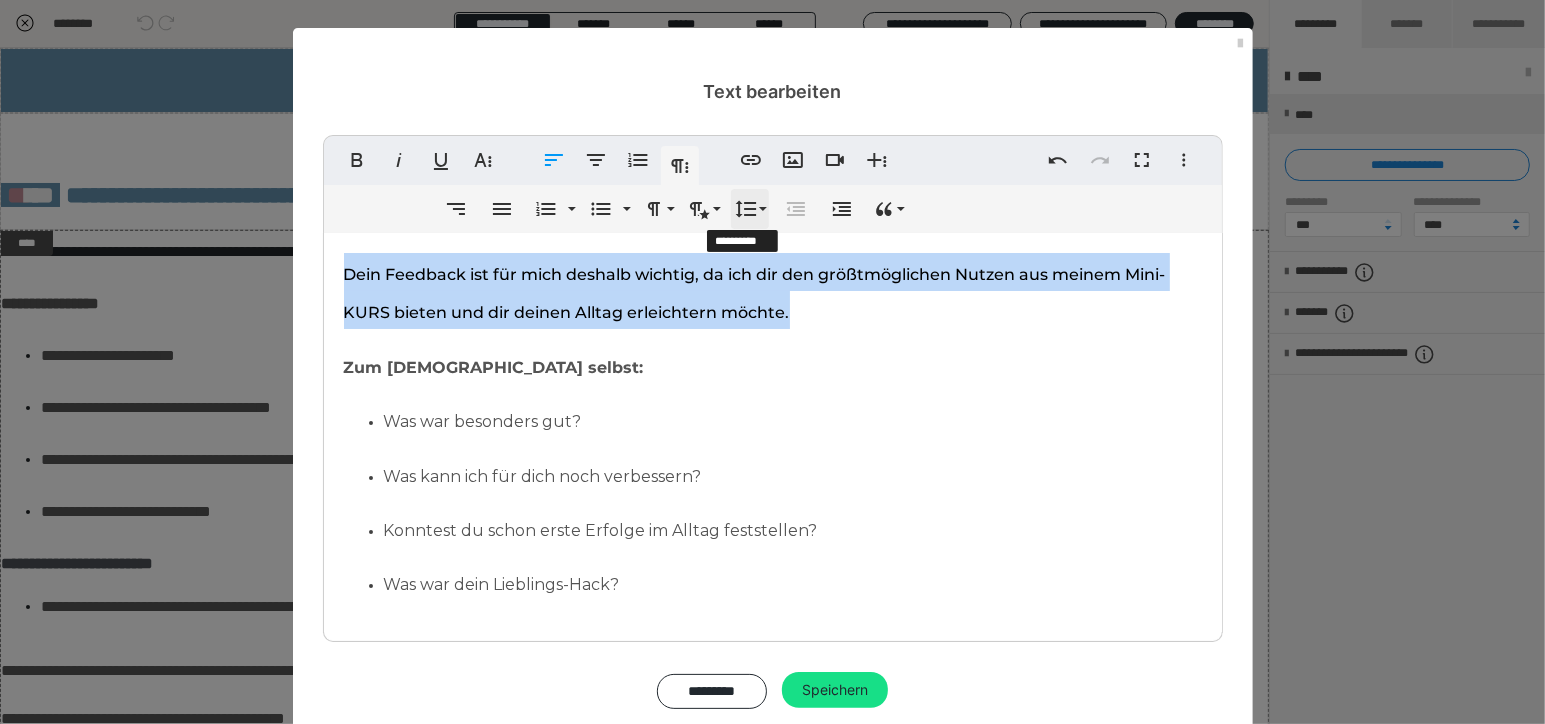 click 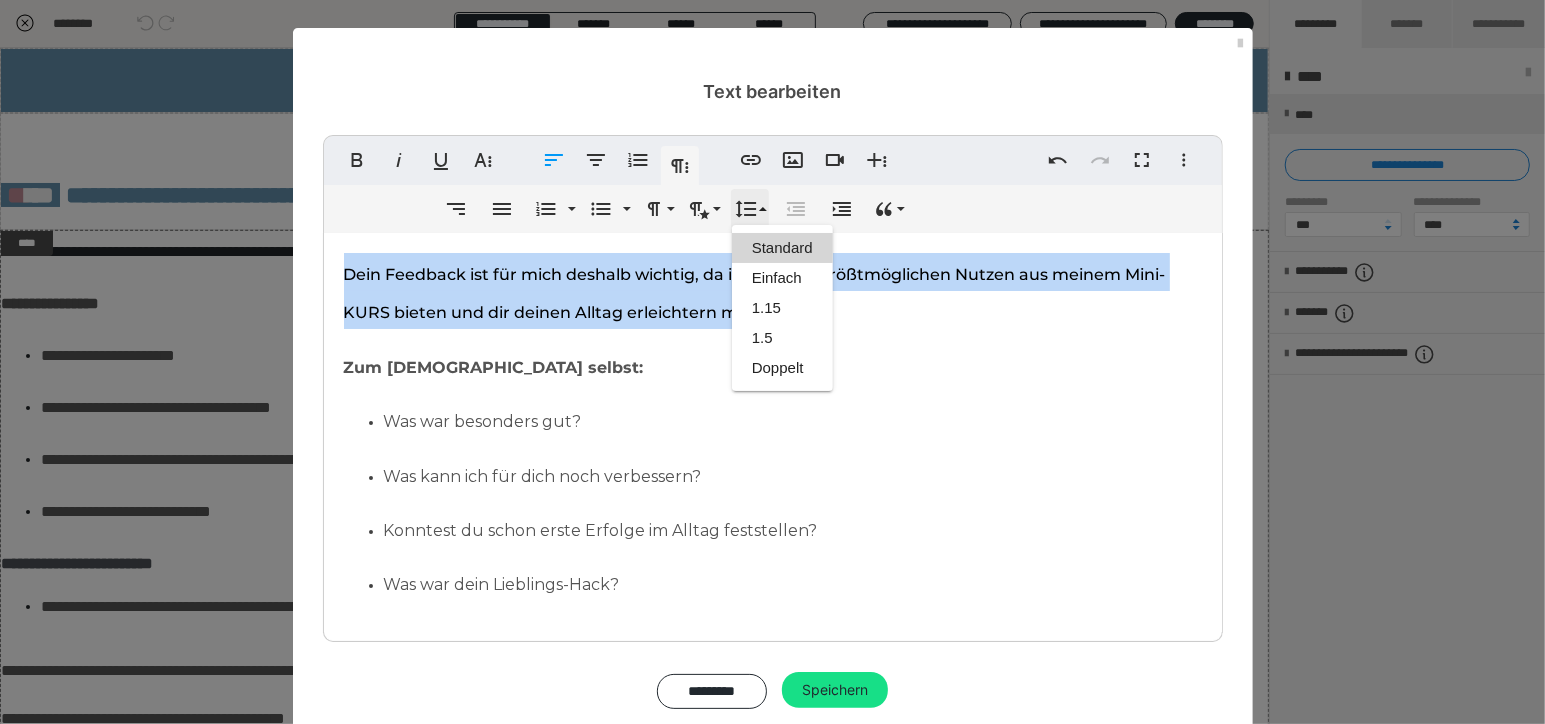scroll, scrollTop: 0, scrollLeft: 0, axis: both 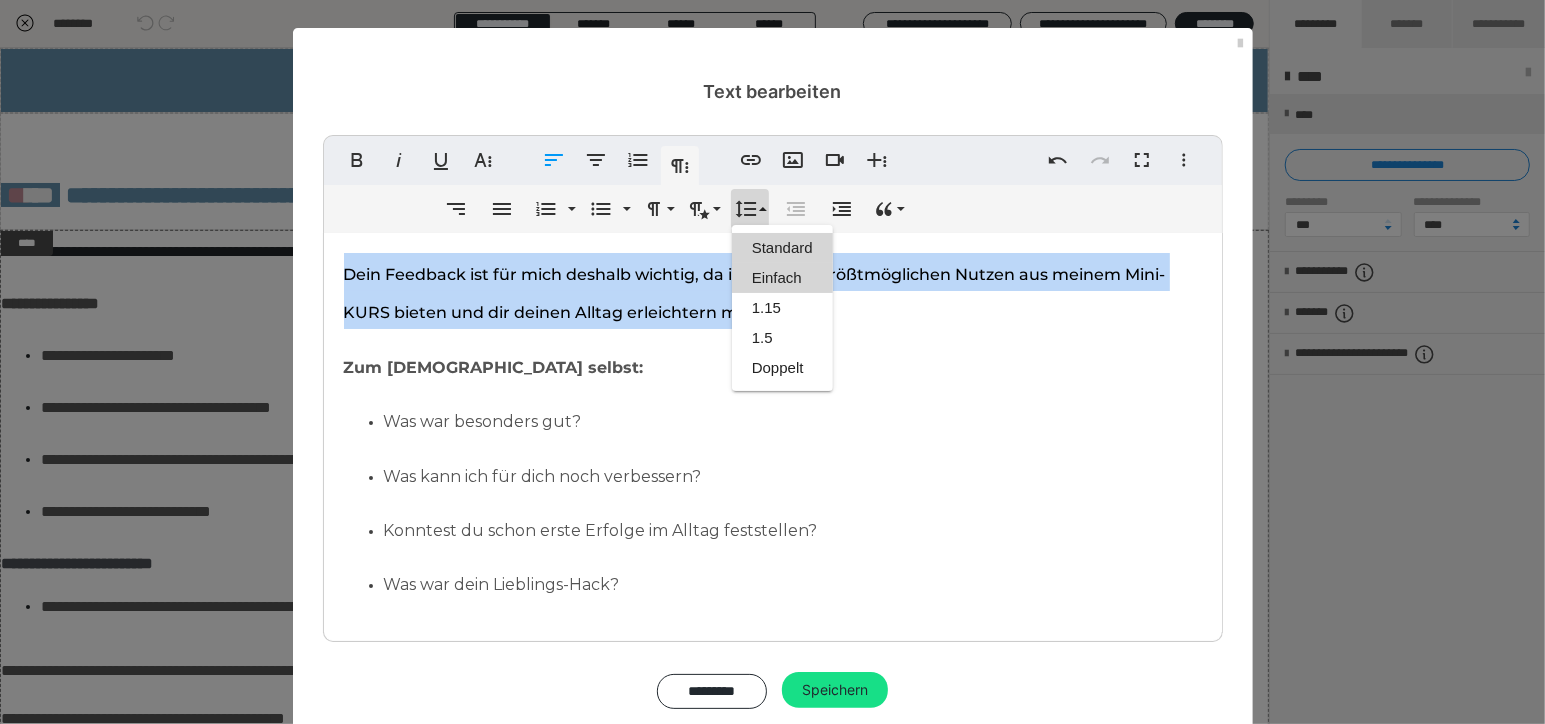 click on "Einfach" at bounding box center (782, 278) 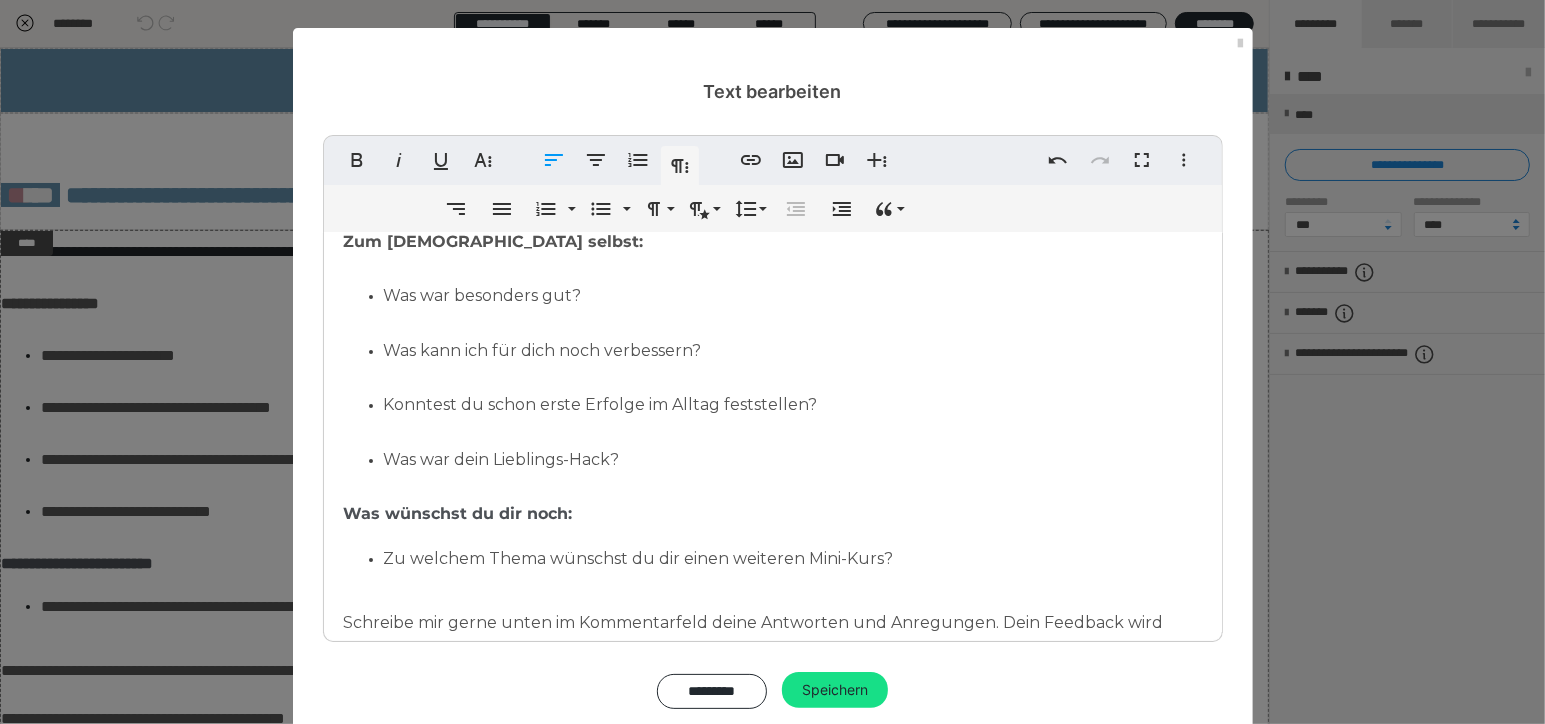 scroll, scrollTop: 100, scrollLeft: 0, axis: vertical 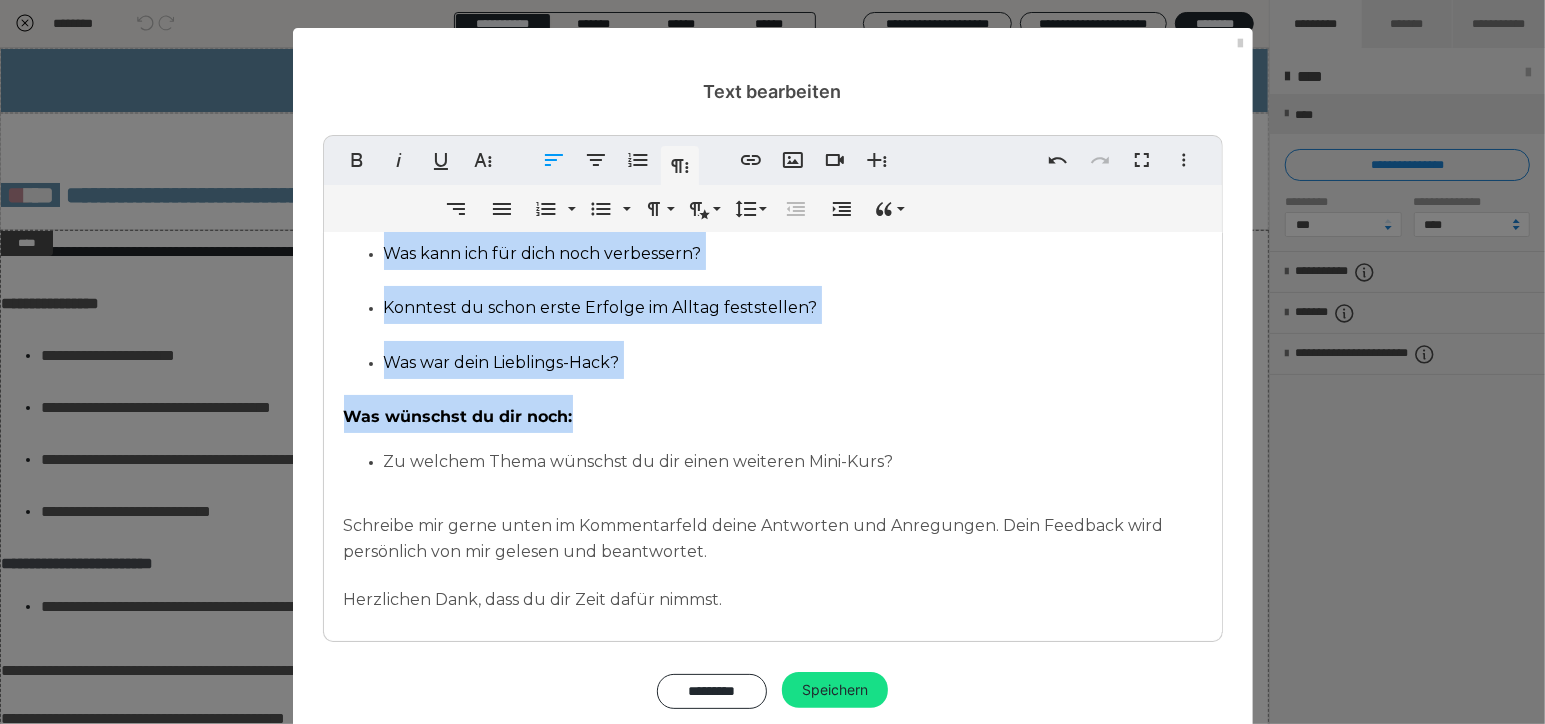 drag, startPoint x: 338, startPoint y: 239, endPoint x: 918, endPoint y: 475, distance: 626.1757 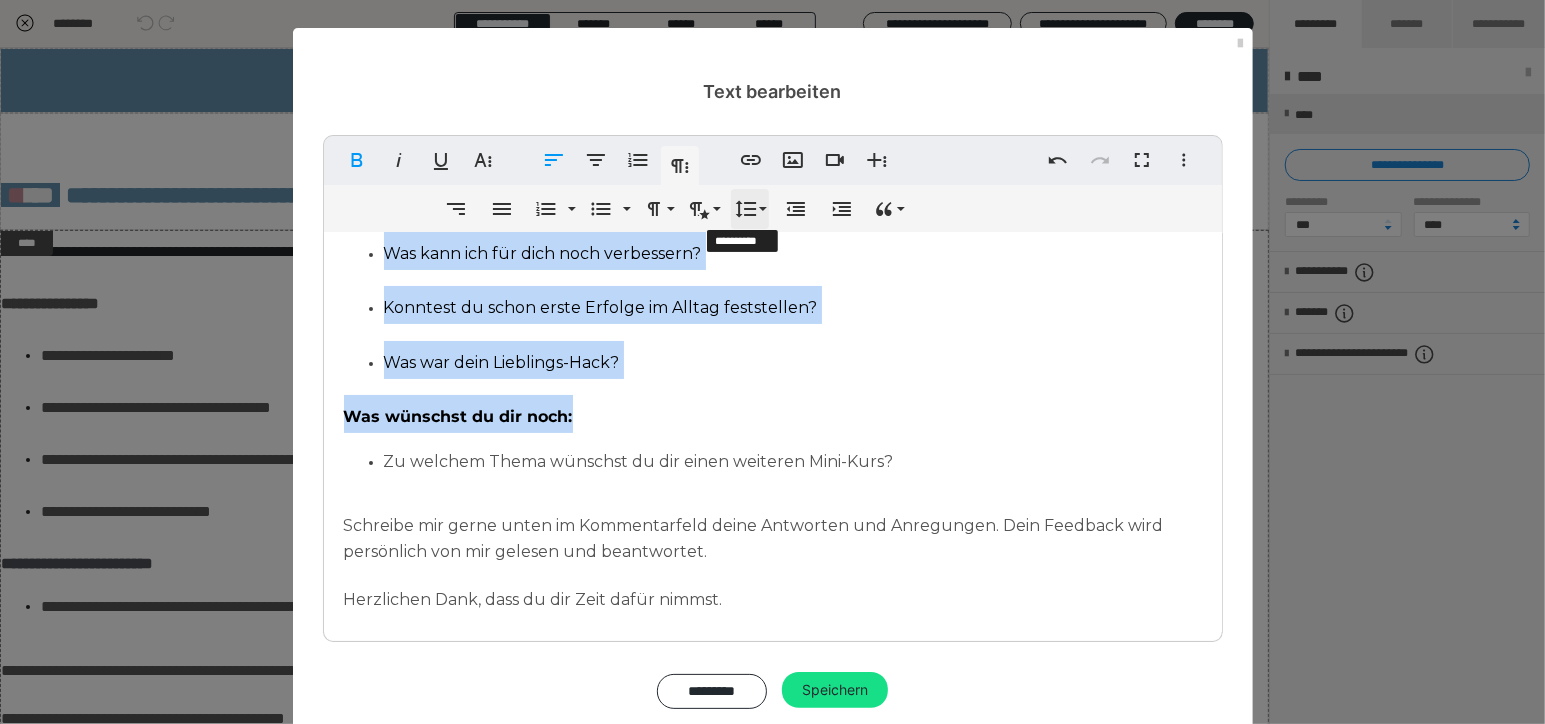 click 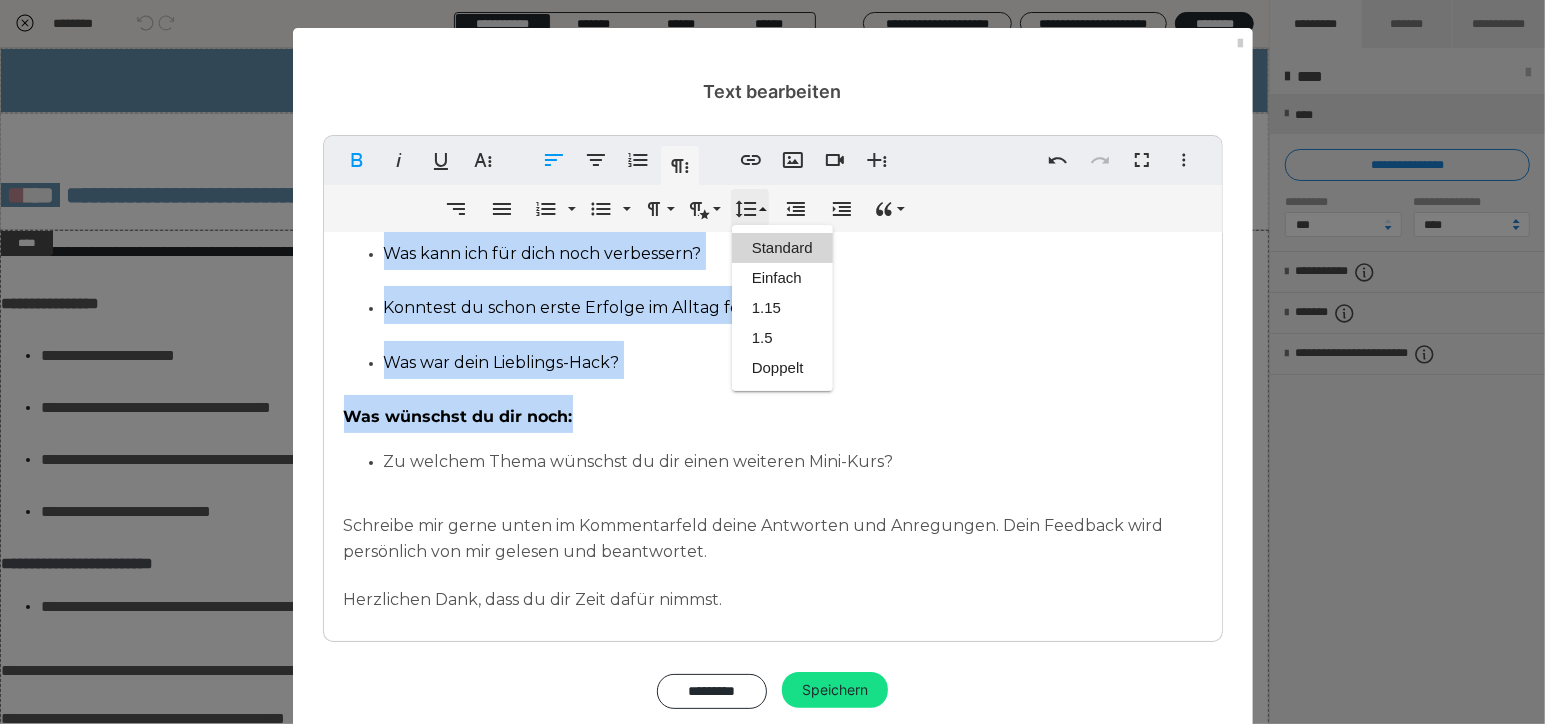 scroll, scrollTop: 0, scrollLeft: 0, axis: both 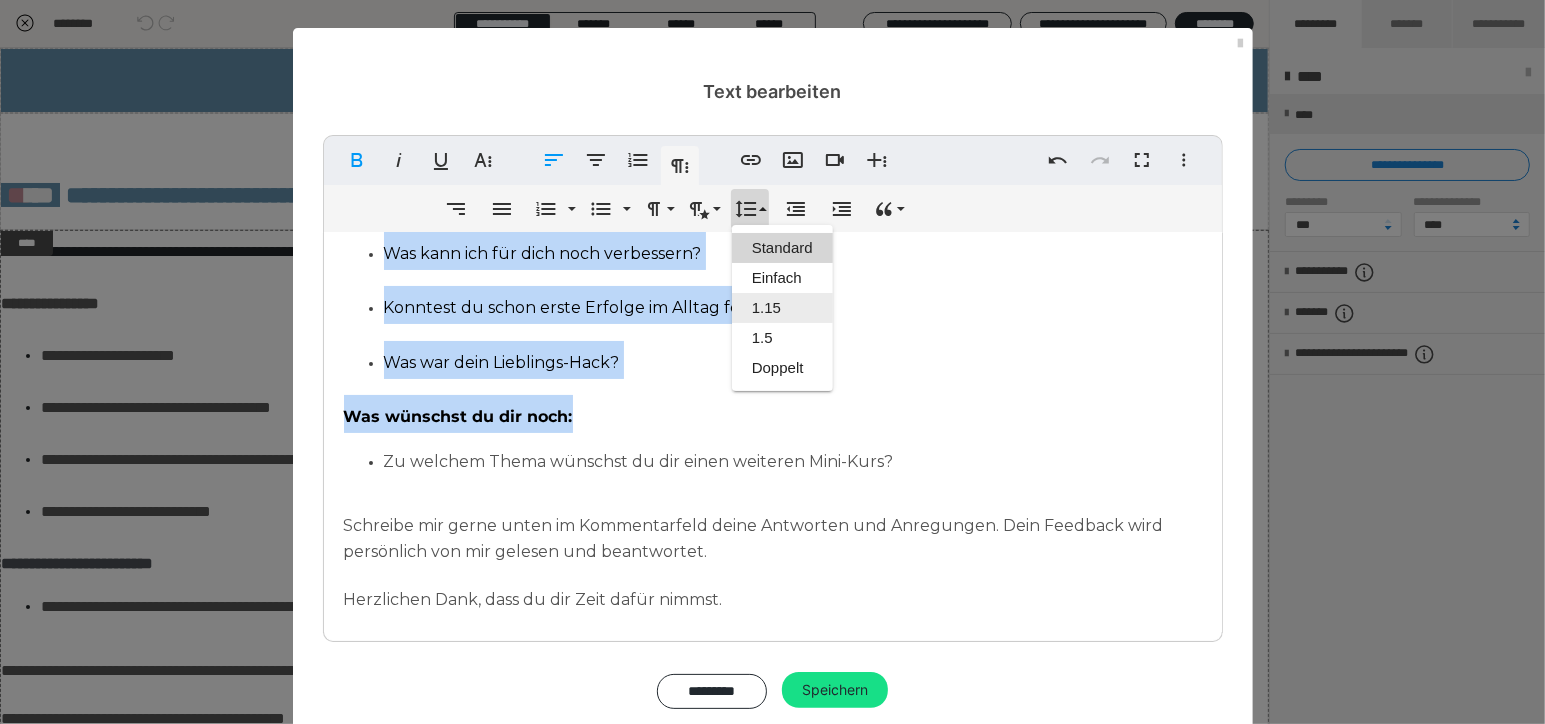 click on "1.15" at bounding box center [782, 308] 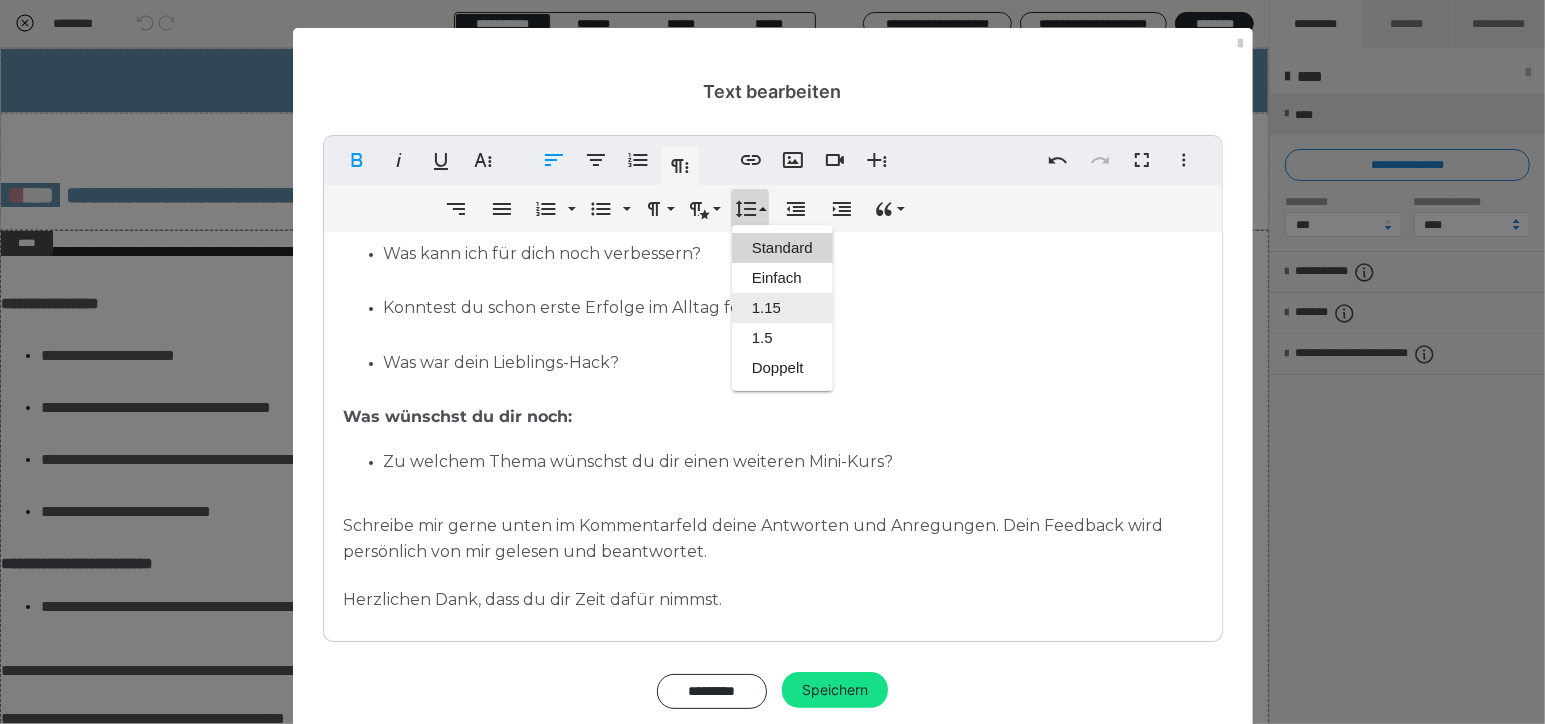 scroll, scrollTop: 122, scrollLeft: 0, axis: vertical 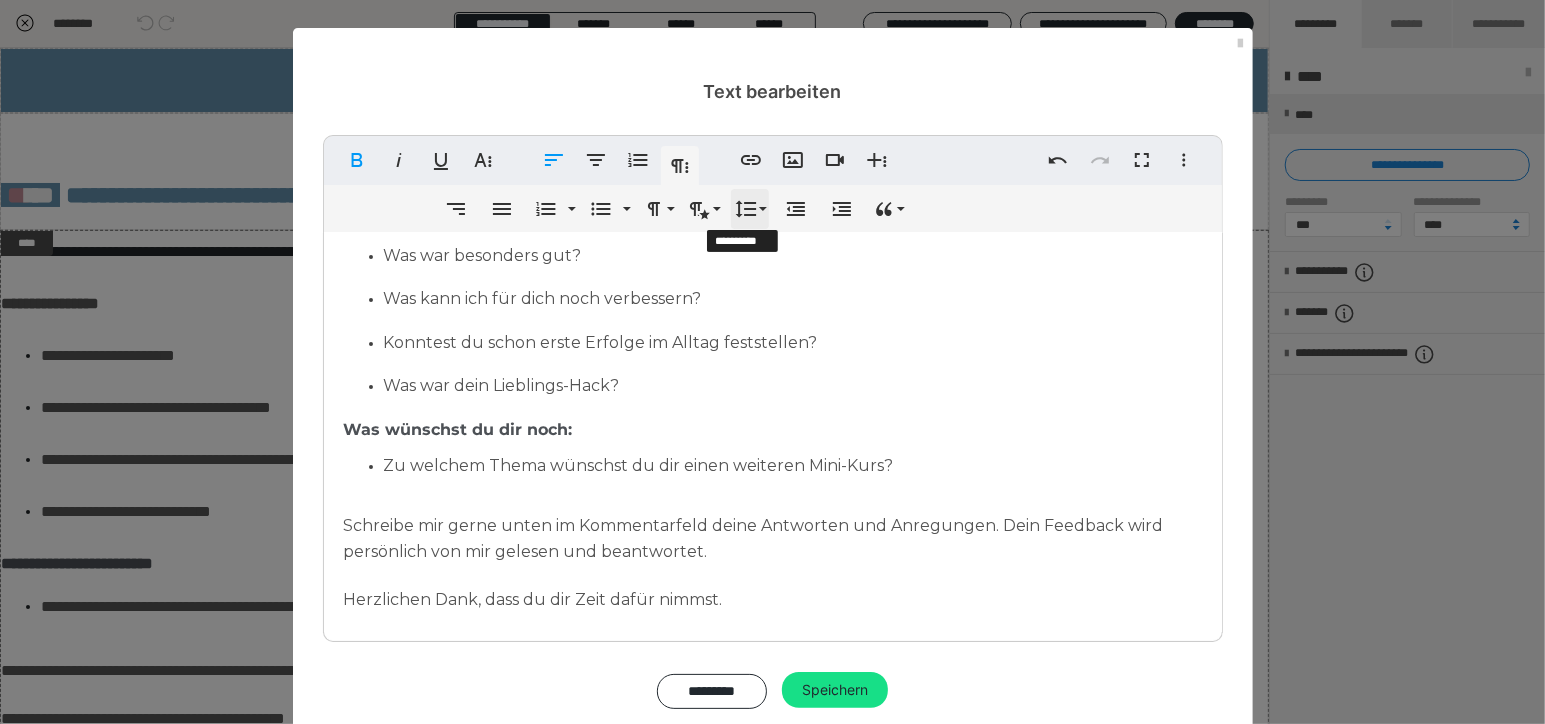 click on "Zeilenhöhe" at bounding box center (750, 209) 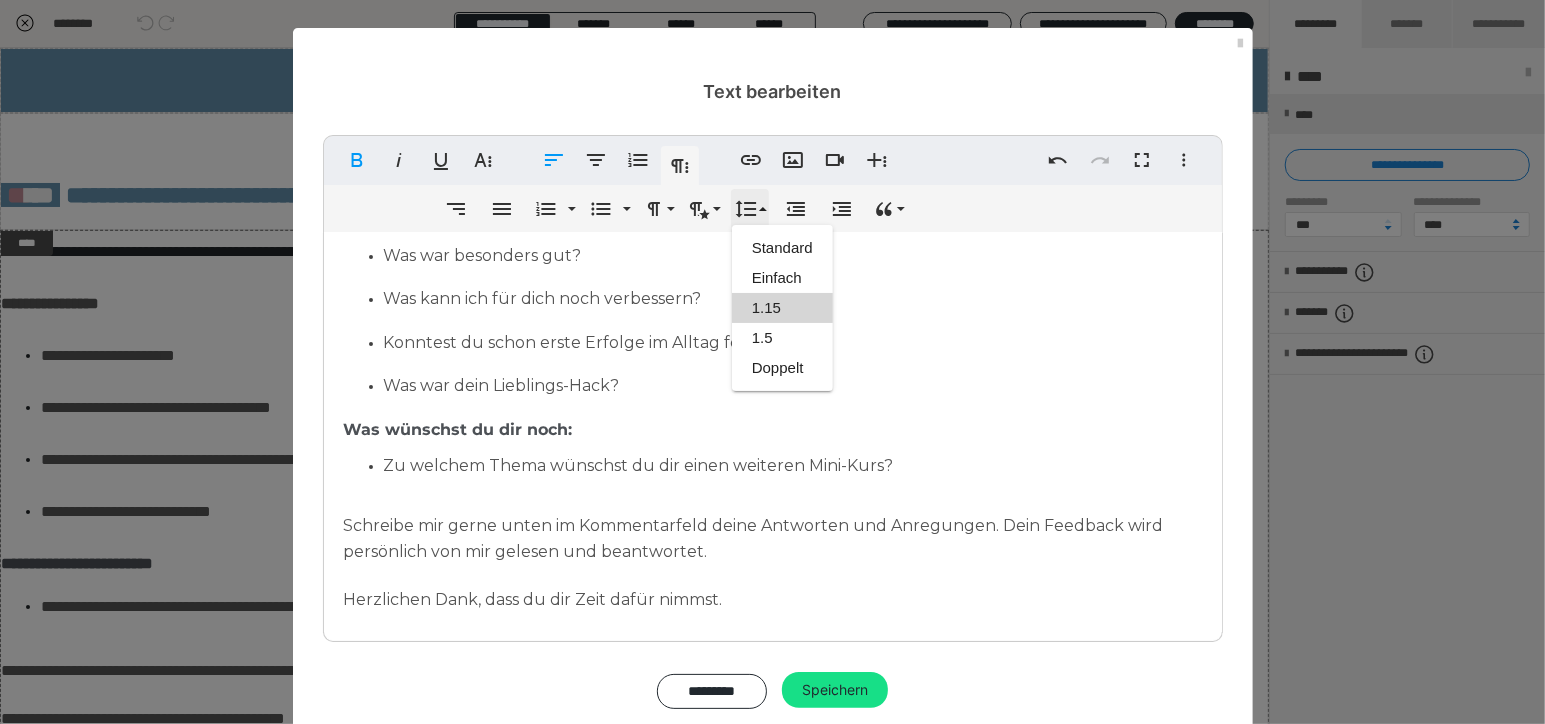 scroll, scrollTop: 0, scrollLeft: 0, axis: both 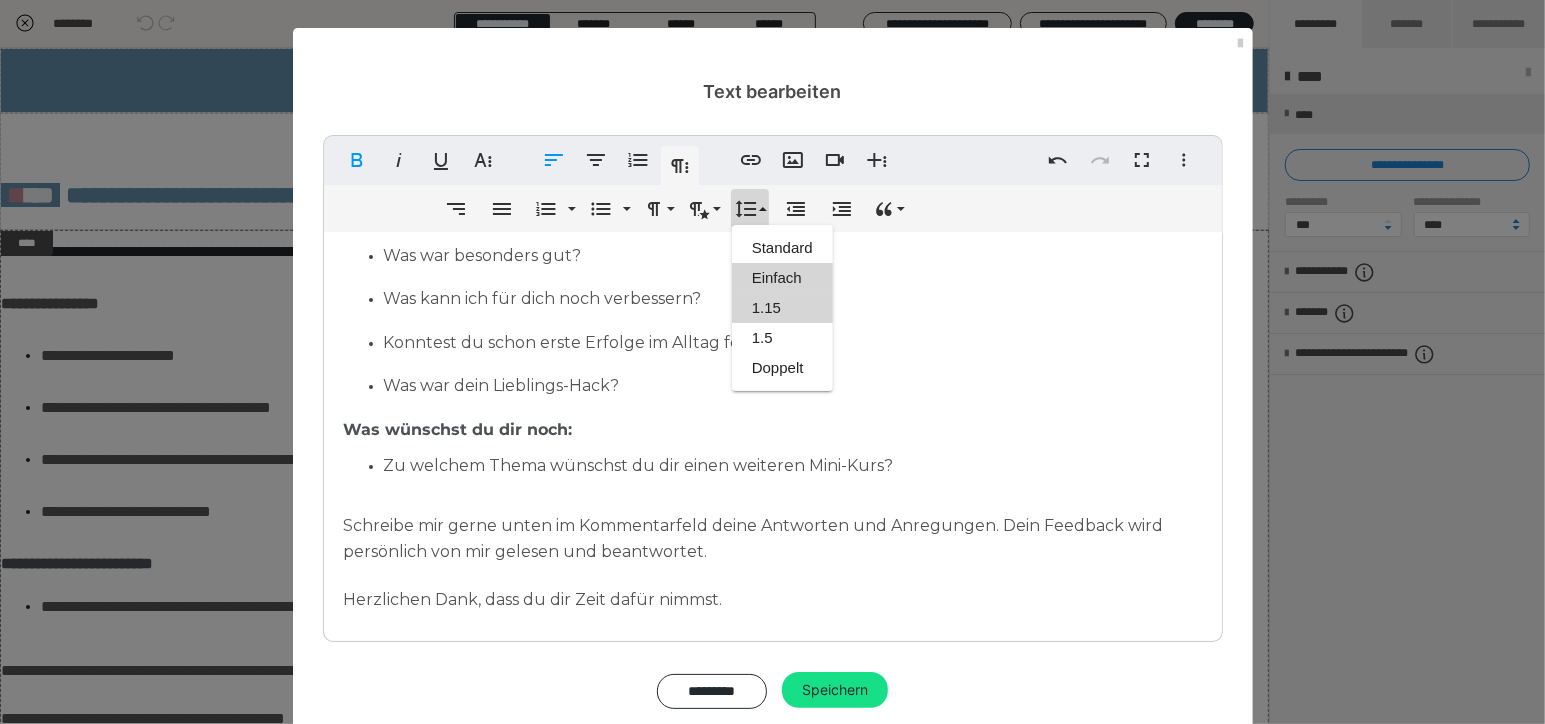 click on "Einfach" at bounding box center [782, 278] 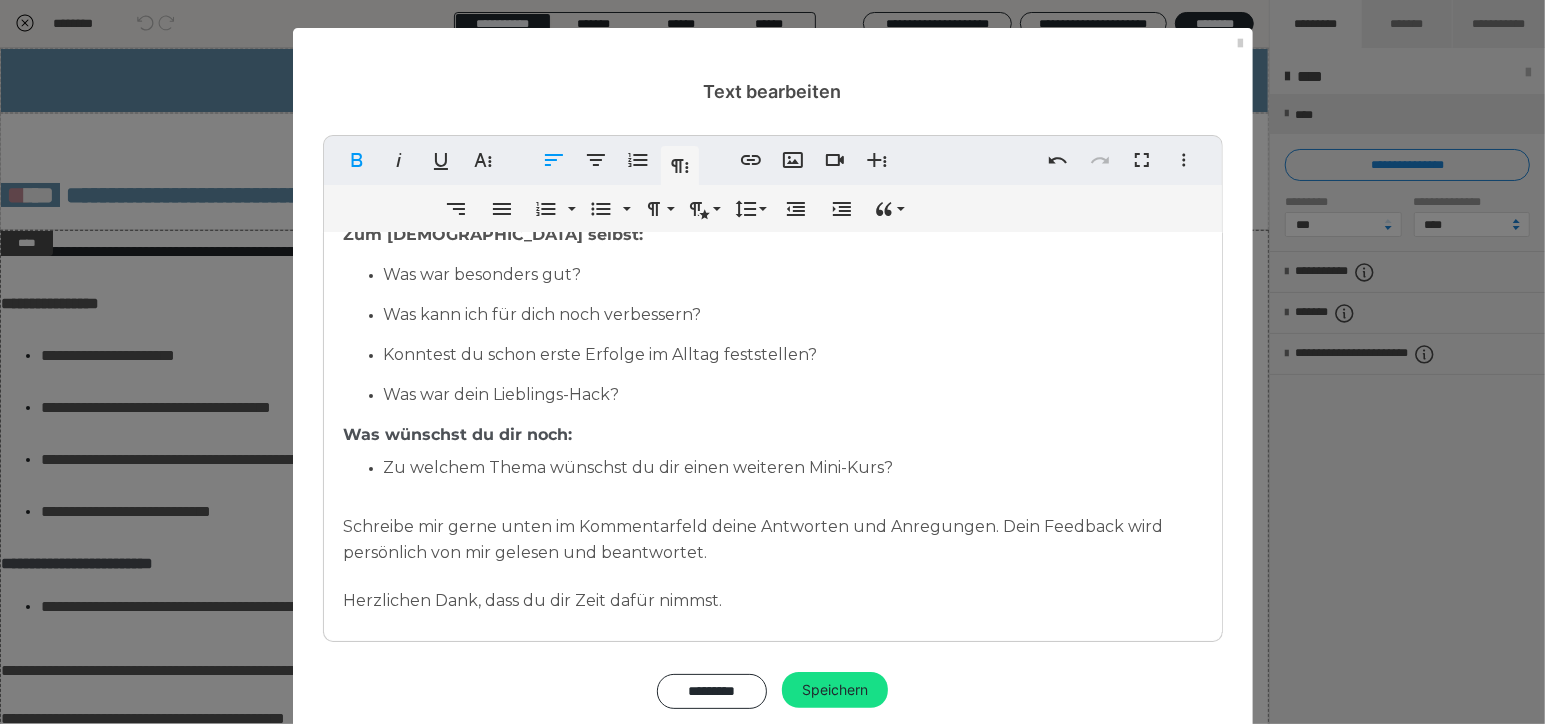 click on "Was war besonders gut? Was kann ich für dich noch verbessern? Konntest du schon erste Erfolge im Alltag feststellen? Was war dein Lieblings-Hack?" at bounding box center (773, 332) 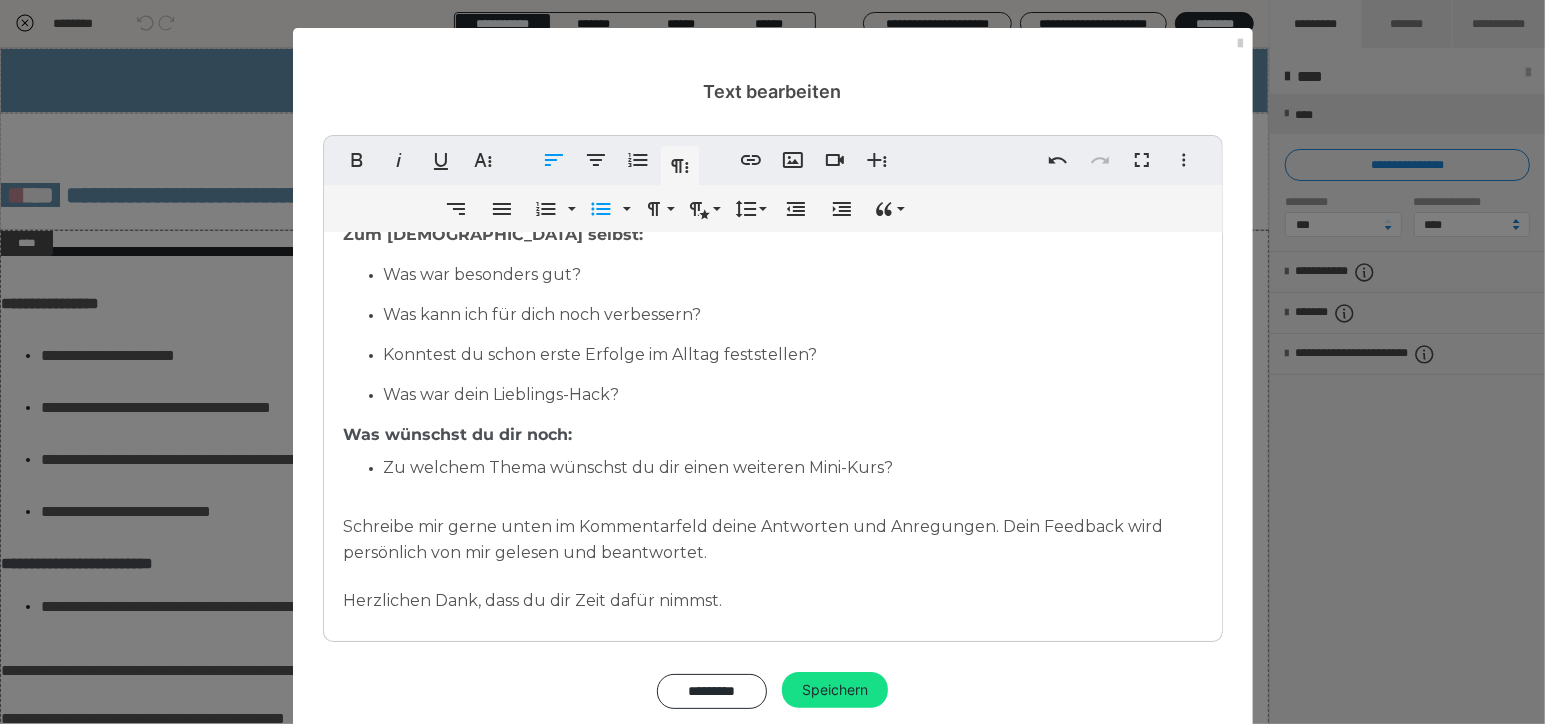 scroll, scrollTop: 97, scrollLeft: 0, axis: vertical 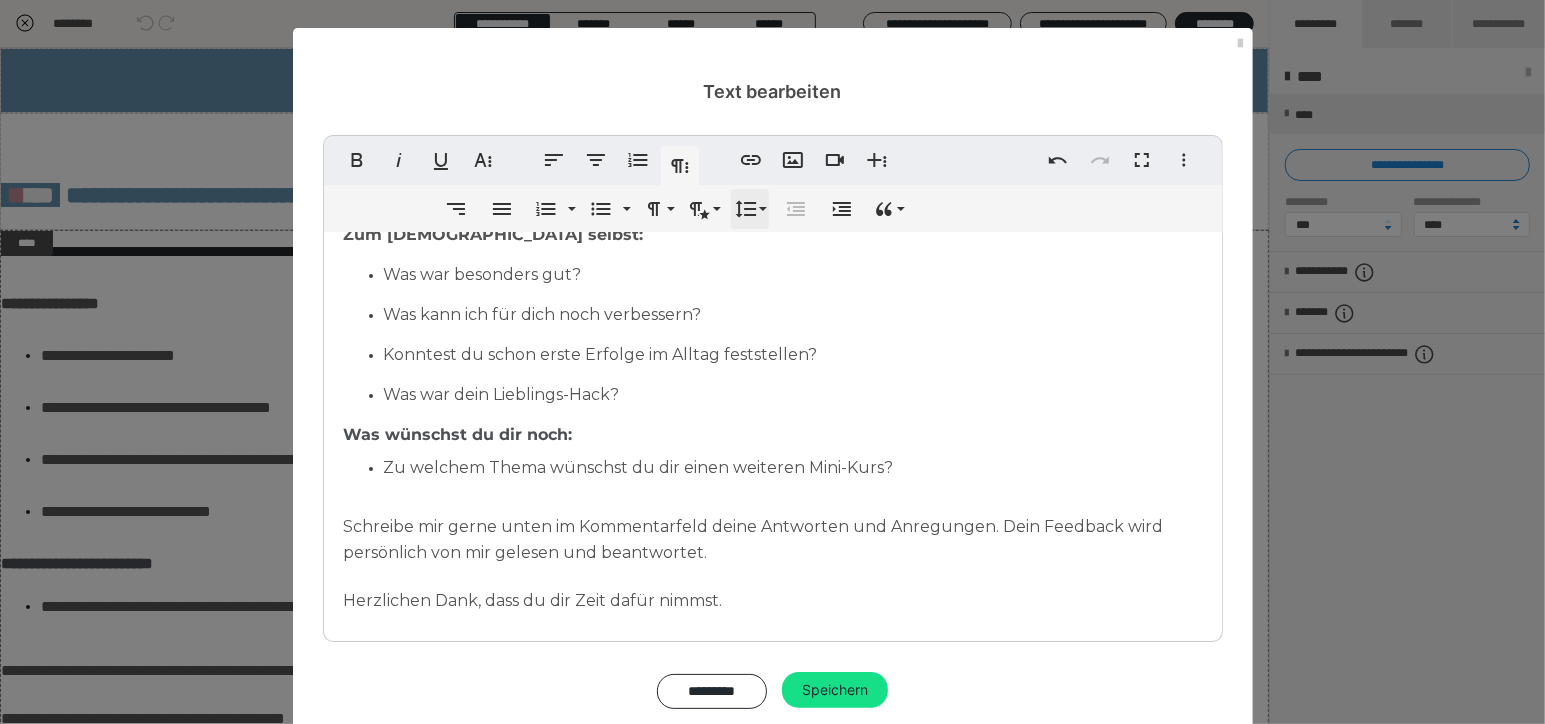 click on "Zeilenhöhe" at bounding box center (750, 209) 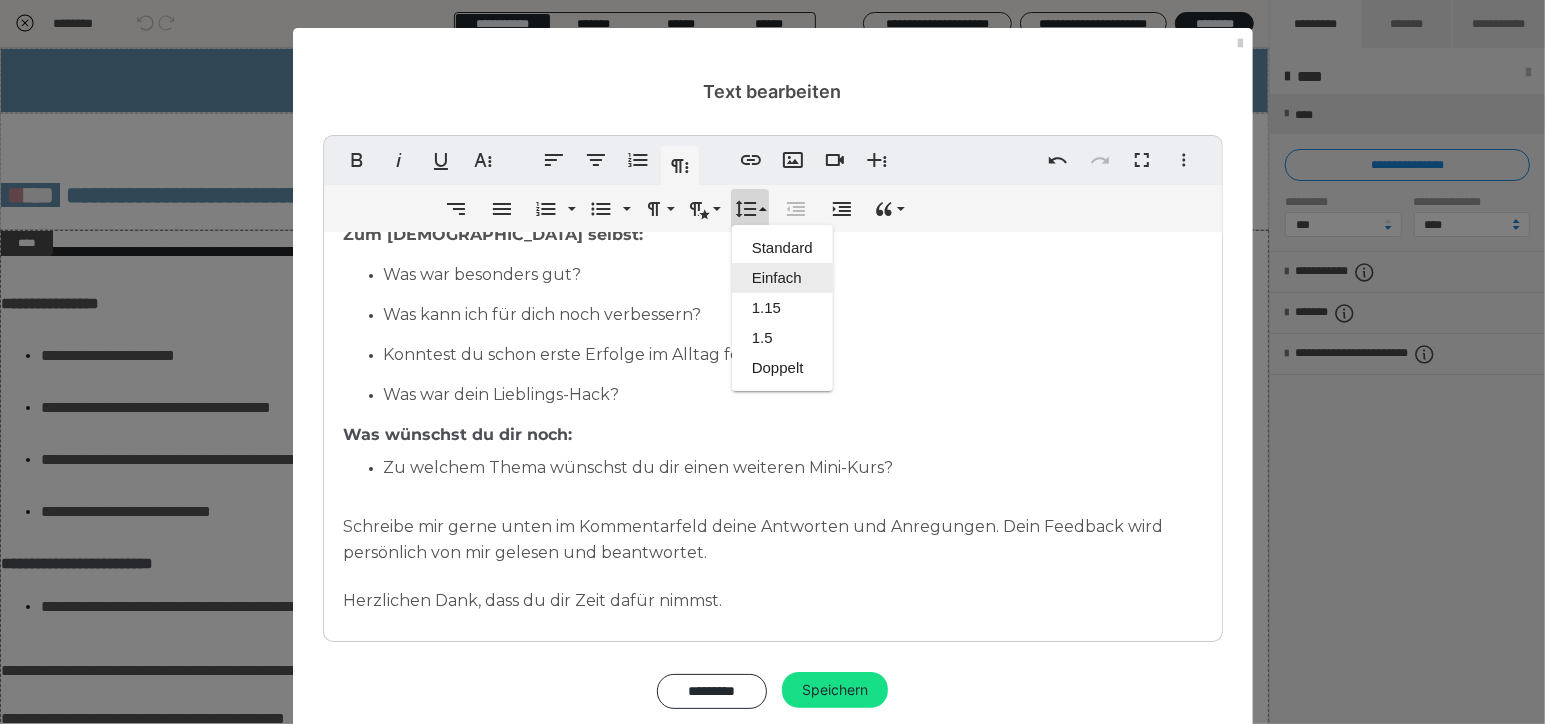 click on "Einfach" at bounding box center (782, 278) 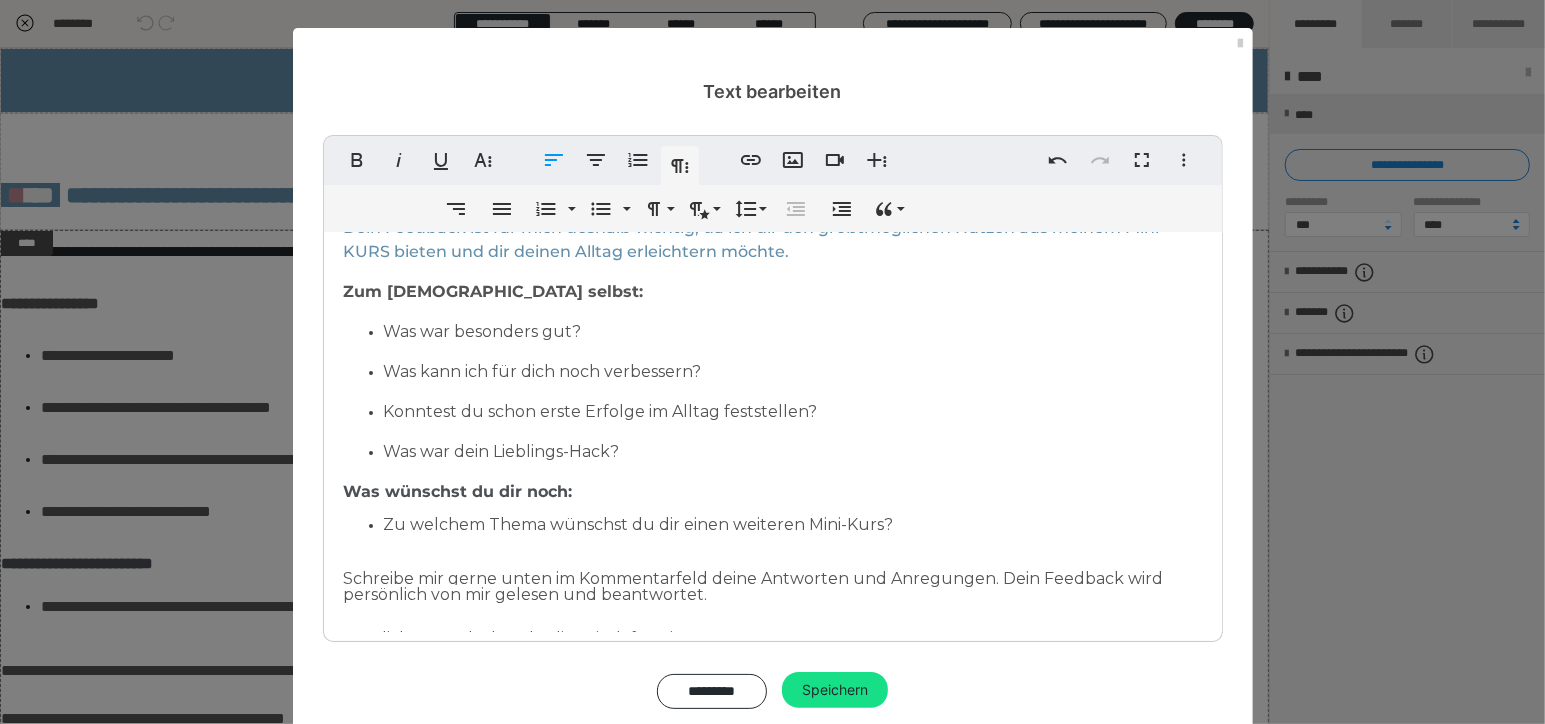 scroll, scrollTop: 78, scrollLeft: 0, axis: vertical 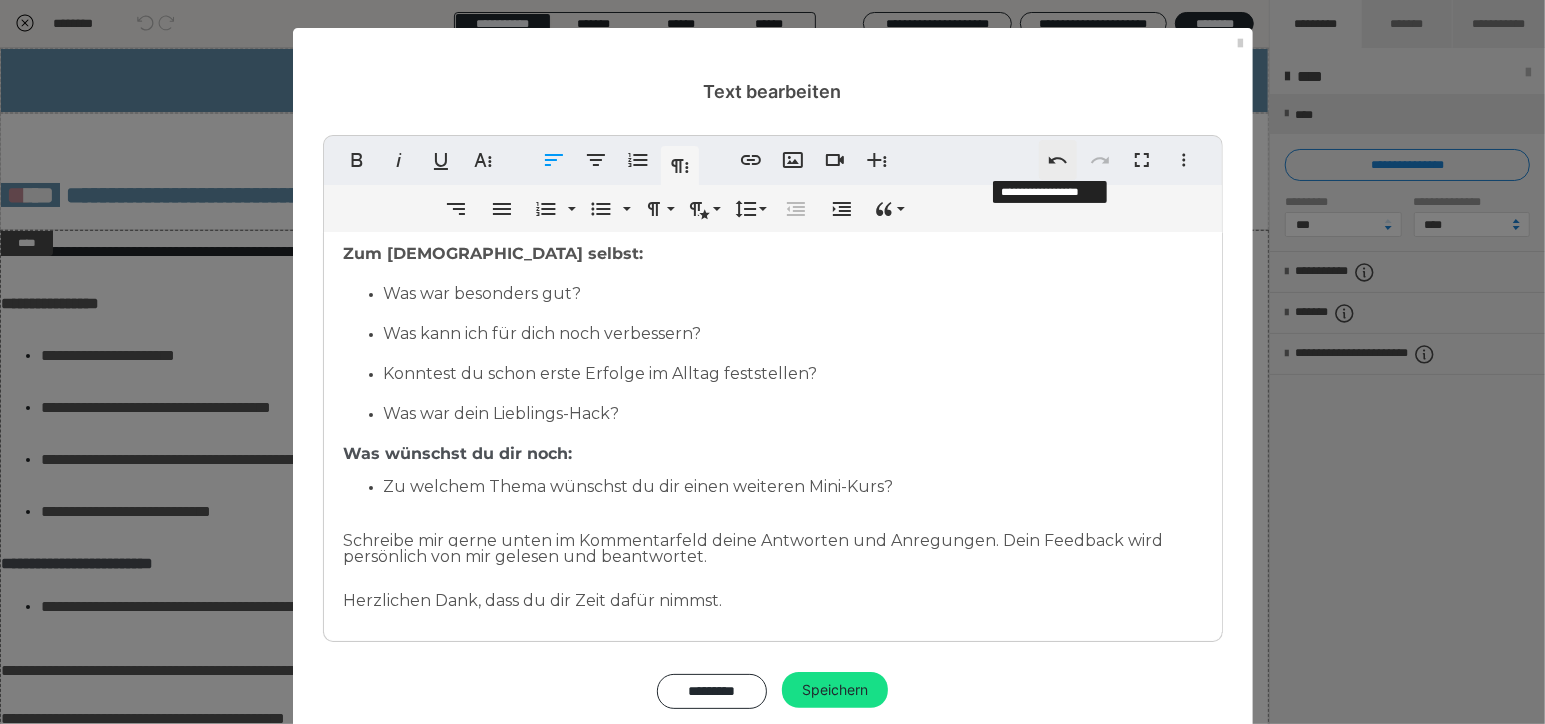 click 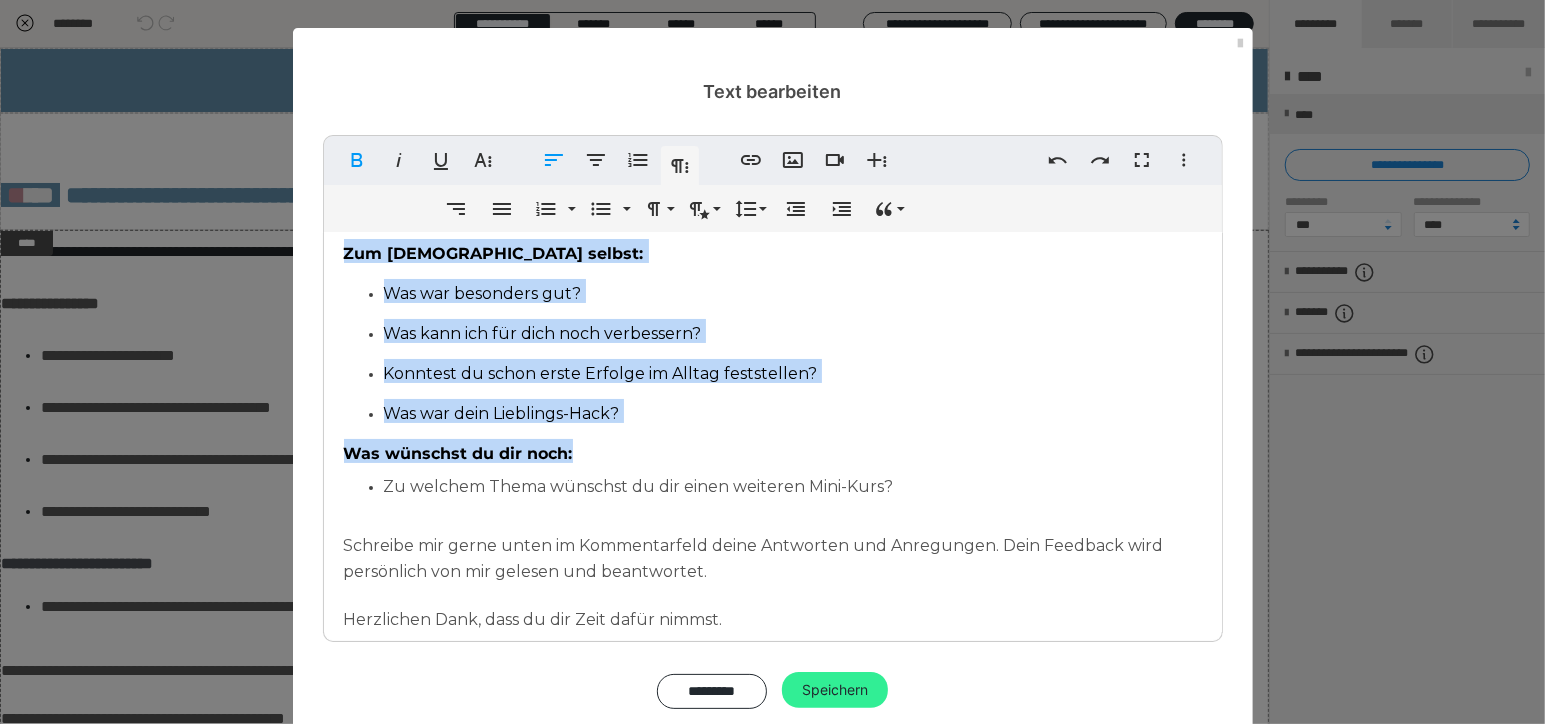 click on "Speichern" at bounding box center [835, 690] 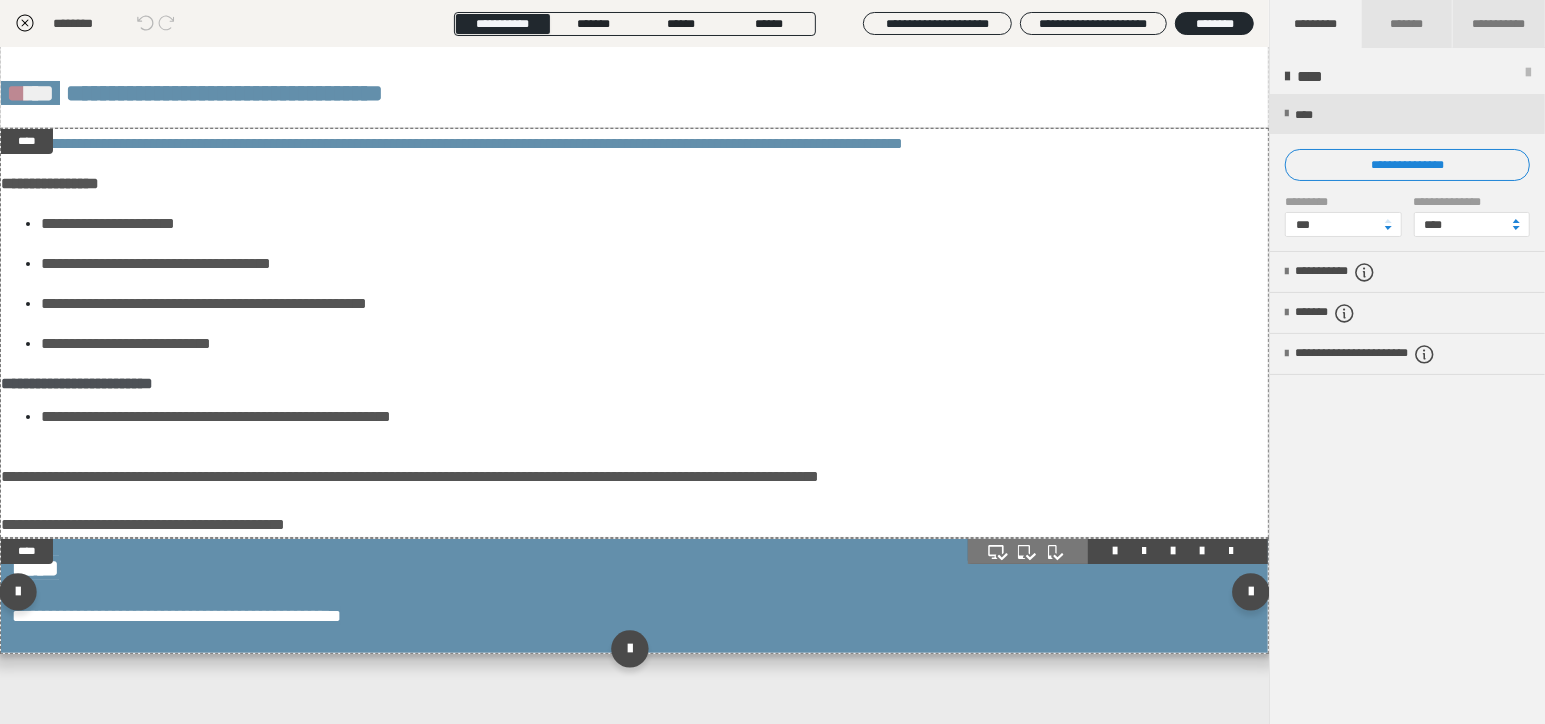 scroll, scrollTop: 139, scrollLeft: 0, axis: vertical 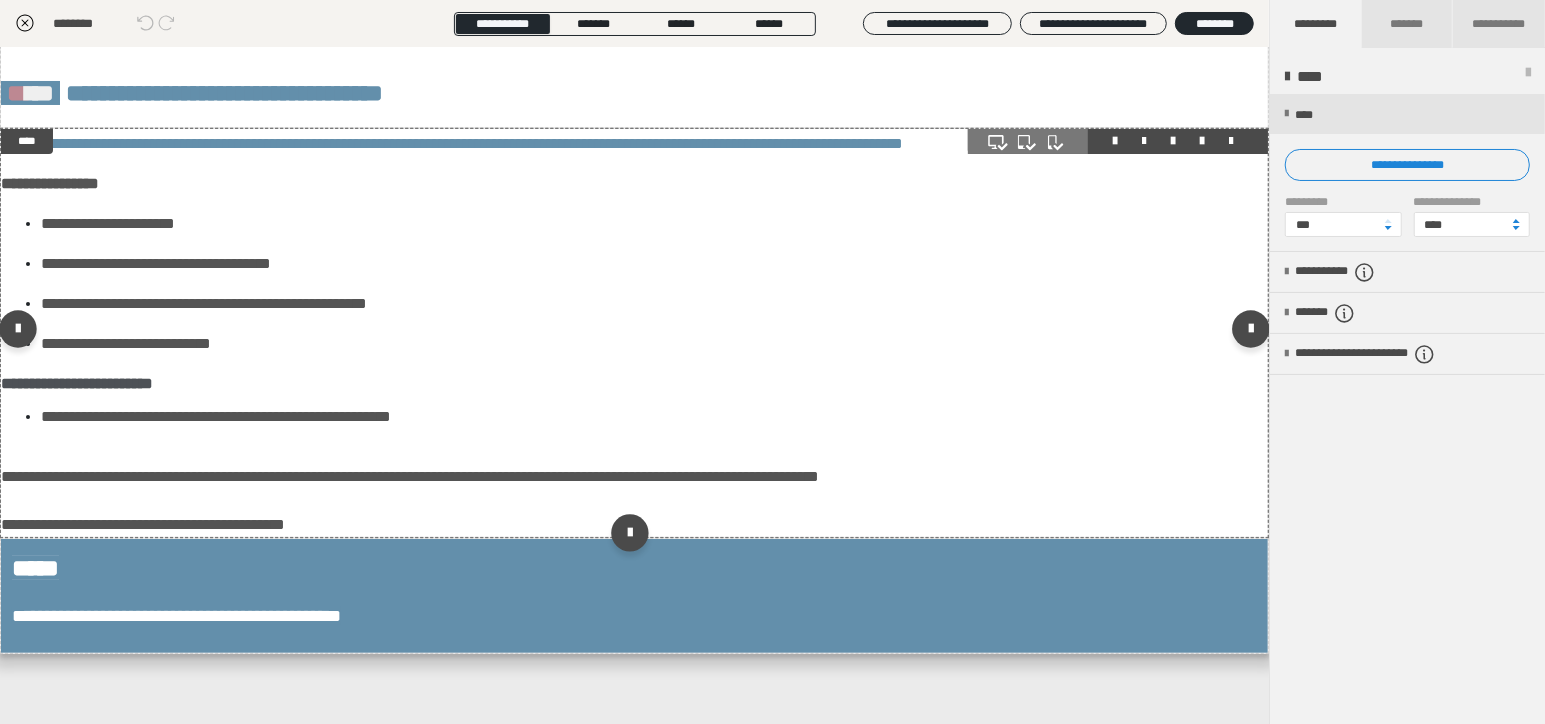 click on "**********" at bounding box center (634, 333) 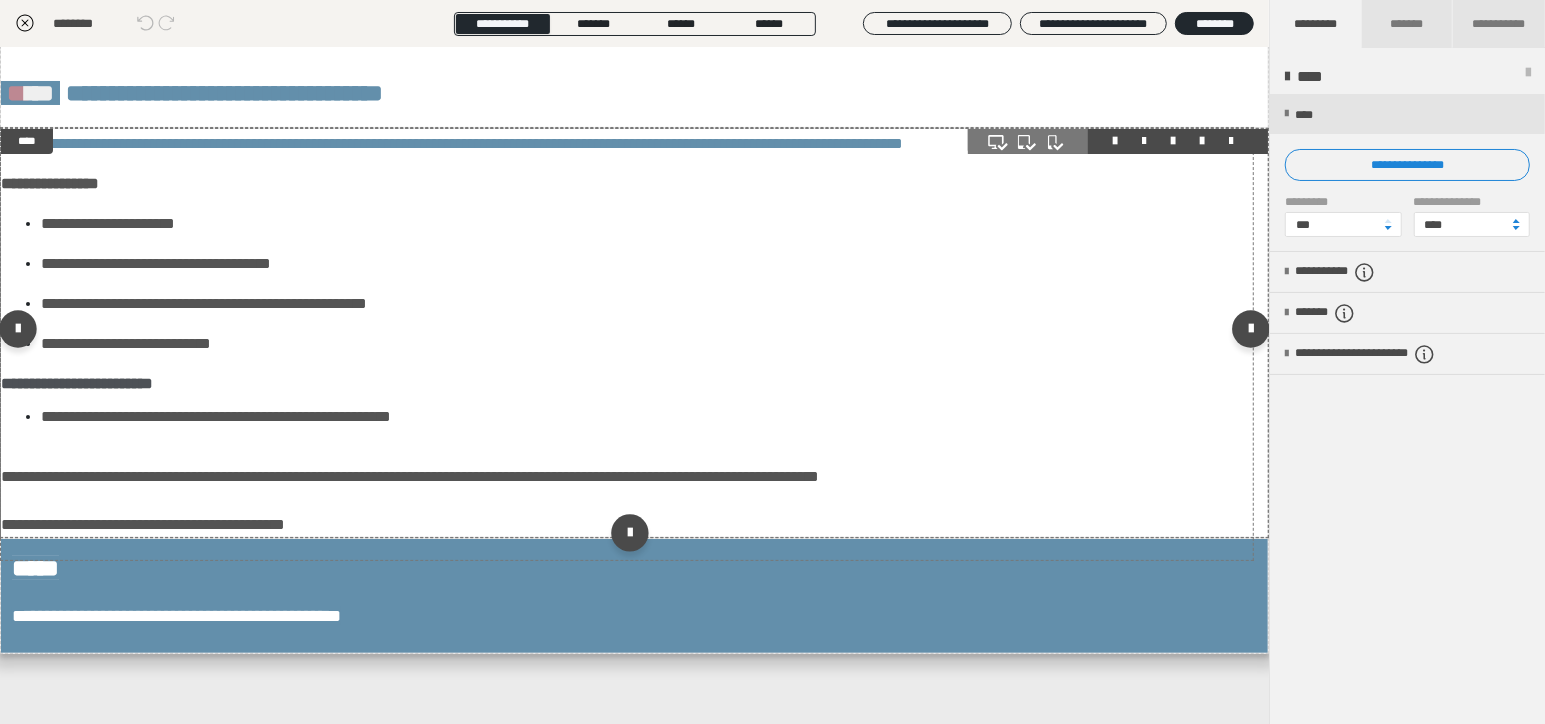 click on "**********" at bounding box center (634, 333) 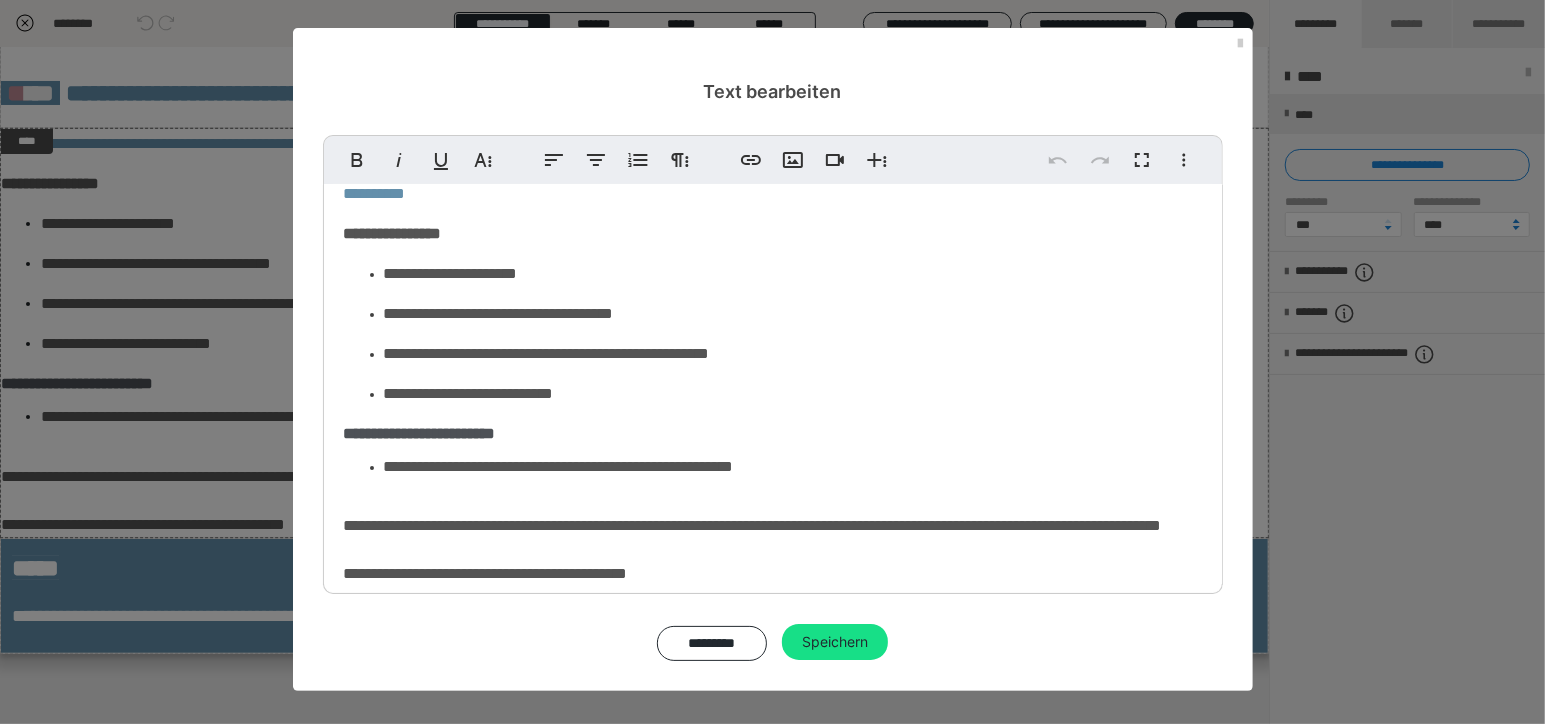 scroll, scrollTop: 97, scrollLeft: 0, axis: vertical 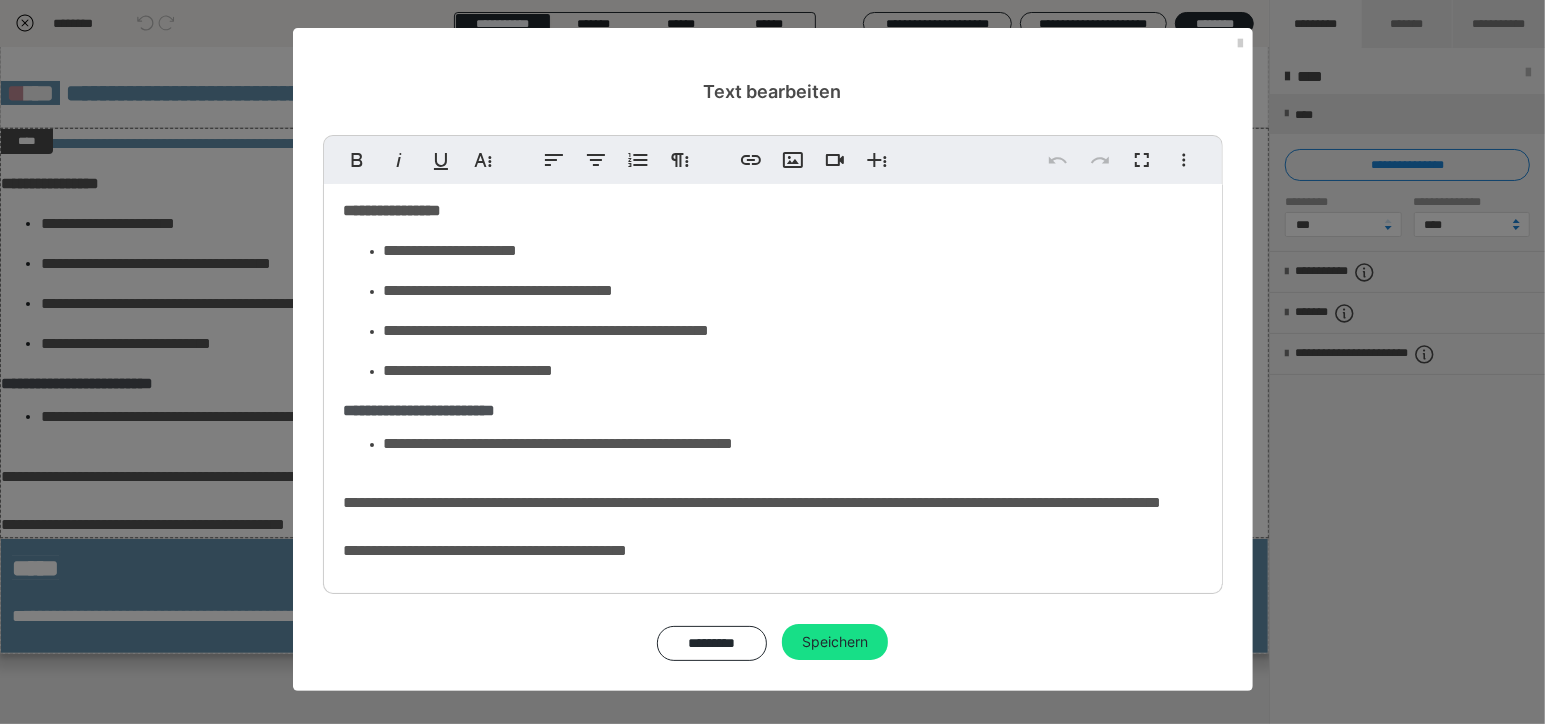 click on "**********" at bounding box center [773, 348] 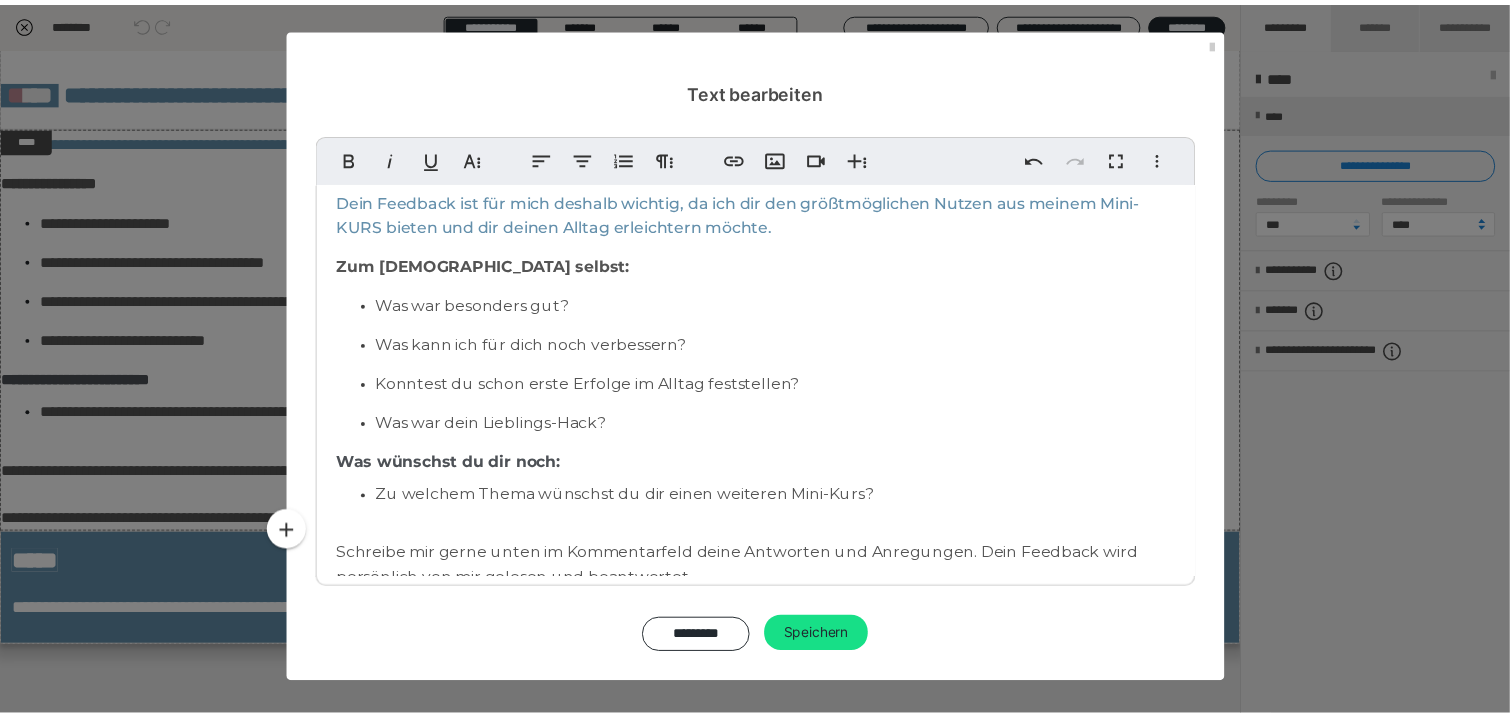 scroll, scrollTop: 0, scrollLeft: 0, axis: both 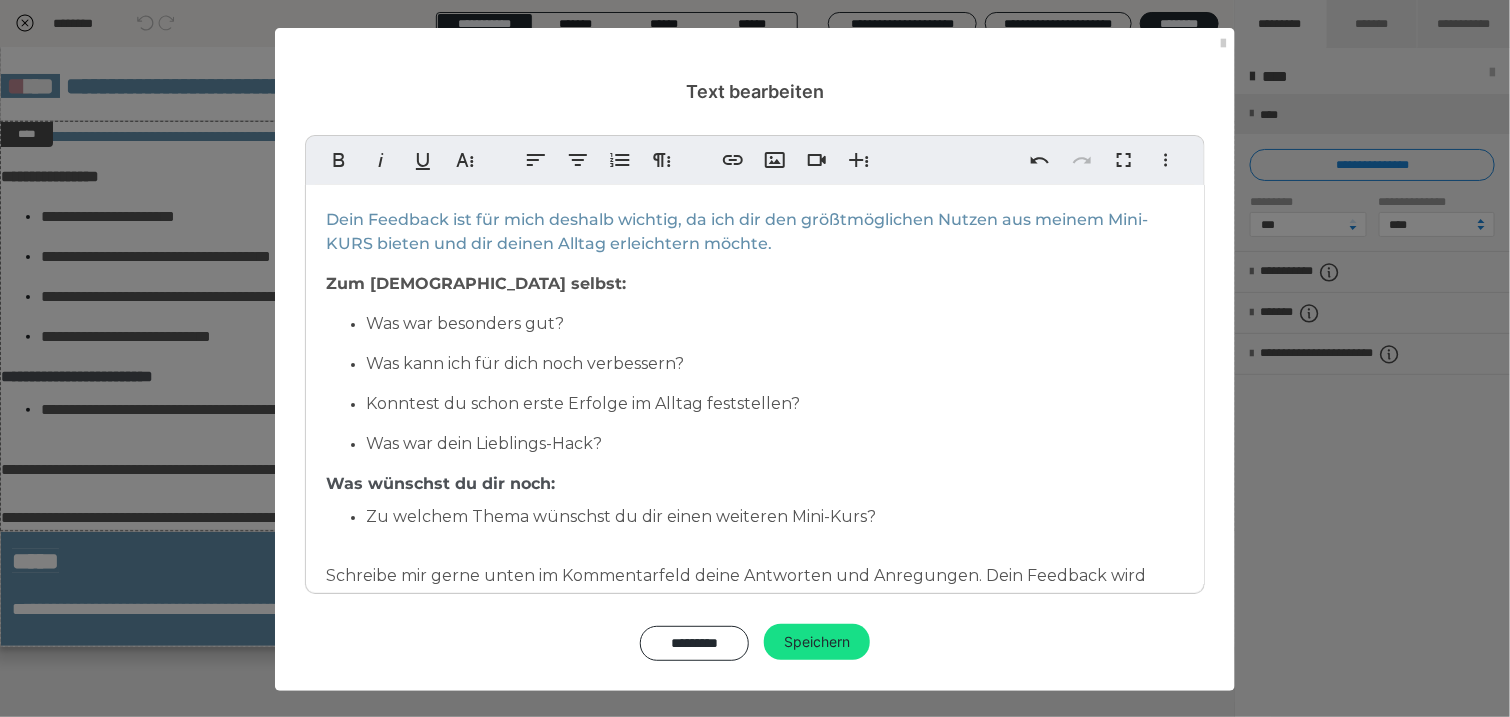 click on "Zum Kurs selbst:" at bounding box center (755, 281) 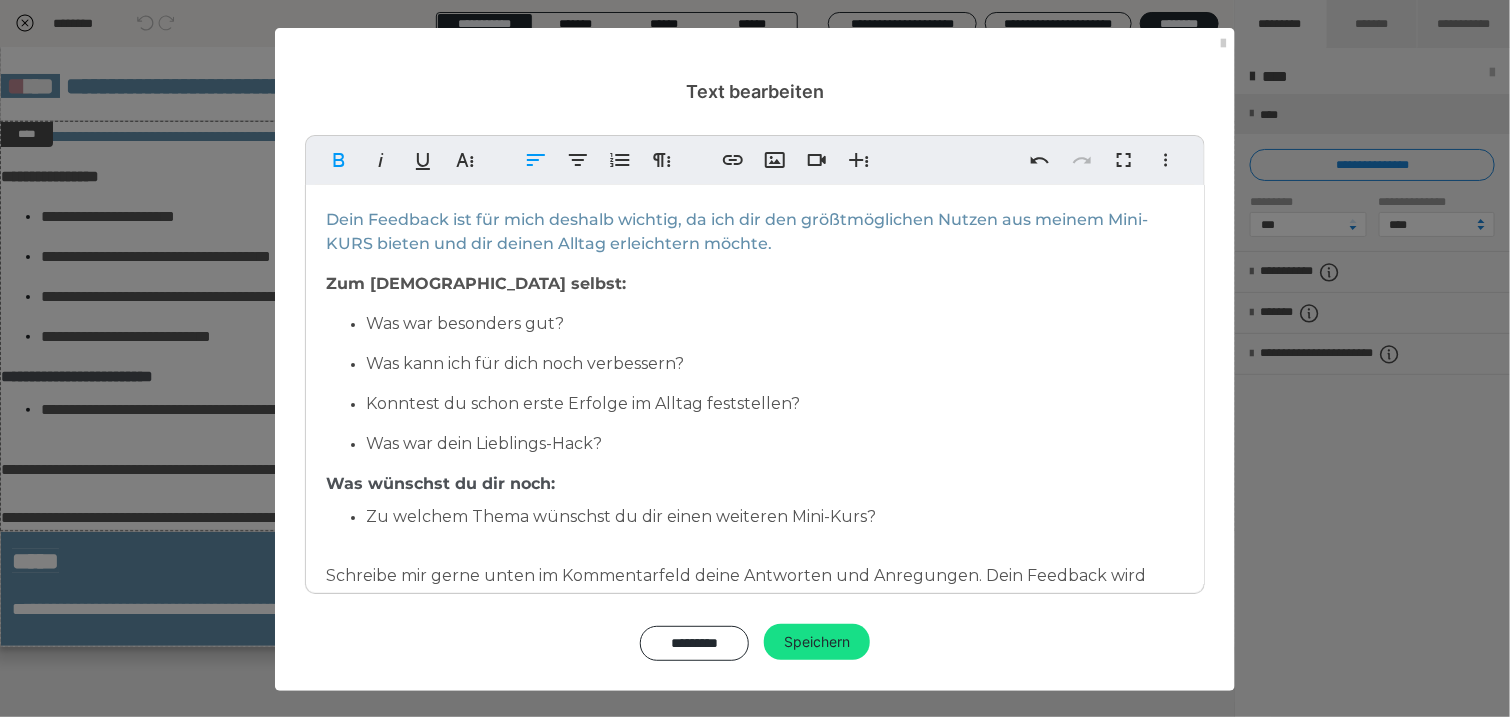 click on "Dein Feedback ist für mich deshalb wichtig, da ich dir den größtmöglichen Nutzen aus meinem Mini-KURS bieten und dir deinen Alltag erleichtern möchte. Zum Kurs selbst:  Was war besonders gut? Was kann ich für dich noch verbessern? Konntest du schon erste Erfolge im Alltag feststellen? Was war dein Lieblings-Hack? Was wünschst du dir noch: Zu welchem Thema wünschst du dir einen weiteren Mini-Kurs? Schreibe mir gerne unten im Kommentarfeld deine Antworten und Anregungen. Dein Feedback wird persönlich von mir gelesen und beantwortet.  Herzlichen Dank, dass du dir Zeit dafür nimmst.  ​ ​" at bounding box center [755, 470] 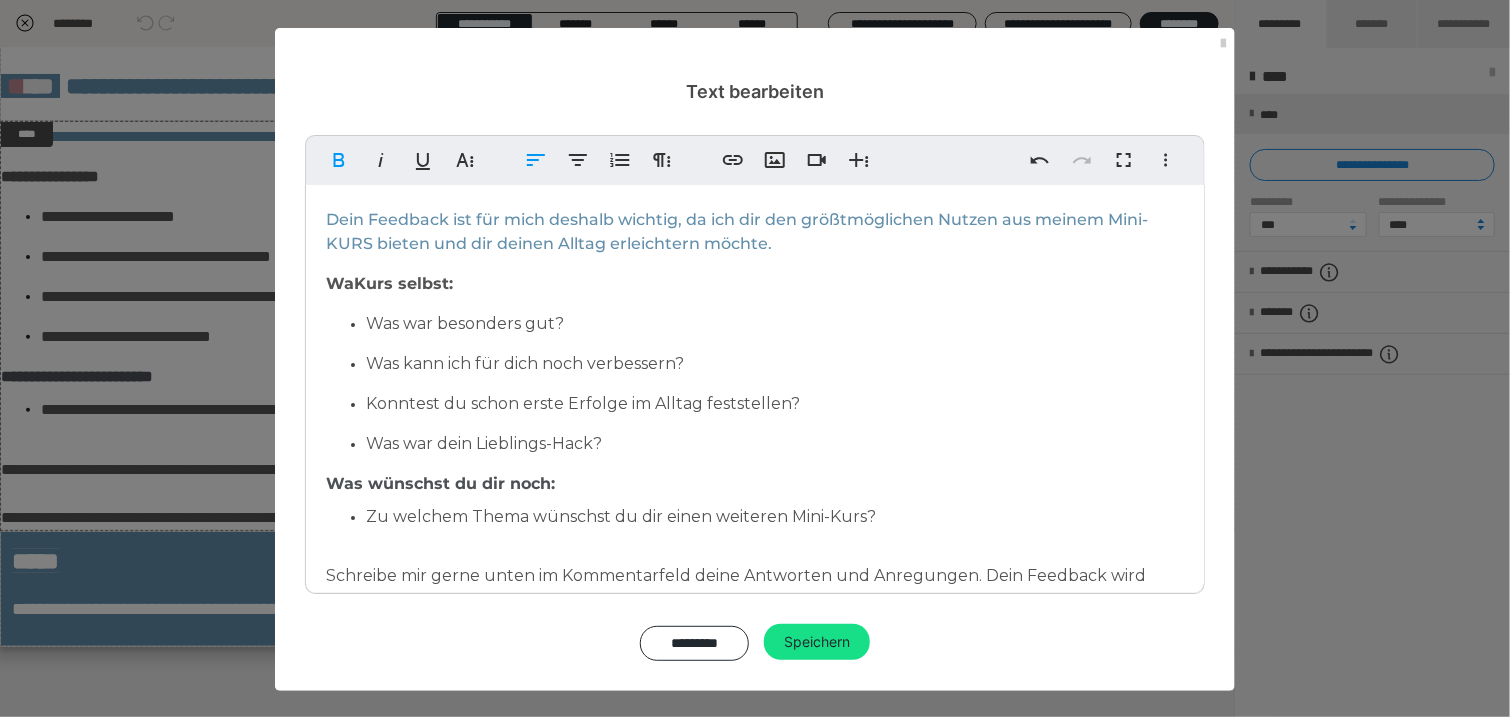 type 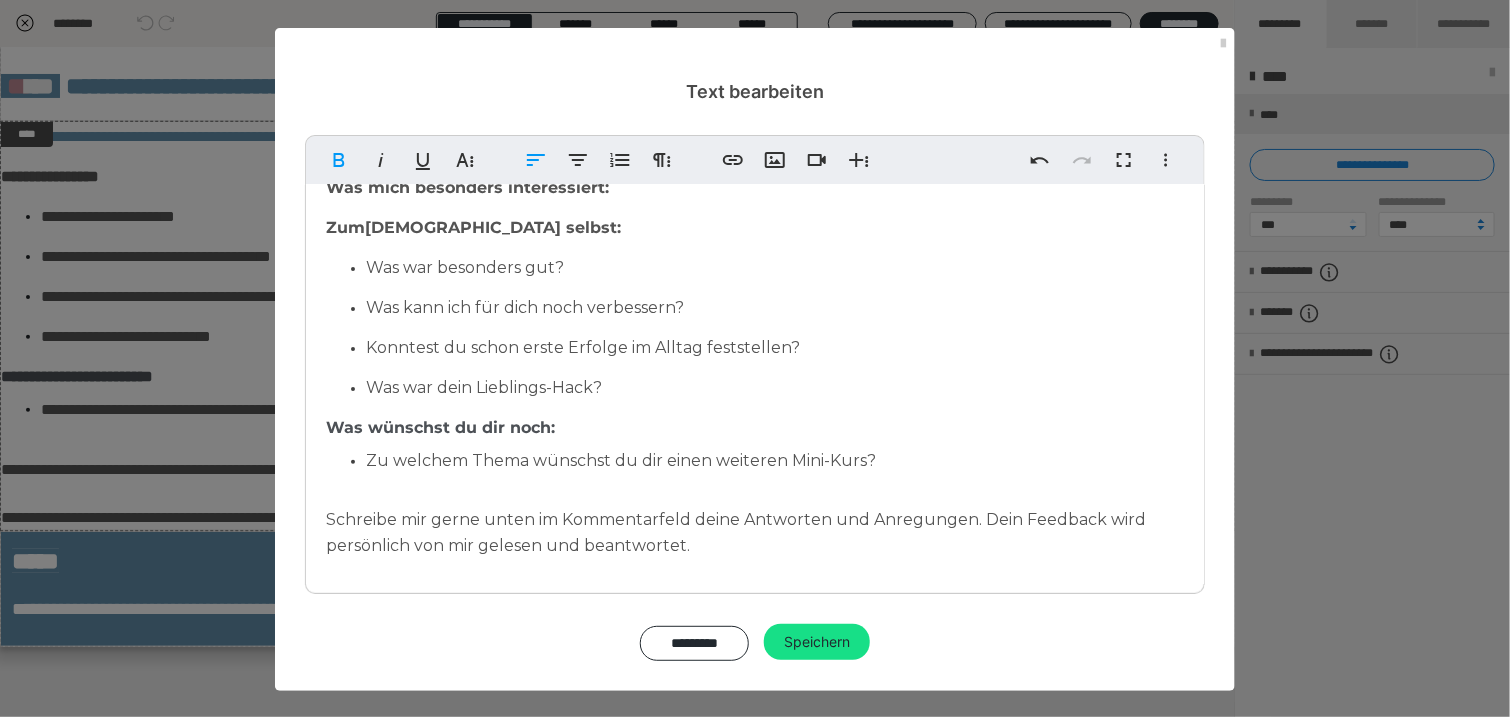 scroll, scrollTop: 100, scrollLeft: 0, axis: vertical 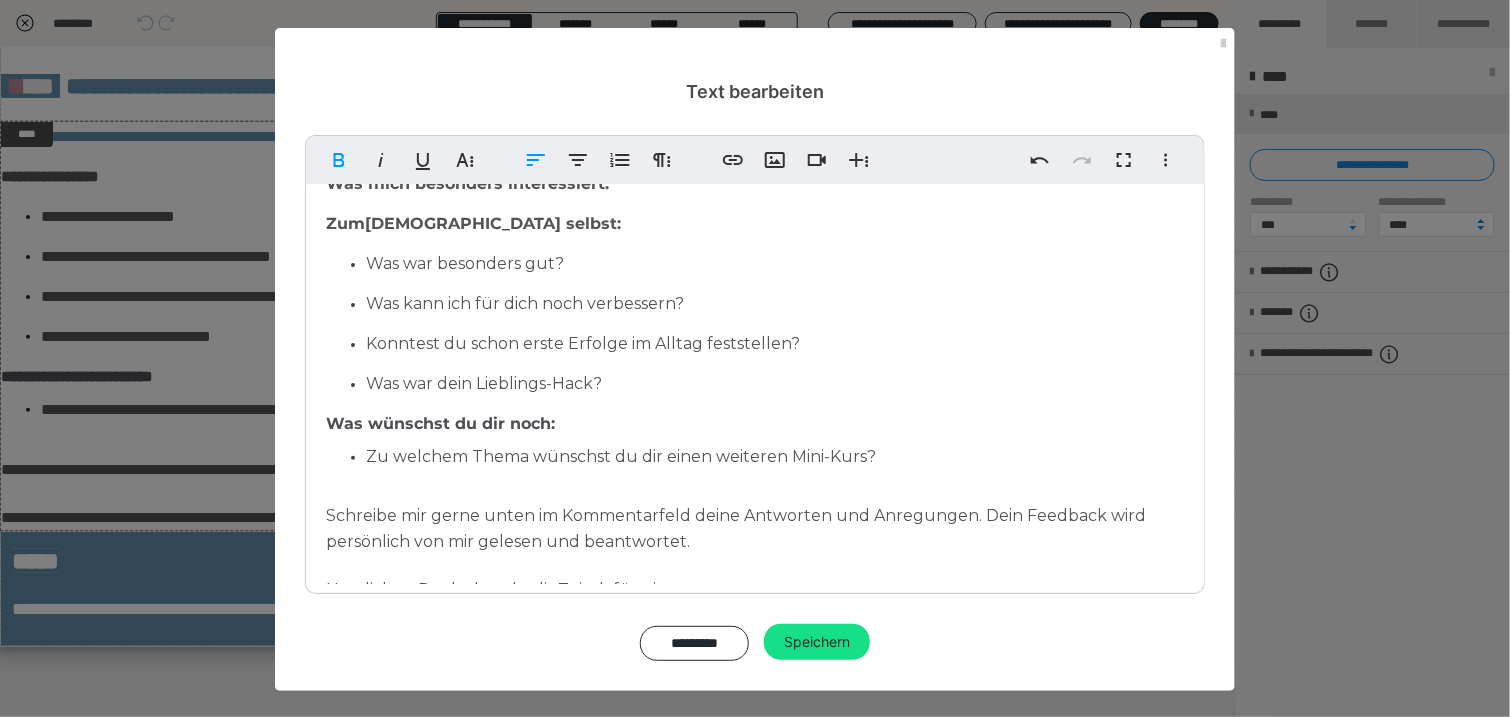 click on "Zum  Kurs selbst:" at bounding box center [473, 223] 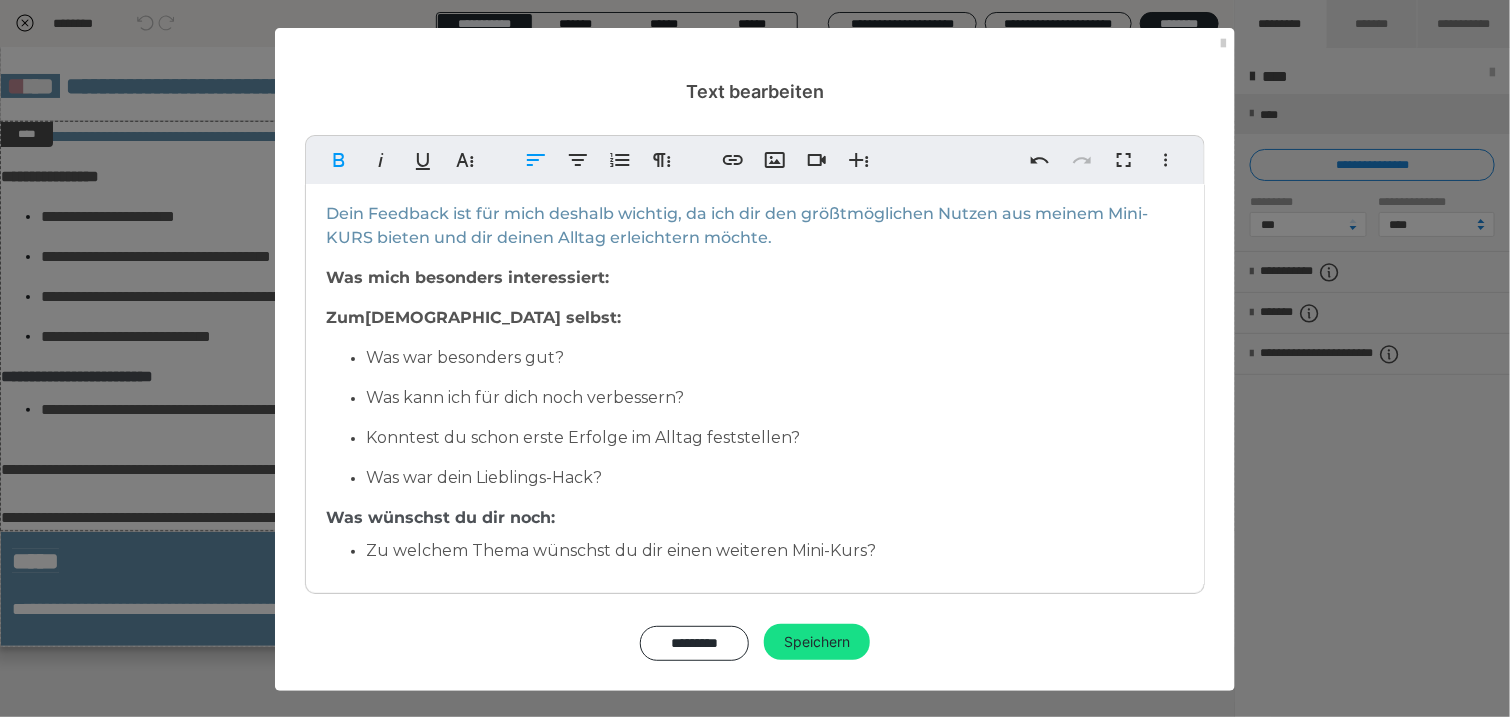 scroll, scrollTop: 0, scrollLeft: 0, axis: both 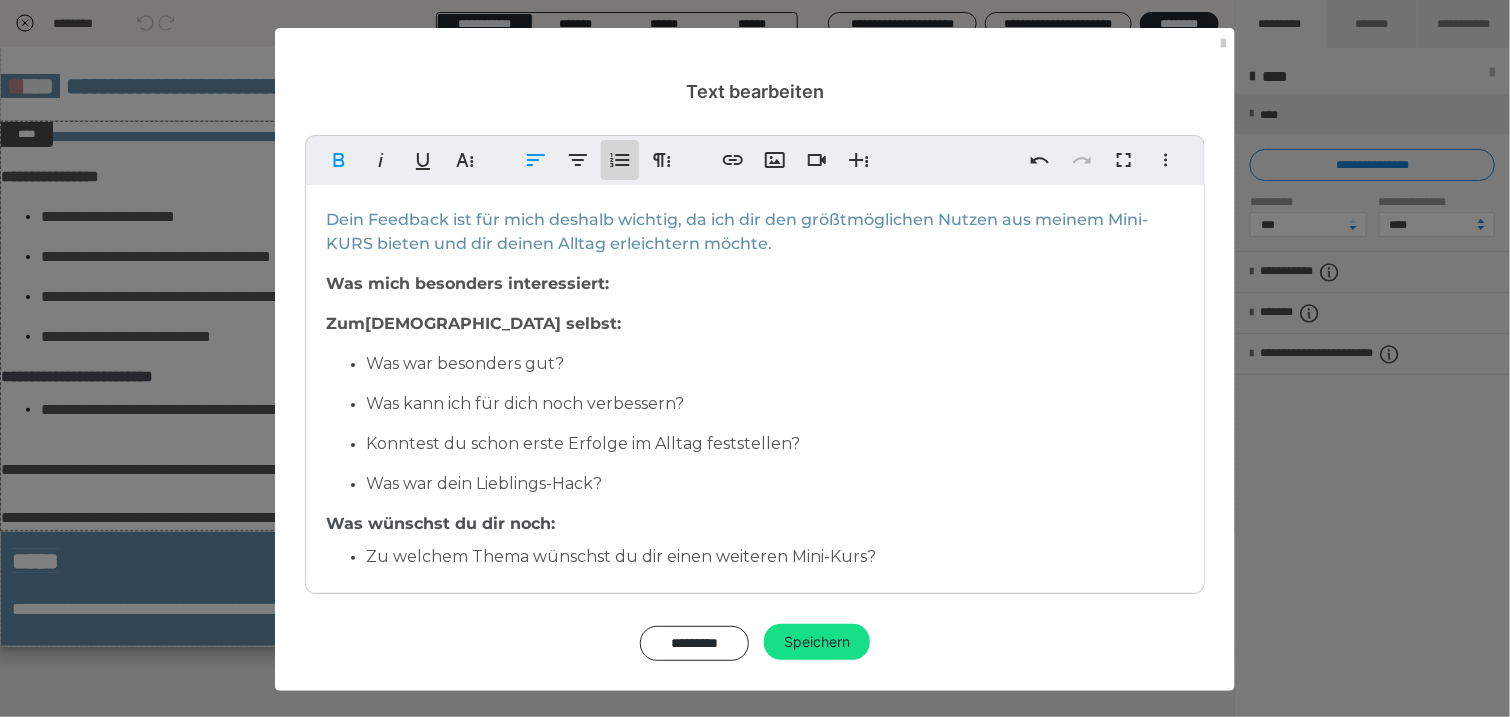 click 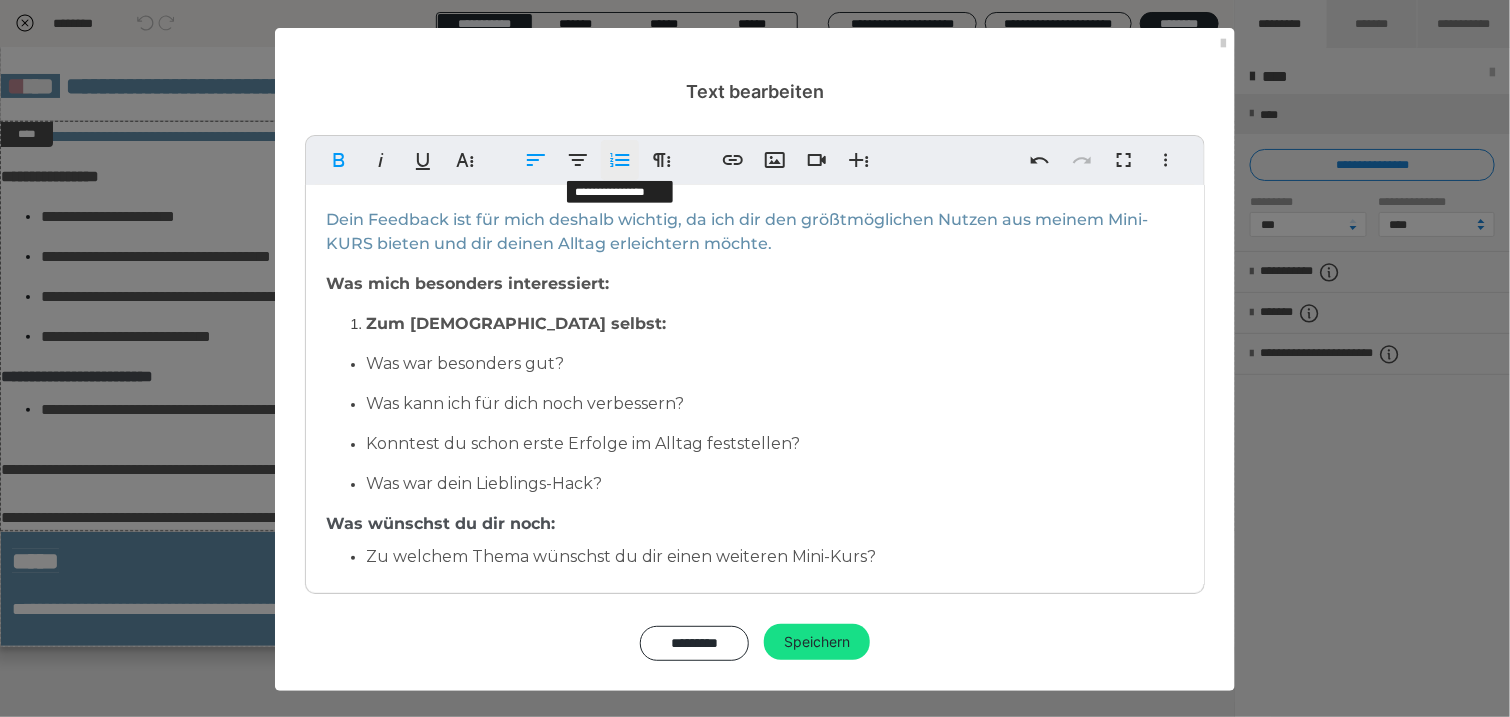 click 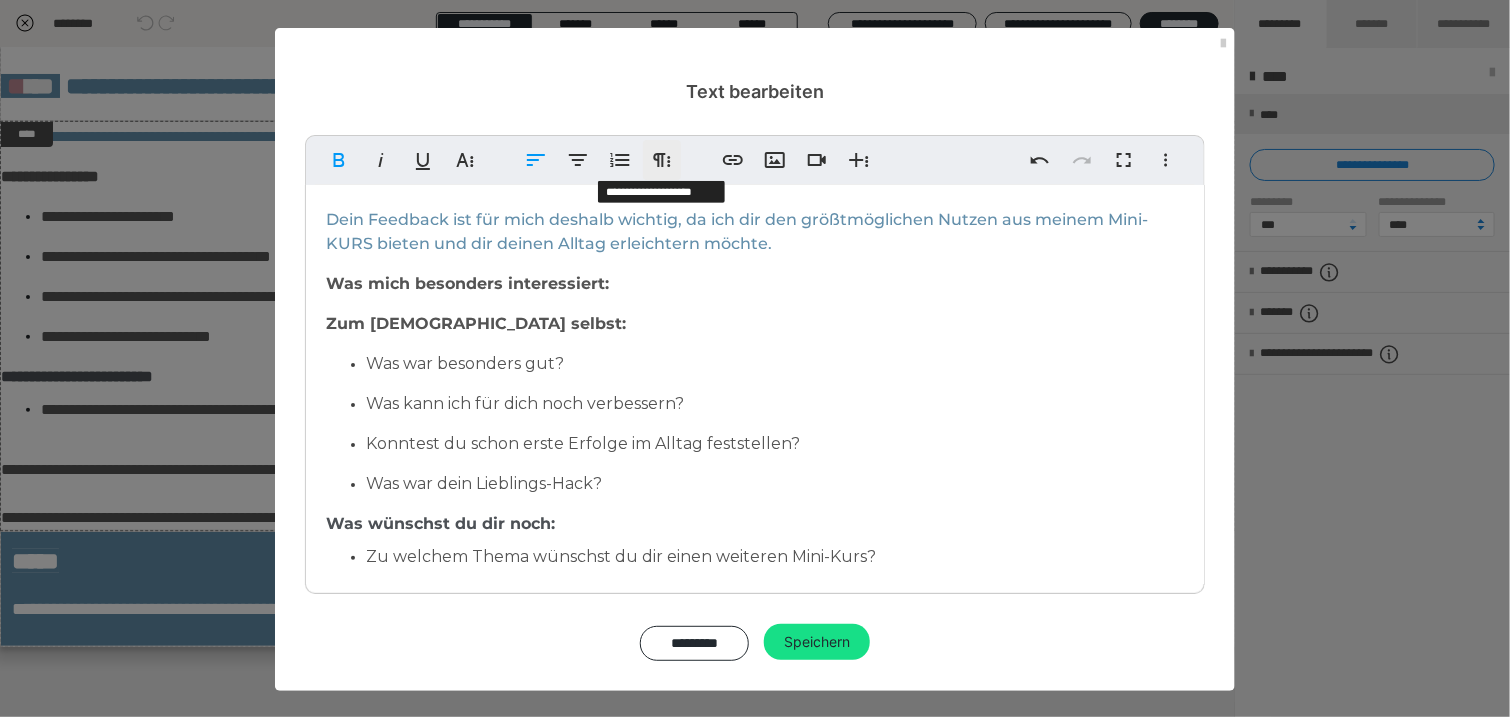 click 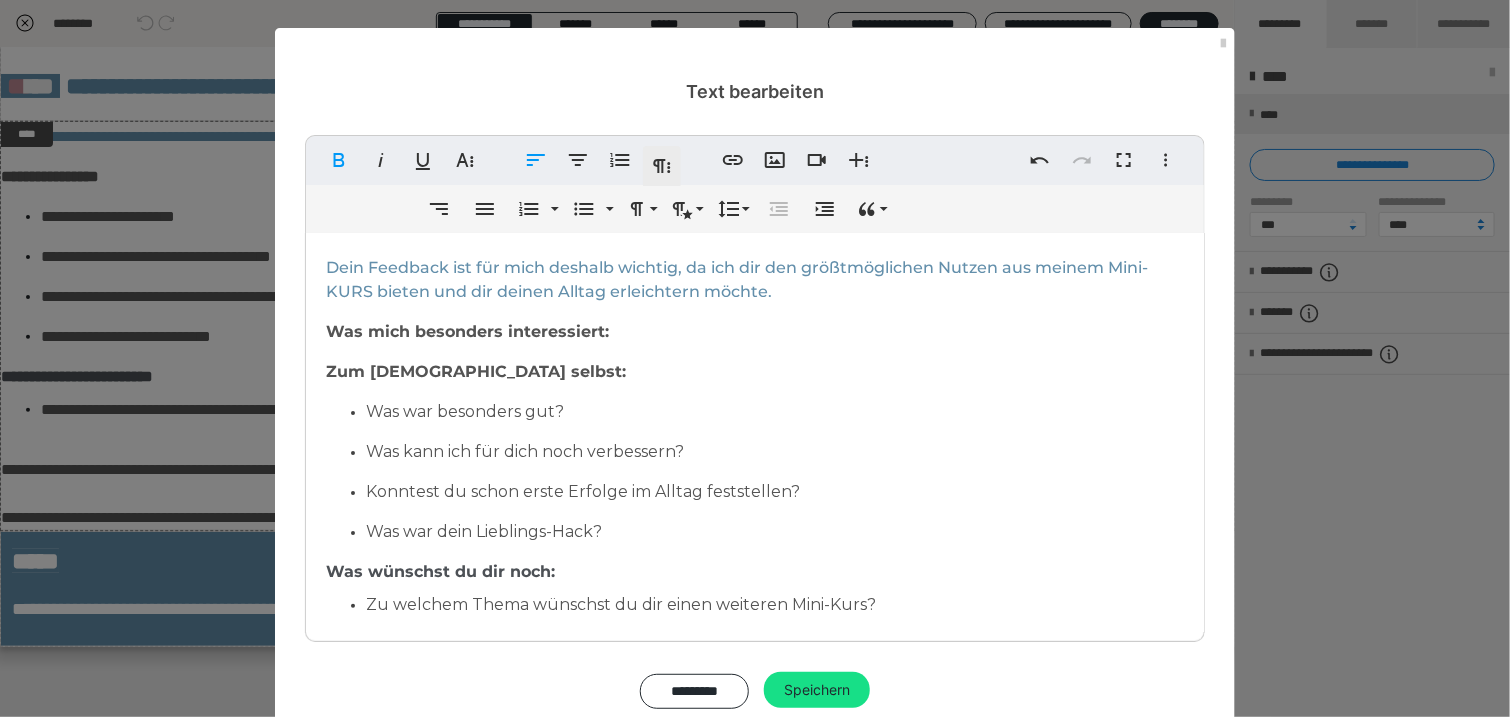 click 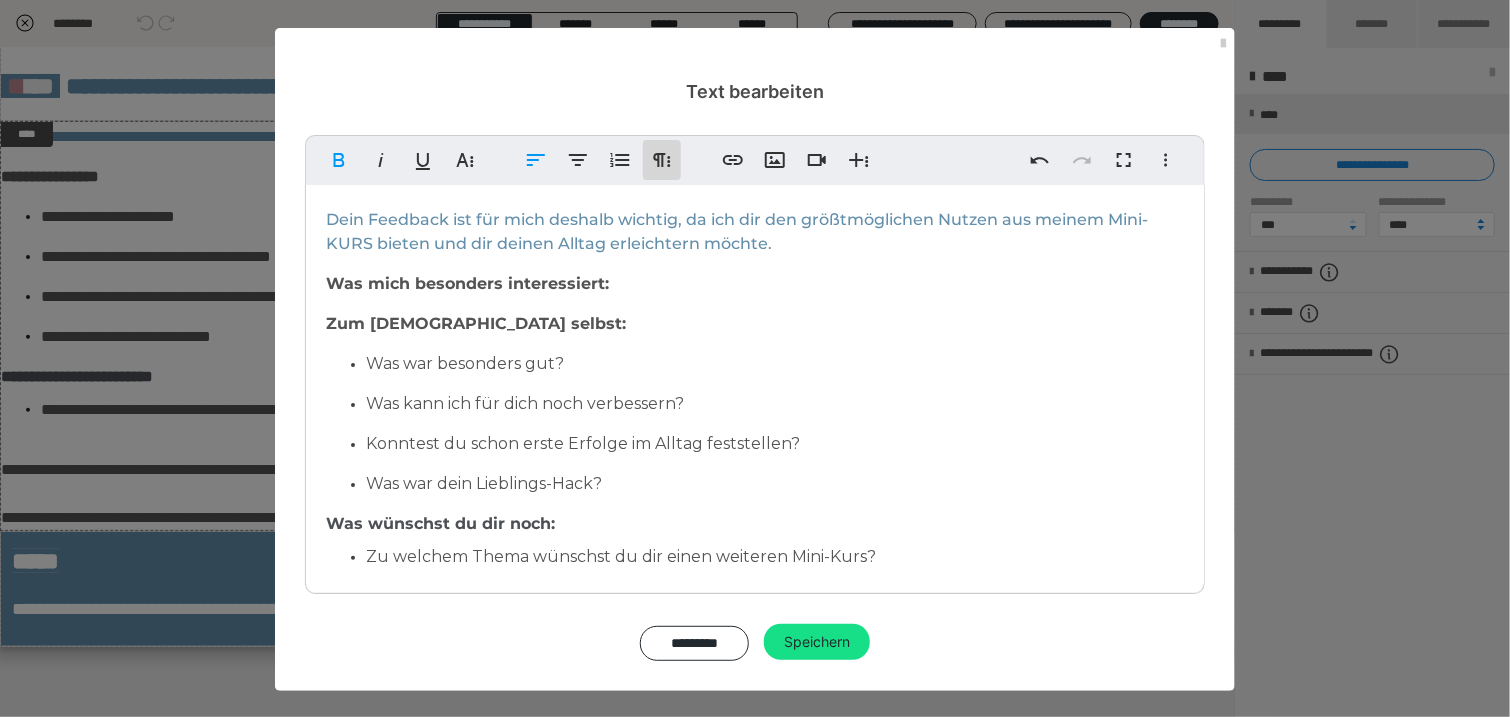 click 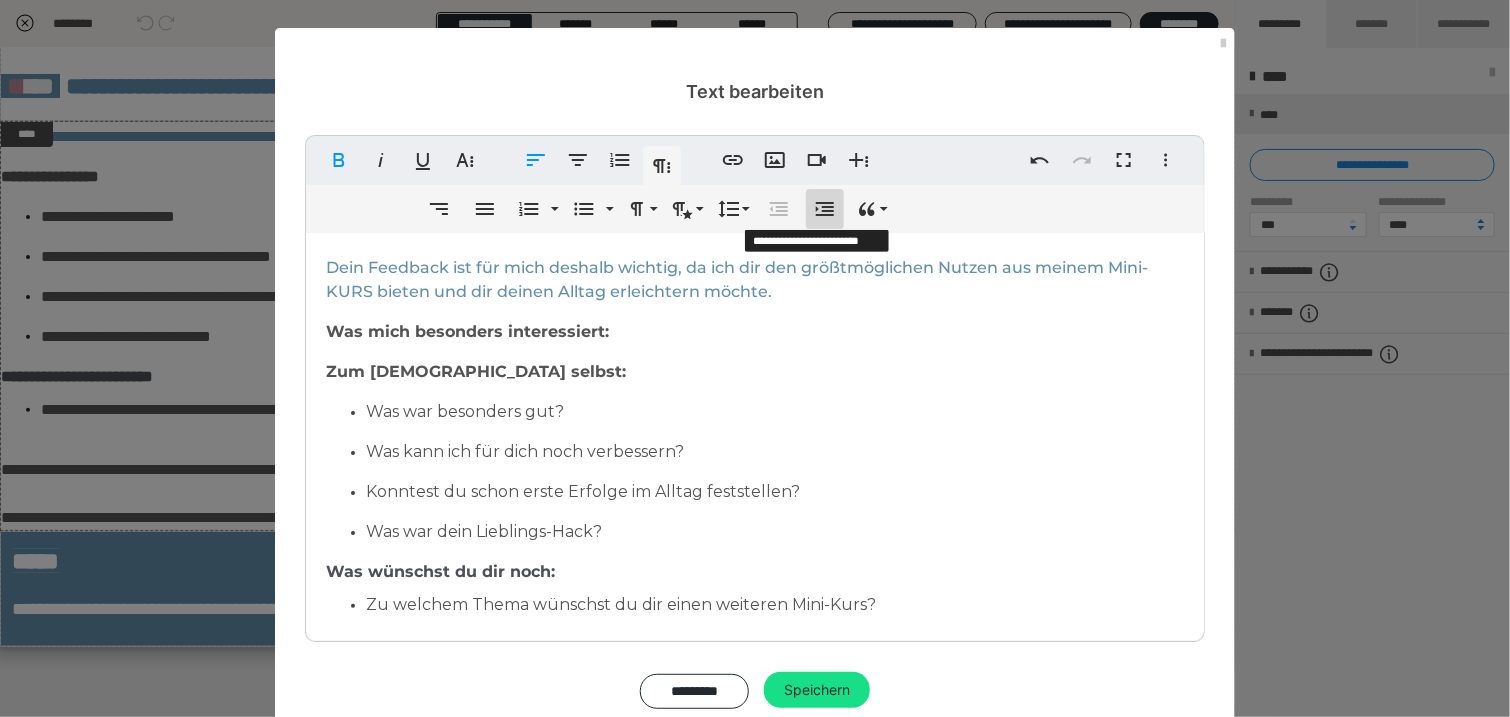 click 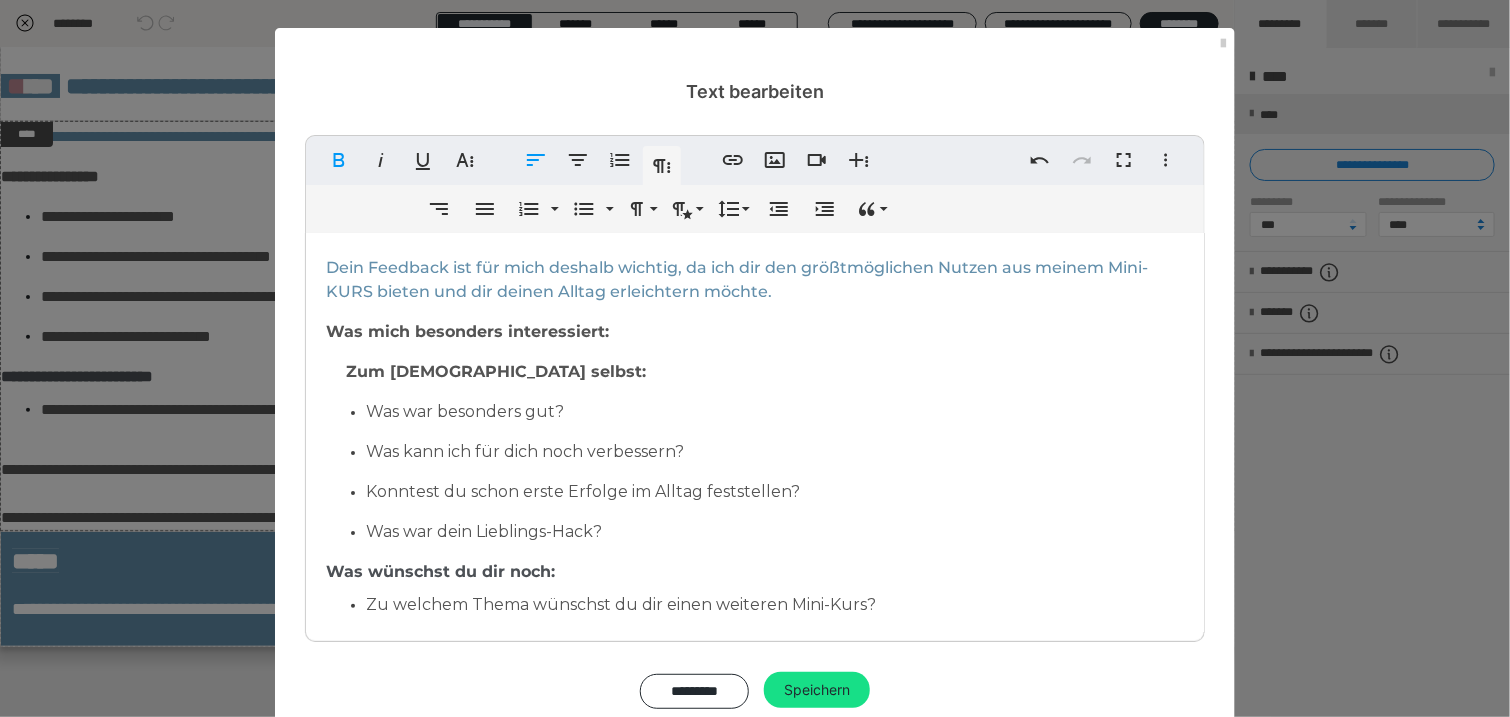 click on "Was war besonders gut?" at bounding box center (465, 411) 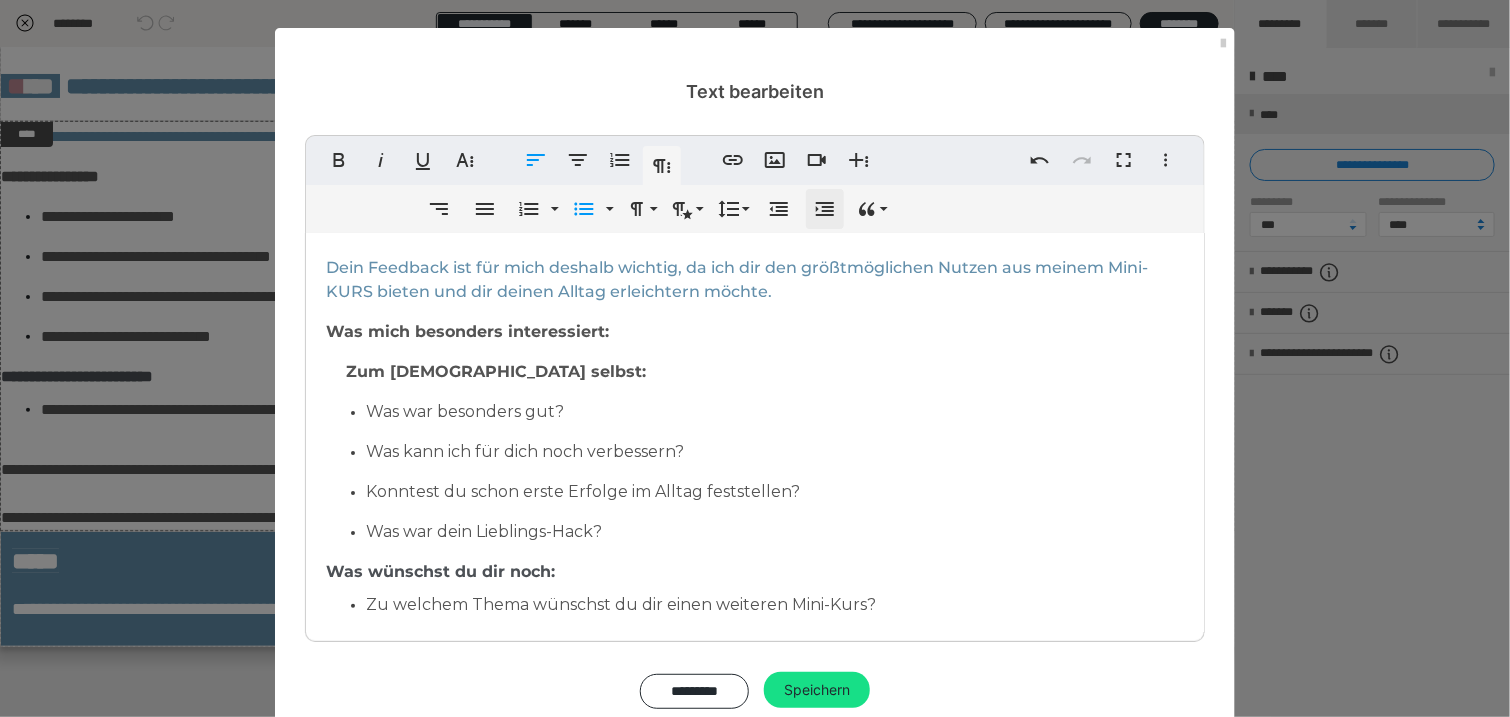 click 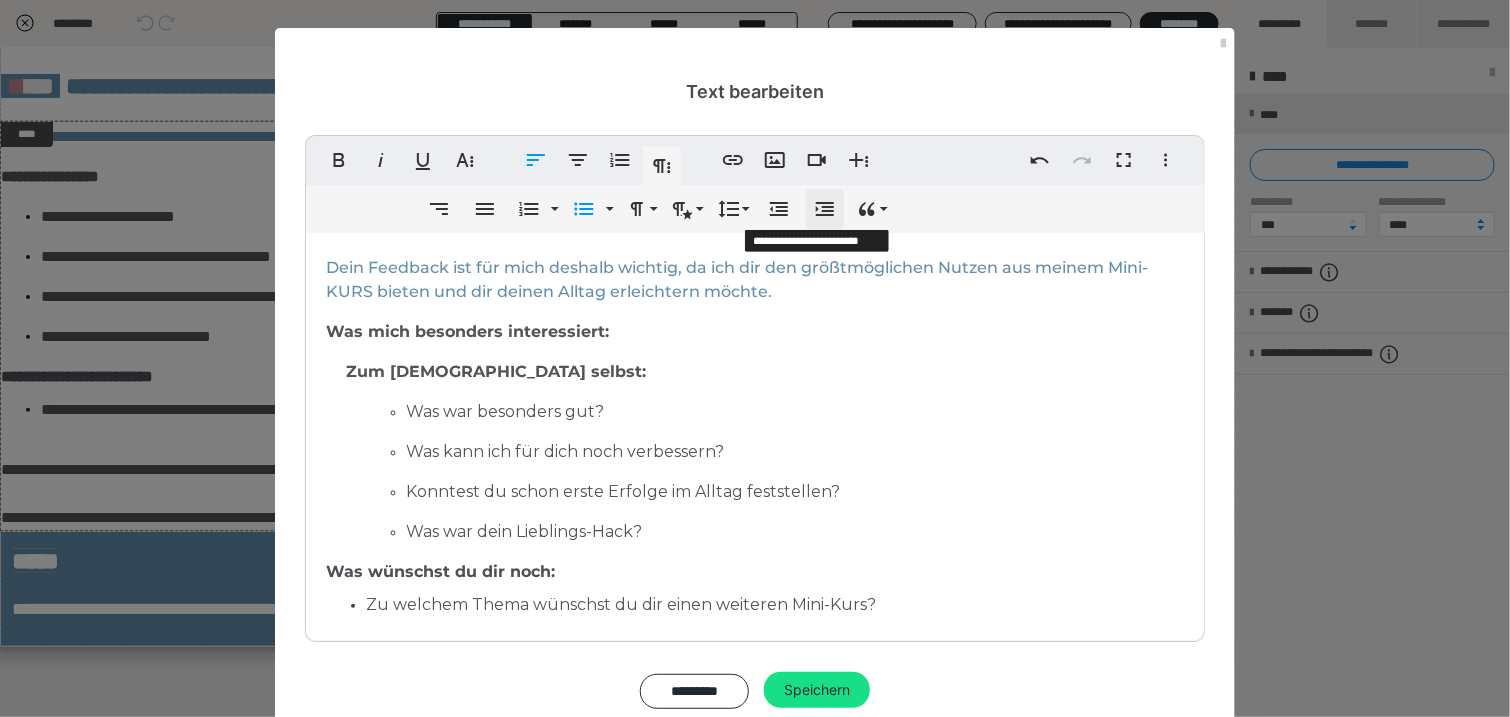 click 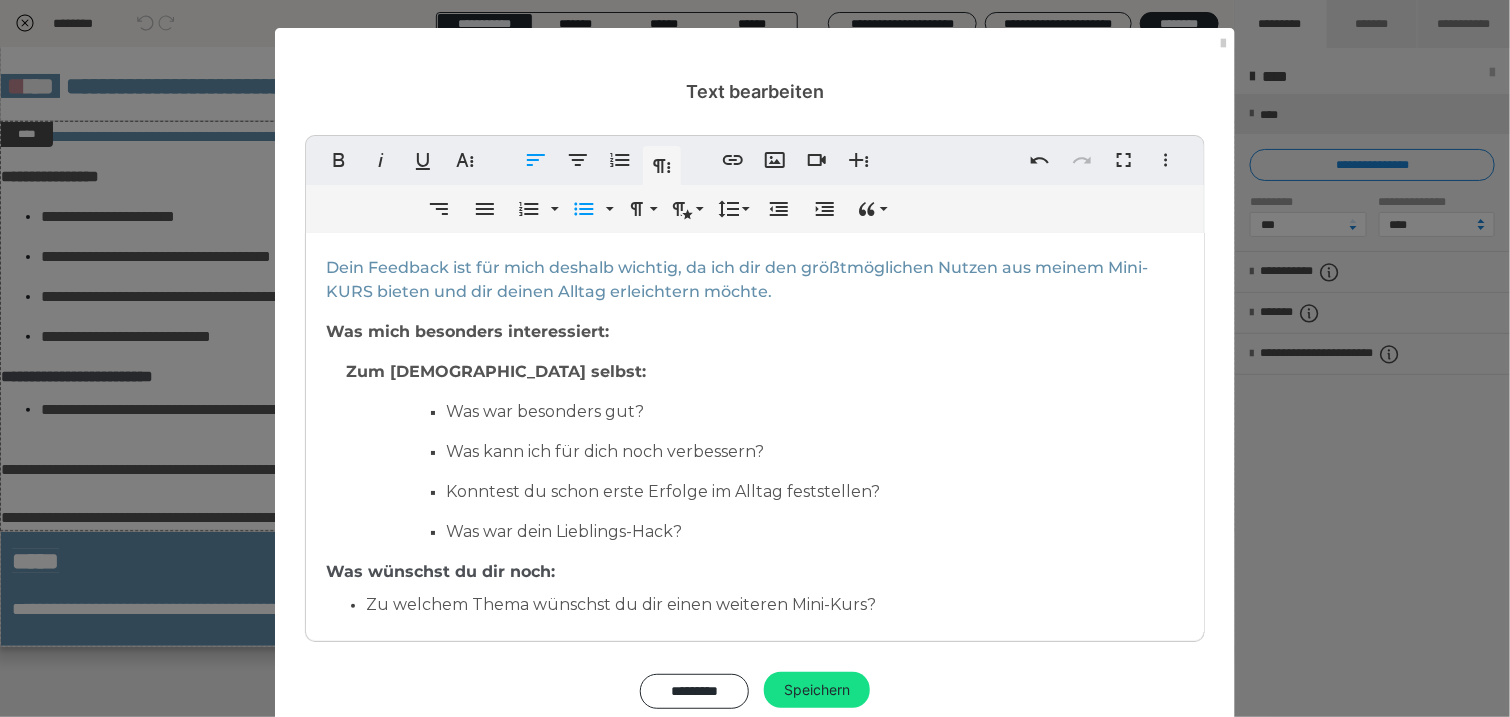 click on "Zum Kurs selbst:" at bounding box center [496, 371] 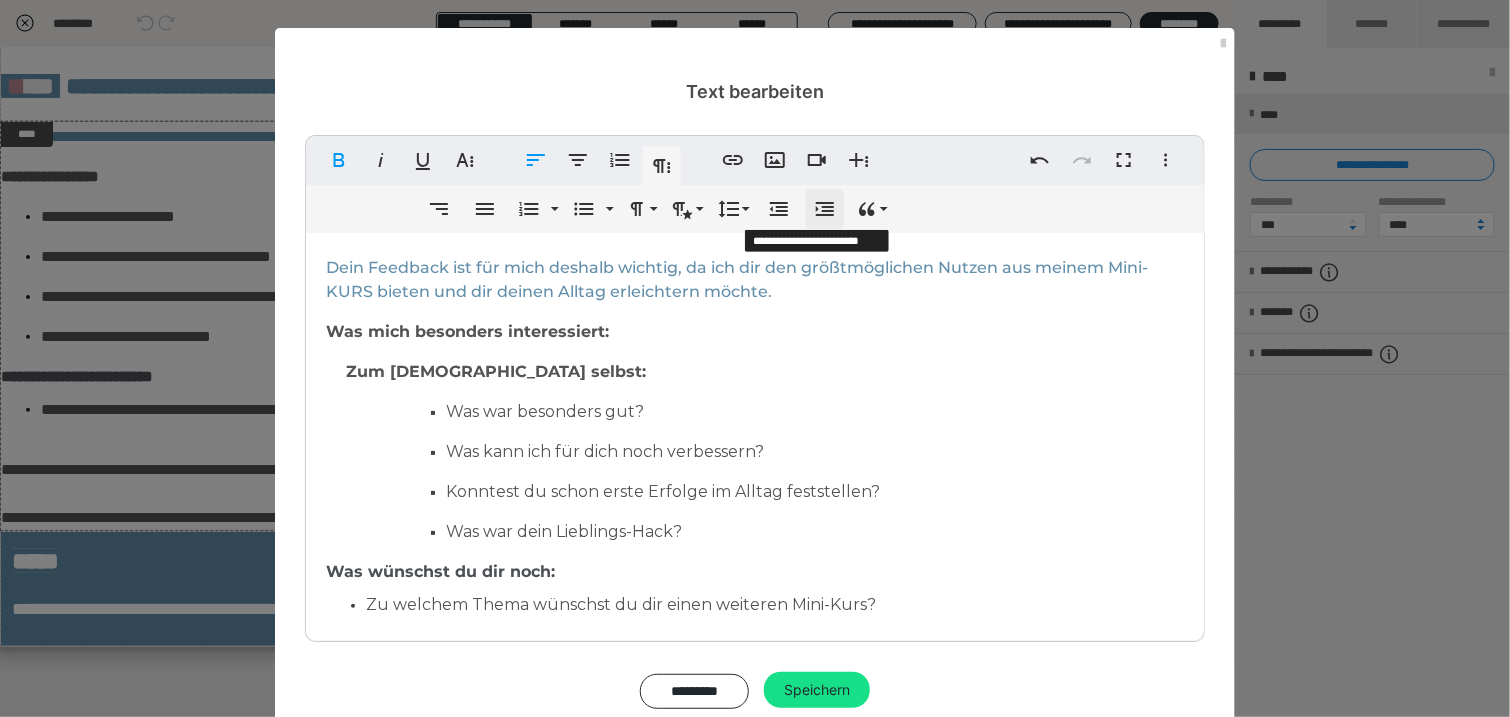 click 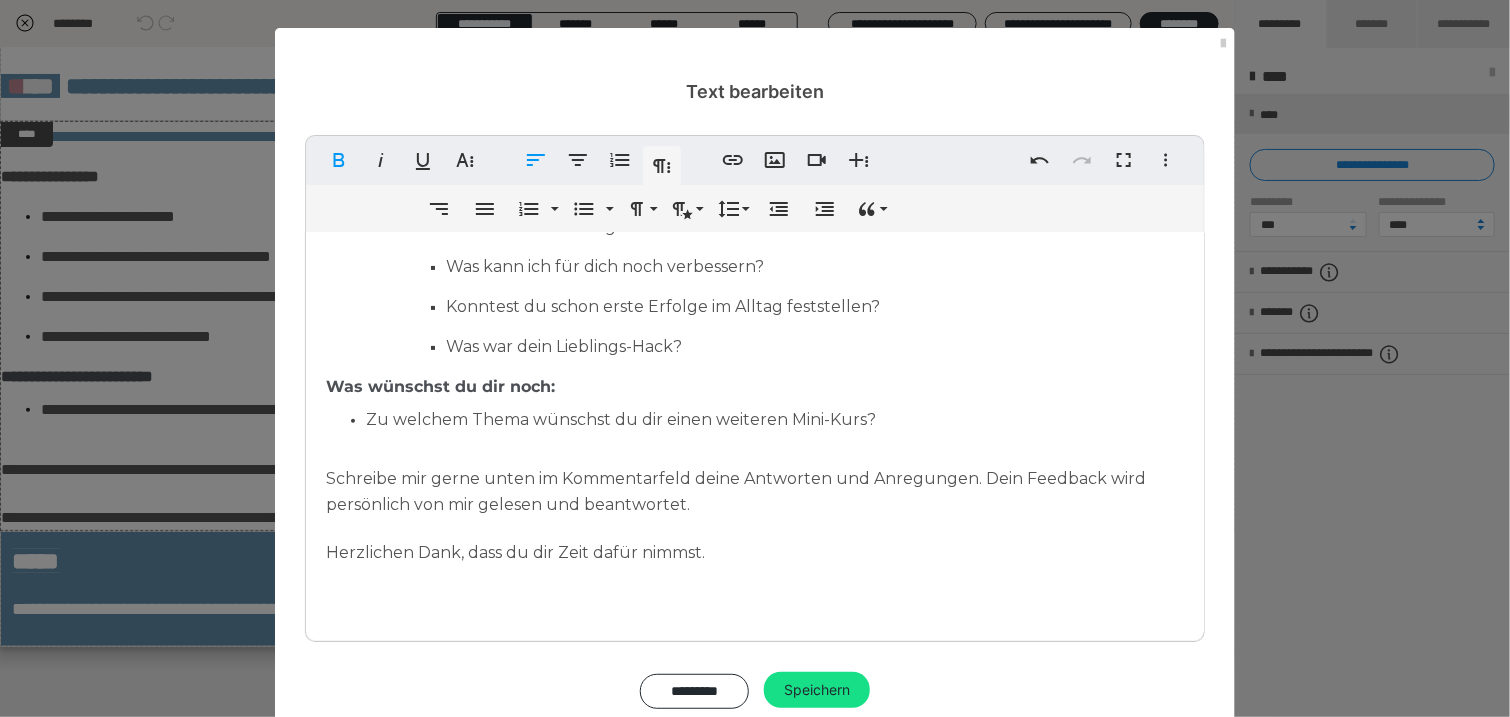 scroll, scrollTop: 189, scrollLeft: 0, axis: vertical 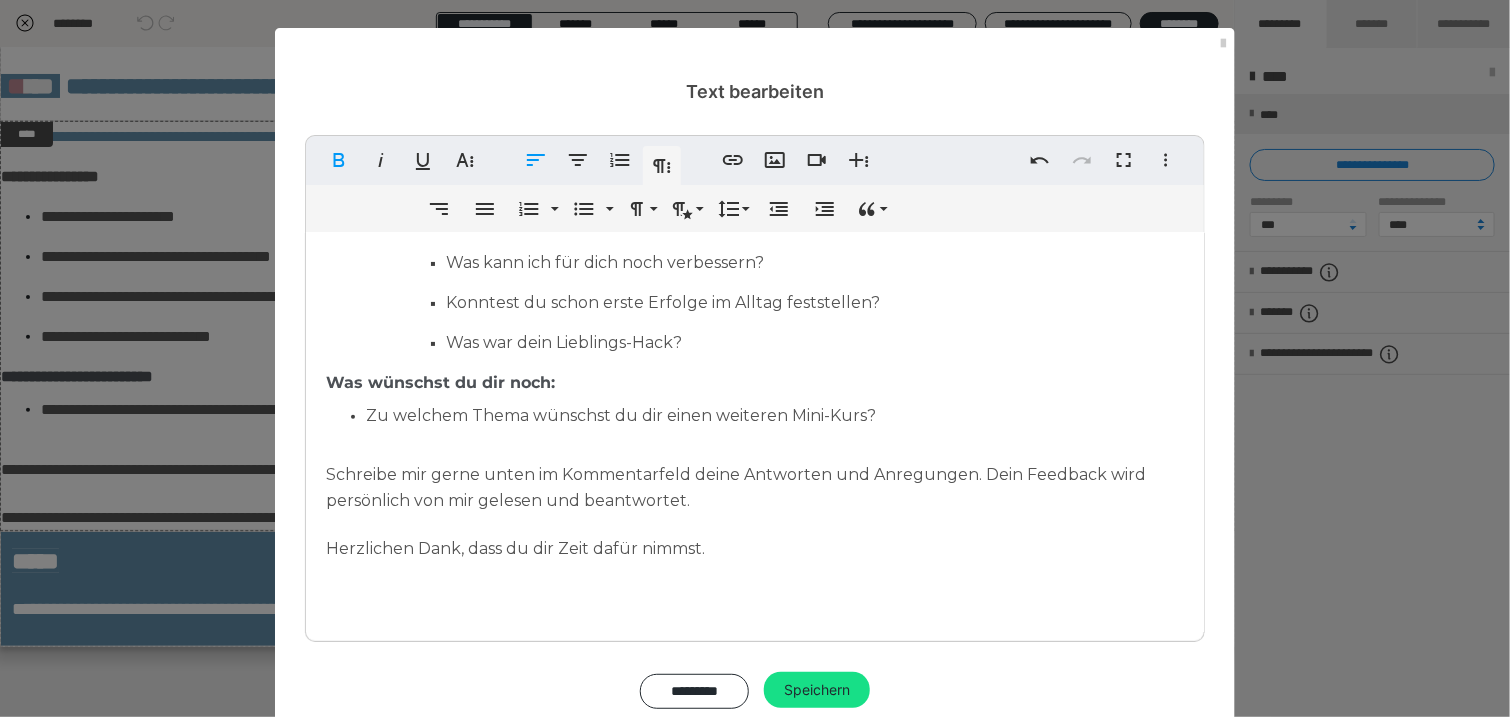 click on "Was wünschst du dir noch:" at bounding box center [440, 382] 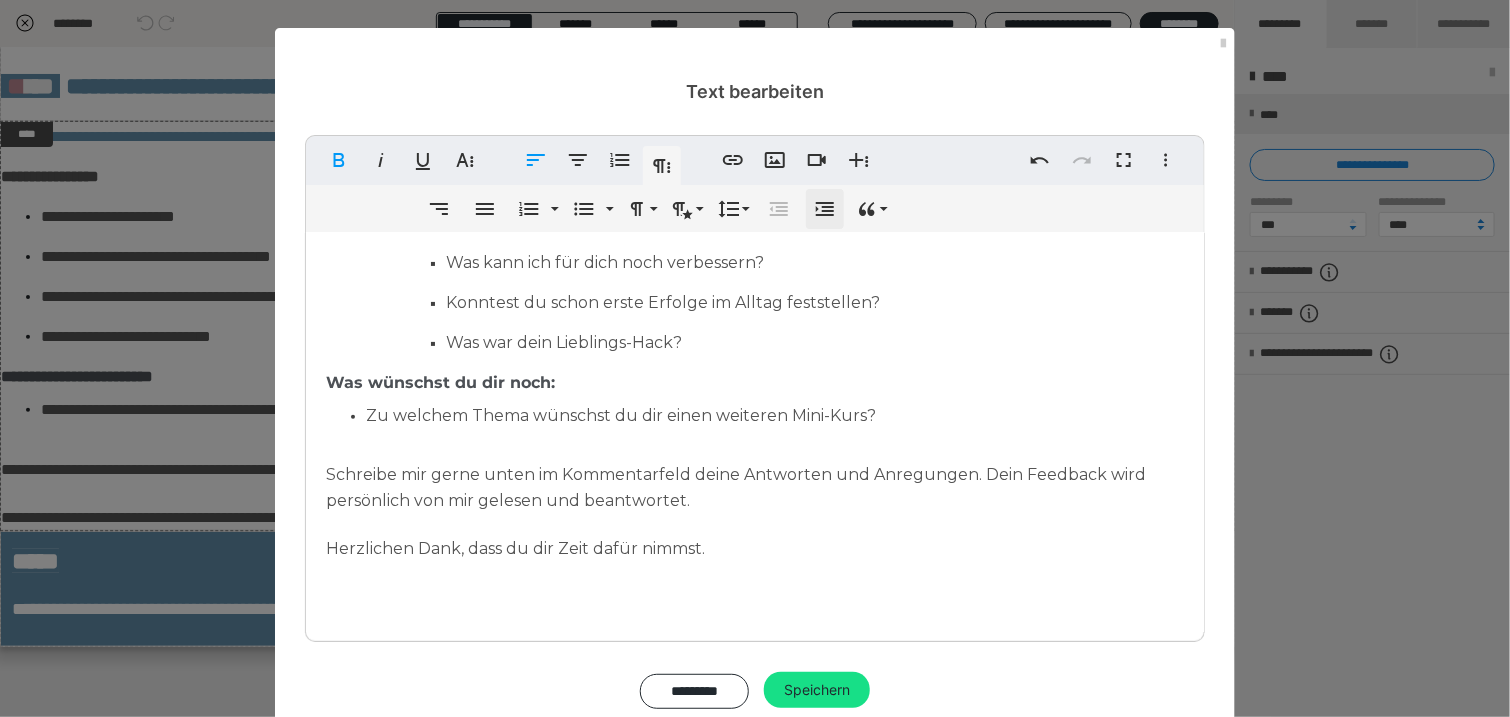 click 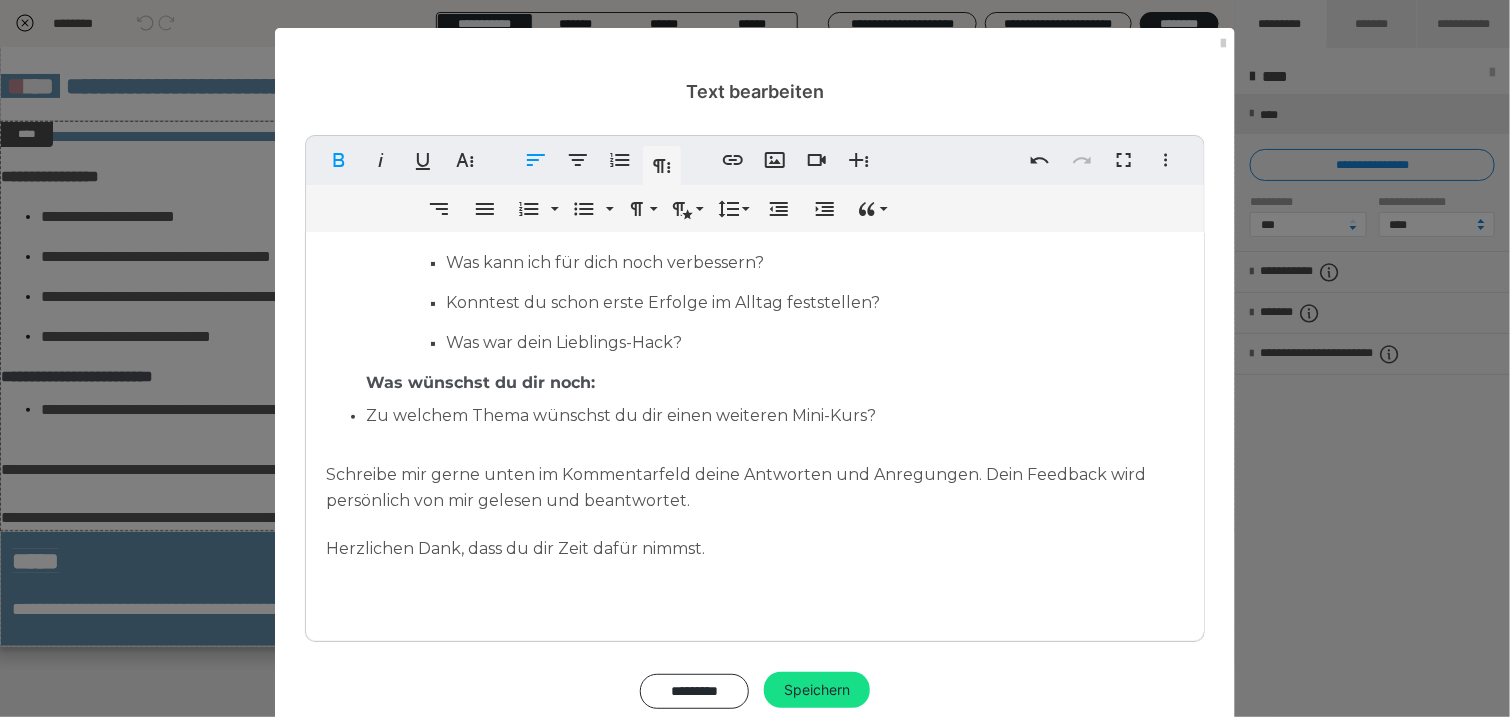 click on "Zu welchem Thema wünschst du dir einen weiteren Mini-Kurs?" at bounding box center [621, 415] 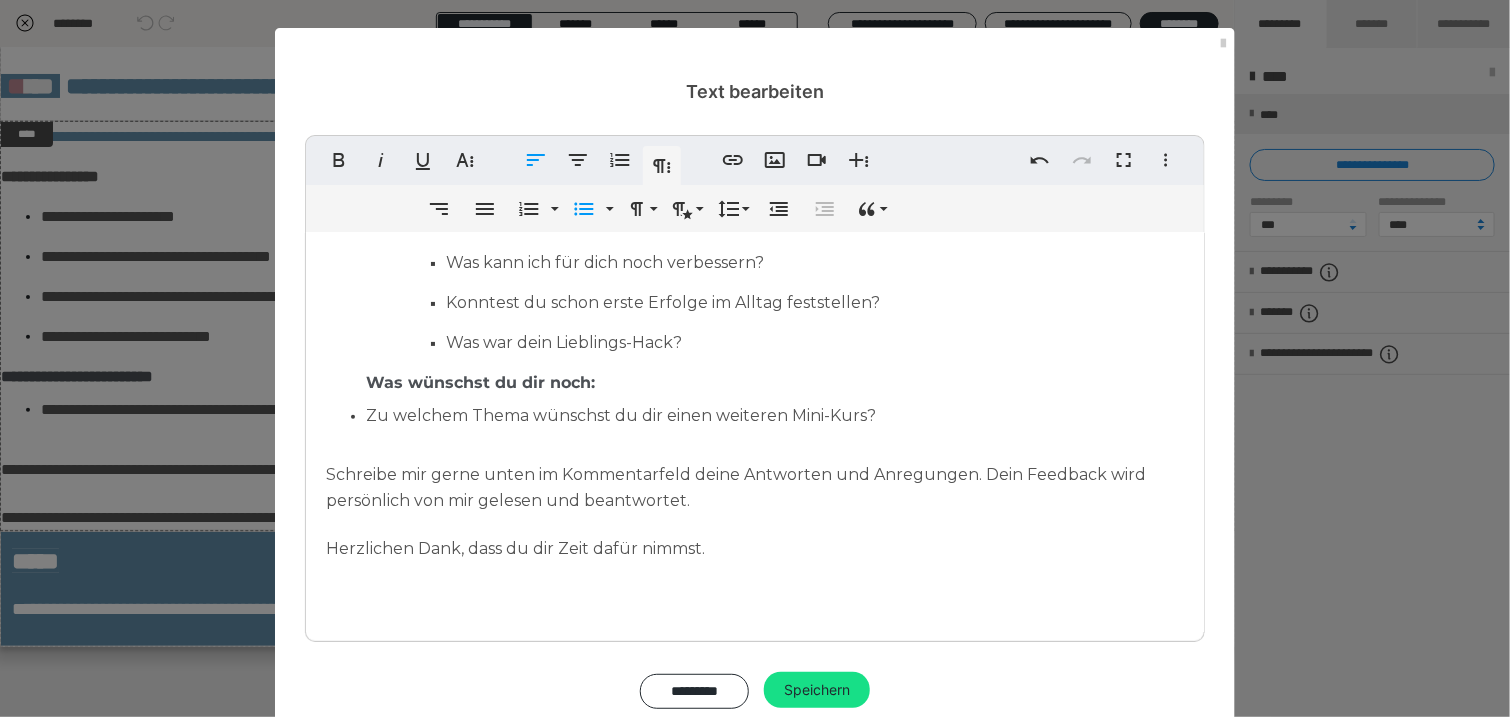 click on "Zu welchem Thema wünschst du dir einen weiteren Mini-Kurs?" at bounding box center (621, 415) 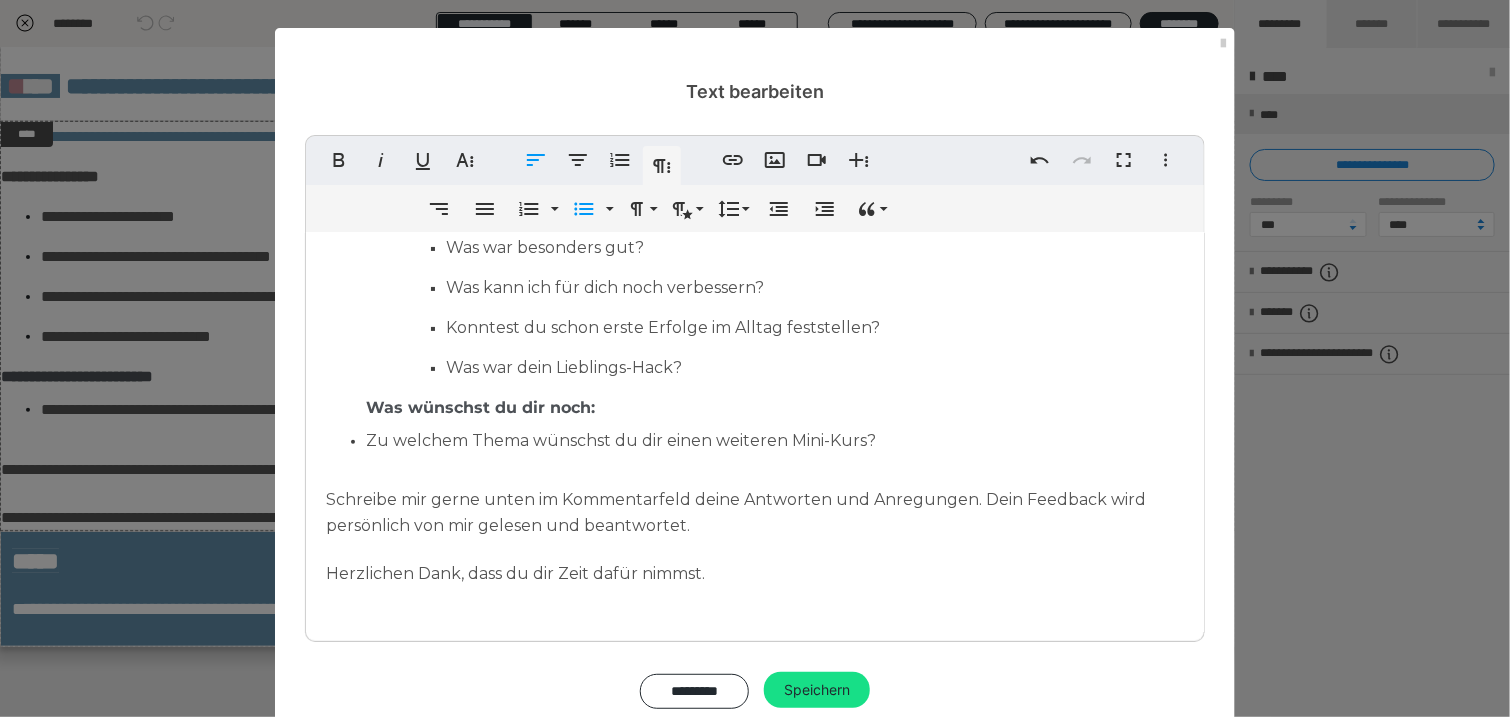scroll, scrollTop: 189, scrollLeft: 0, axis: vertical 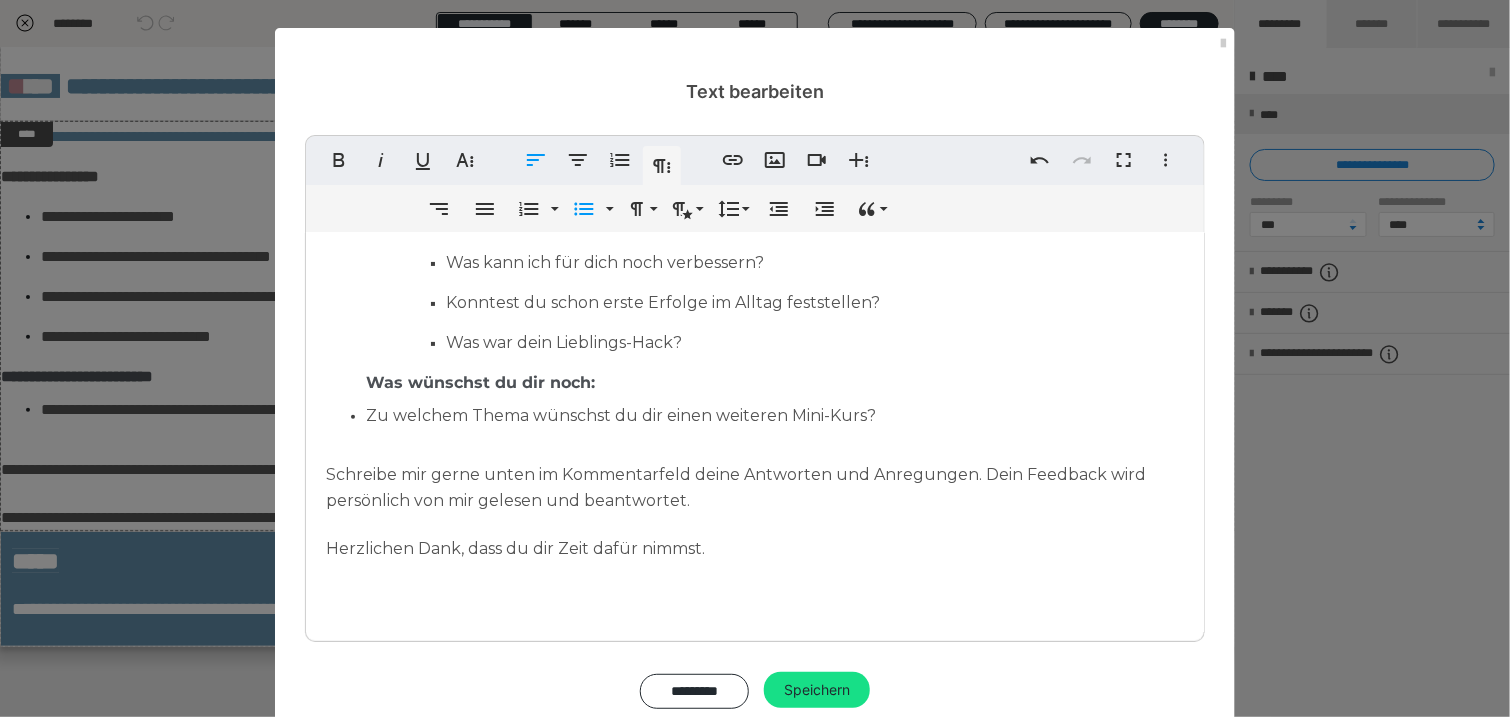 click on "Zu welchem Thema wünschst du dir einen weiteren Mini-Kurs?" at bounding box center (755, 416) 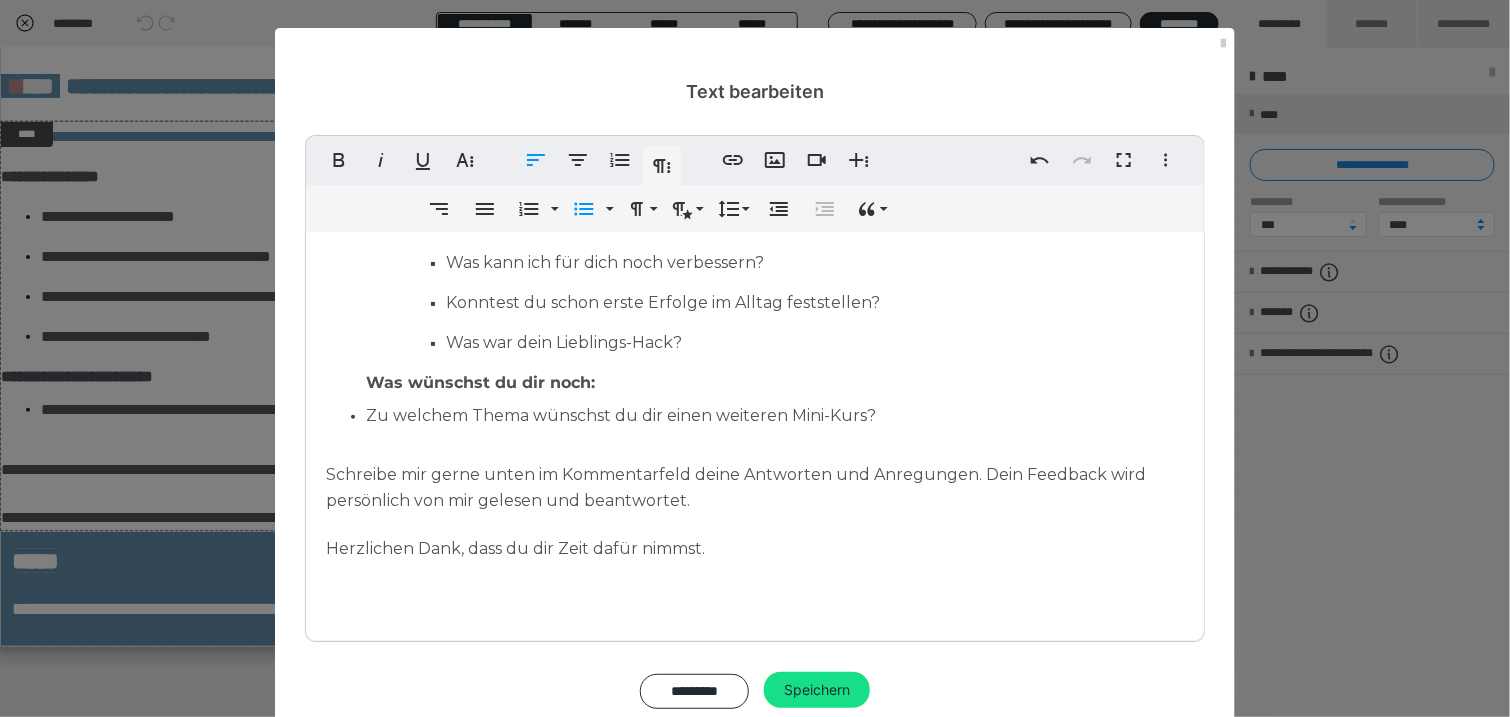 drag, startPoint x: 637, startPoint y: 385, endPoint x: 690, endPoint y: 379, distance: 53.338543 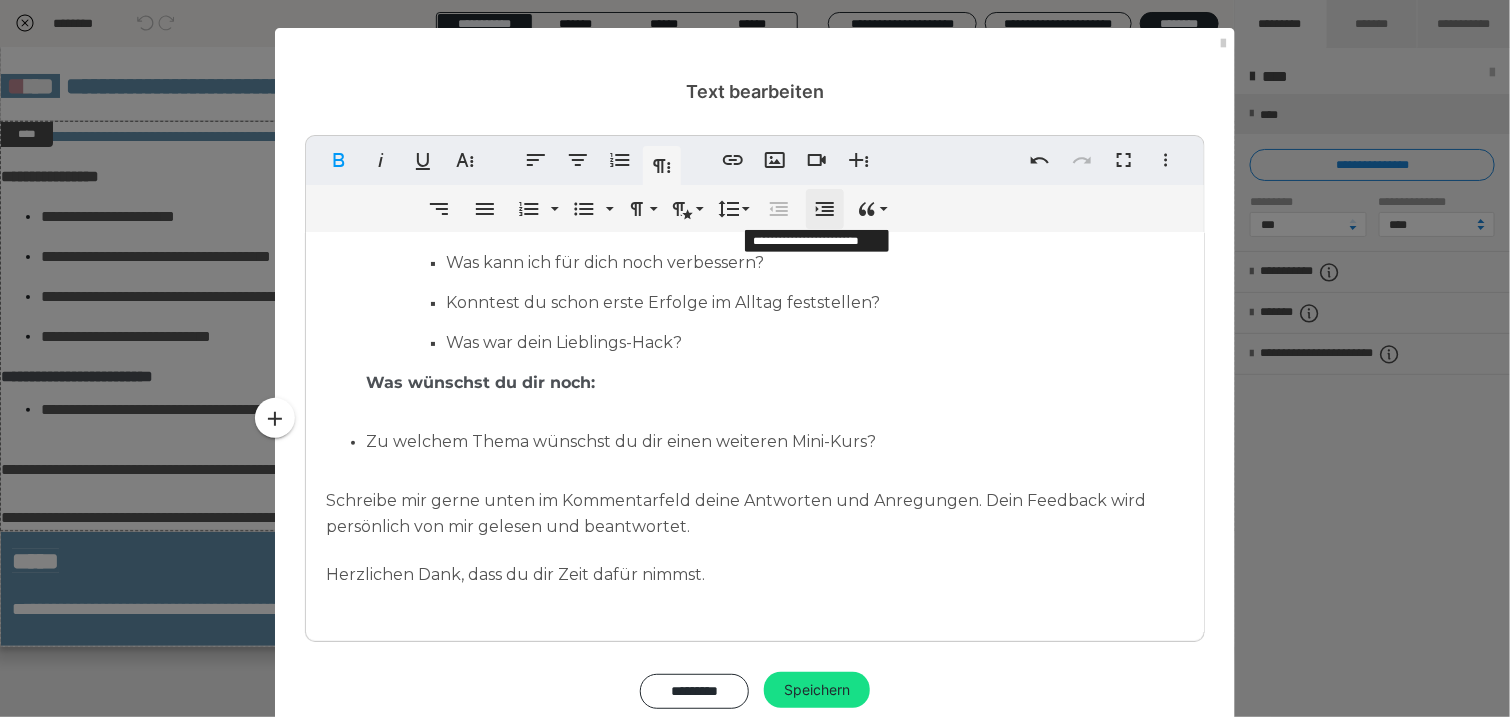 click 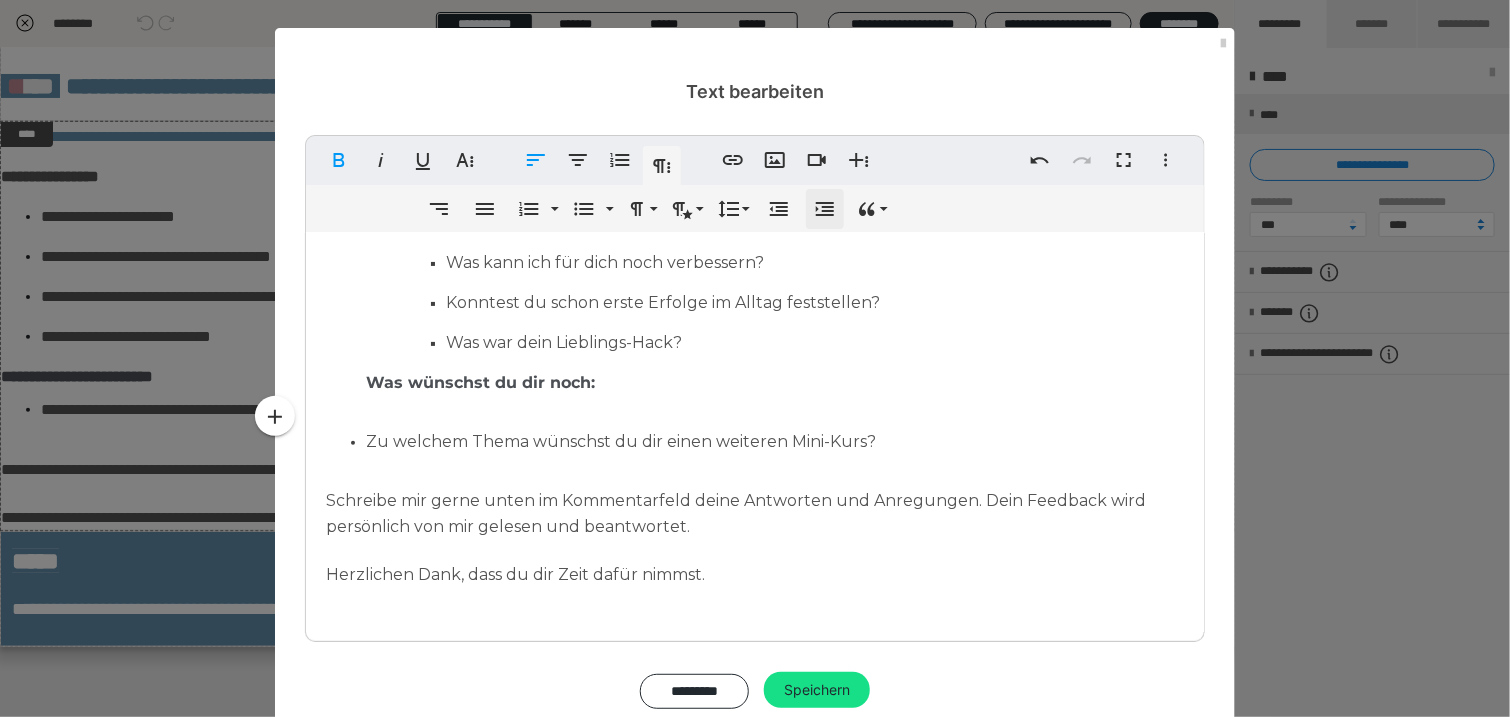 click 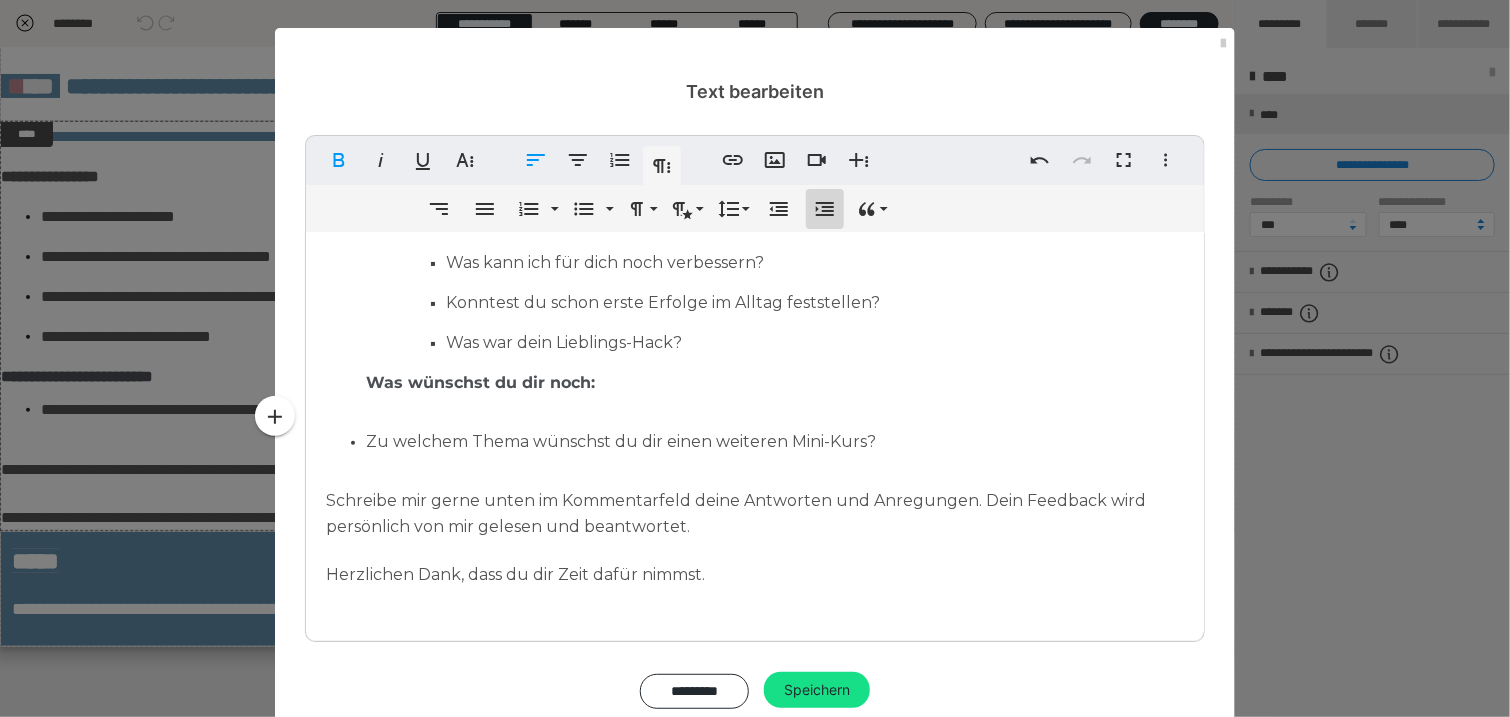 click 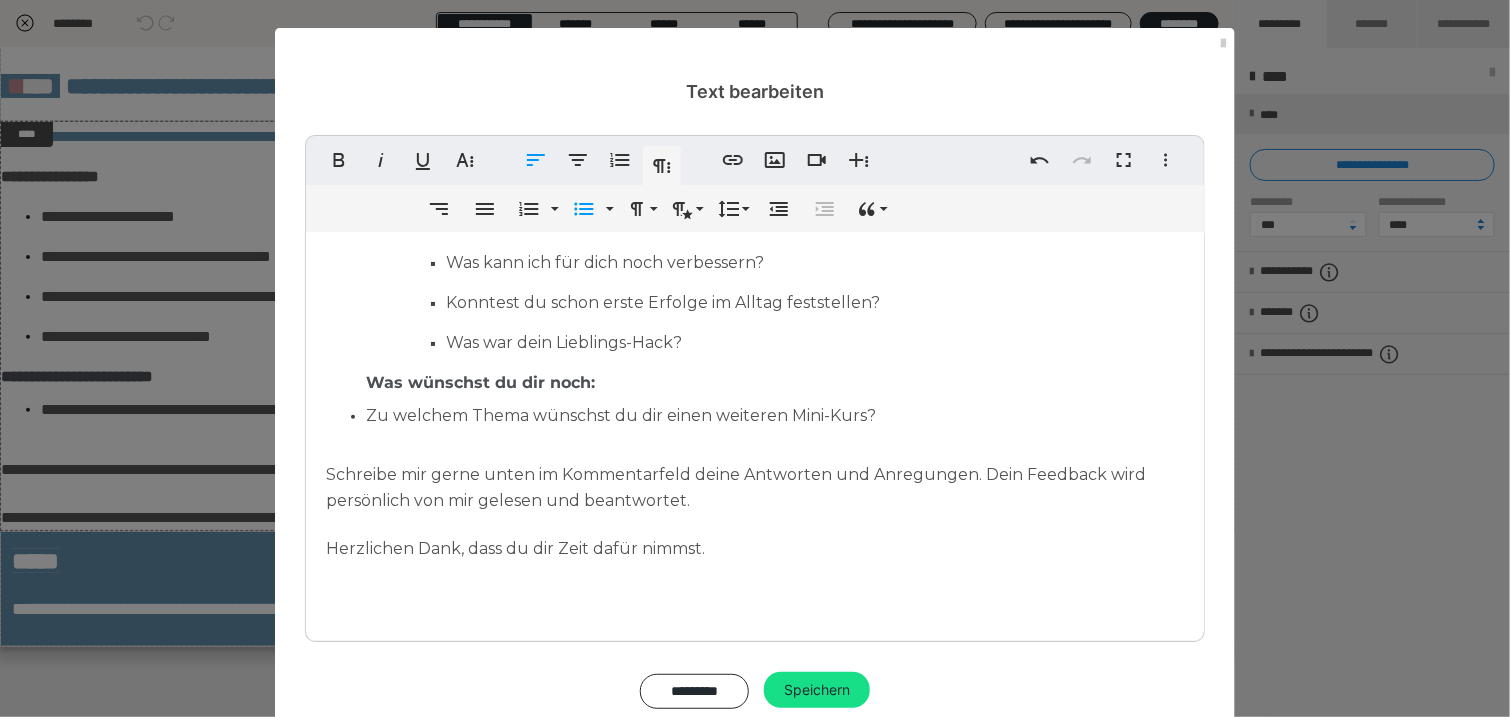 click on "Zu welchem Thema wünschst du dir einen weiteren Mini-Kurs?" at bounding box center [755, 416] 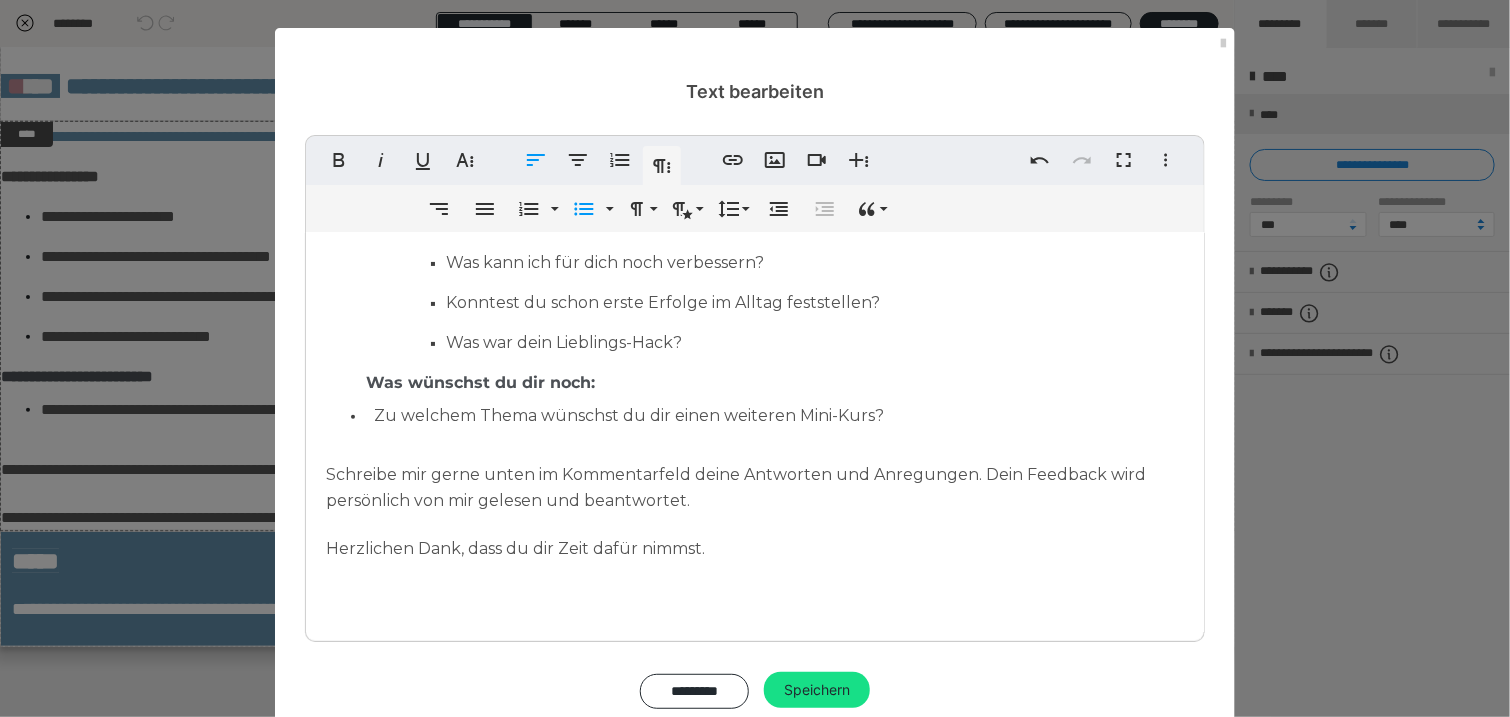 type 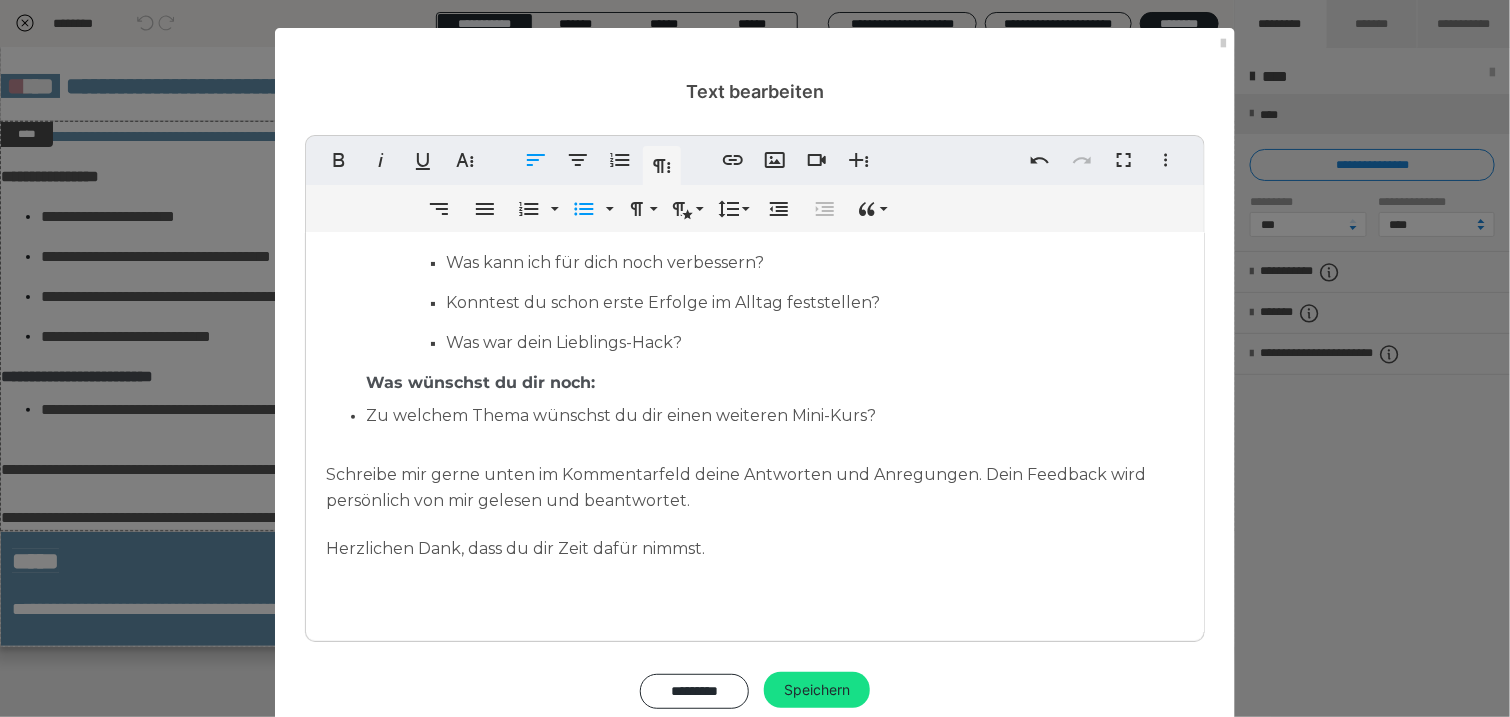 scroll, scrollTop: 160, scrollLeft: 0, axis: vertical 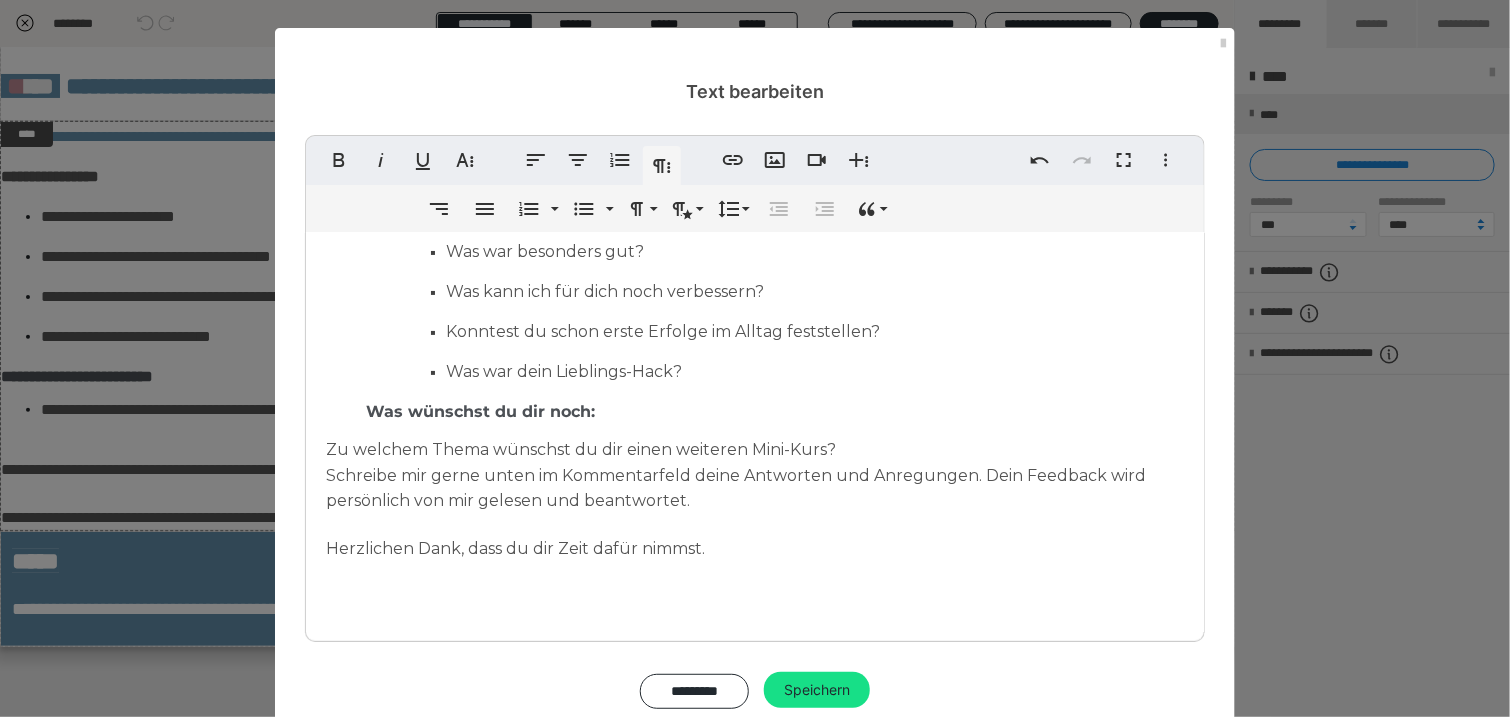 click on "Was wünschst du dir noch:" at bounding box center (775, 409) 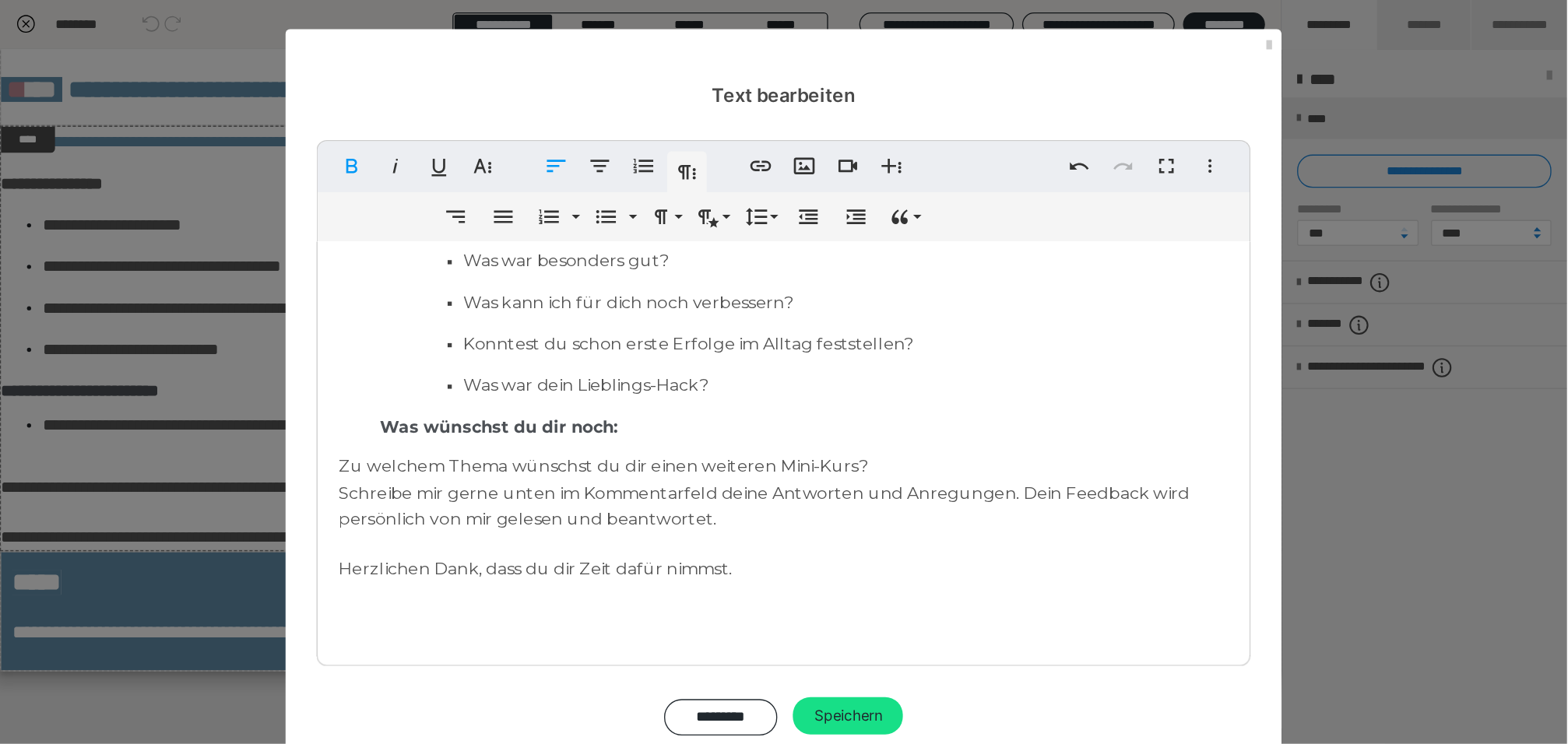 scroll, scrollTop: 155, scrollLeft: 0, axis: vertical 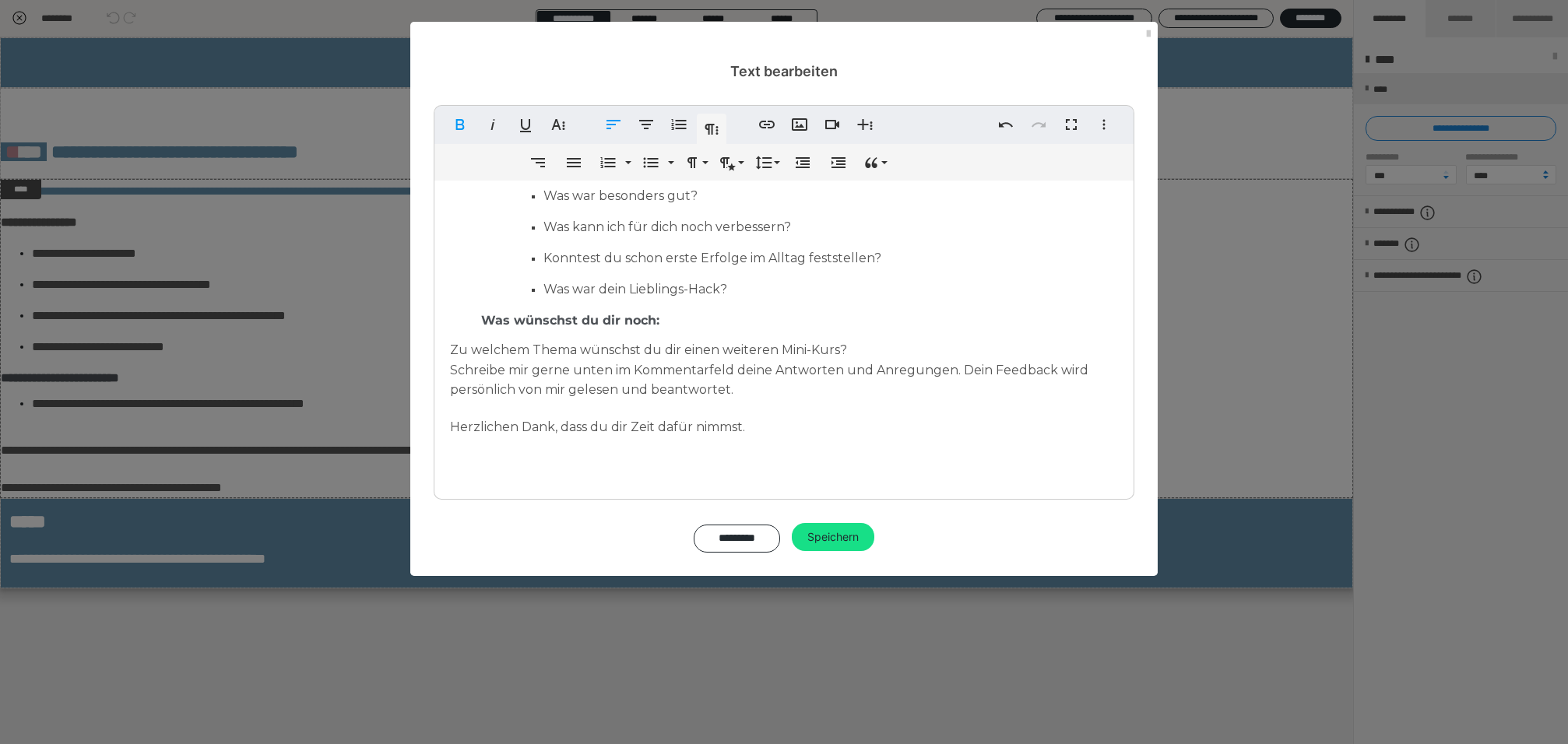 click on "Zu welchem Thema wünschst du dir einen weiteren Mini-Kurs?" at bounding box center [649, 349] 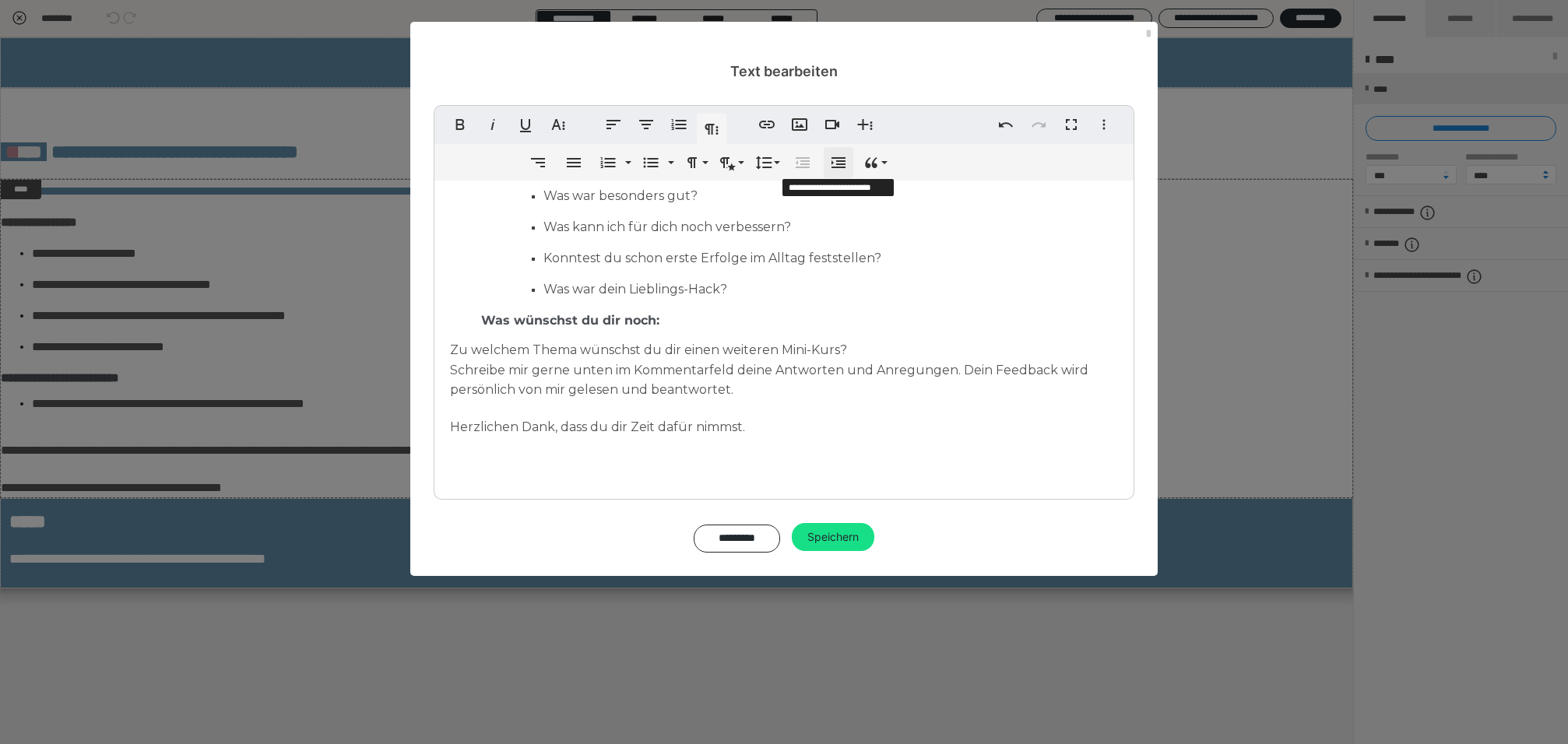 click 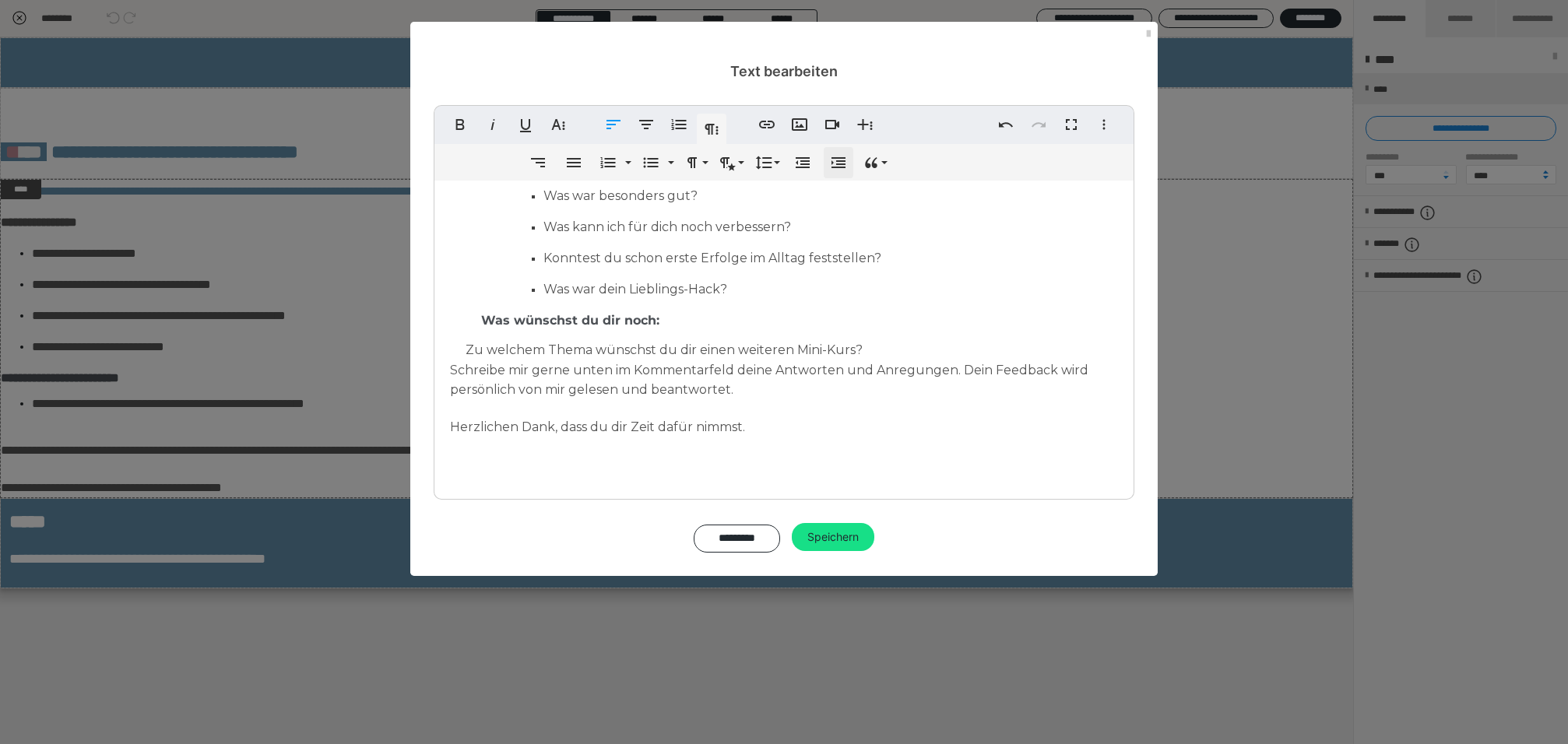 click 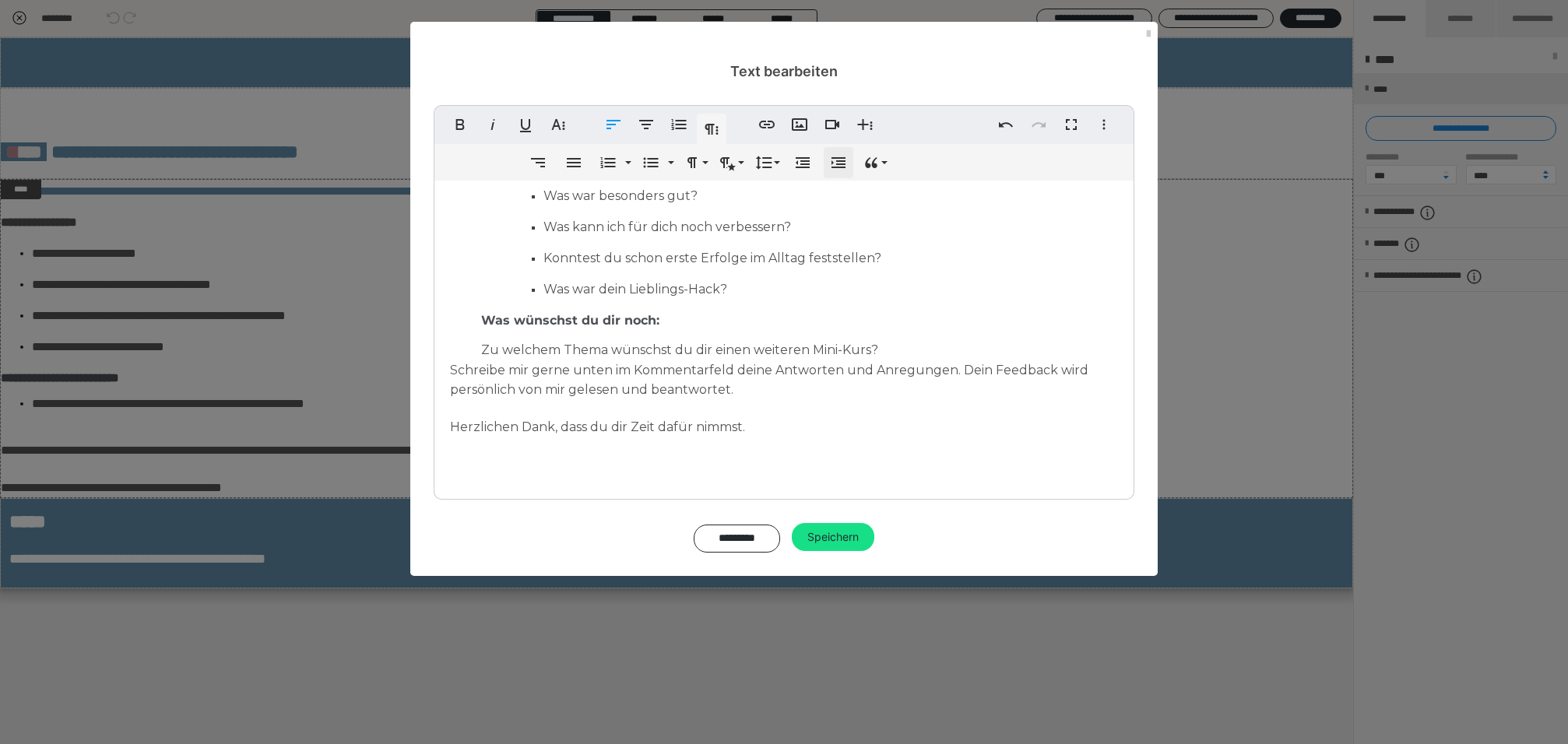 click 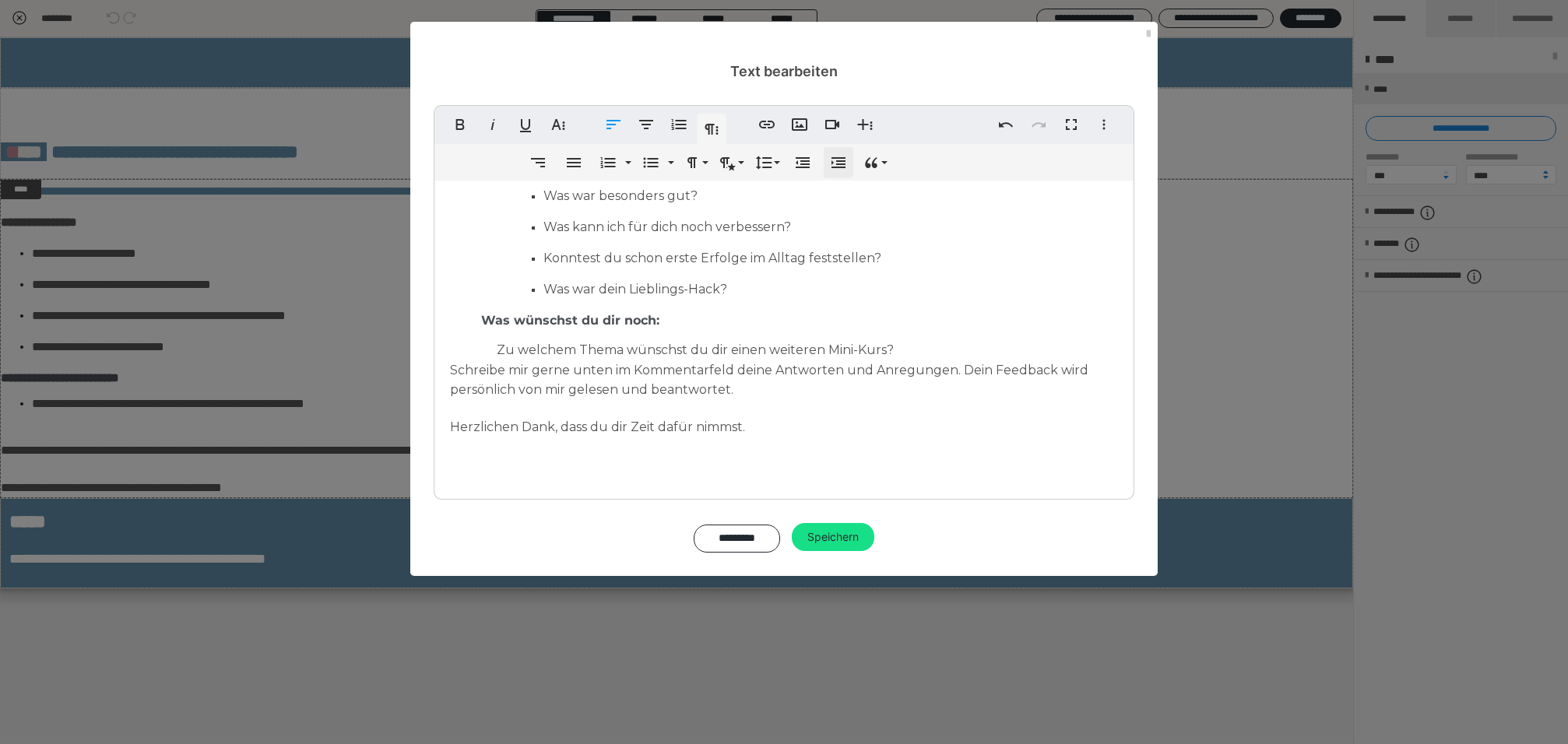 click 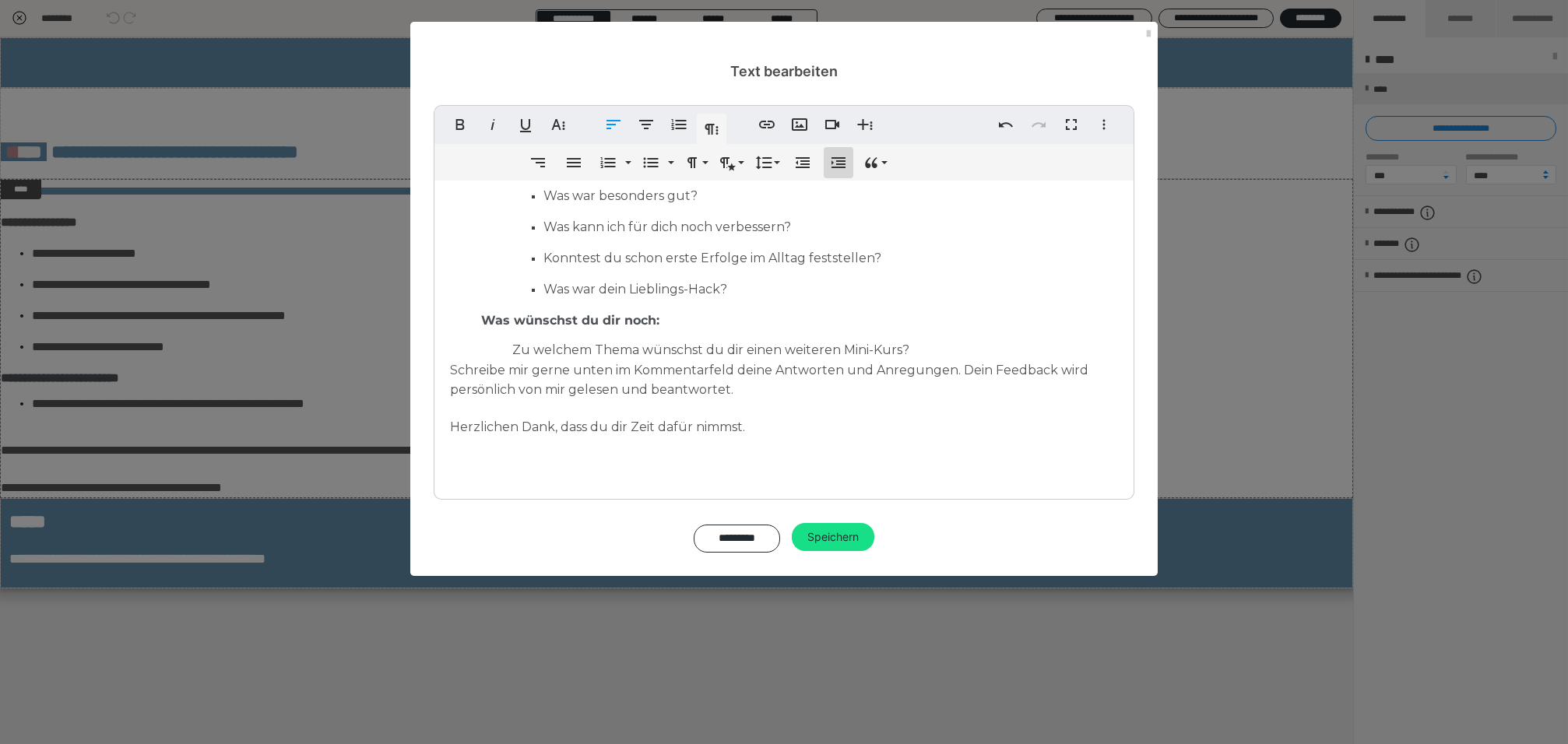 click 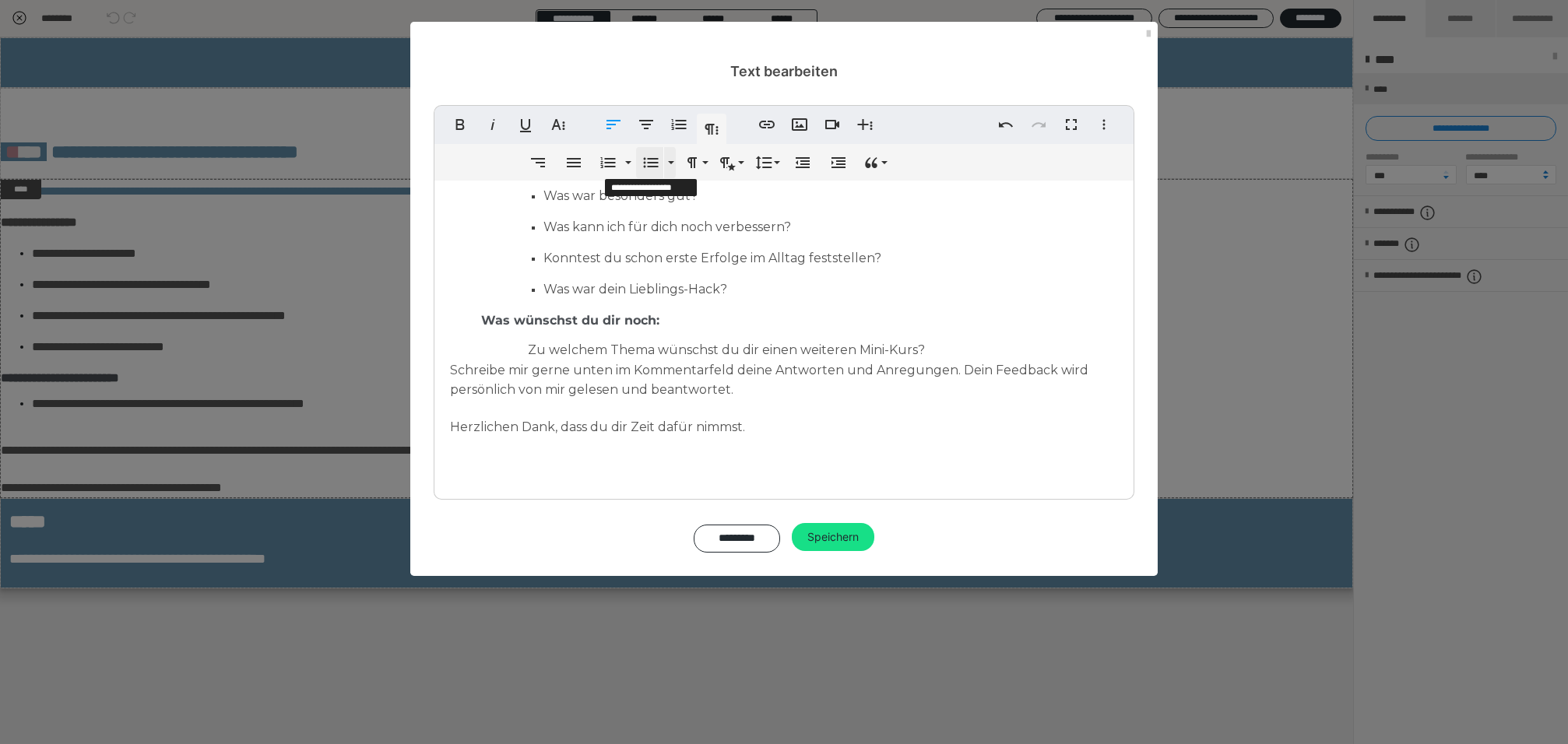 click 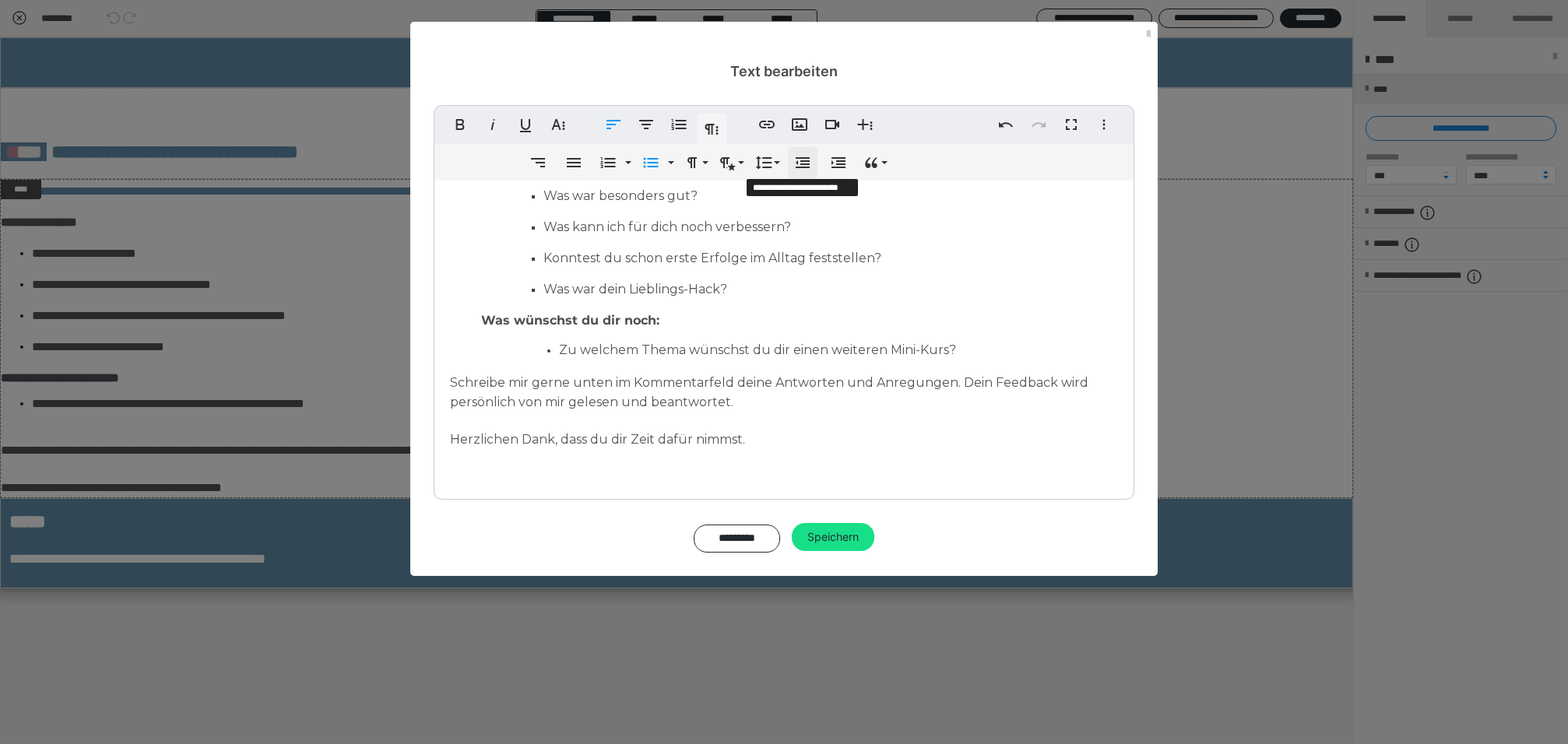 click 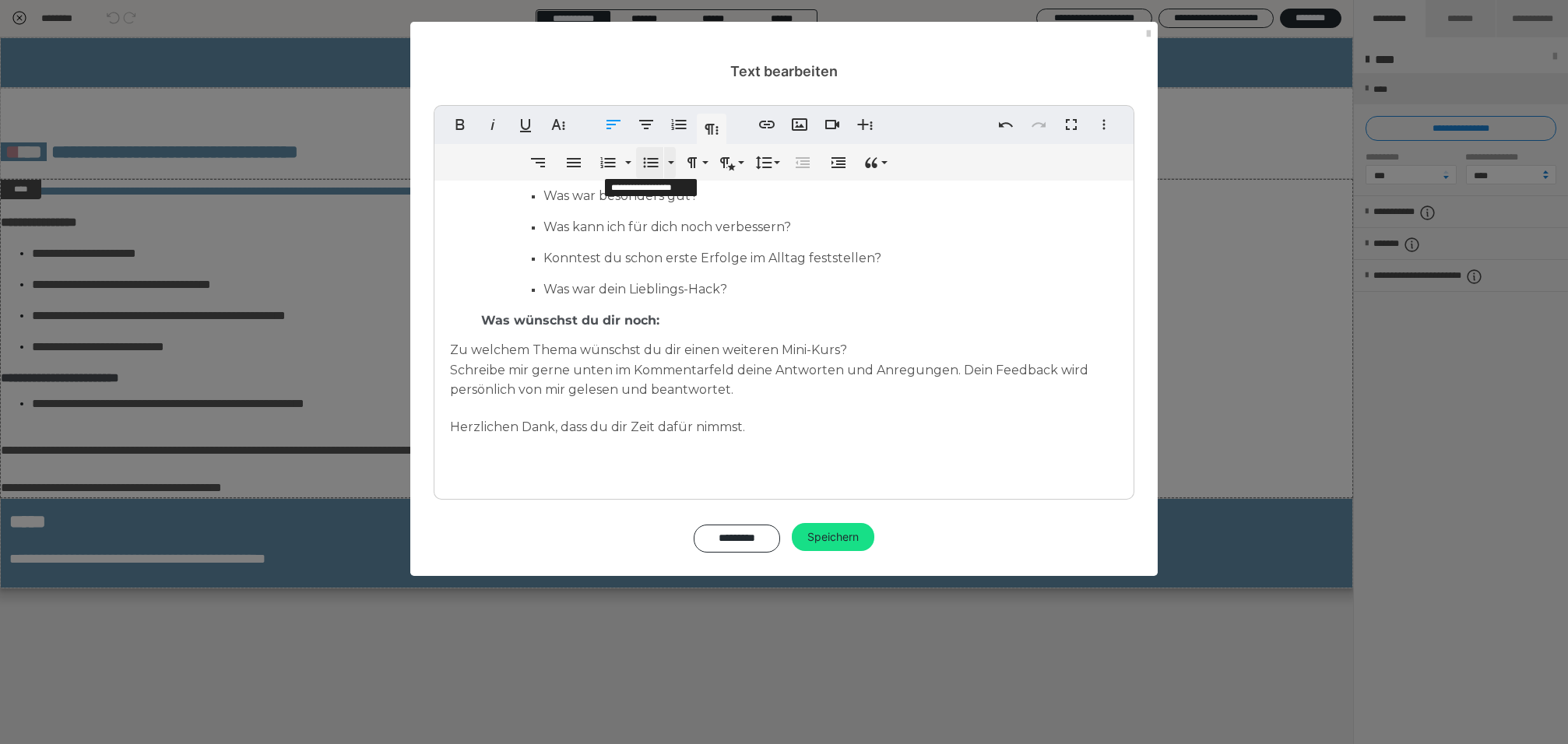 click 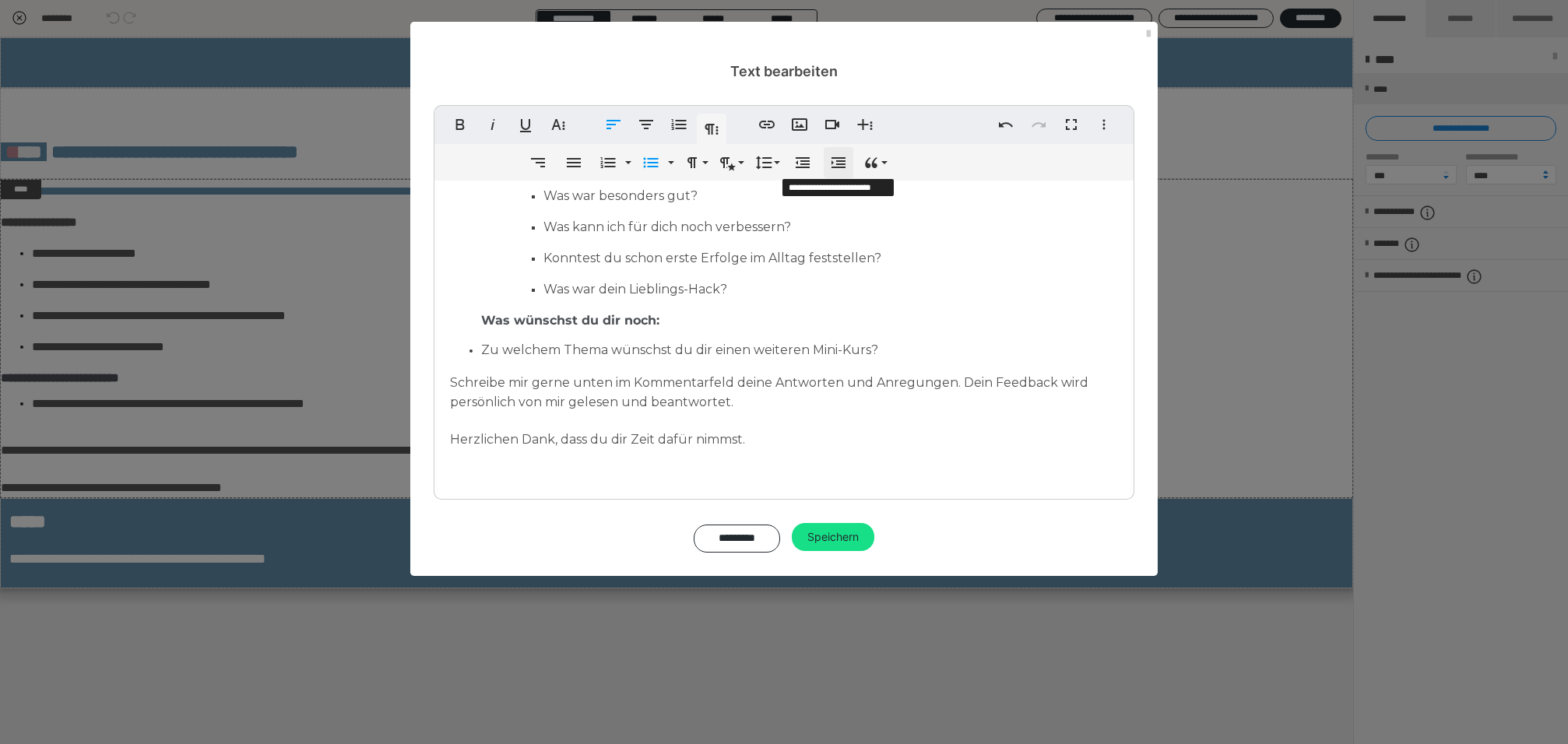 click 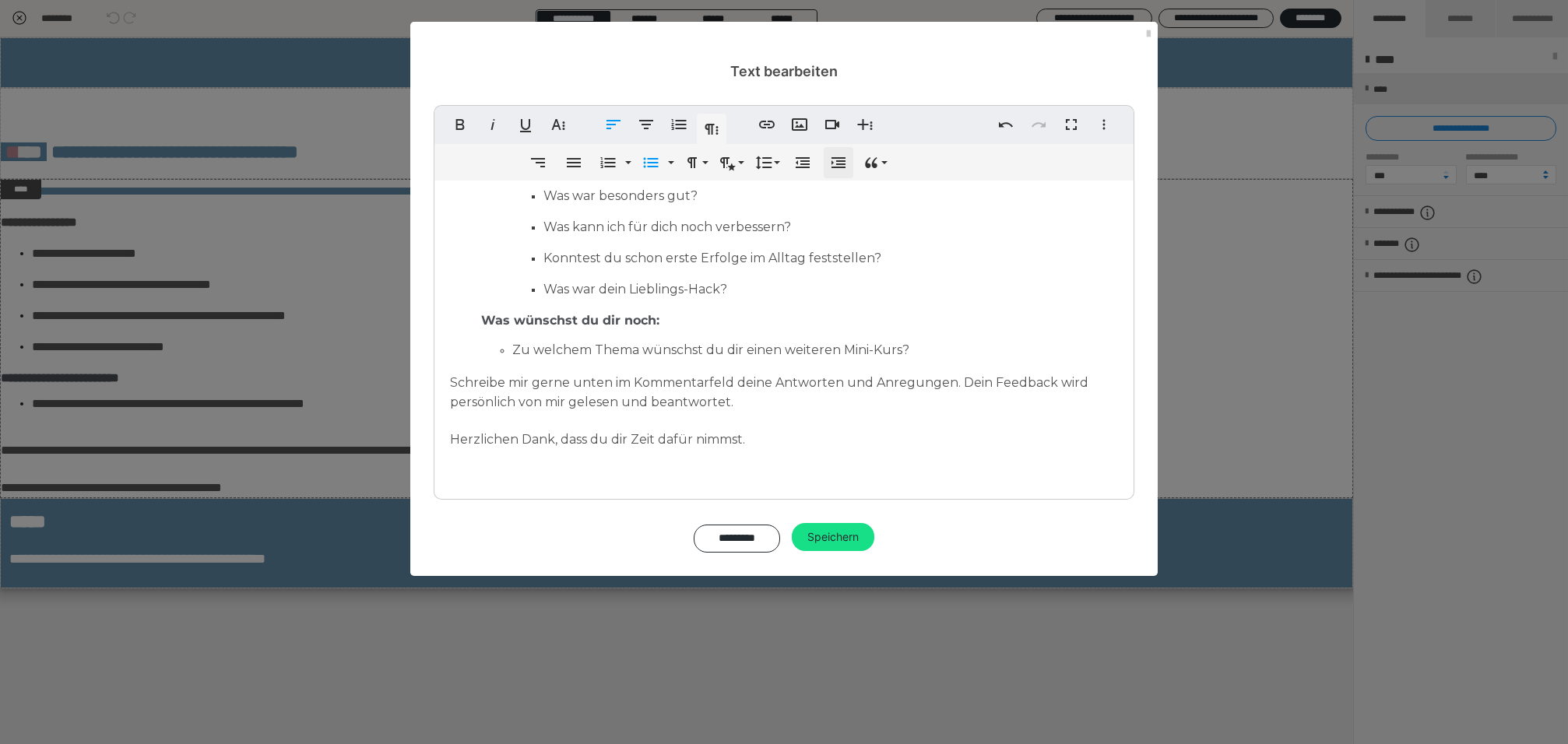 click 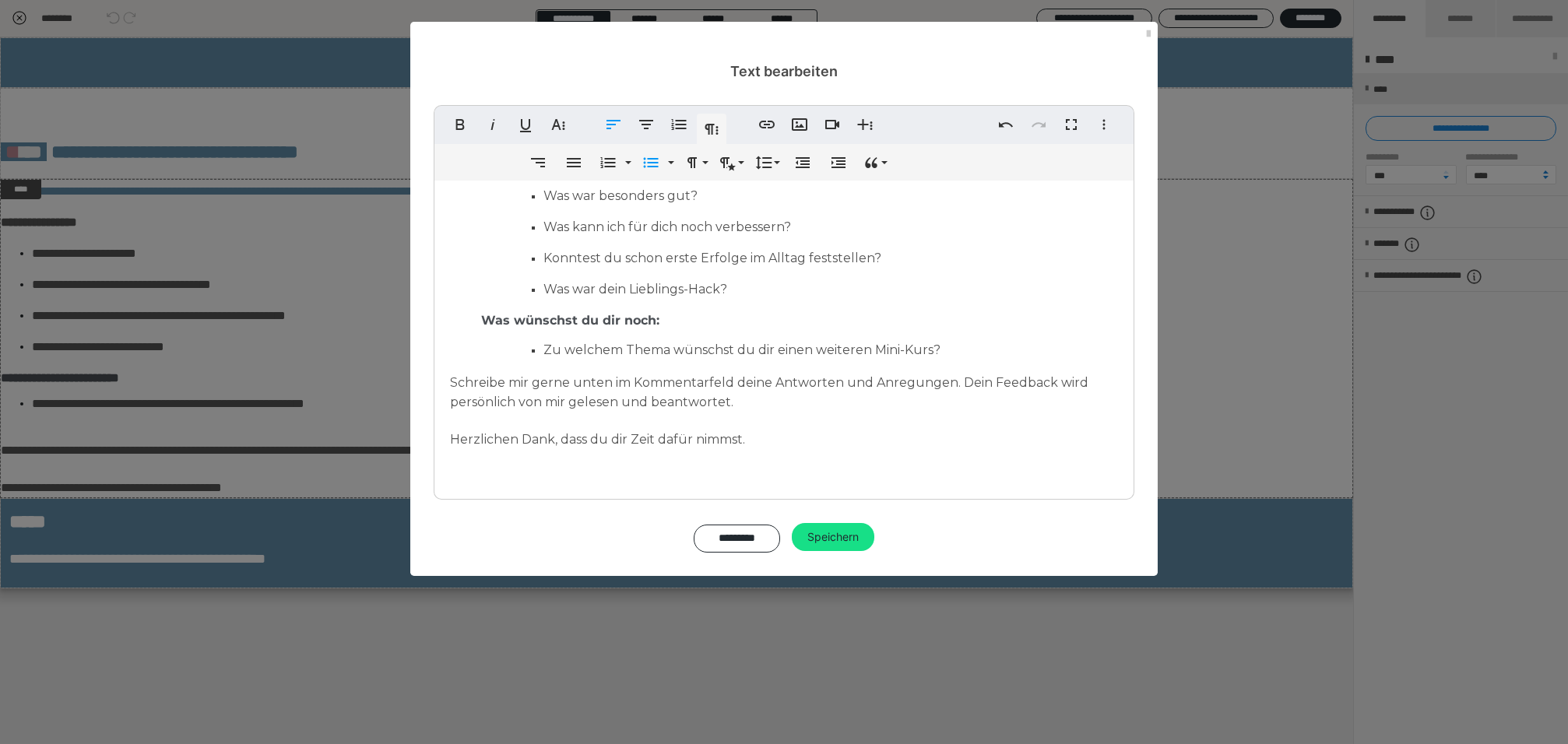 click on "Was war dein Lieblings-Hack?" at bounding box center [831, 287] 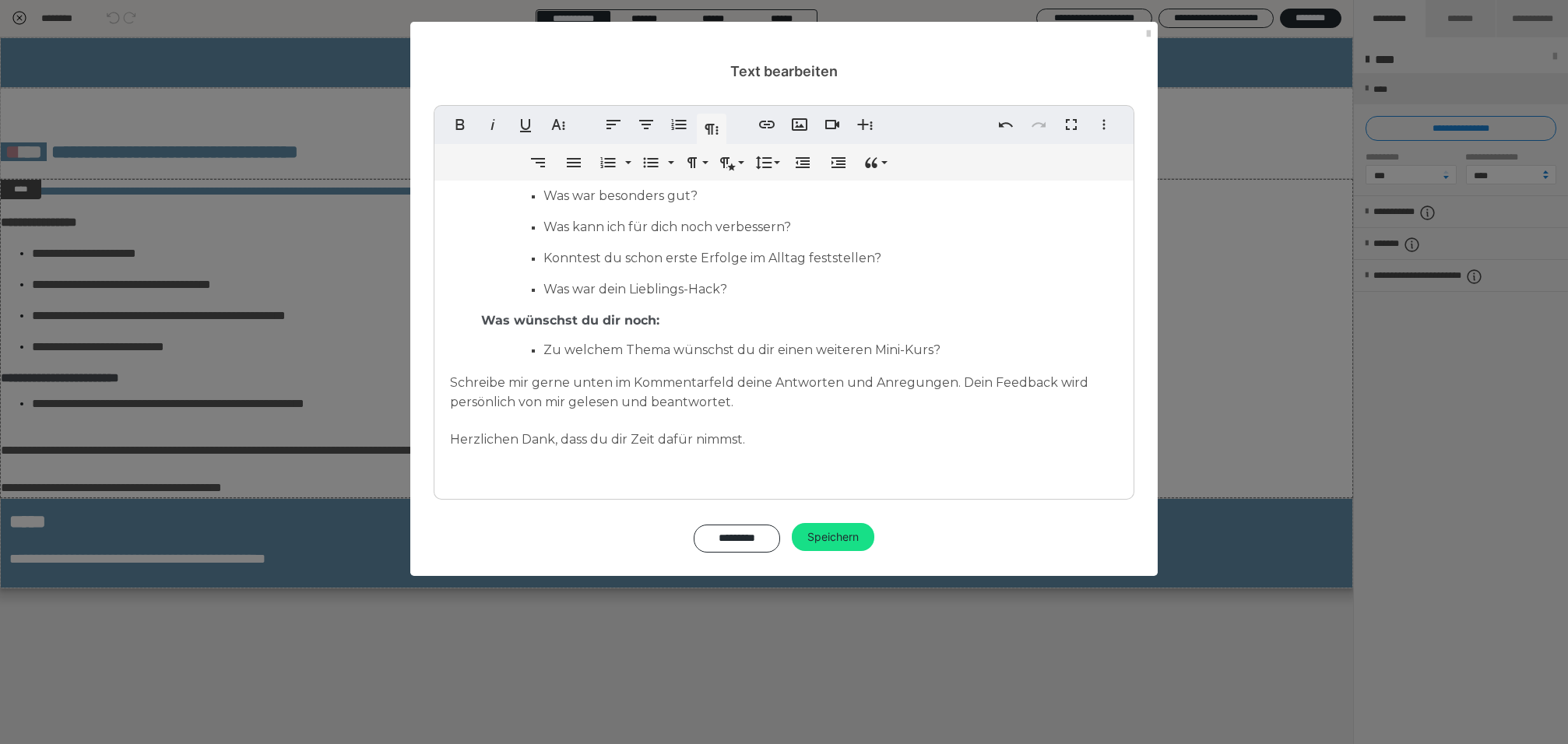 click on "Was wünschst du dir noch:" at bounding box center (570, 320) 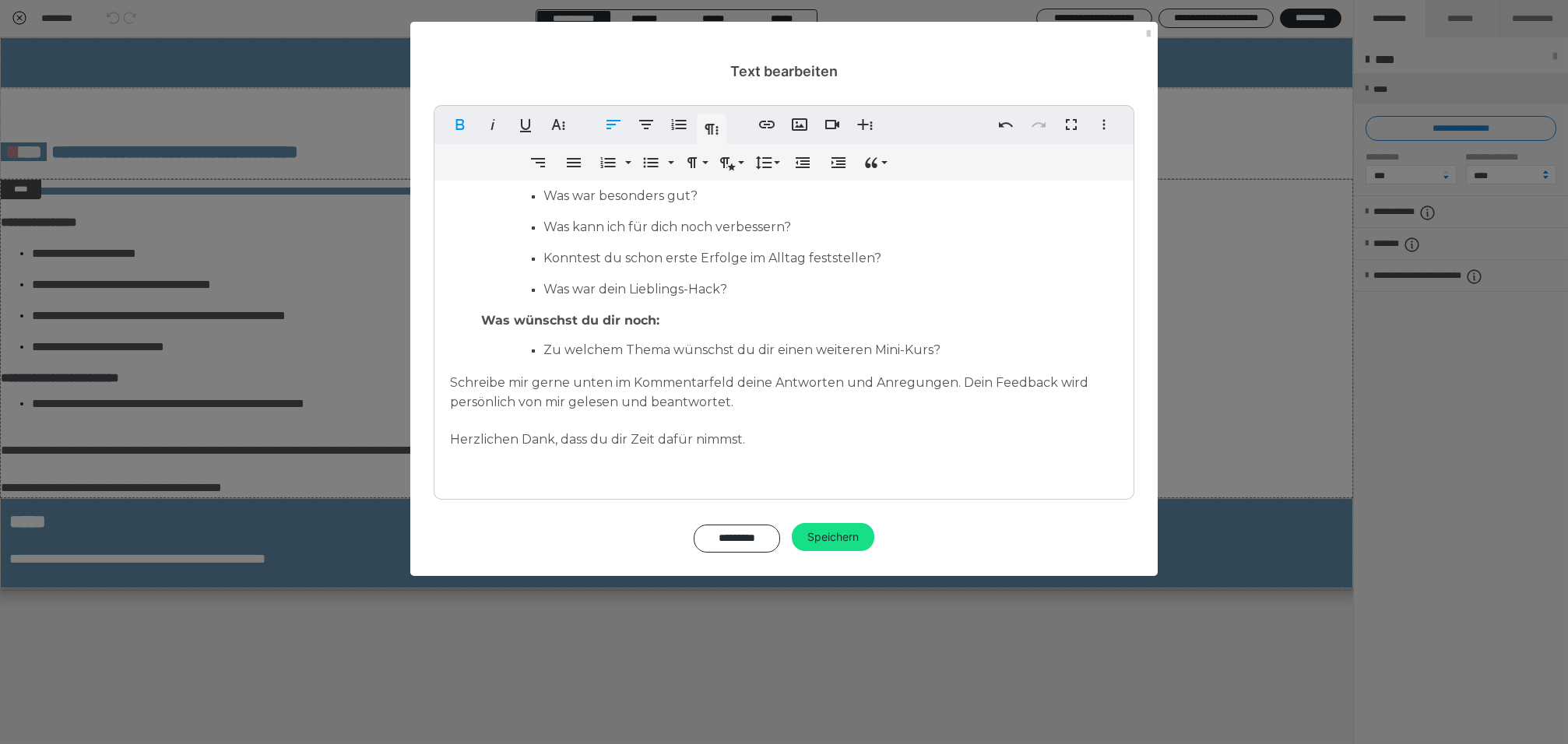 click on "Was wünschst du dir noch:" at bounding box center (570, 320) 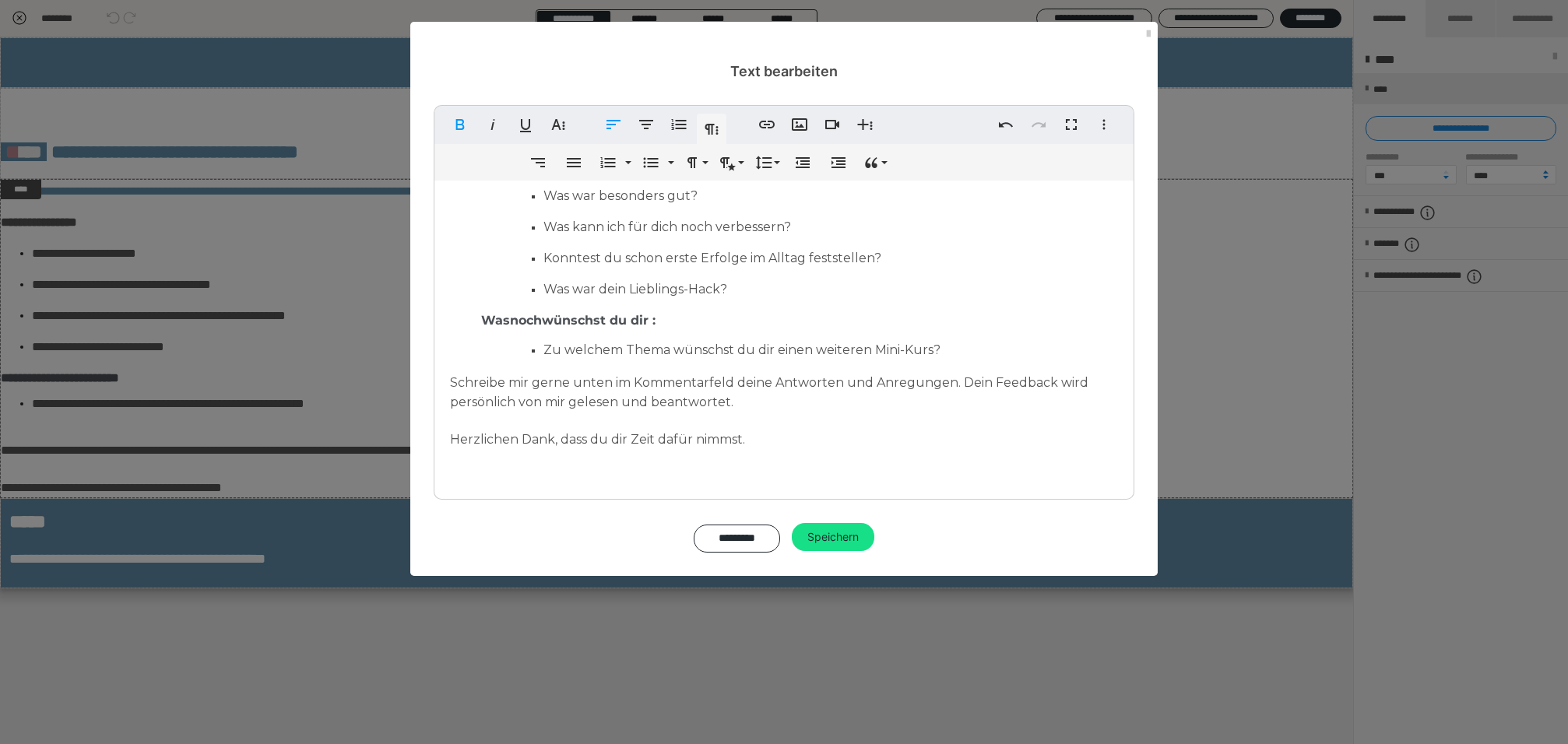 click on "Was noch  wünschst du dir :" at bounding box center [568, 320] 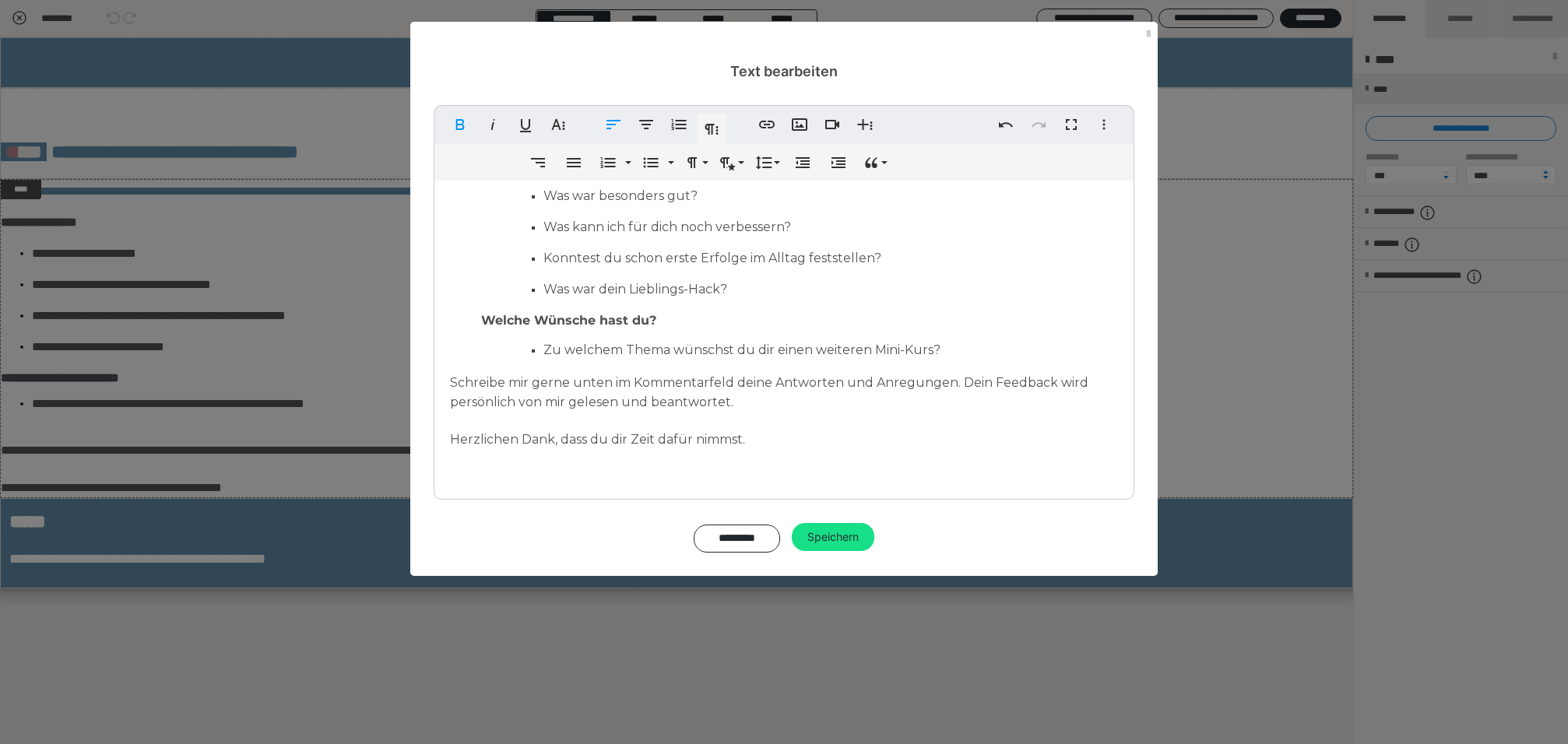 scroll, scrollTop: 137, scrollLeft: 0, axis: vertical 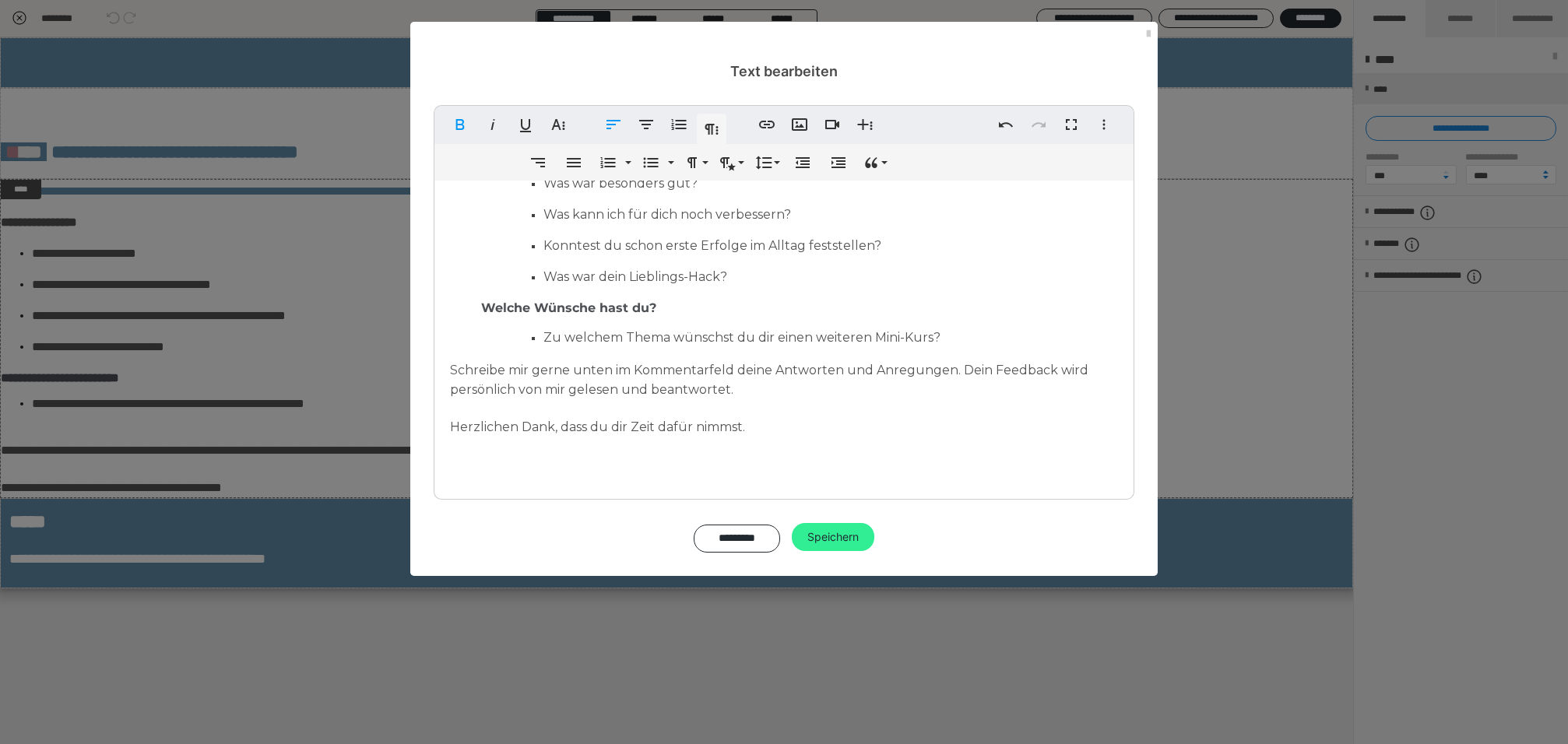 click on "Speichern" at bounding box center [833, 537] 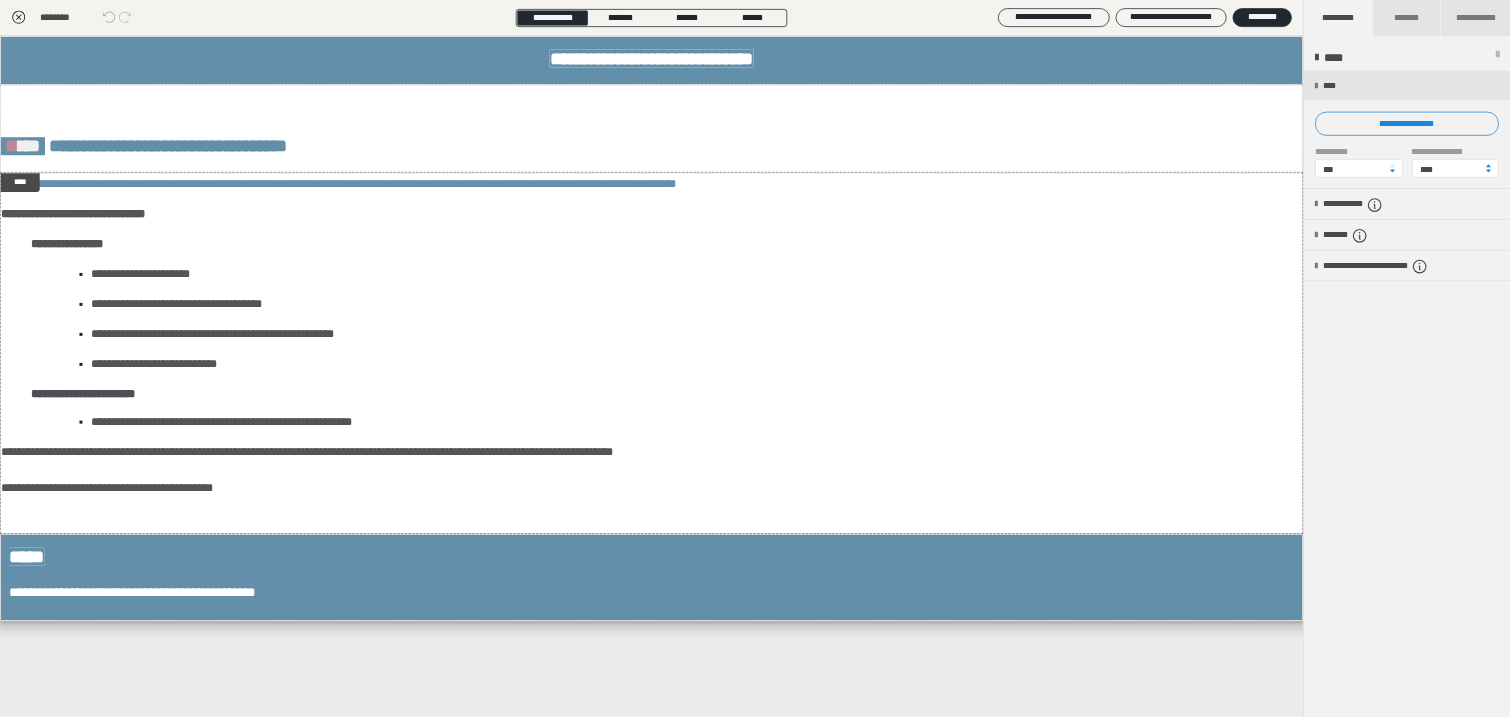 scroll, scrollTop: 199, scrollLeft: 0, axis: vertical 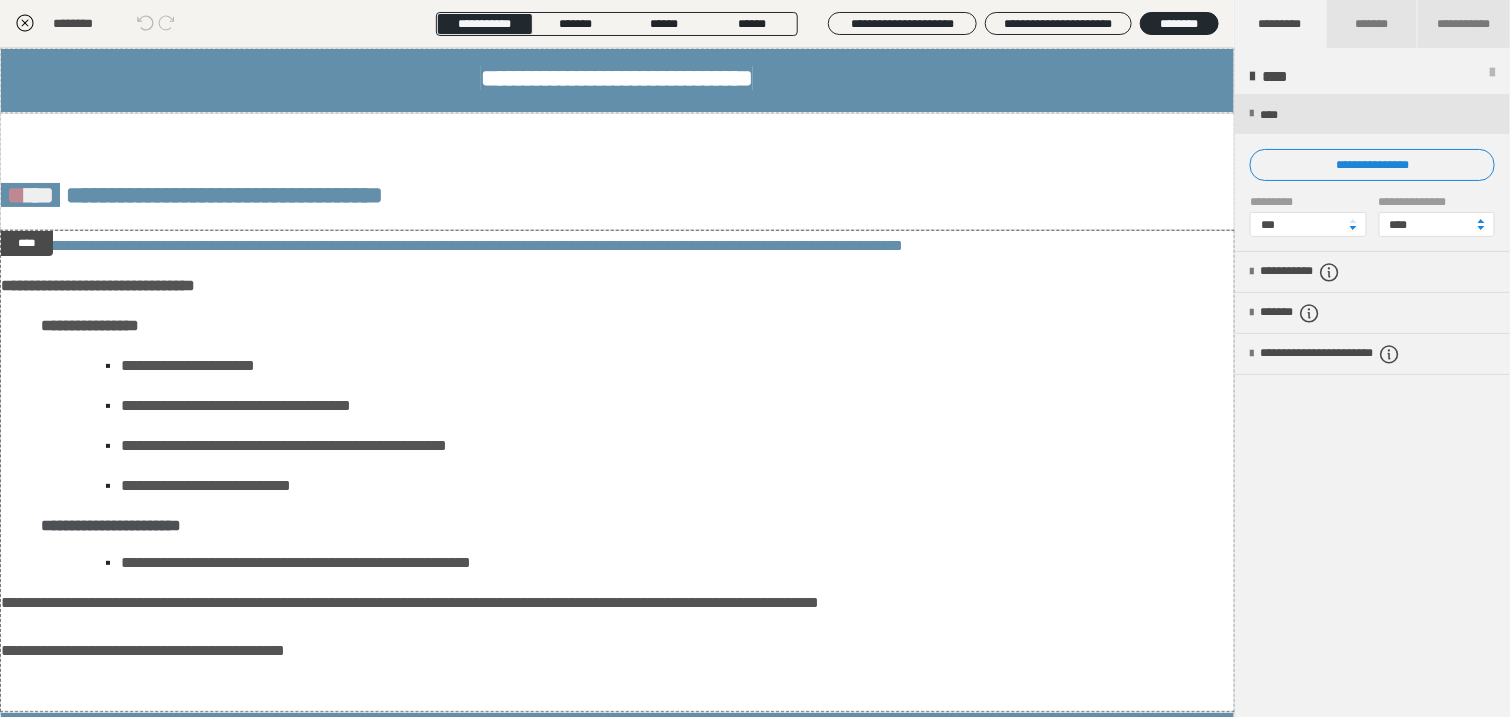 click 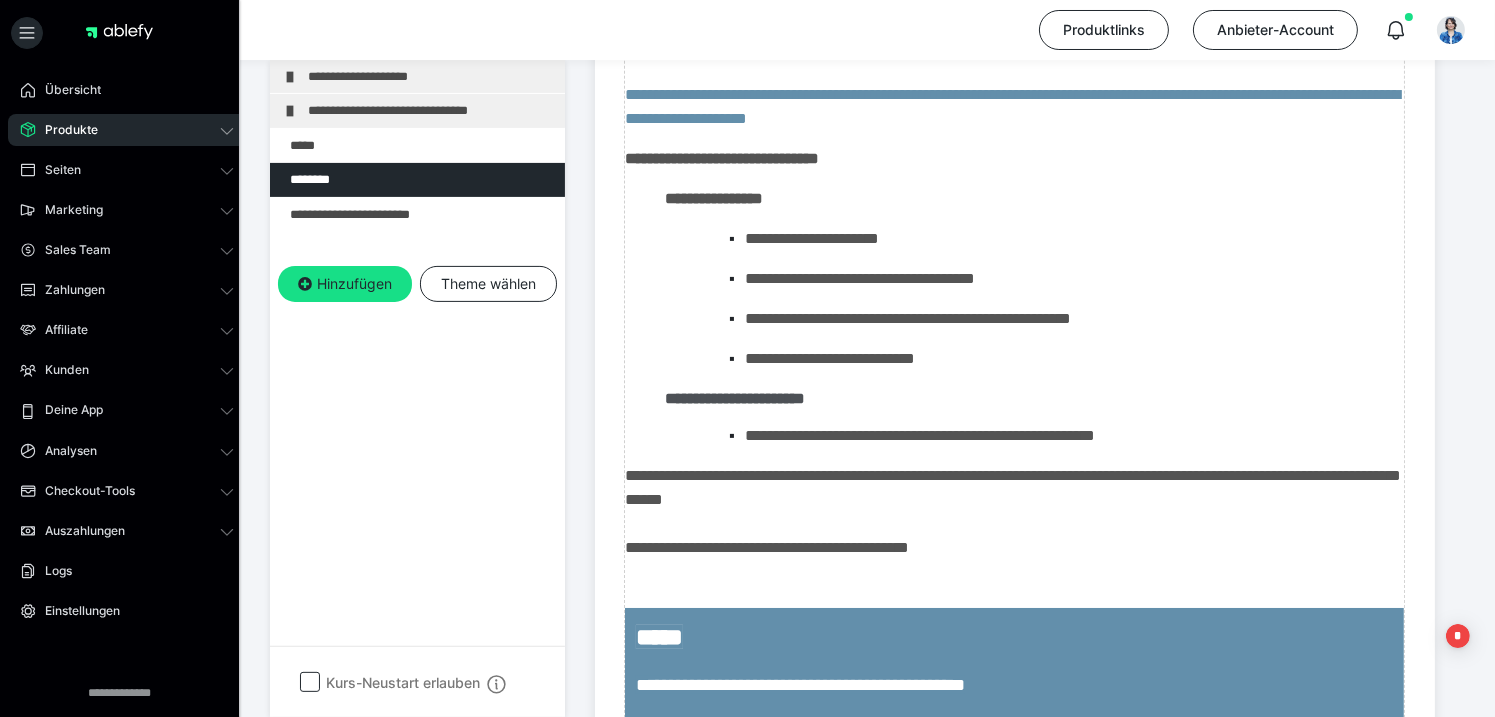scroll, scrollTop: 786, scrollLeft: 0, axis: vertical 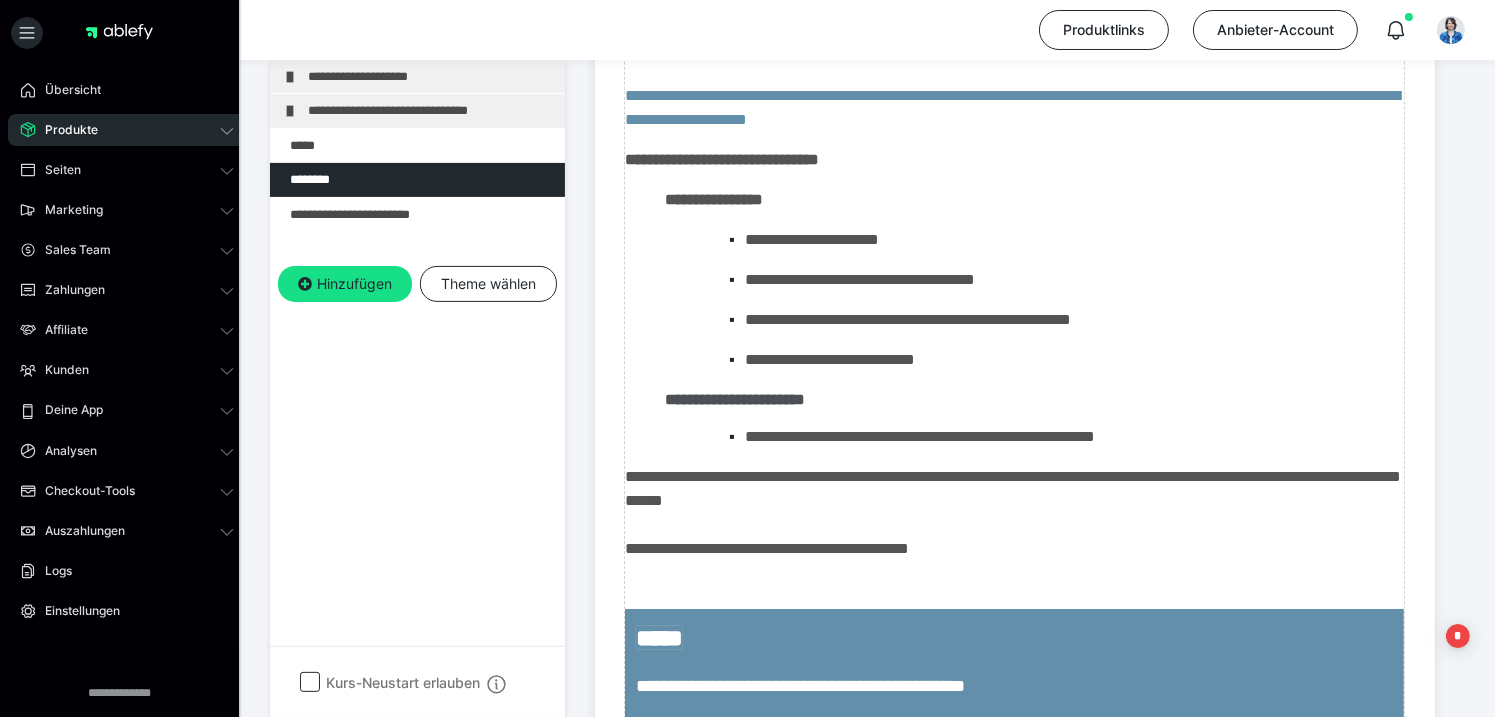 drag, startPoint x: 97, startPoint y: 125, endPoint x: 130, endPoint y: 133, distance: 33.955853 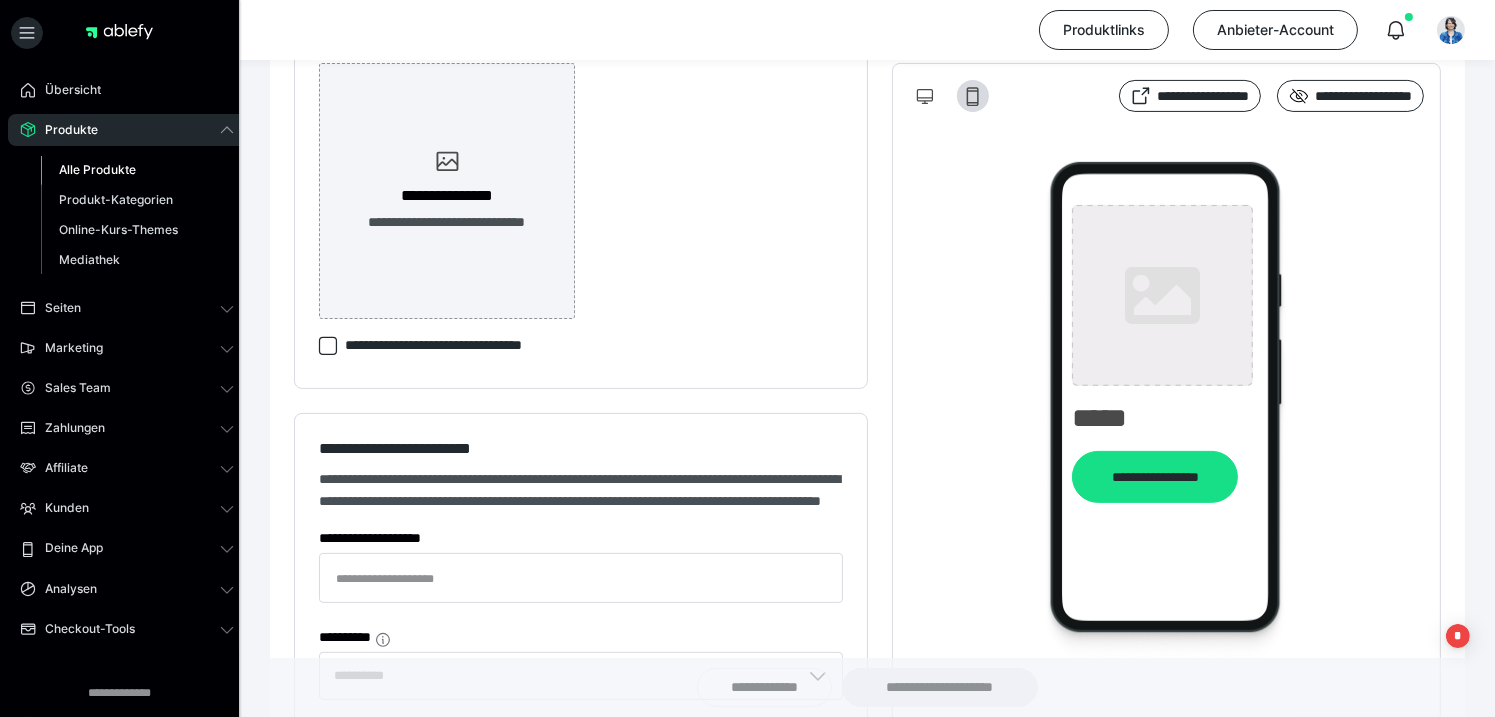 type on "**********" 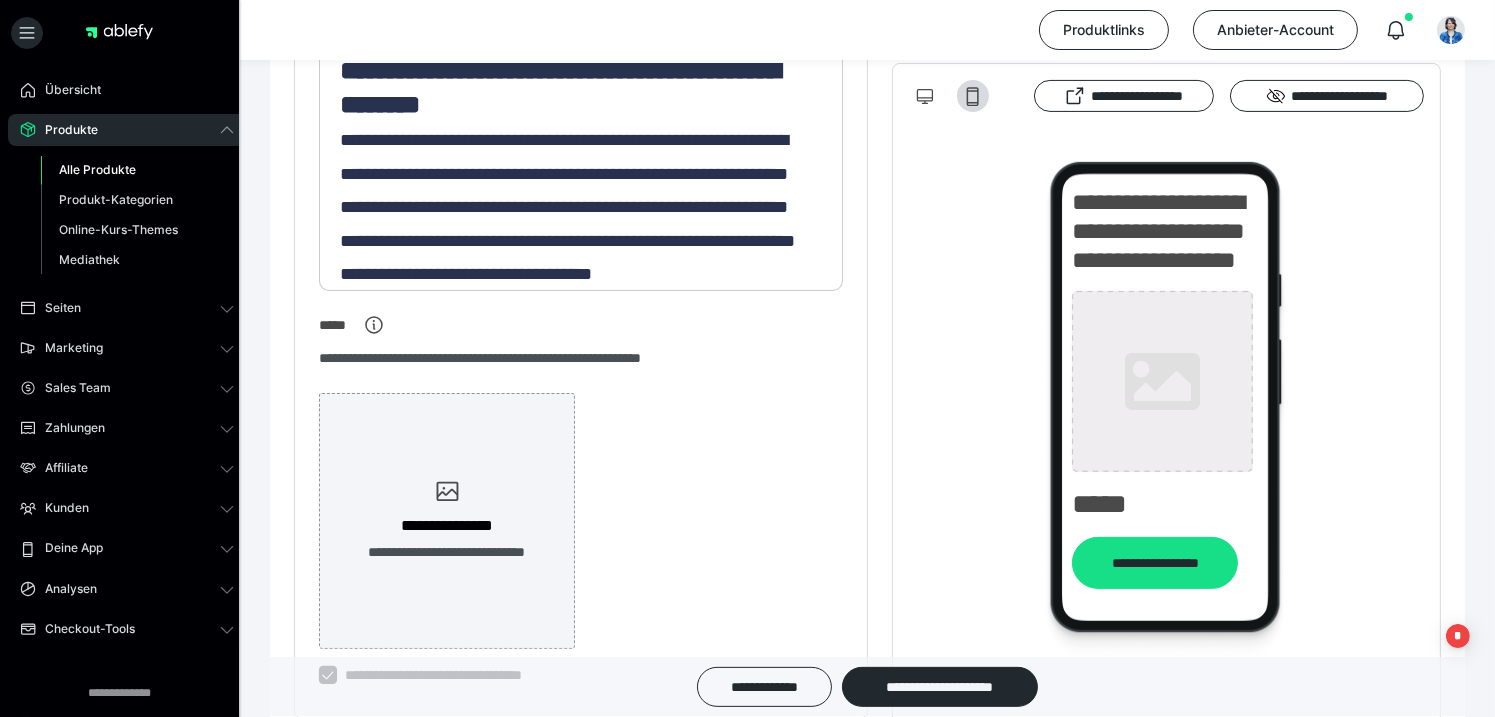 type on "**********" 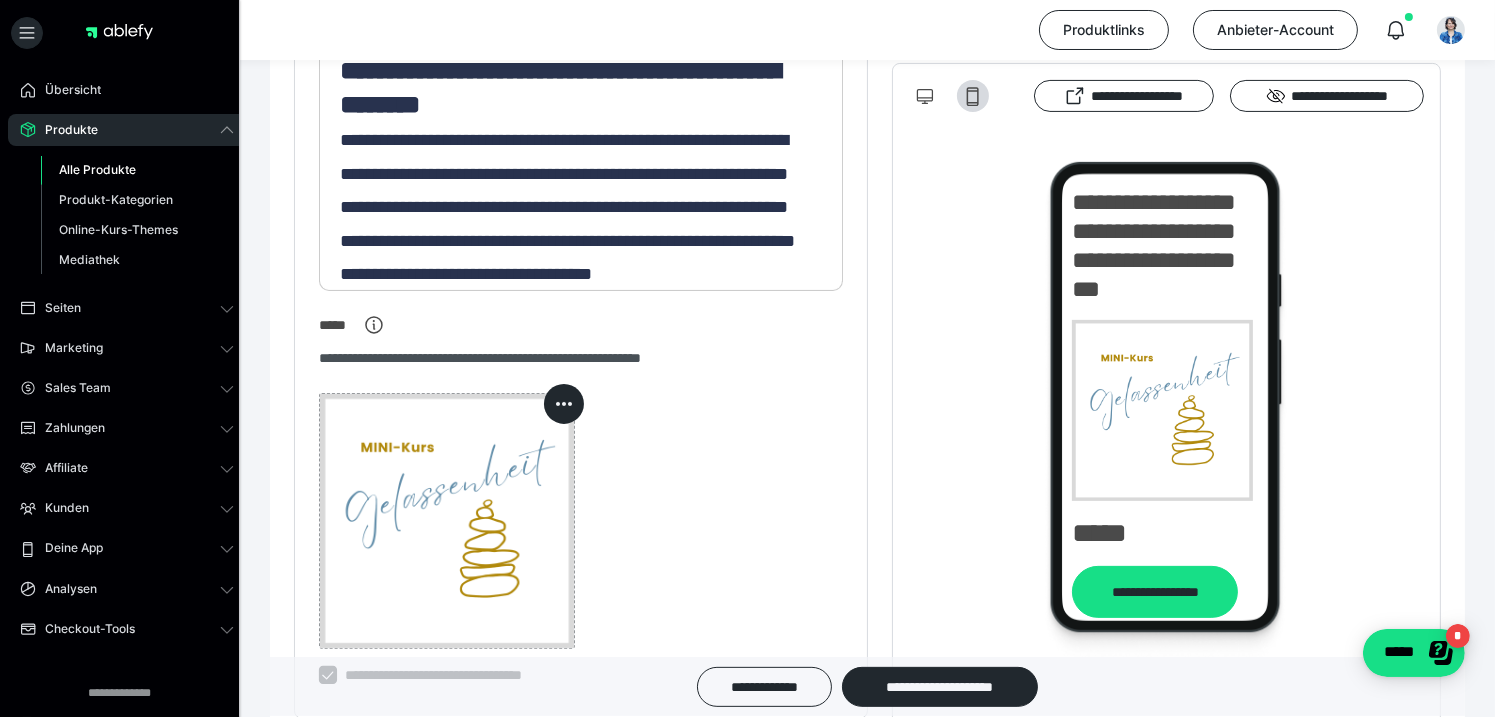 click on "Alle Produkte" at bounding box center [97, 169] 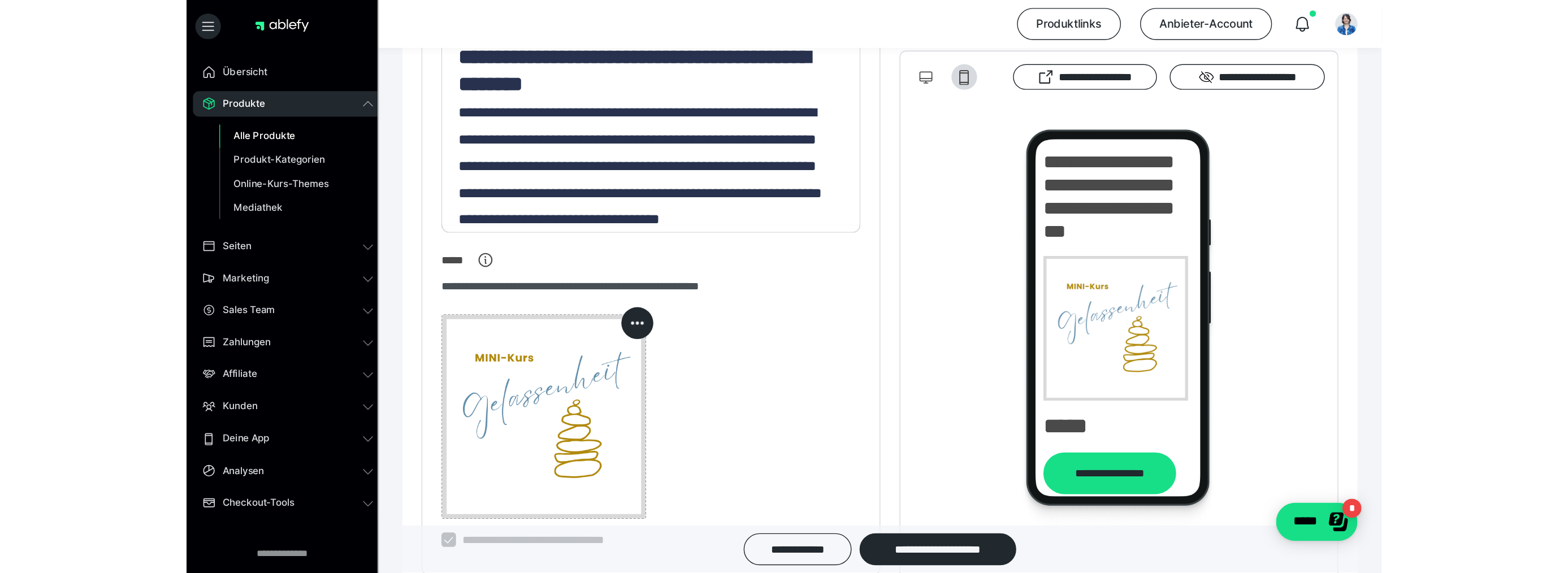 scroll, scrollTop: 0, scrollLeft: 0, axis: both 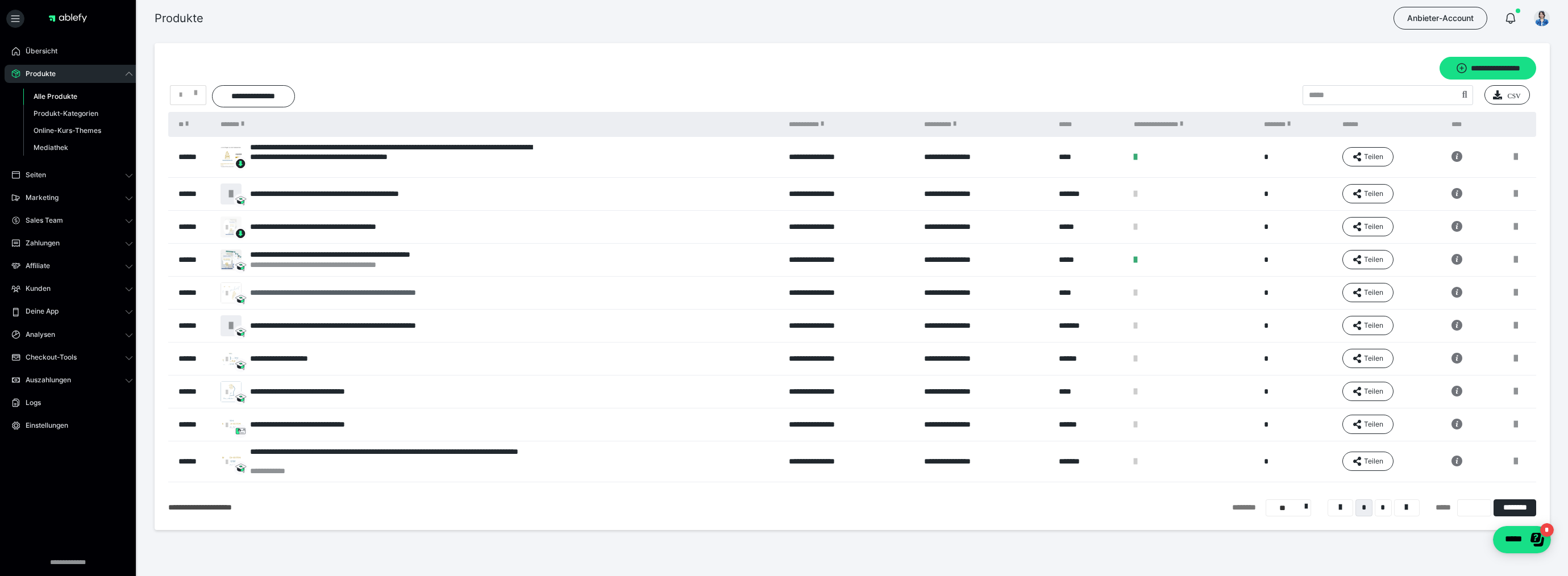 click on "**********" at bounding box center [358, 293] 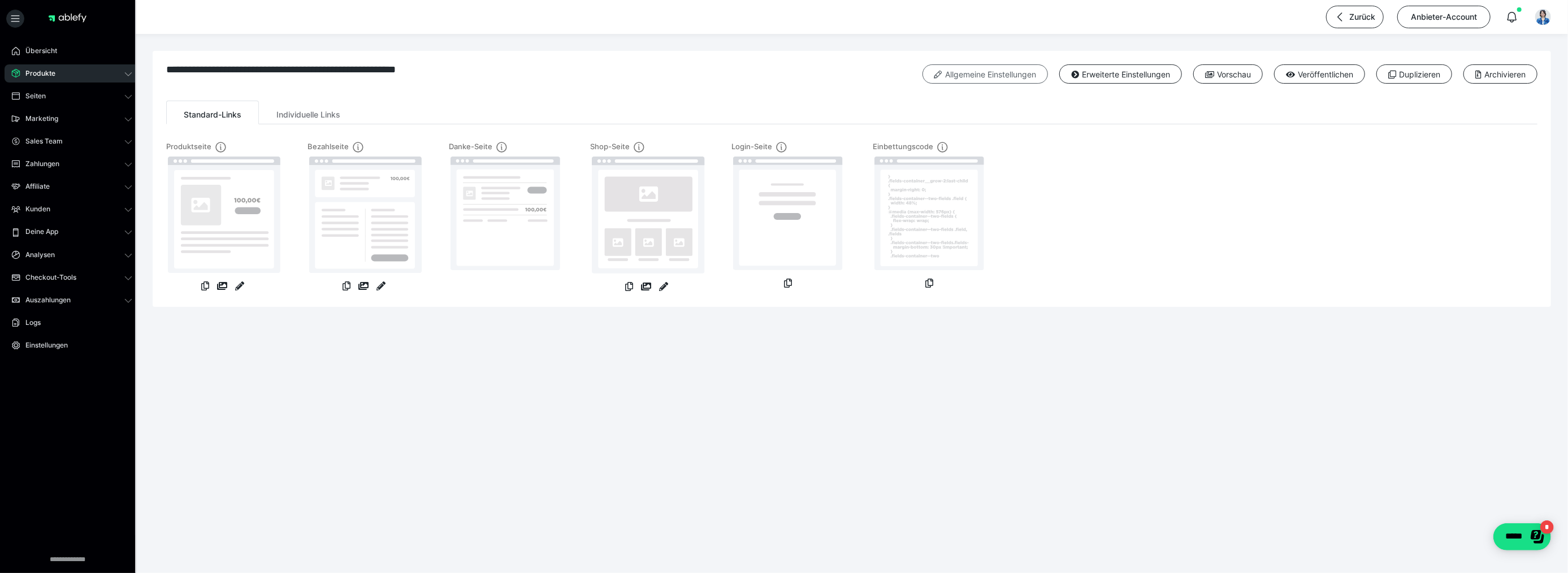 click on "Allgemeine Einstellungen" at bounding box center (985, 74) 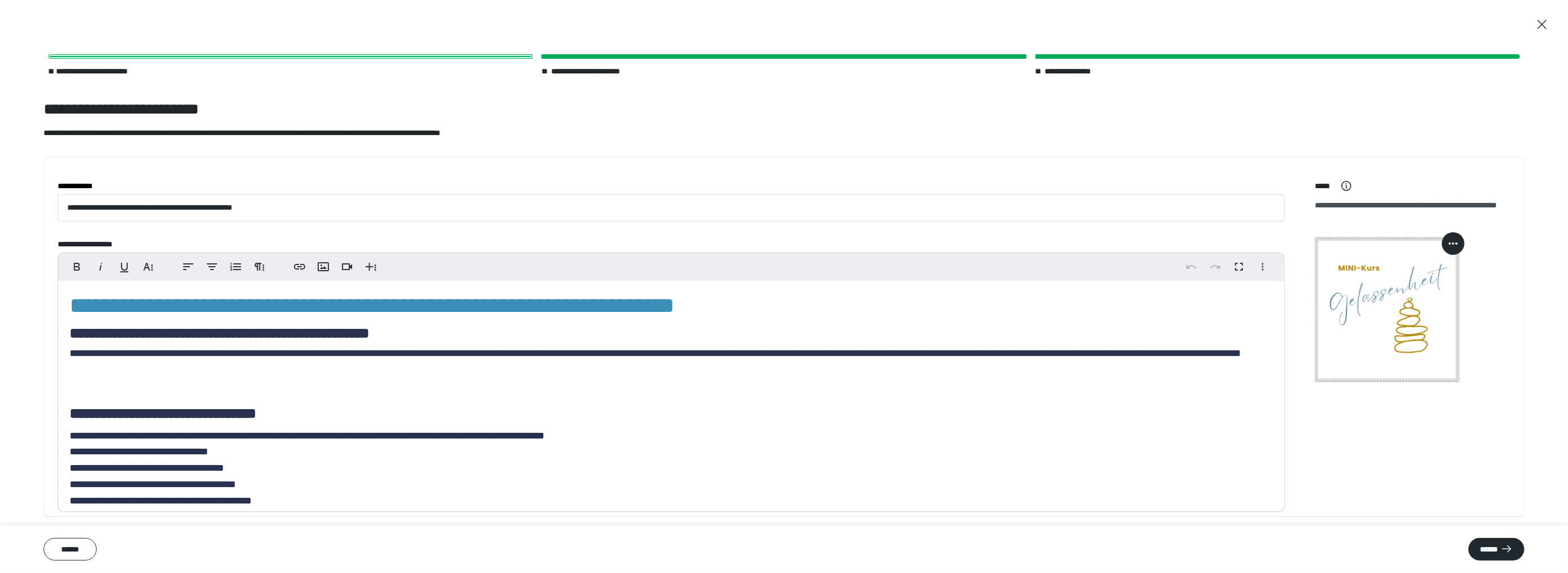 scroll, scrollTop: 17, scrollLeft: 0, axis: vertical 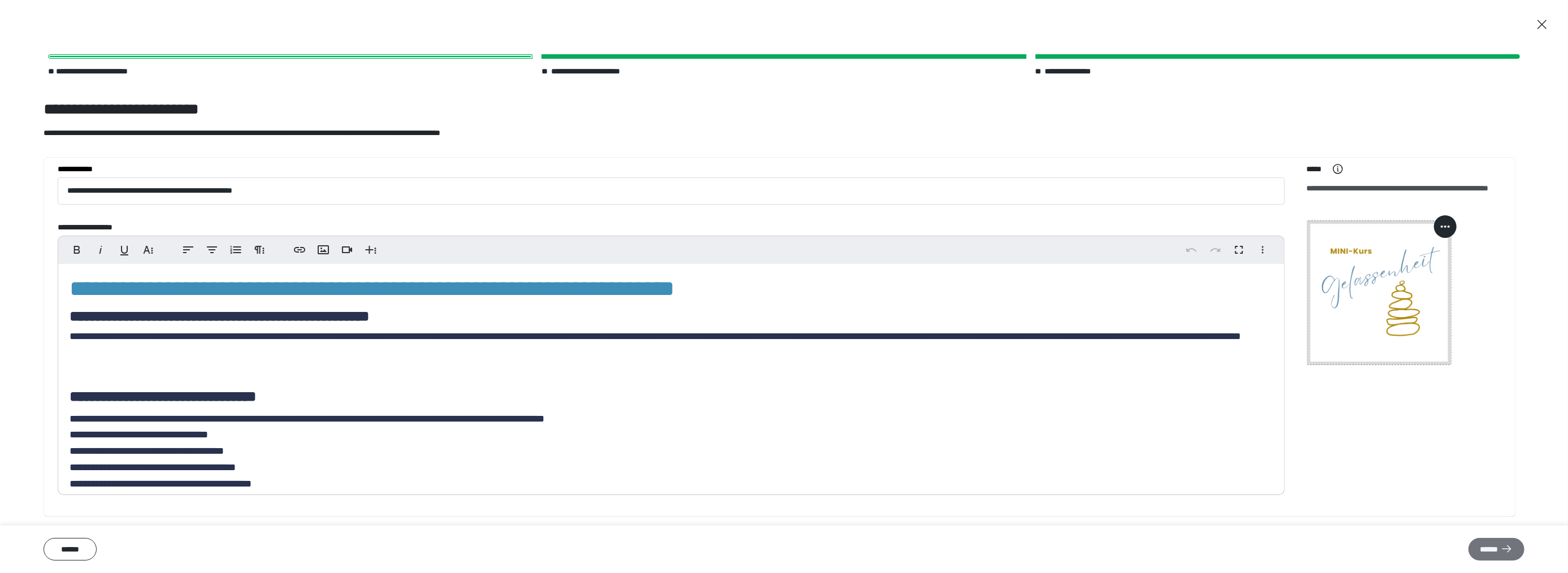 click on "******" at bounding box center [1496, 549] 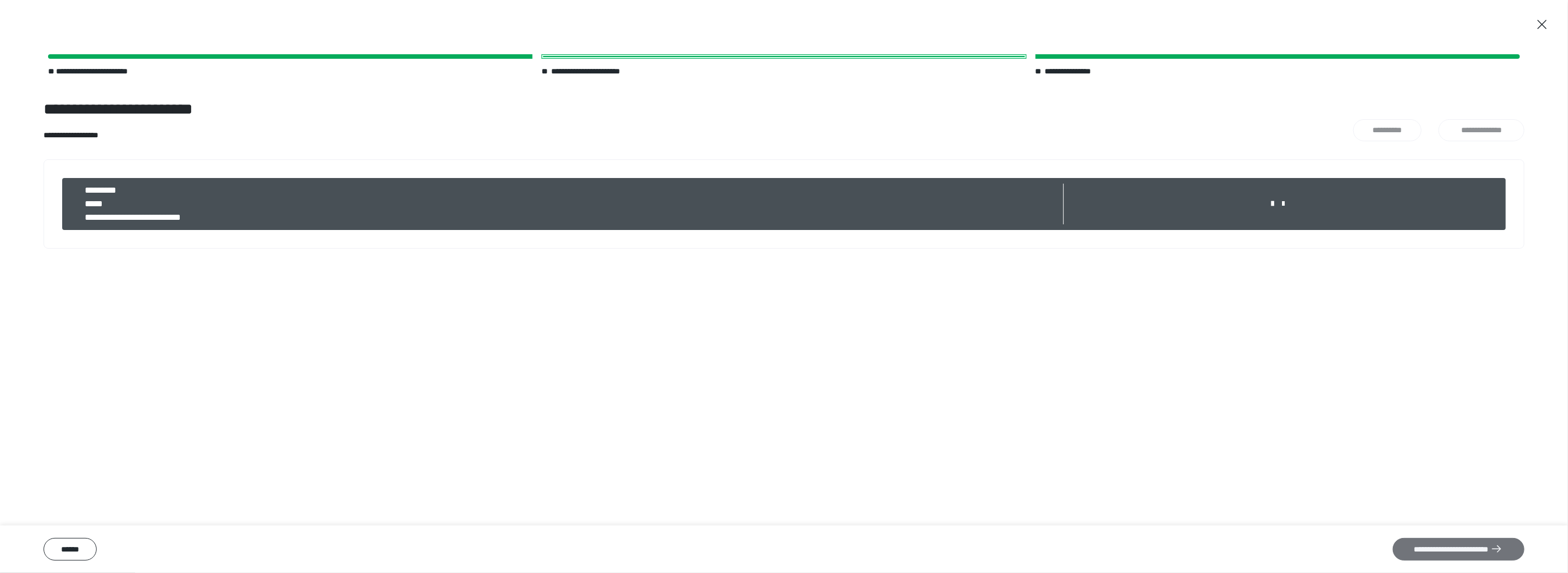 click on "**********" at bounding box center [1458, 549] 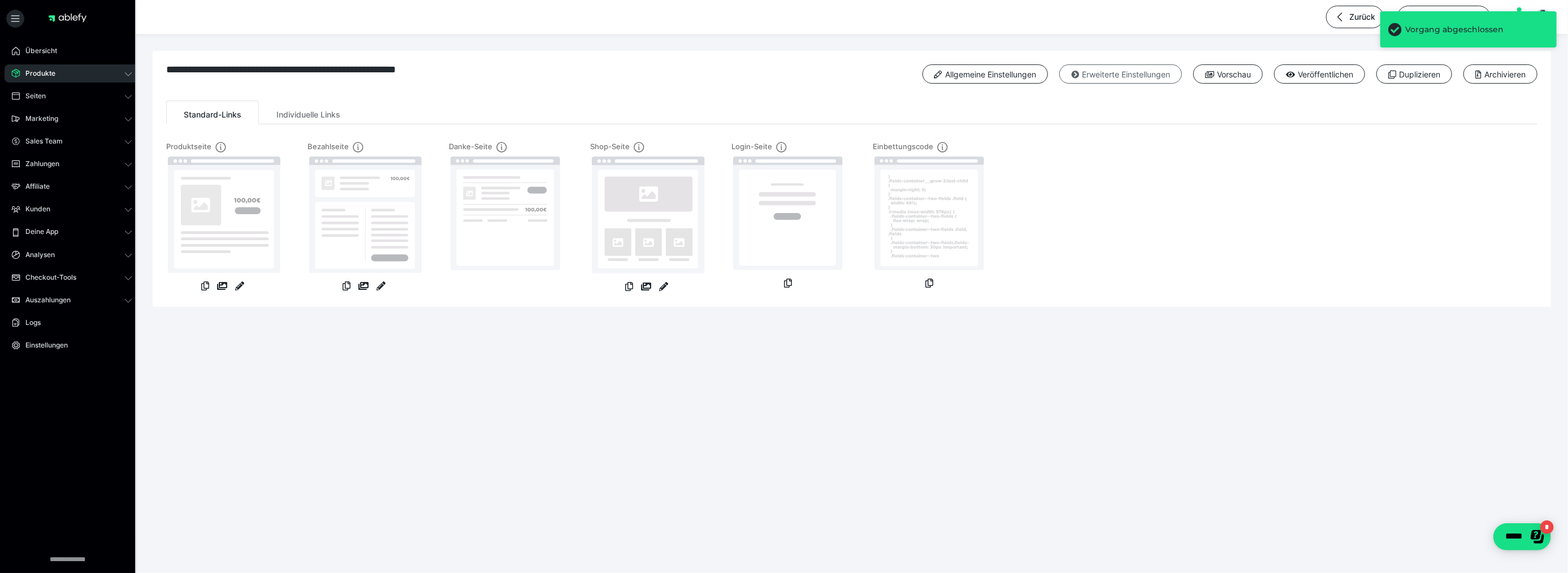 click on "Erweiterte Einstellungen" at bounding box center (1120, 74) 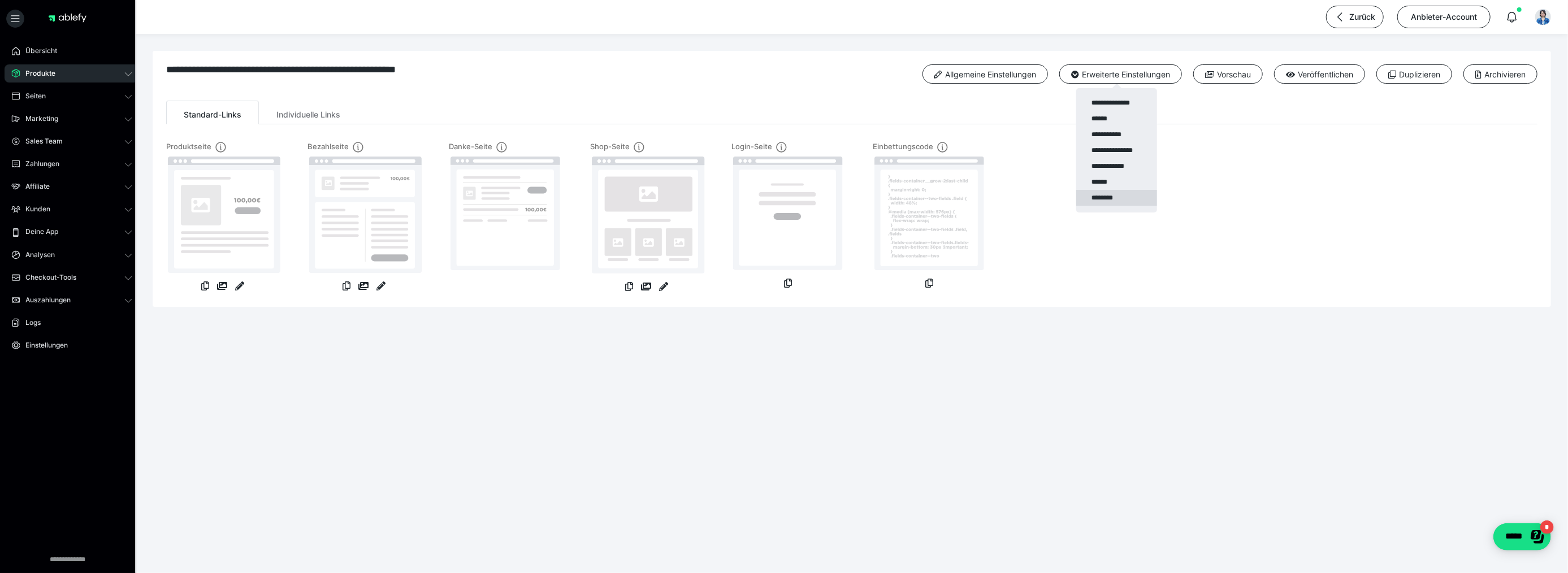 click on "********" at bounding box center (1116, 198) 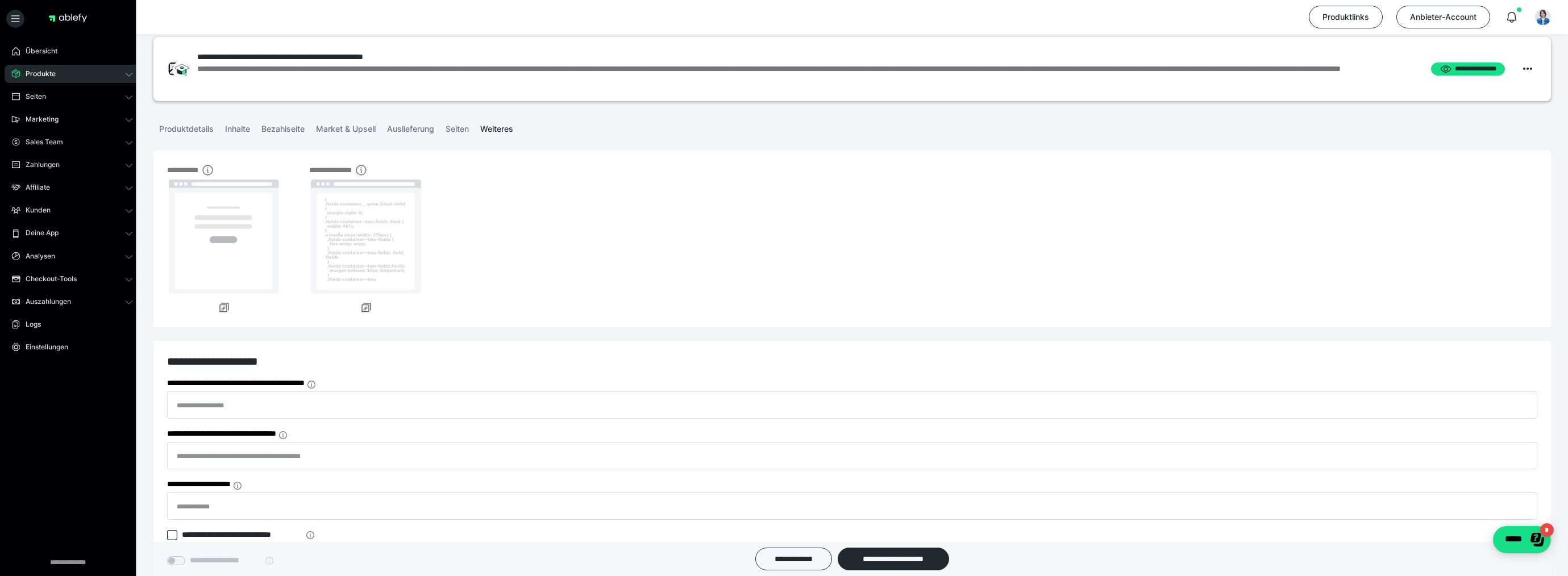 scroll, scrollTop: 0, scrollLeft: 0, axis: both 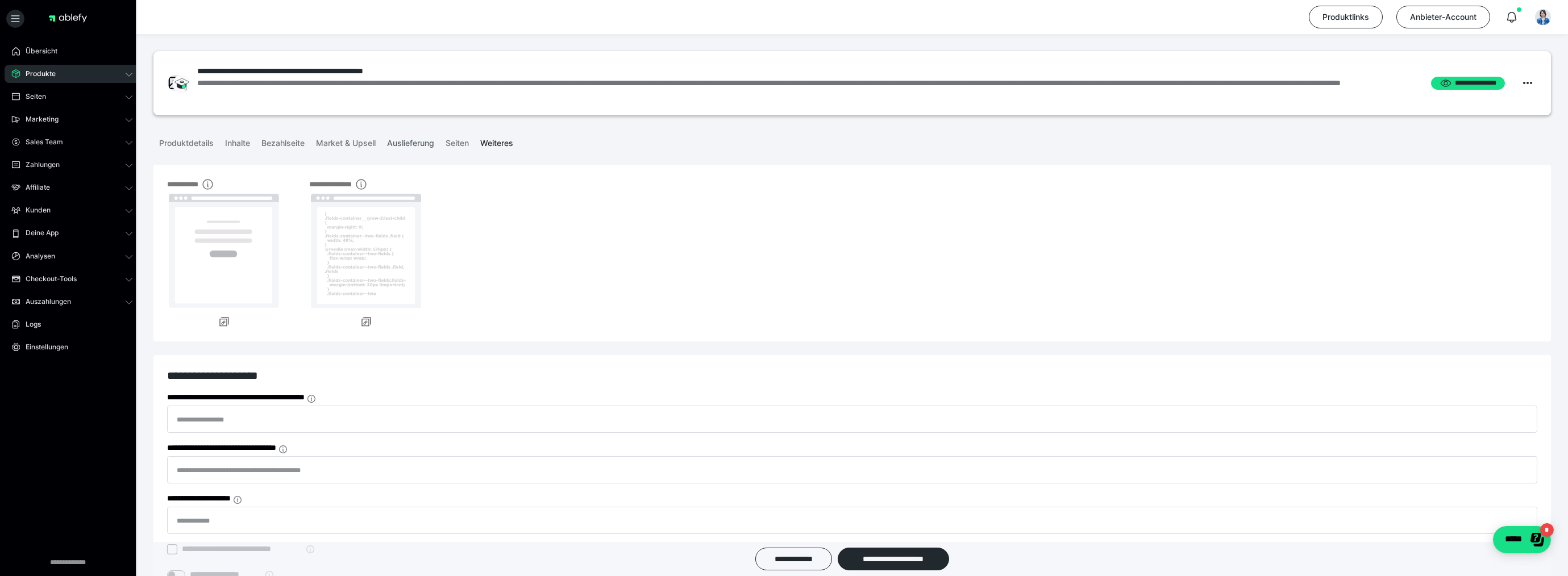 click on "Auslieferung" at bounding box center (410, 141) 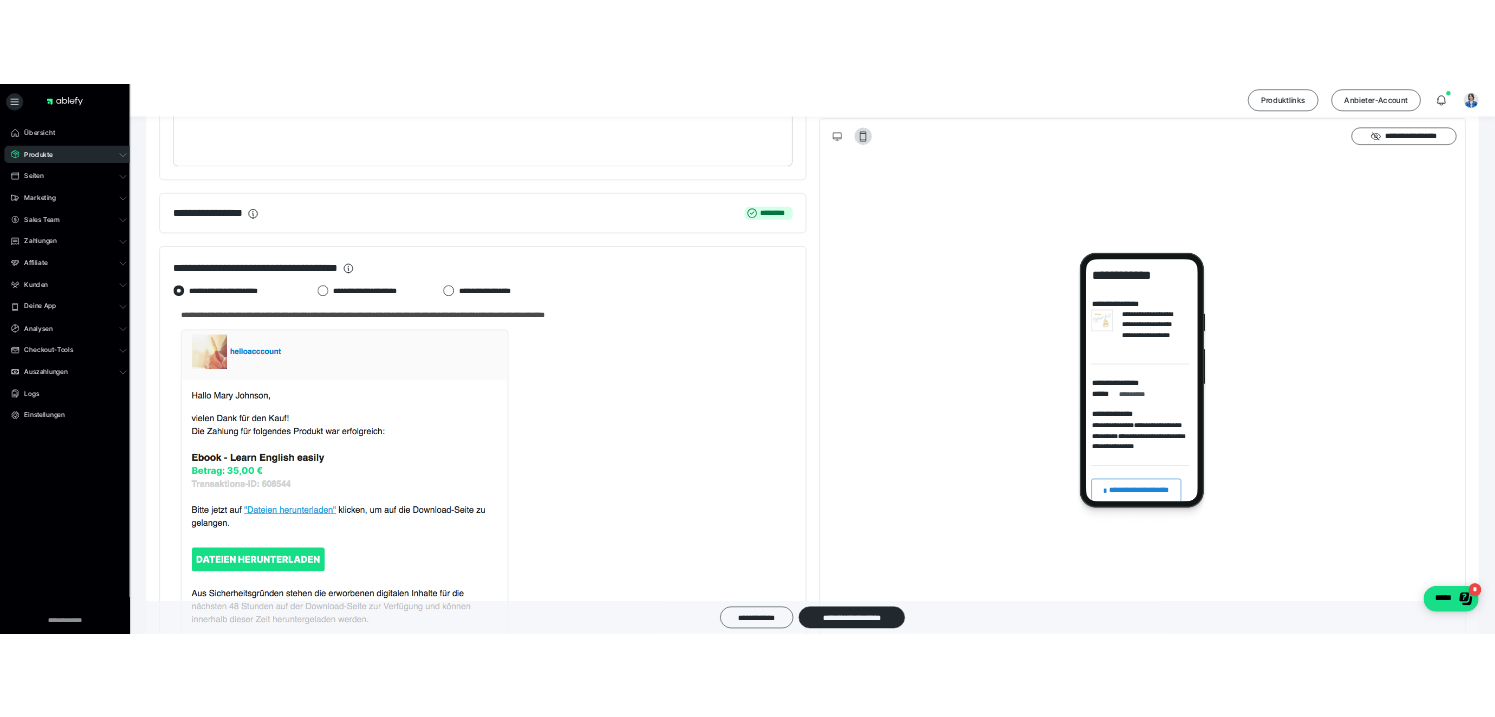 scroll, scrollTop: 596, scrollLeft: 0, axis: vertical 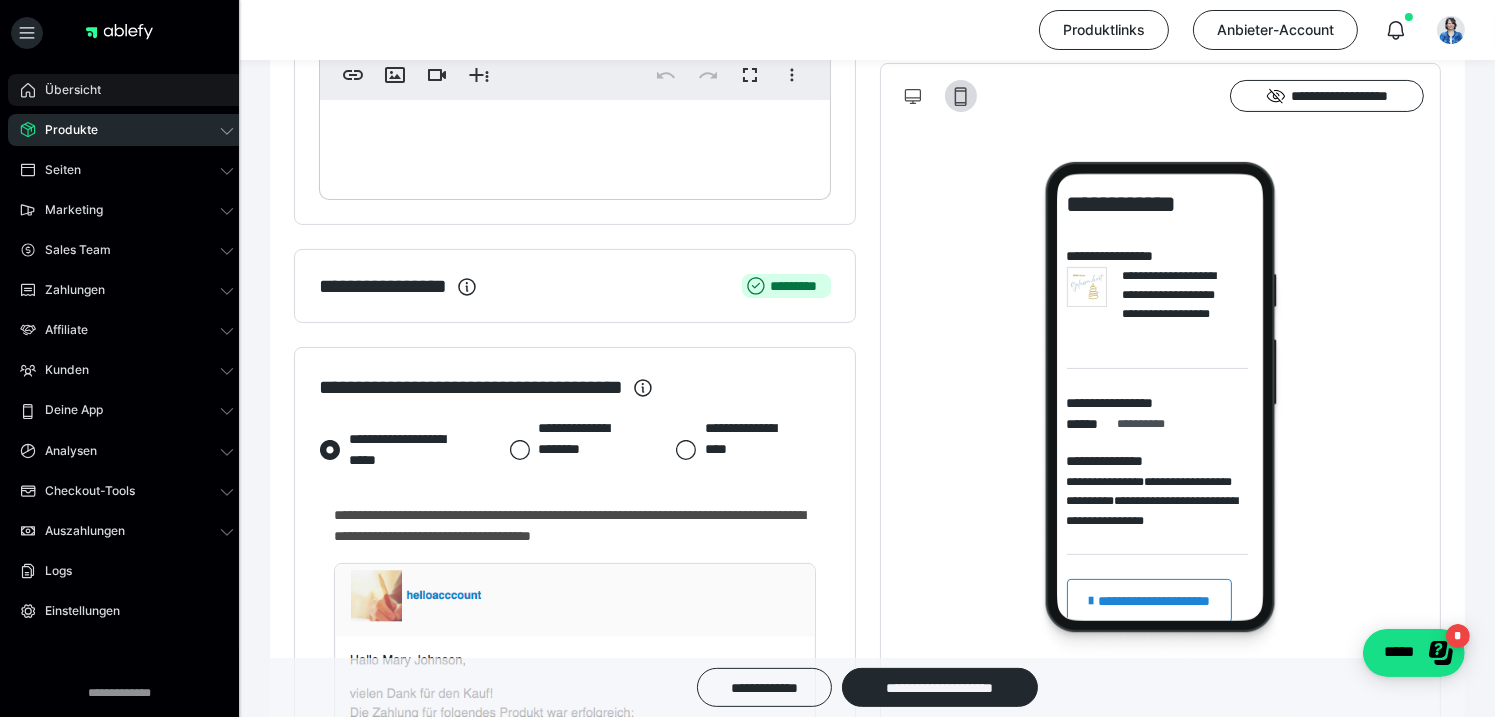 click on "Übersicht" at bounding box center (66, 90) 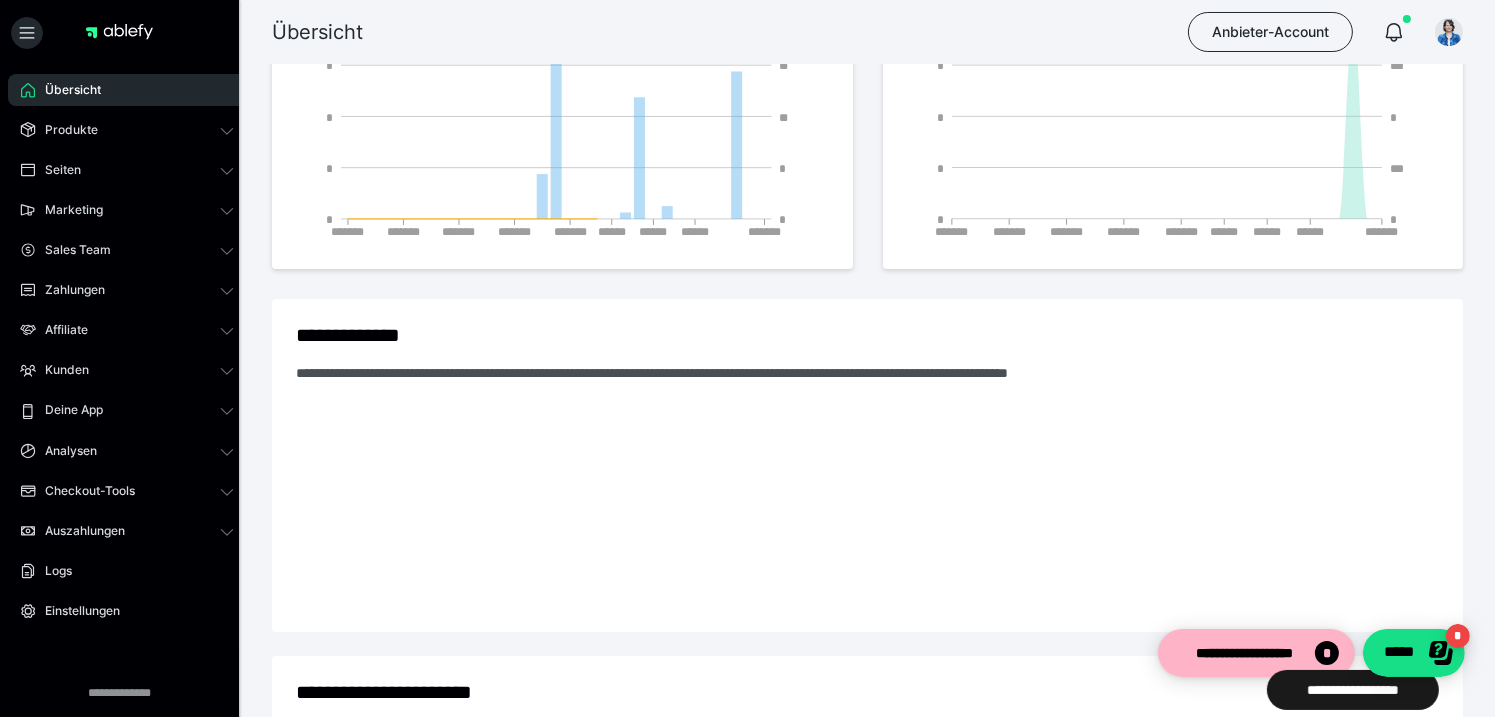 scroll, scrollTop: 0, scrollLeft: 0, axis: both 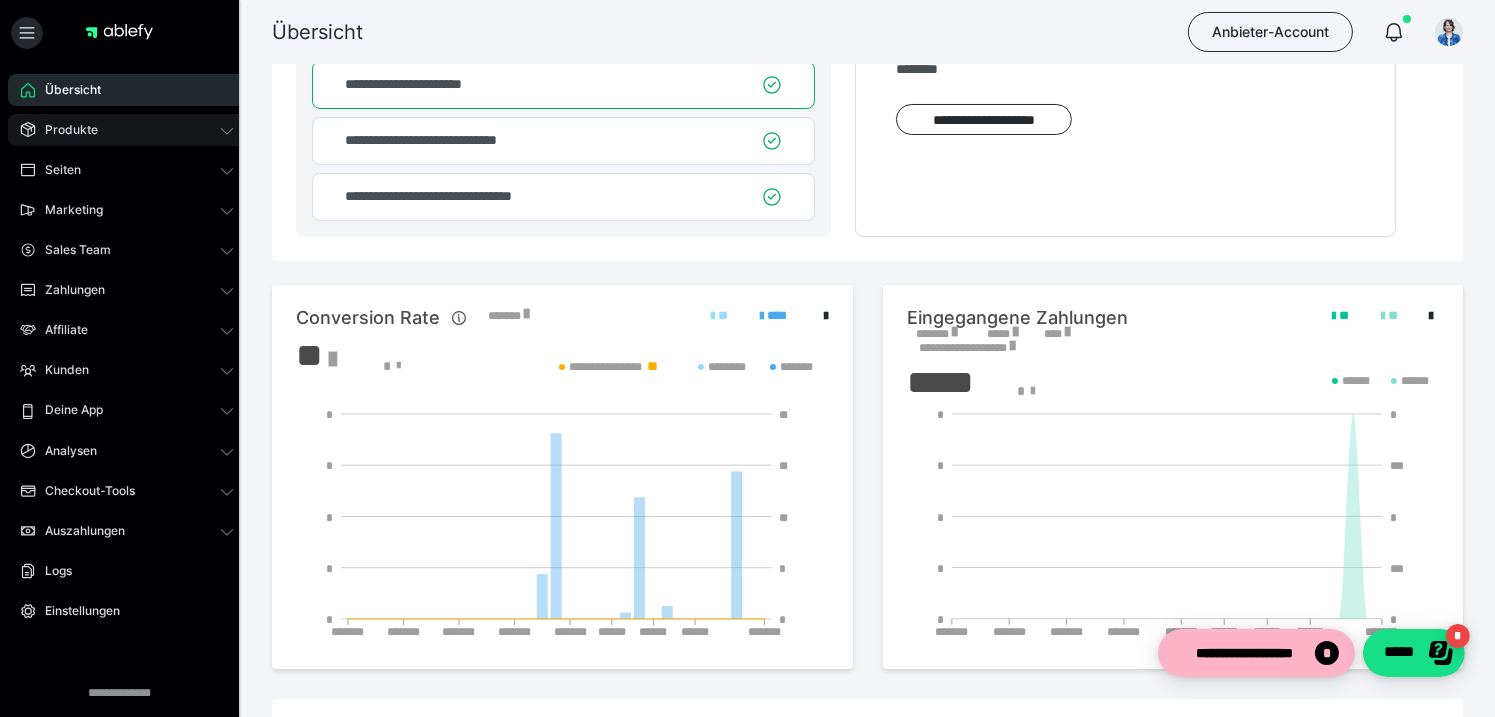 click on "Produkte" at bounding box center [127, 130] 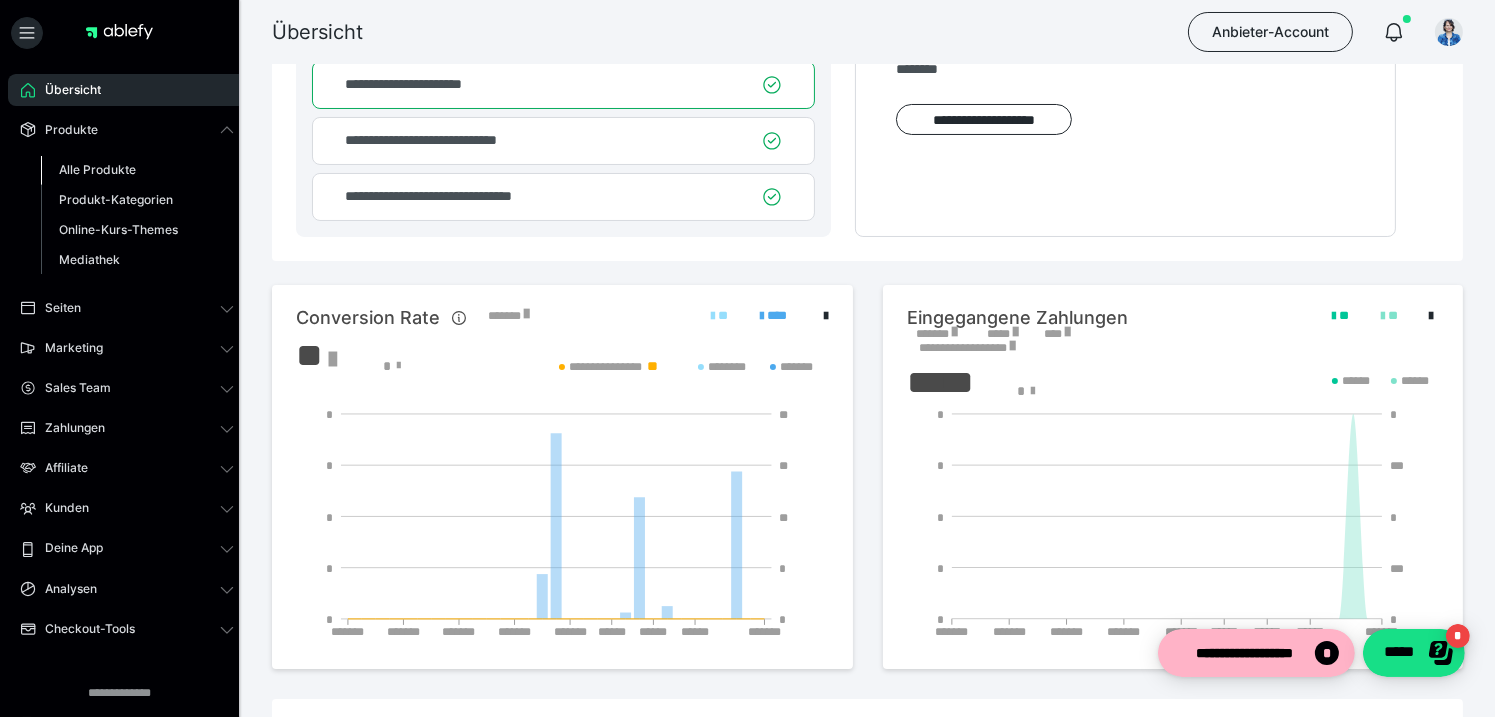 click on "Alle Produkte" at bounding box center [97, 169] 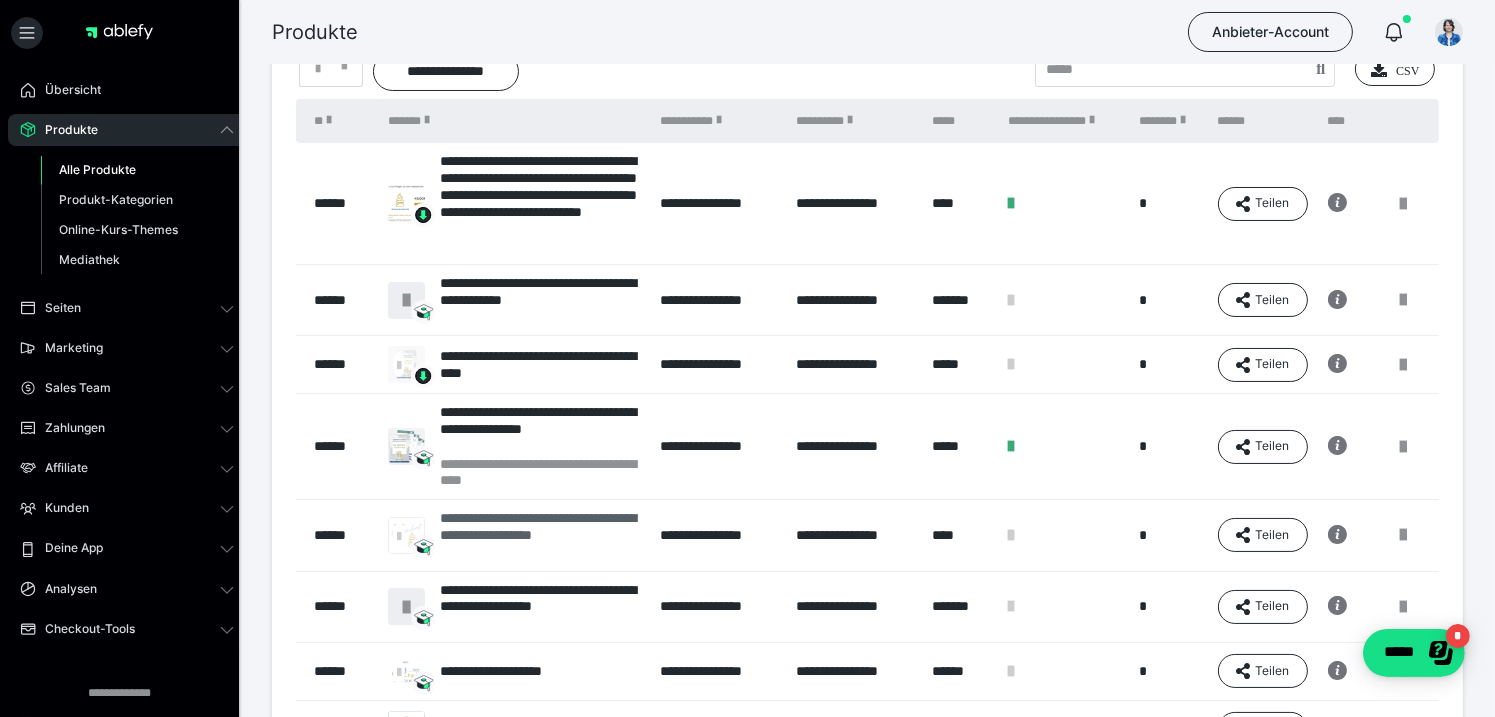 scroll, scrollTop: 100, scrollLeft: 0, axis: vertical 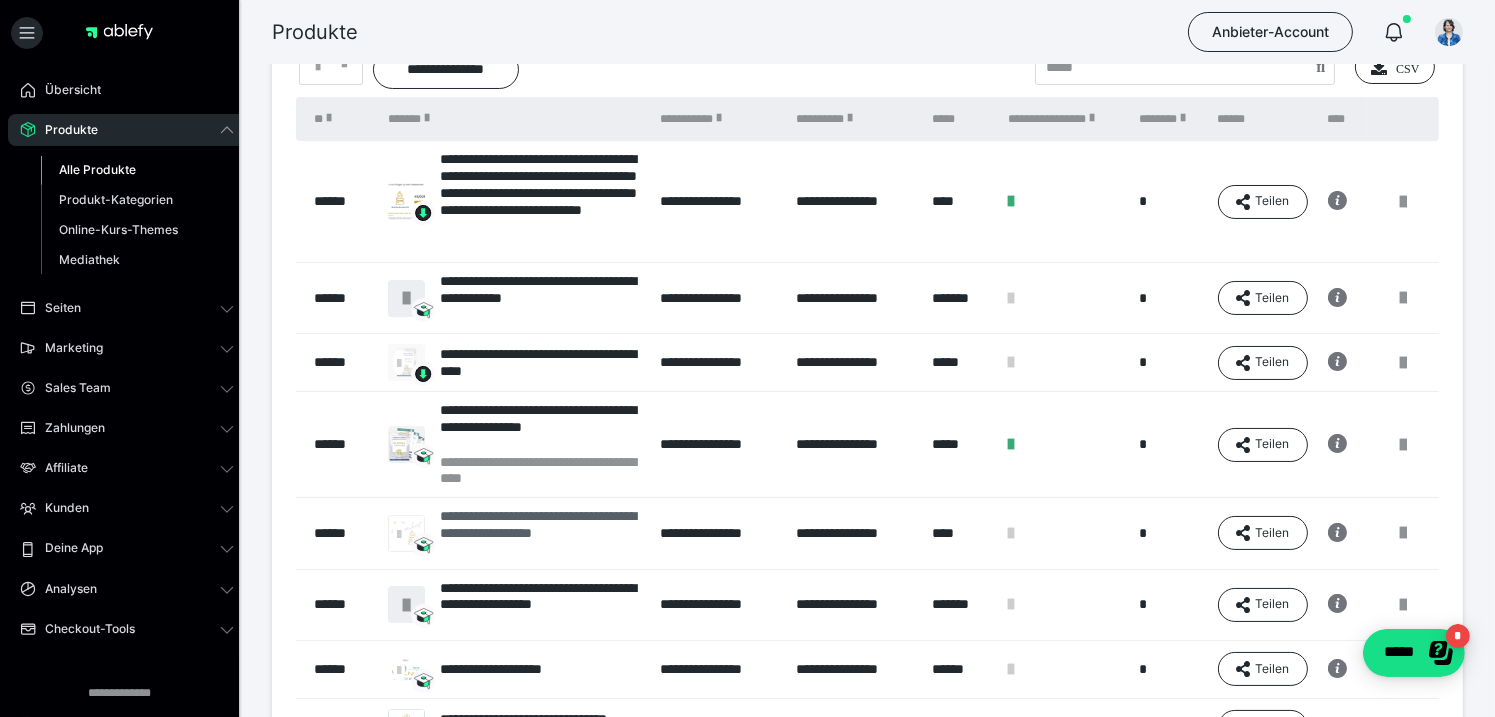 click on "**********" at bounding box center [540, 533] 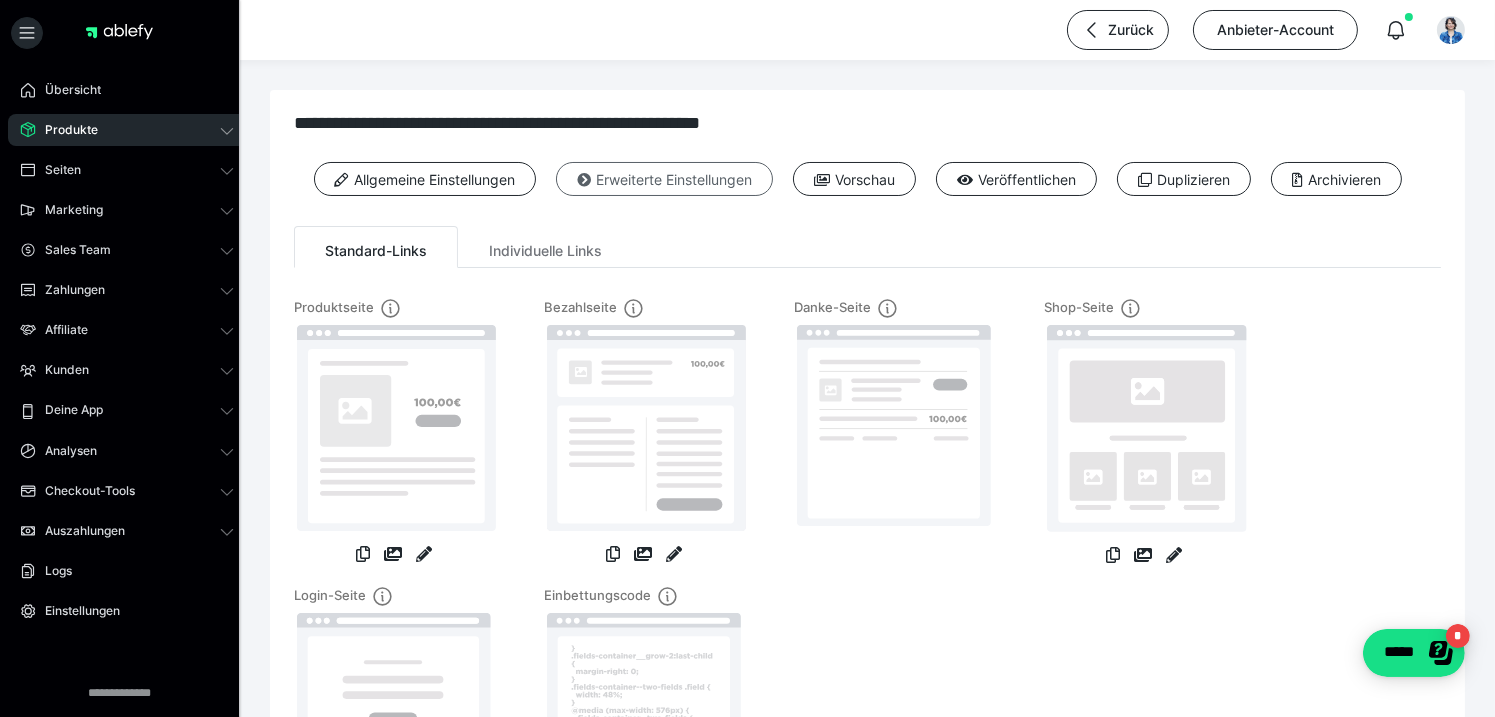 click on "Erweiterte Einstellungen" at bounding box center [664, 179] 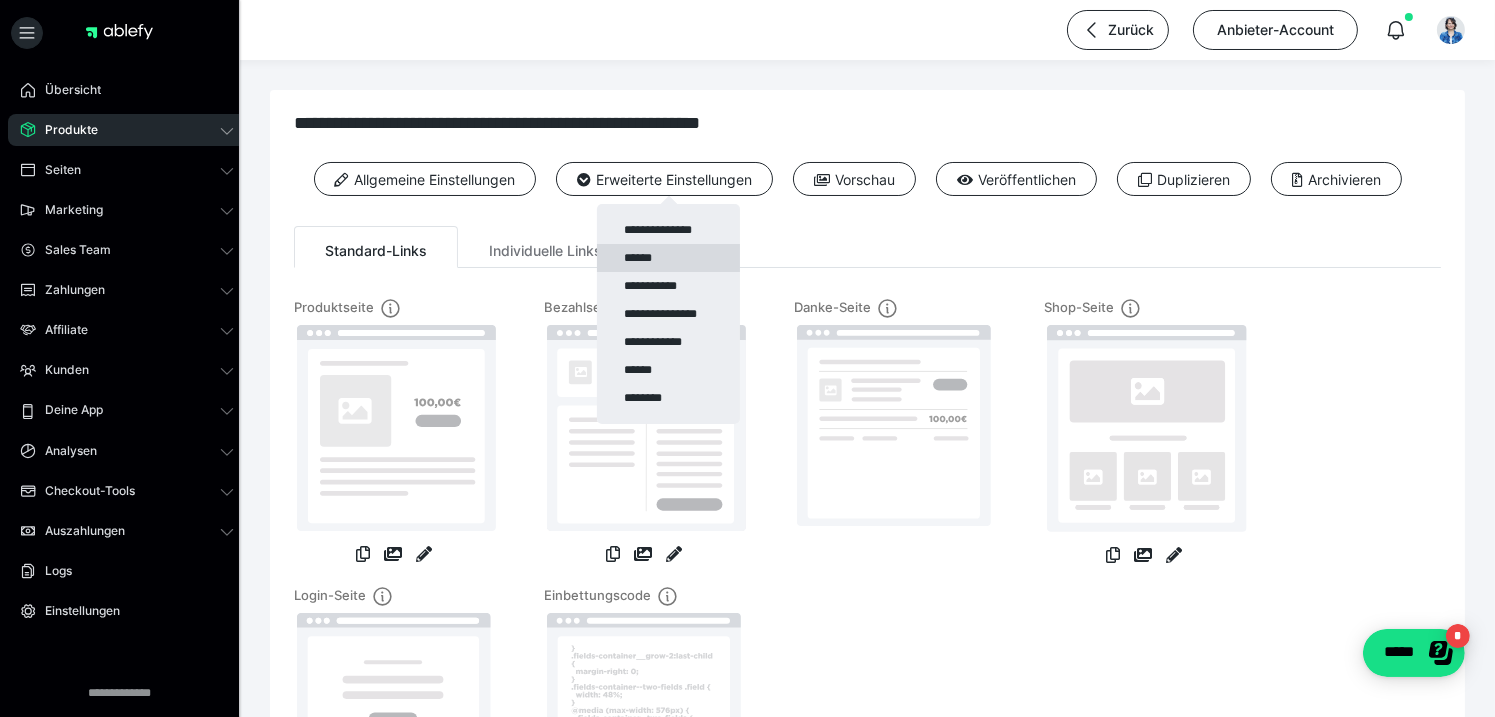 click on "******" at bounding box center (668, 258) 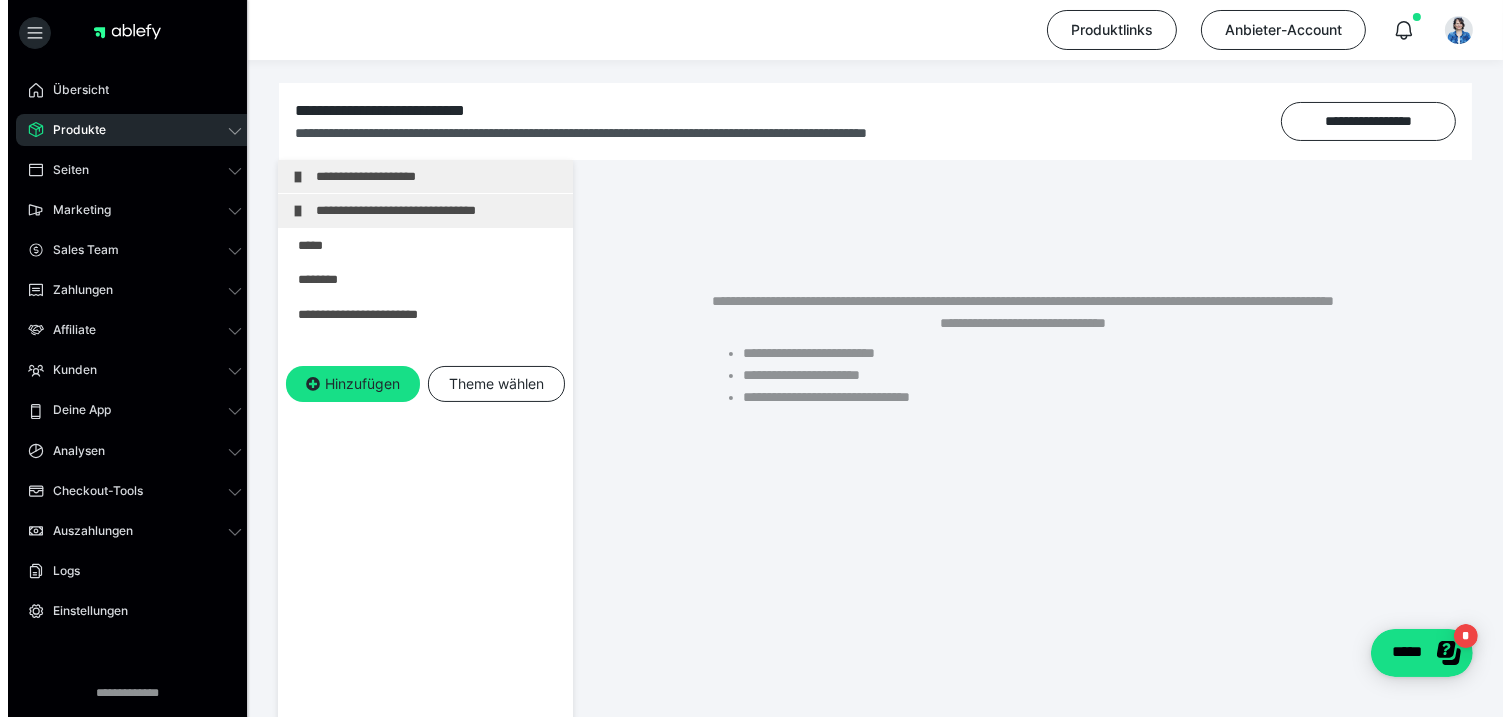 scroll, scrollTop: 300, scrollLeft: 0, axis: vertical 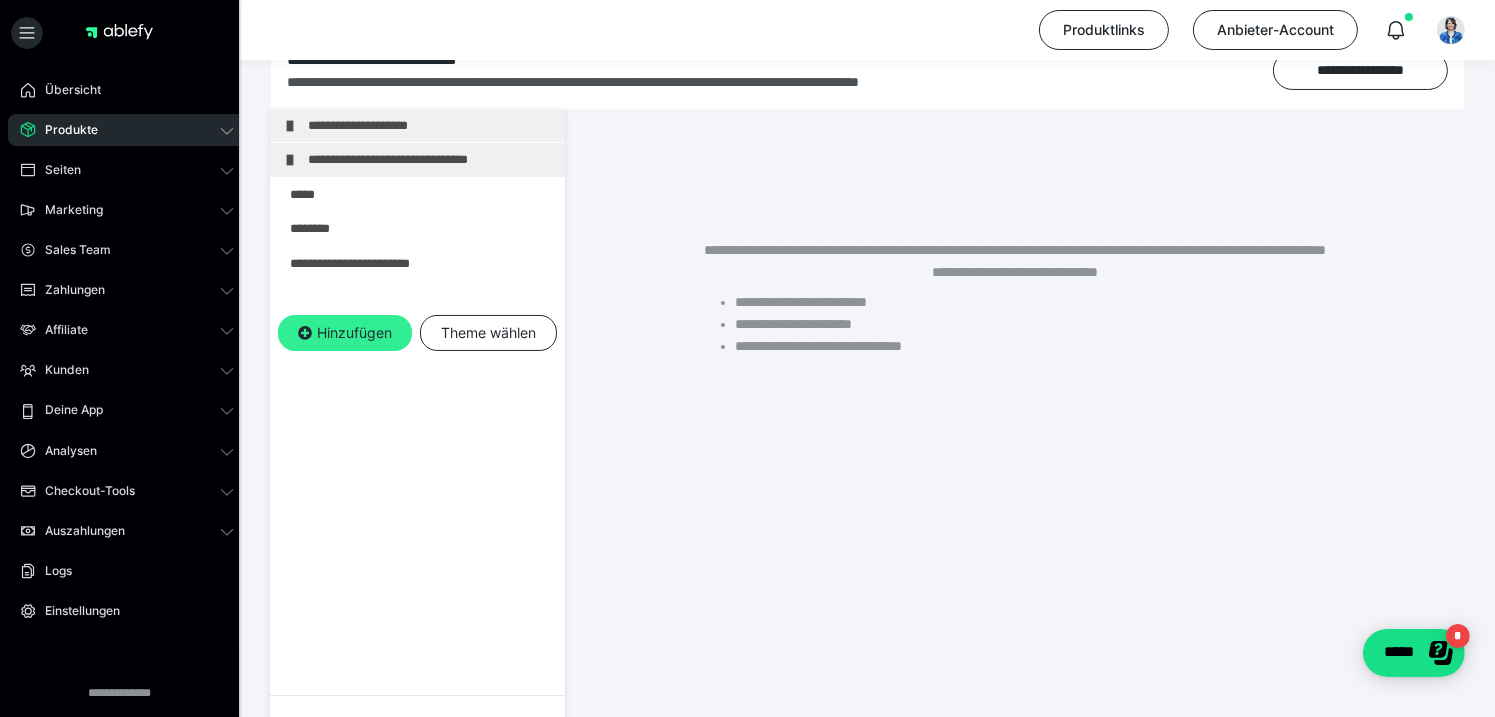 click on "Hinzufügen" at bounding box center [345, 333] 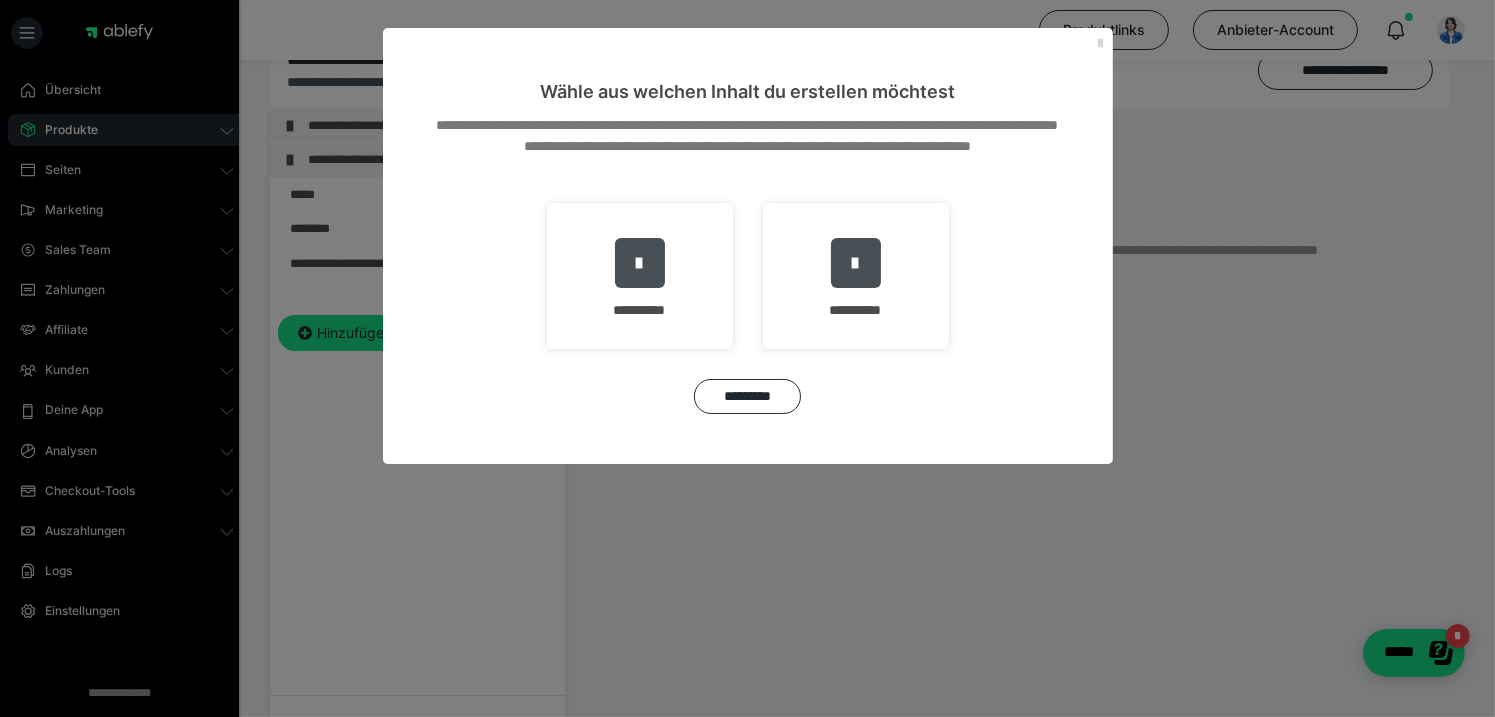 click at bounding box center (1101, 44) 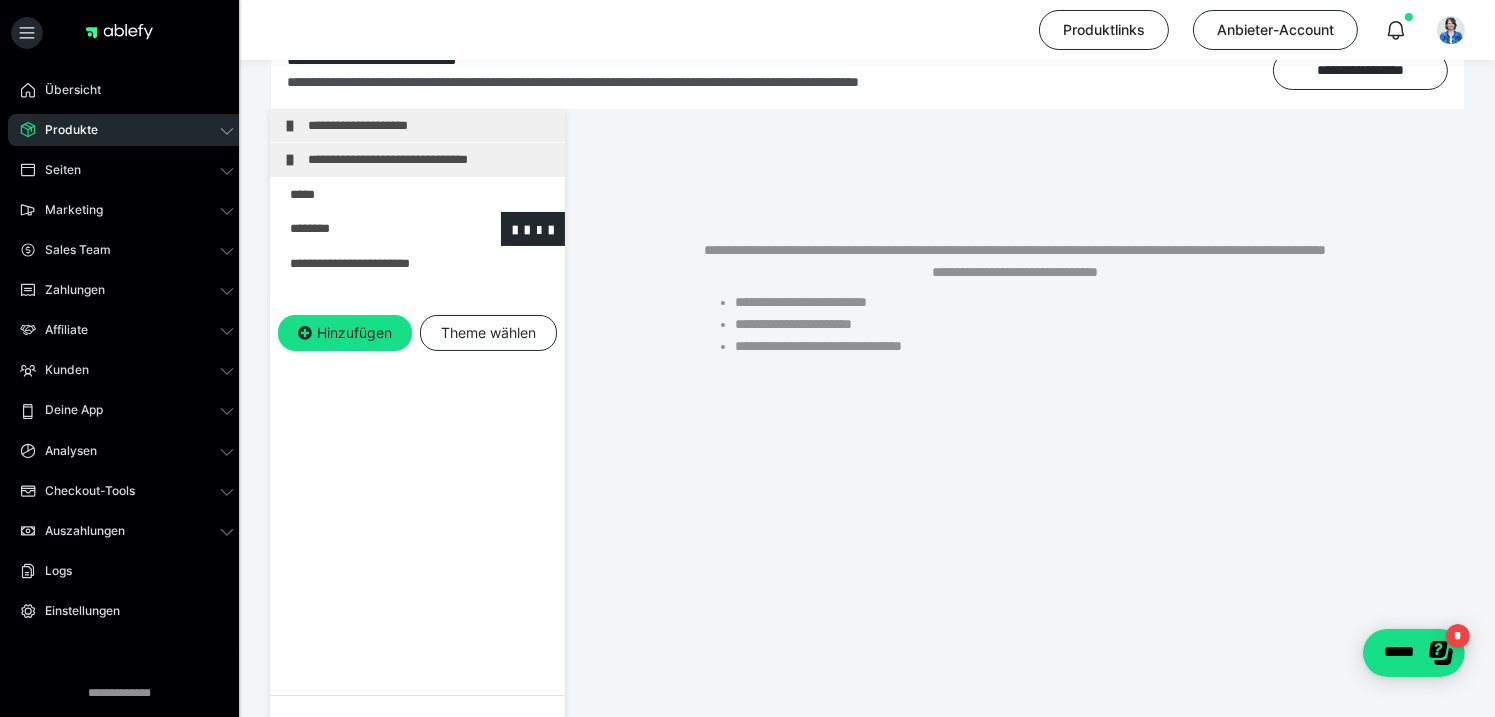 click at bounding box center (365, 228) 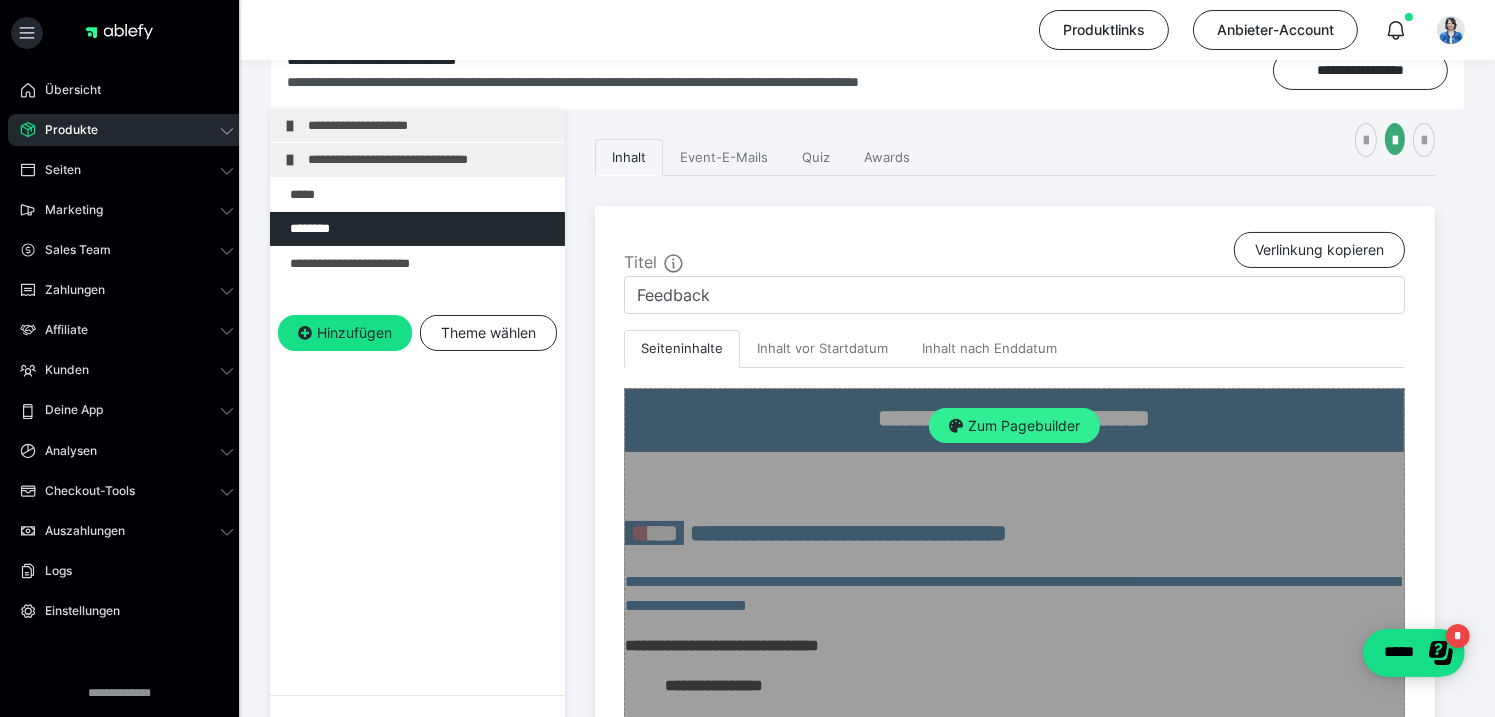 click on "Zum Pagebuilder" at bounding box center (1014, 426) 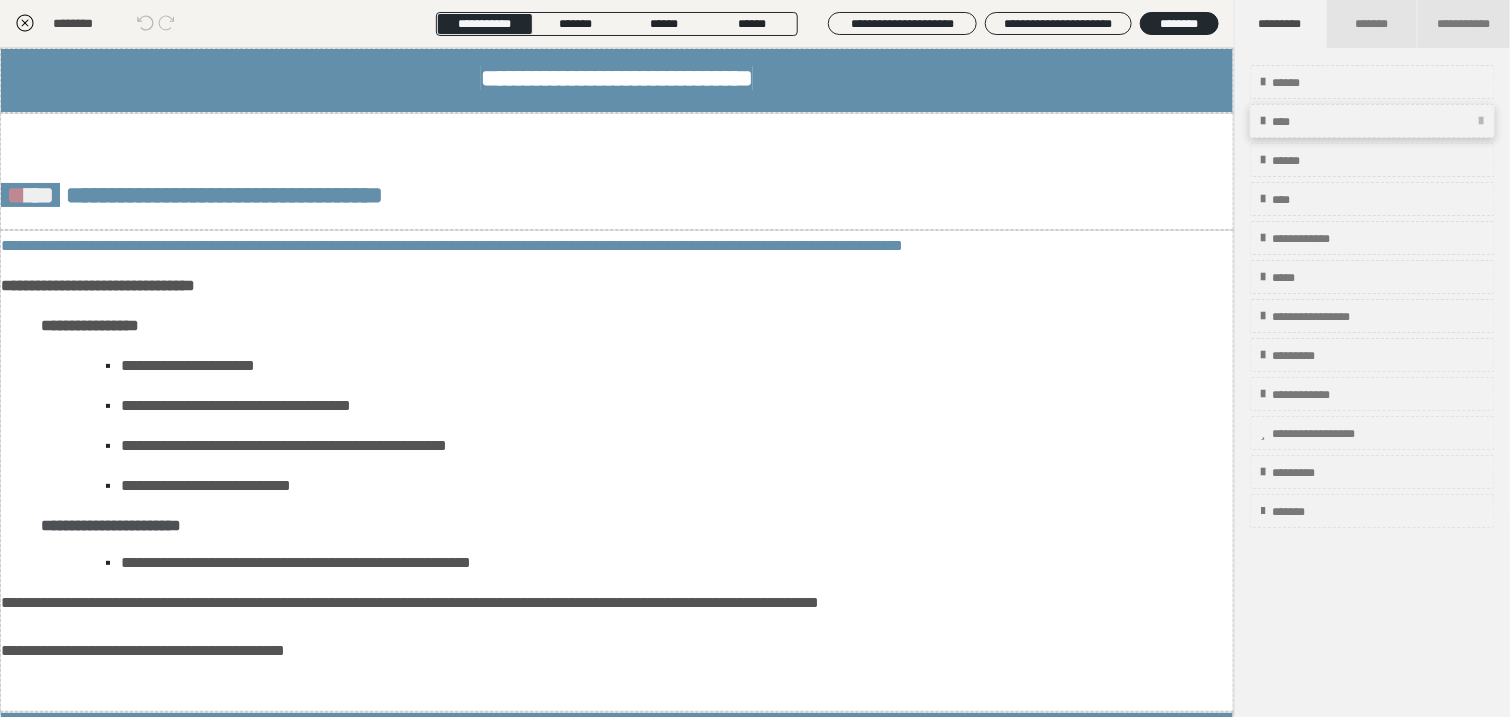 click on "****" at bounding box center (1287, 122) 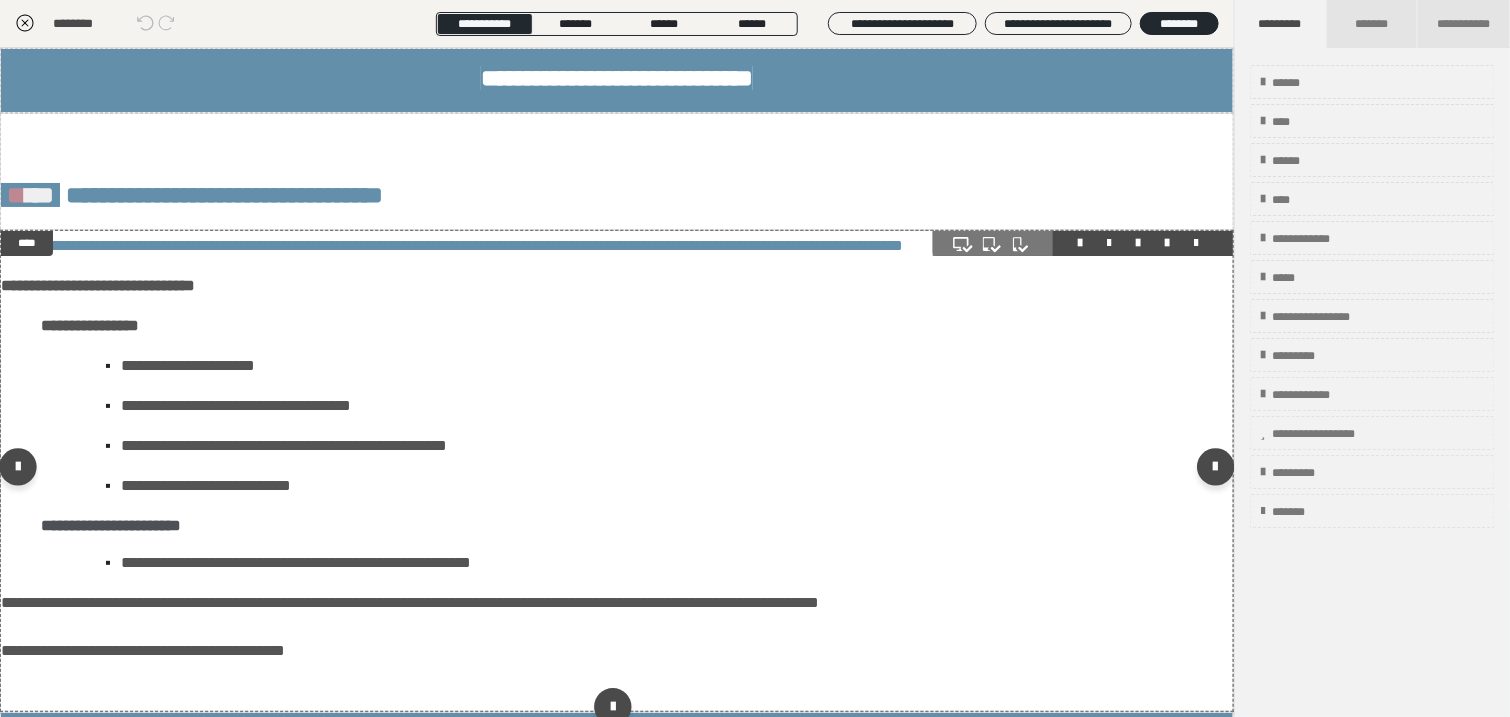 click on "**********" at bounding box center [617, 243] 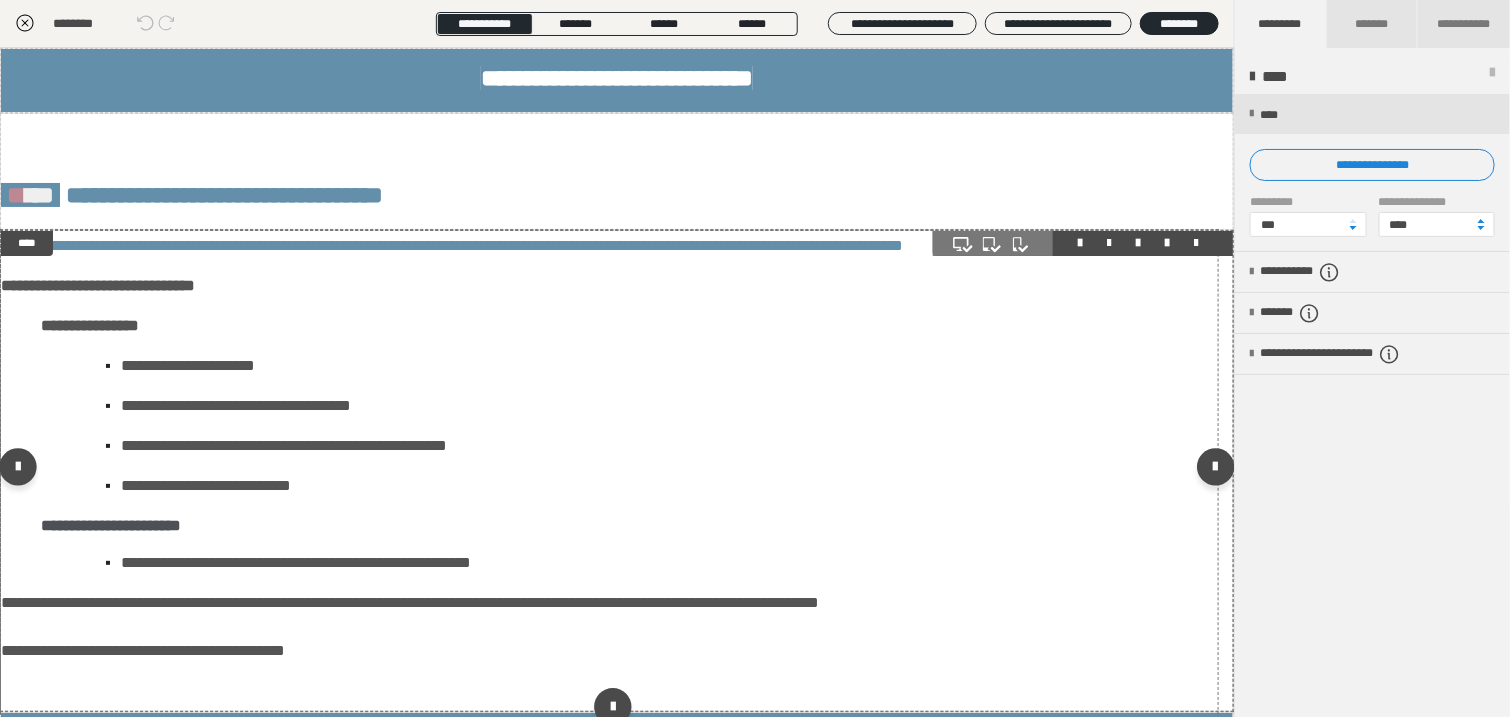 click on "**********" at bounding box center [617, 243] 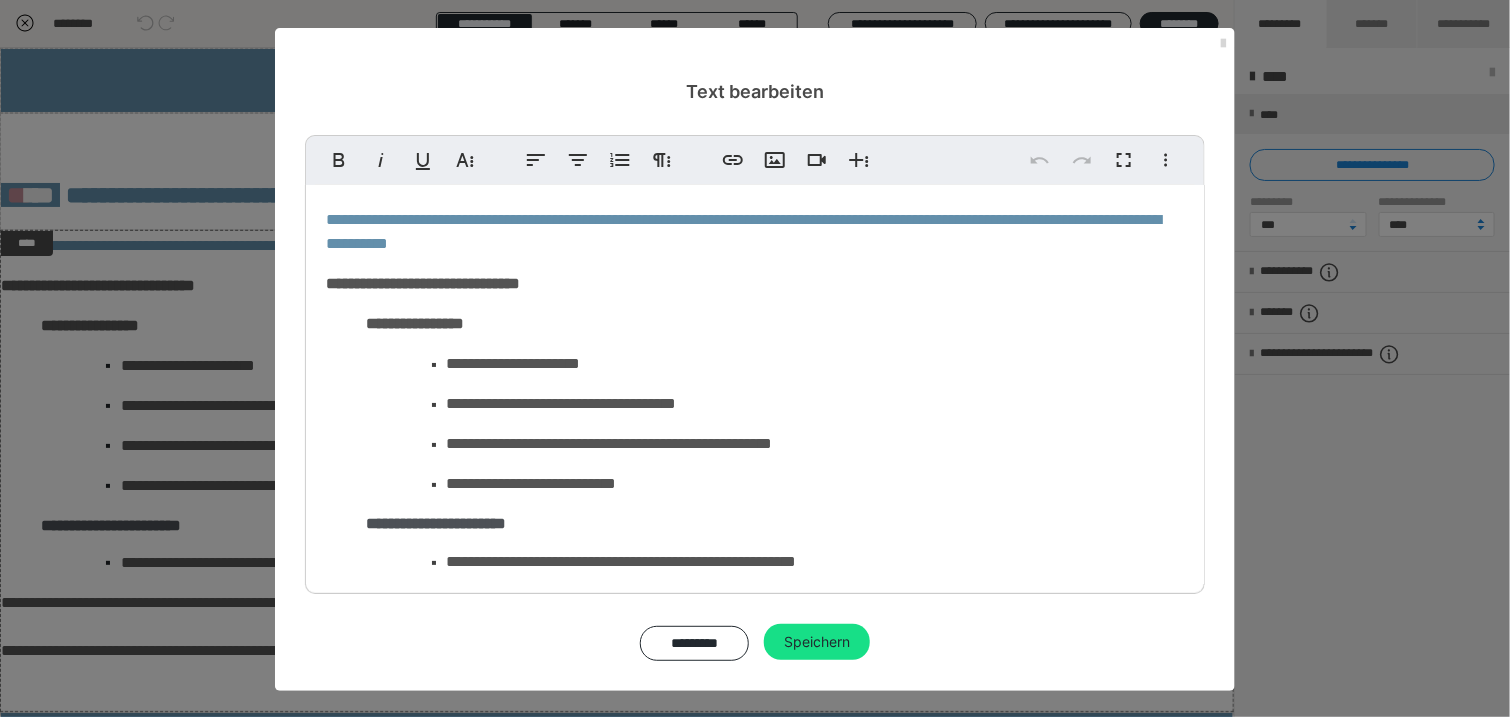 click at bounding box center [1223, 44] 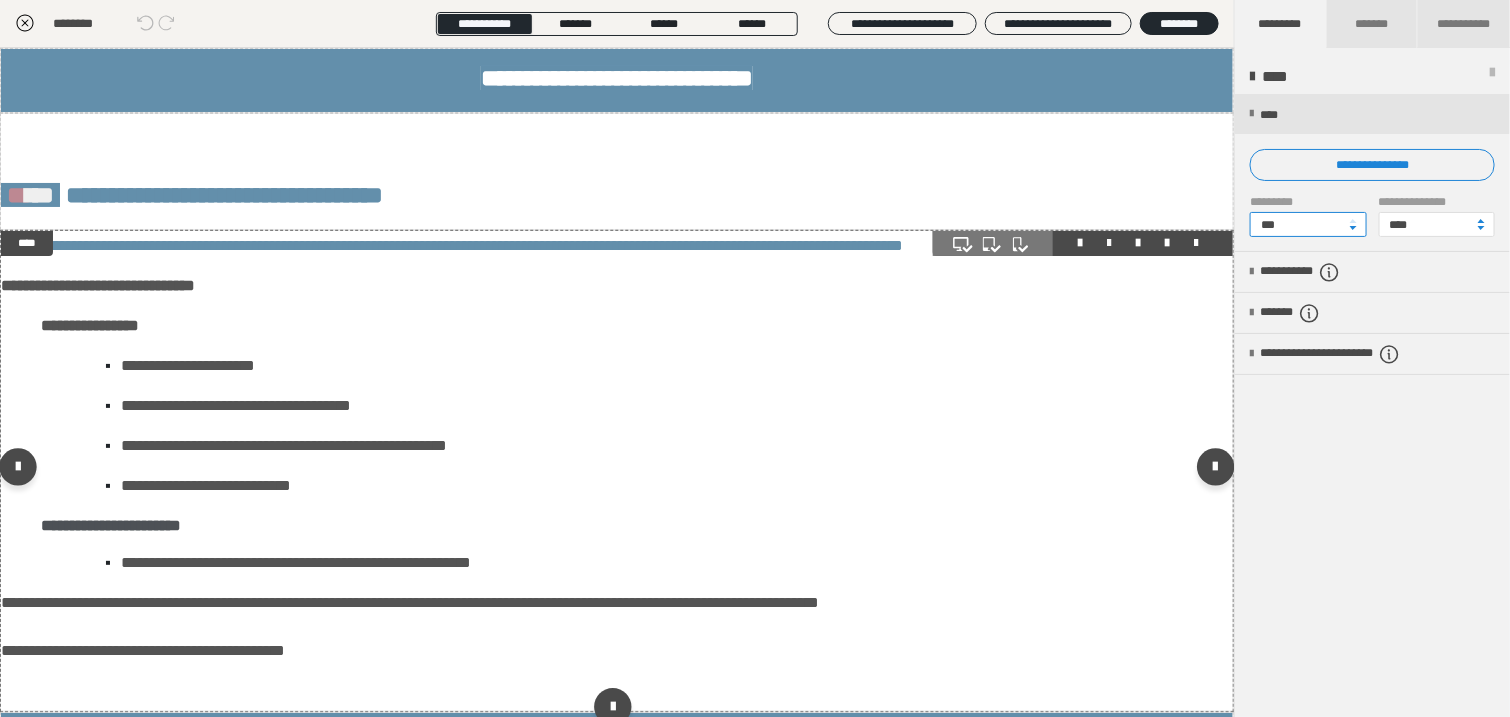drag, startPoint x: 1300, startPoint y: 222, endPoint x: 1090, endPoint y: 243, distance: 211.0474 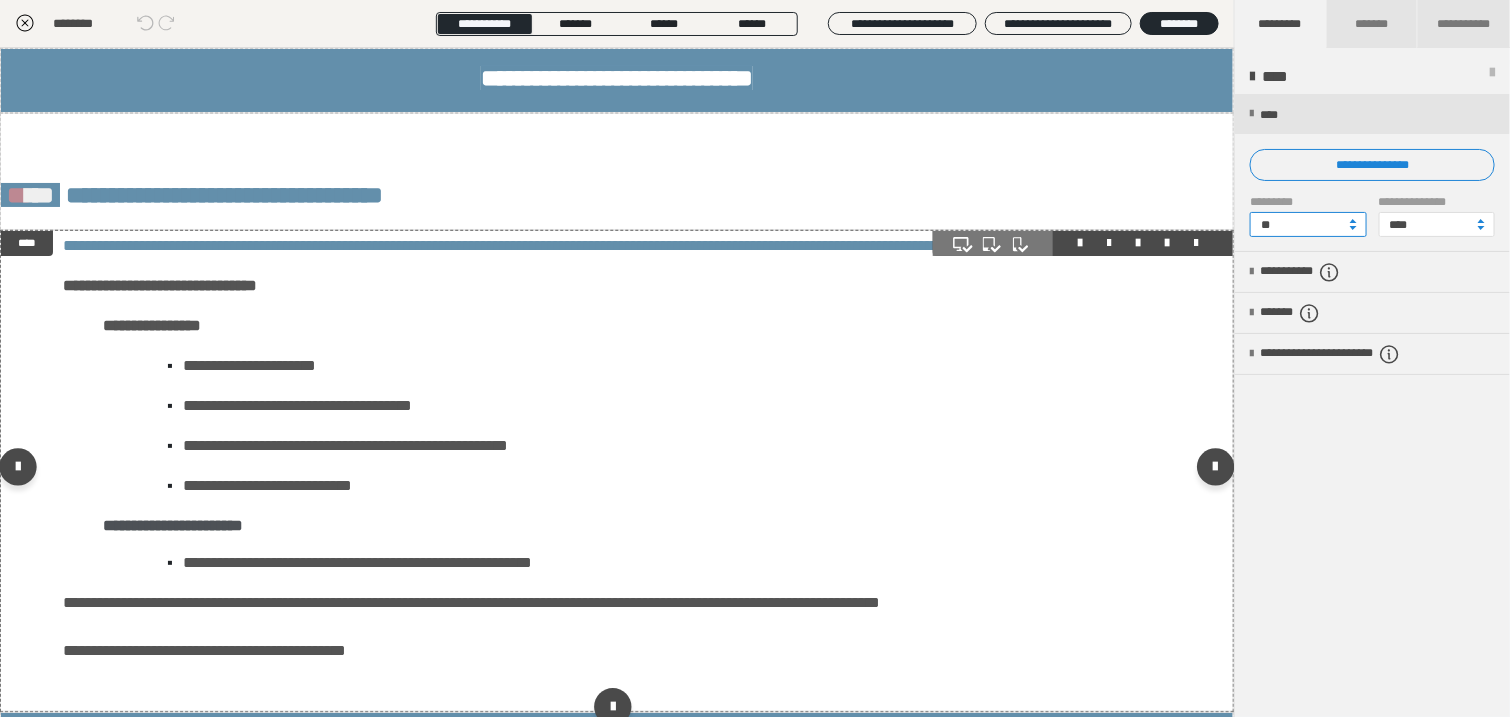 type on "**" 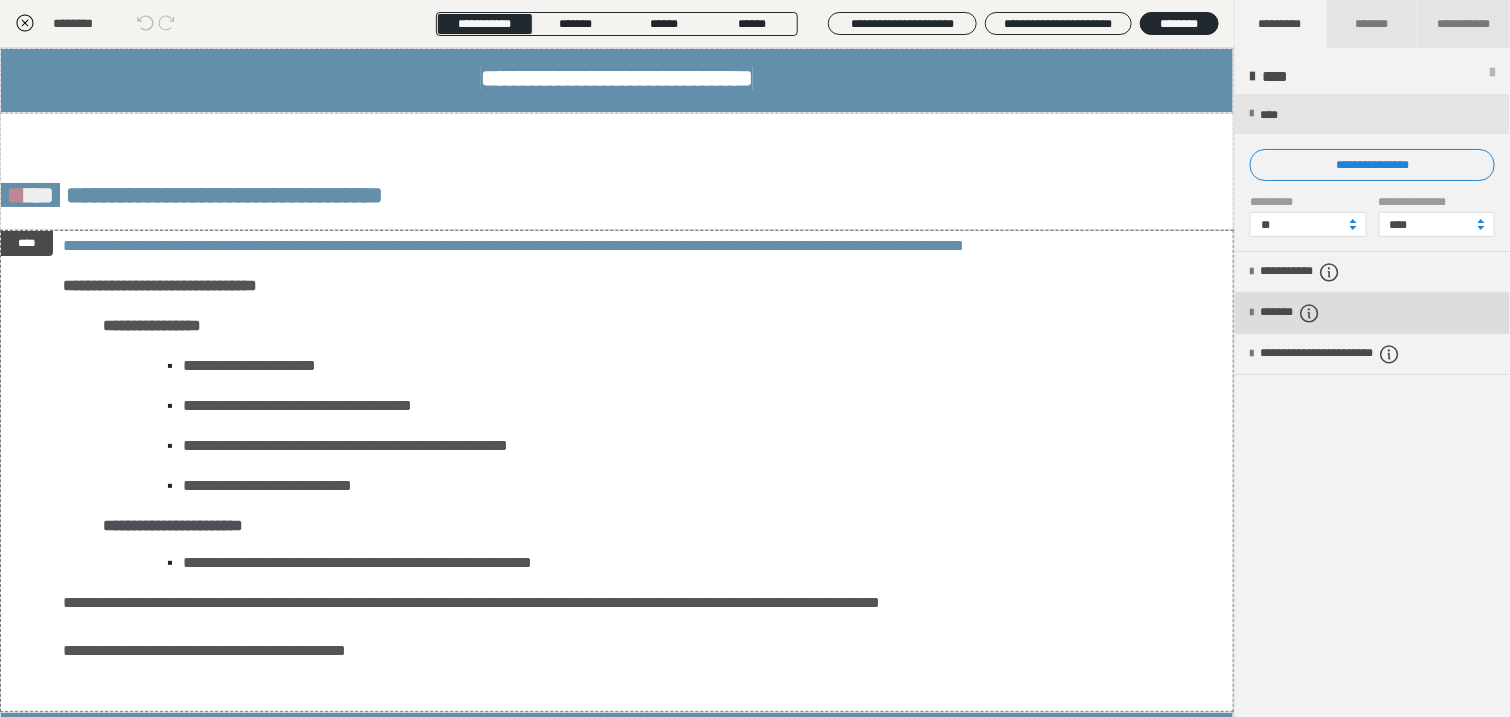 click on "*******" at bounding box center (1372, 313) 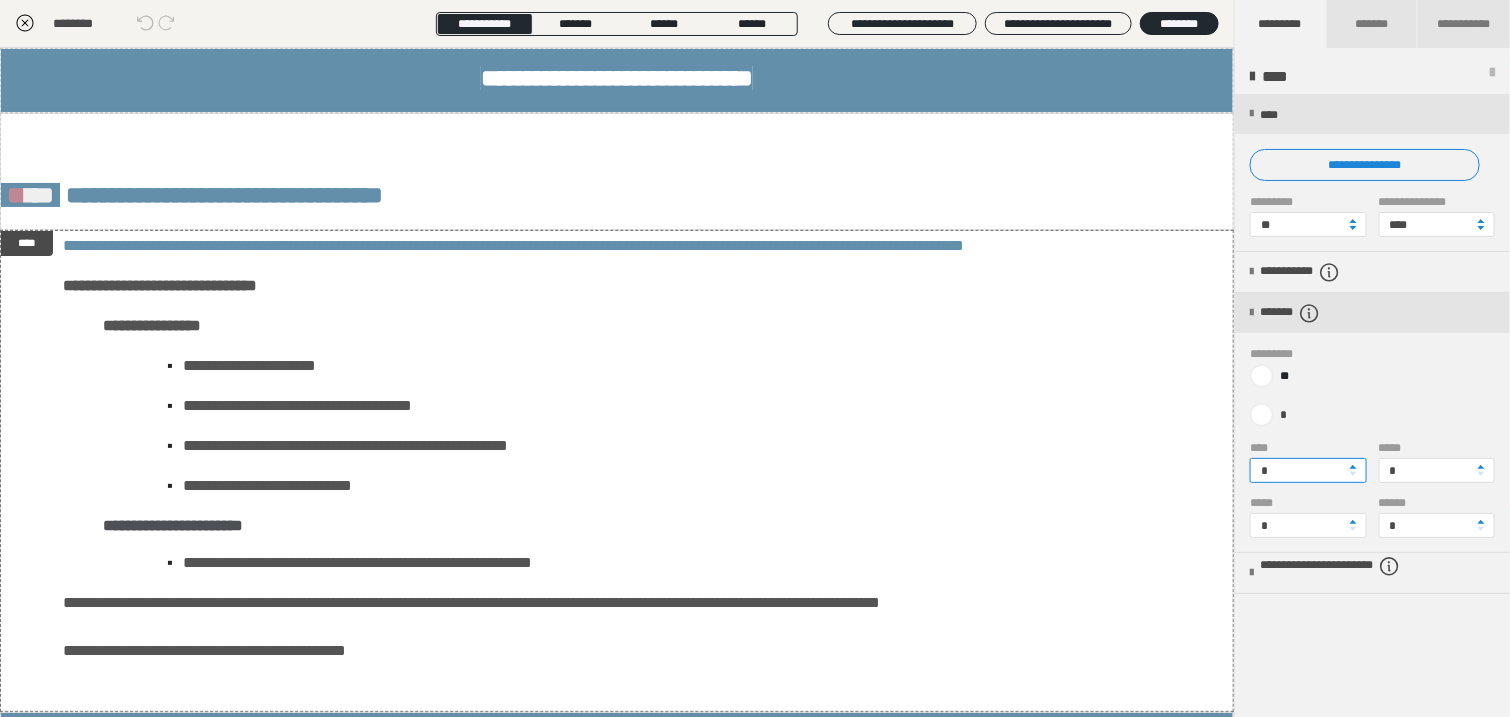 click on "*" at bounding box center (1308, 470) 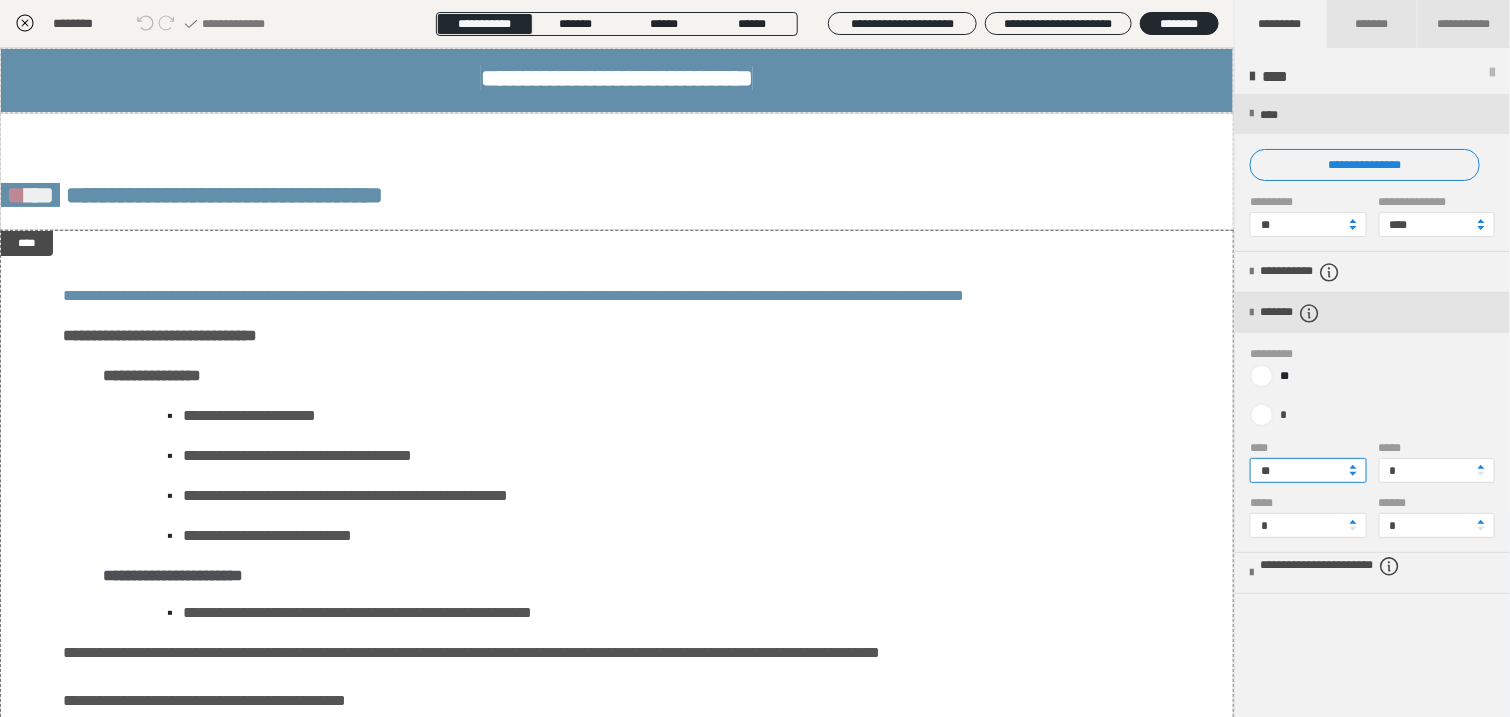 type on "**" 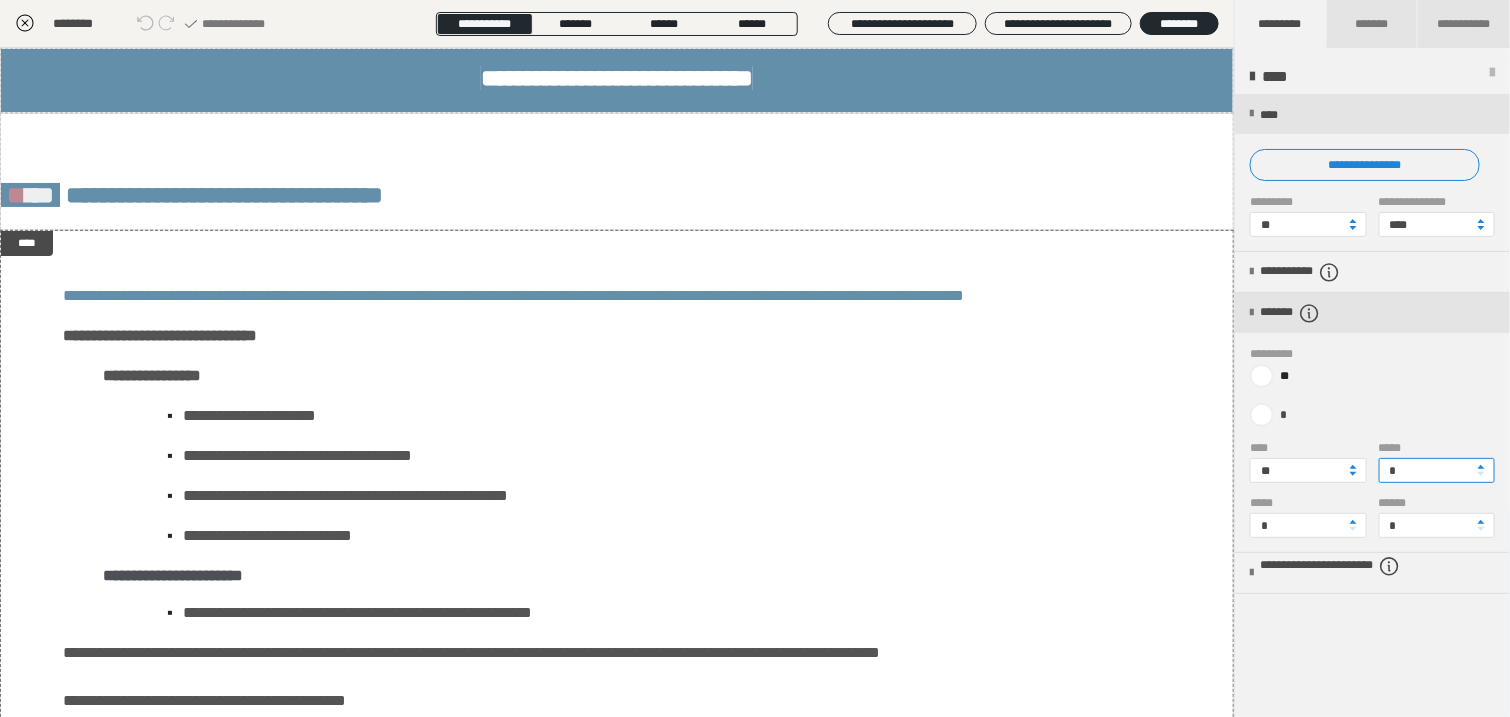 click on "*" at bounding box center [1437, 470] 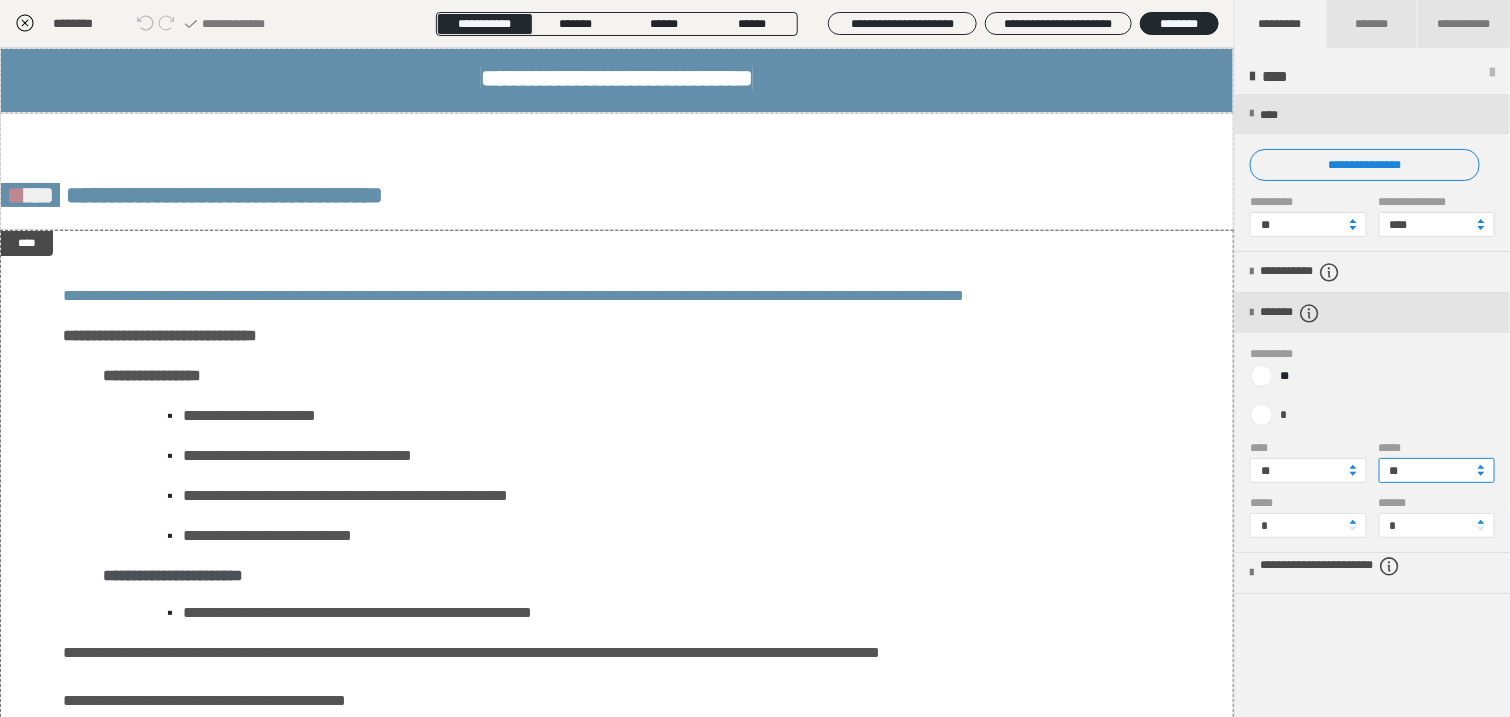 type on "**" 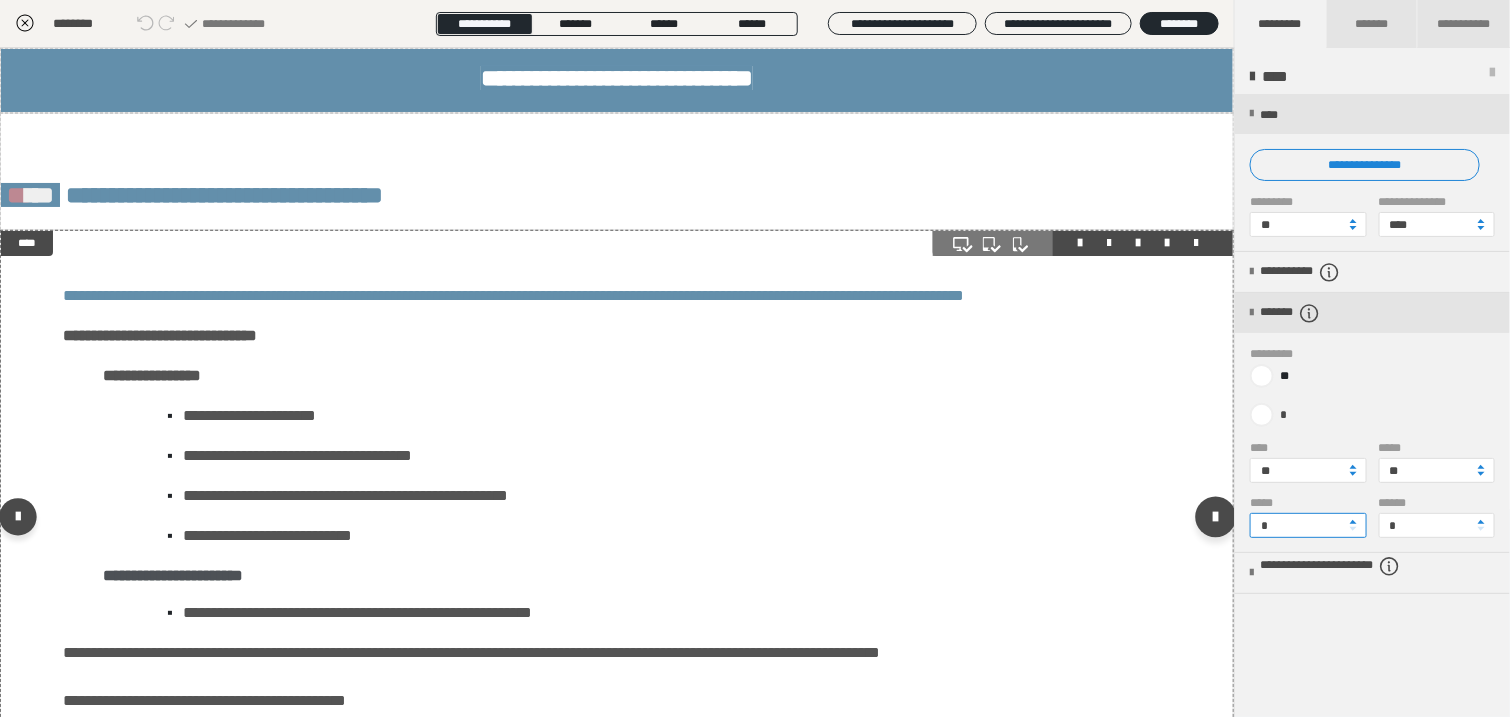 drag, startPoint x: 1289, startPoint y: 527, endPoint x: 1187, endPoint y: 530, distance: 102.044106 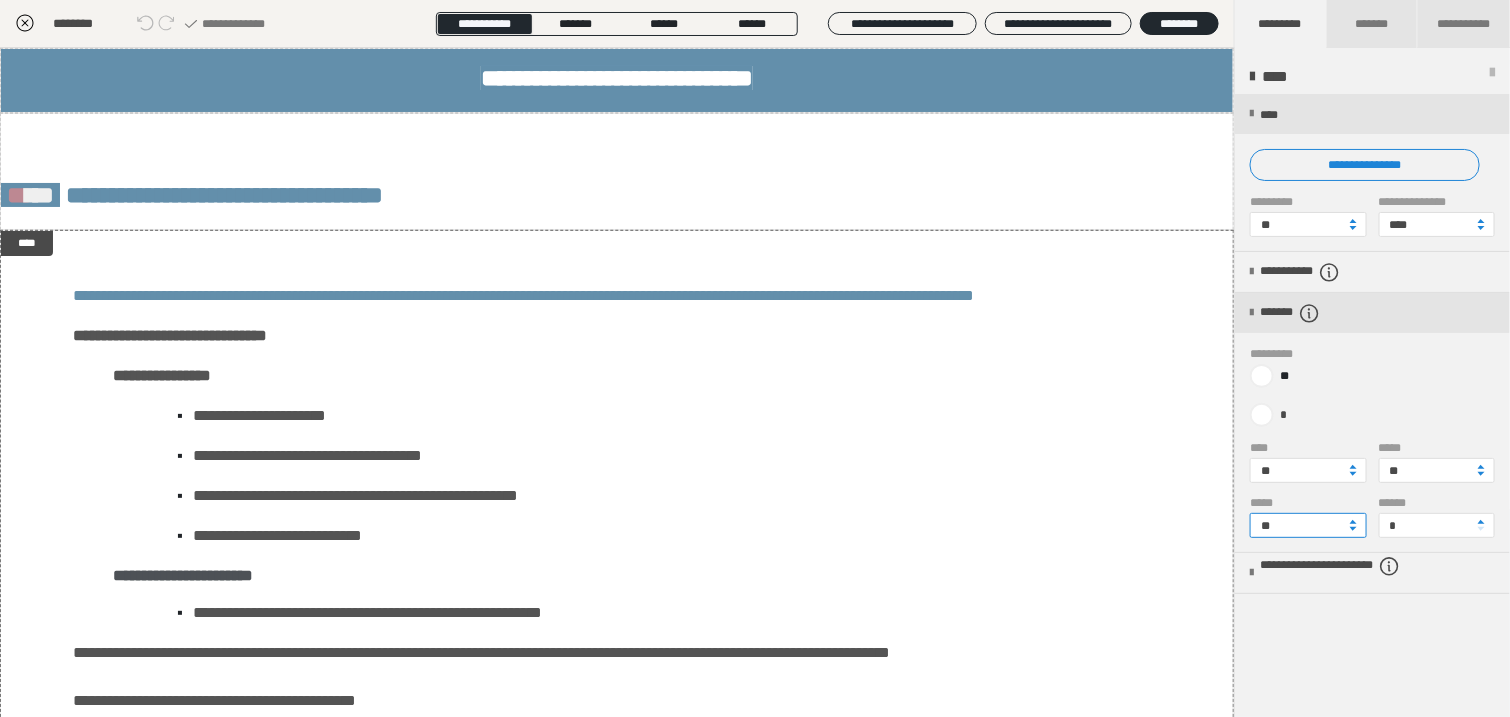 type on "**" 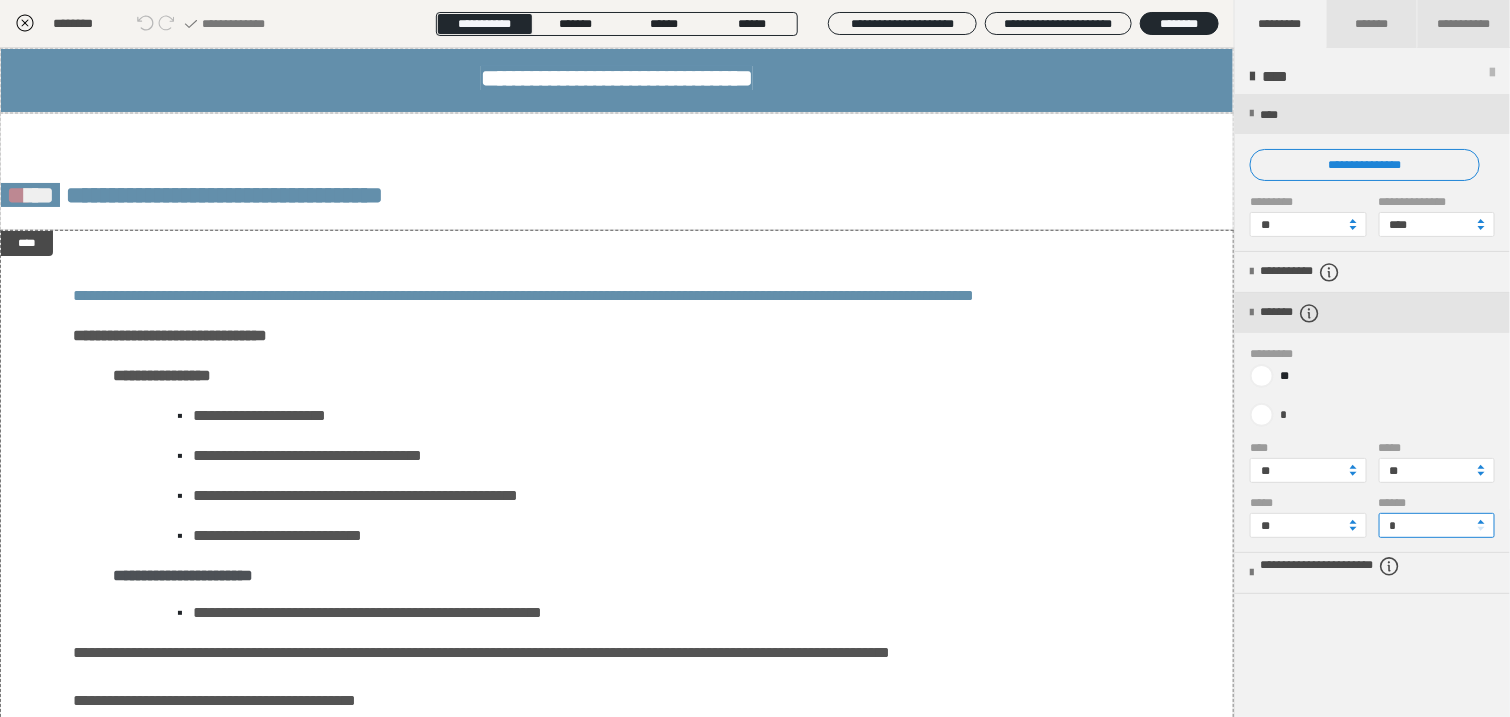 click on "*" at bounding box center (1437, 525) 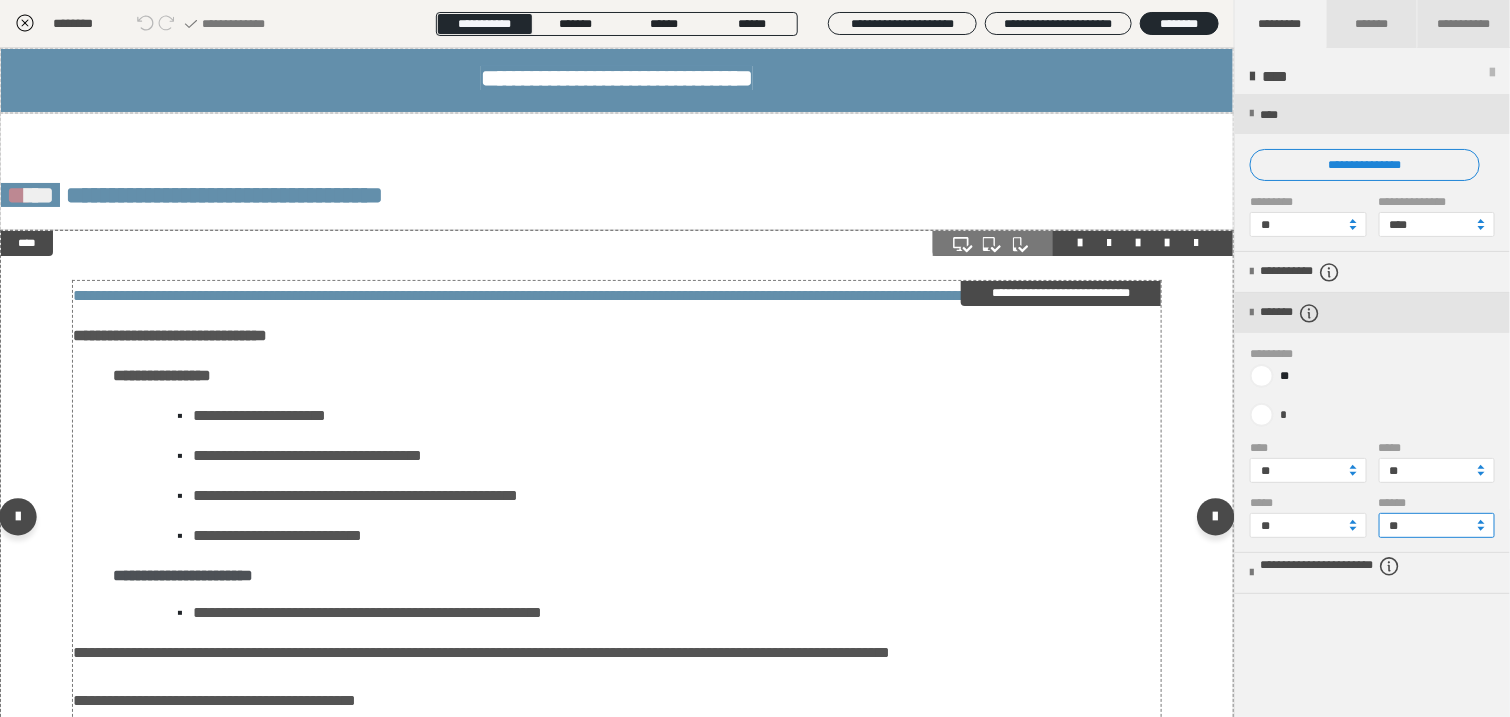 type on "**" 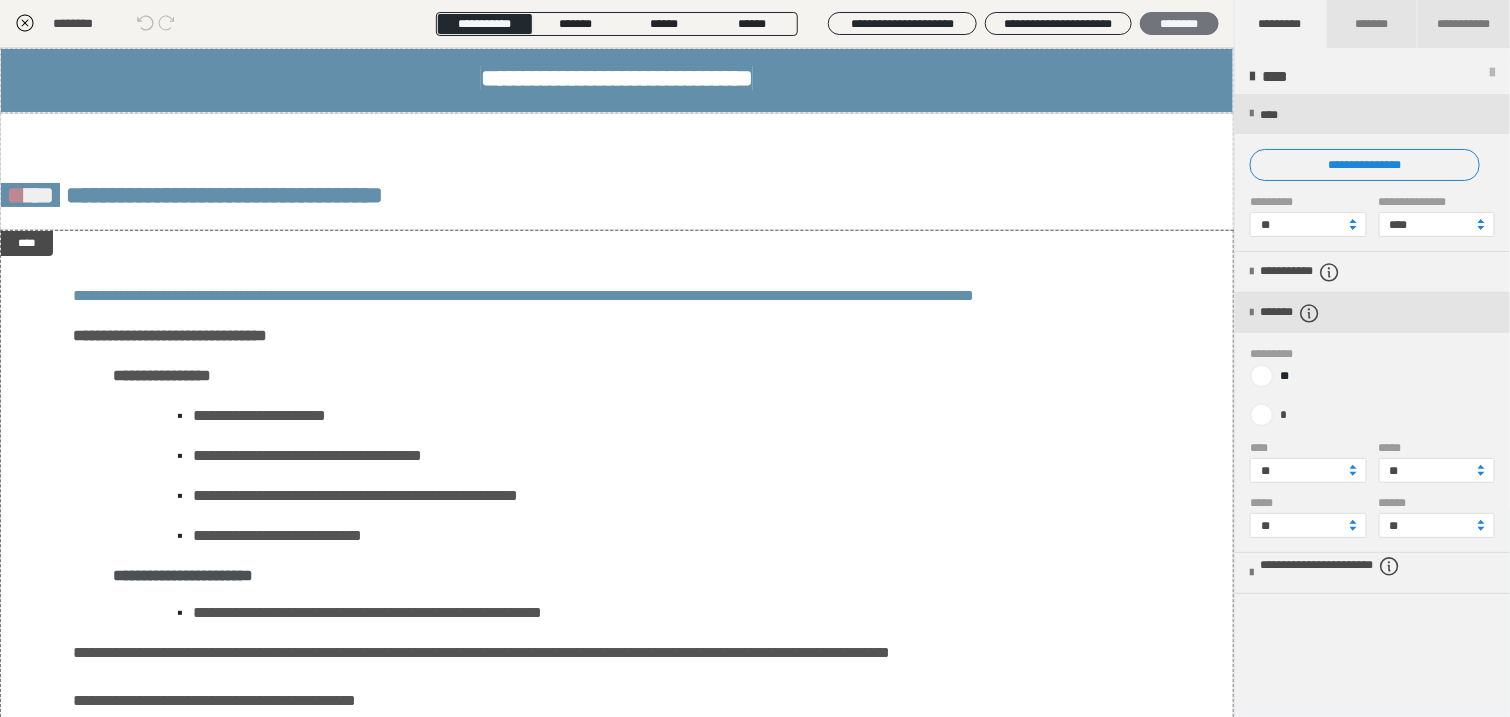 click on "********" at bounding box center (1179, 24) 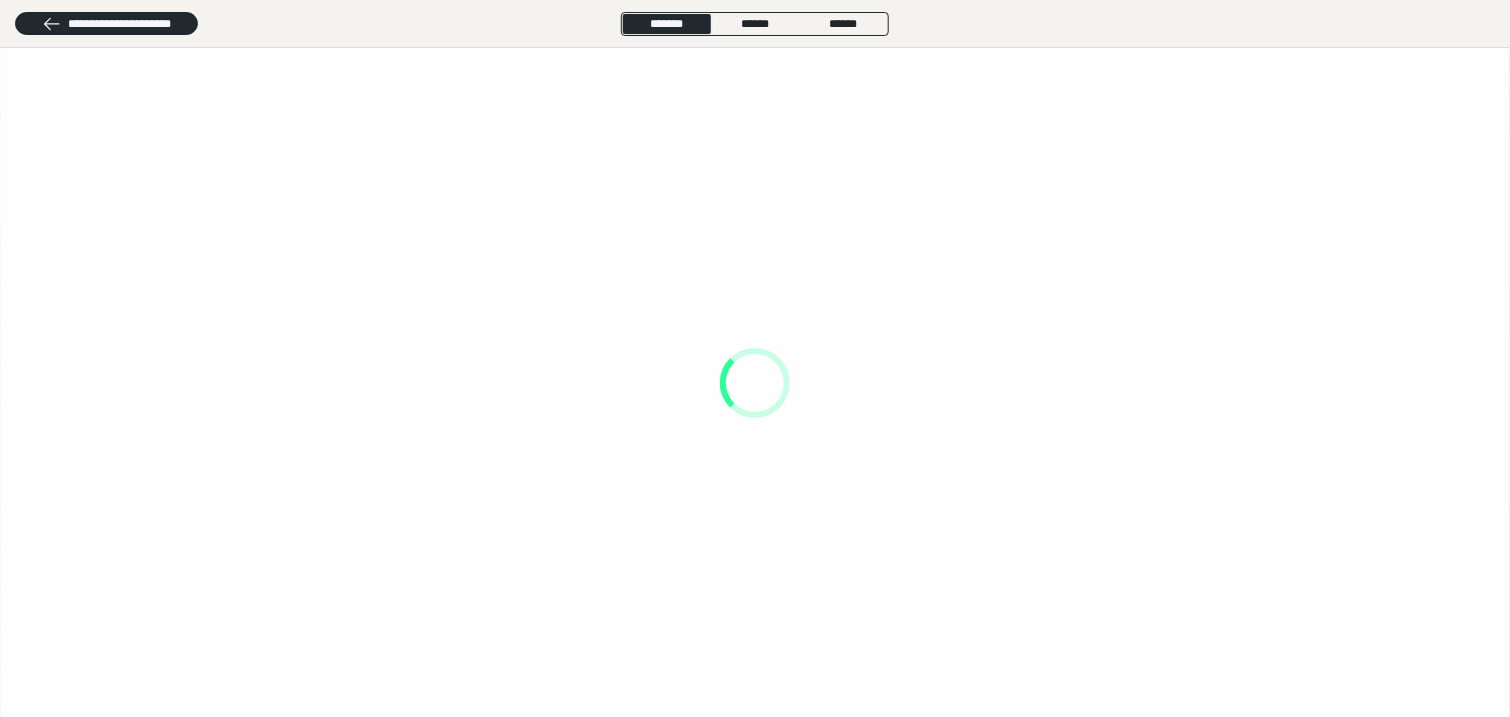 scroll, scrollTop: 0, scrollLeft: 0, axis: both 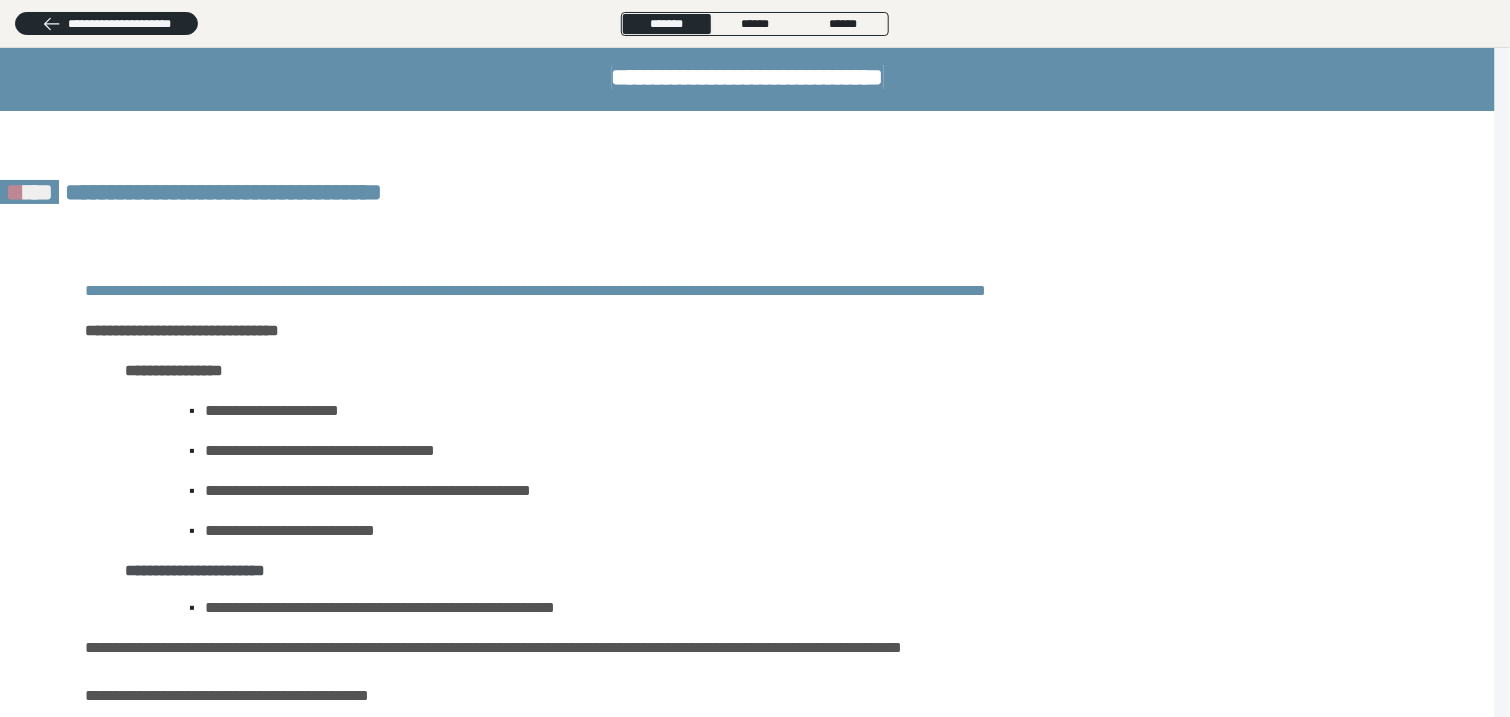 drag, startPoint x: 42, startPoint y: 21, endPoint x: 129, endPoint y: 41, distance: 89.26926 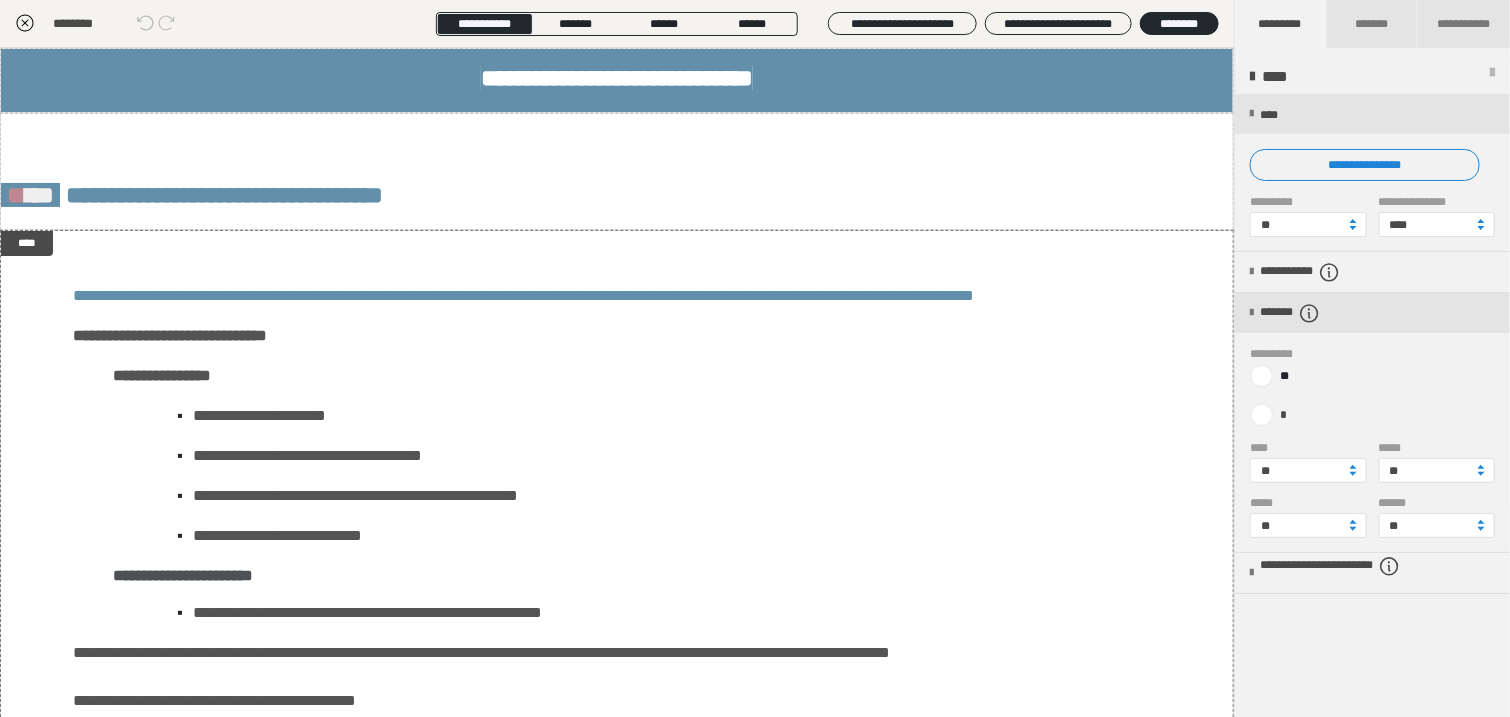 click 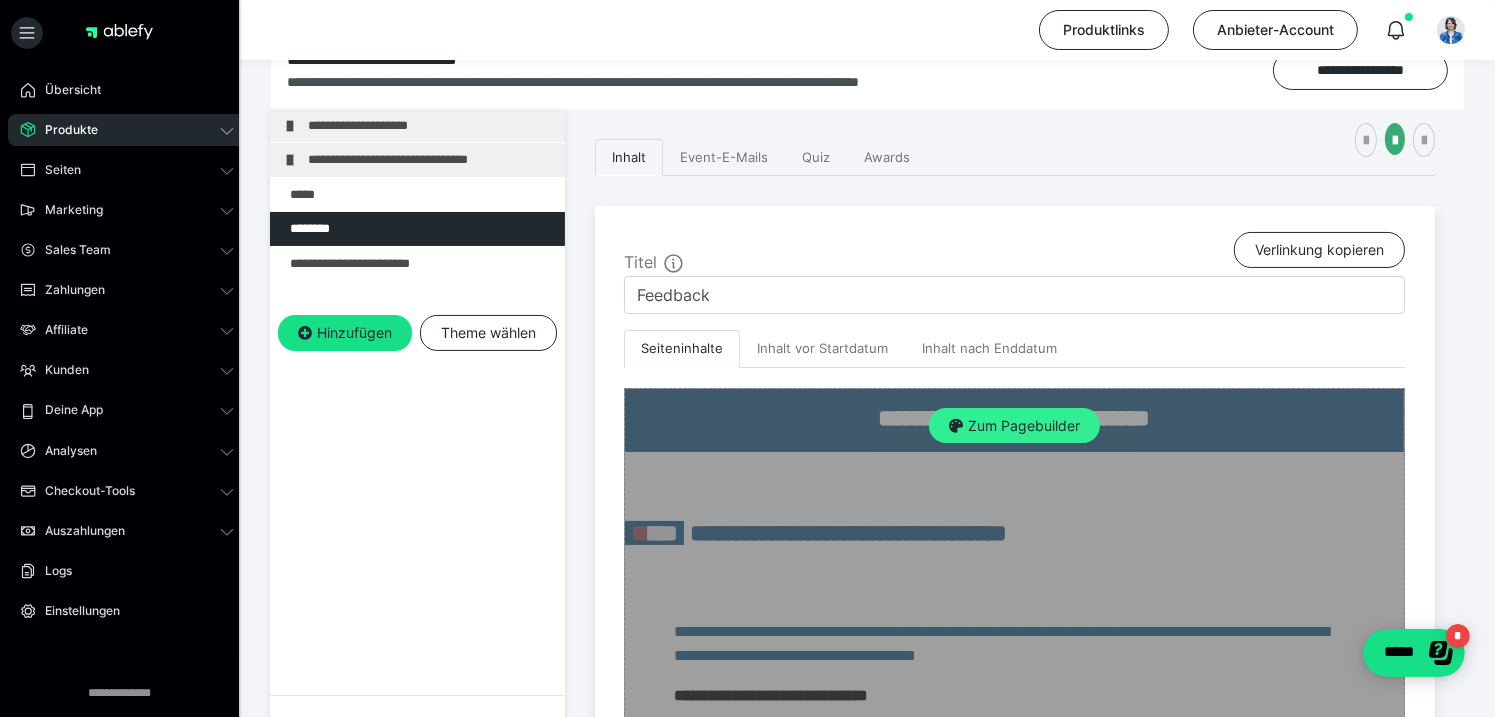 click on "Zum Pagebuilder" at bounding box center (1014, 426) 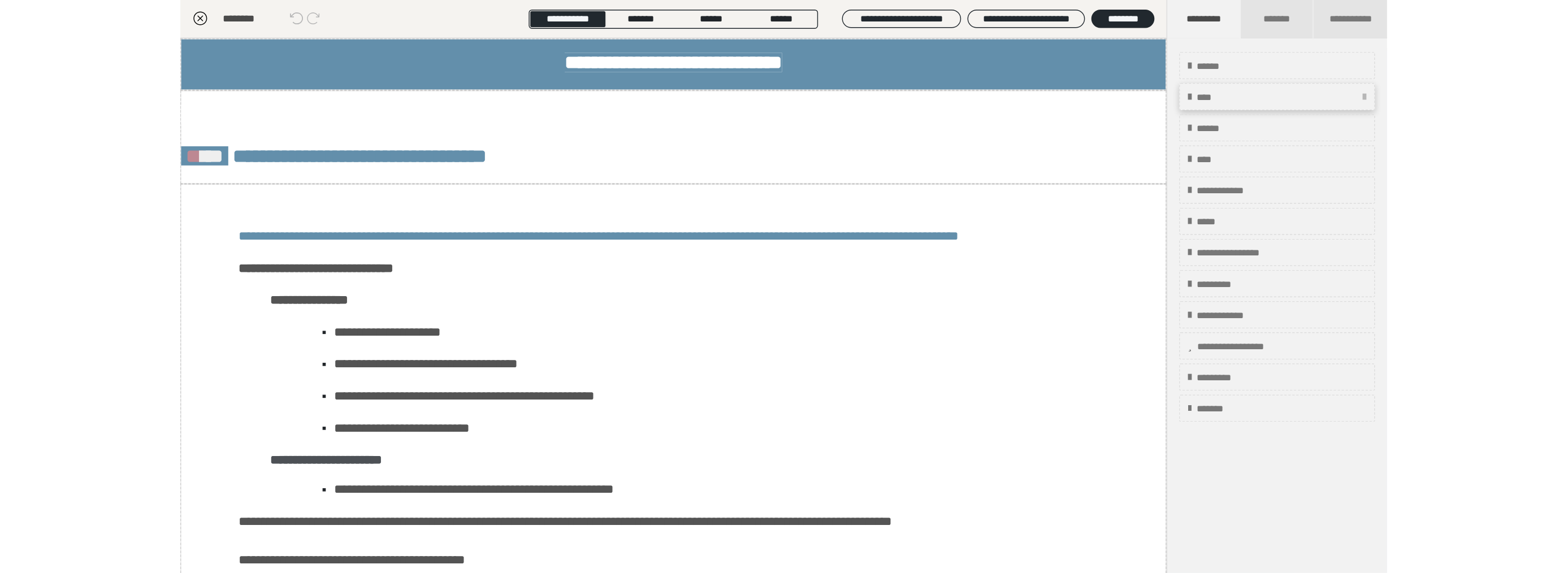 scroll, scrollTop: 146, scrollLeft: 0, axis: vertical 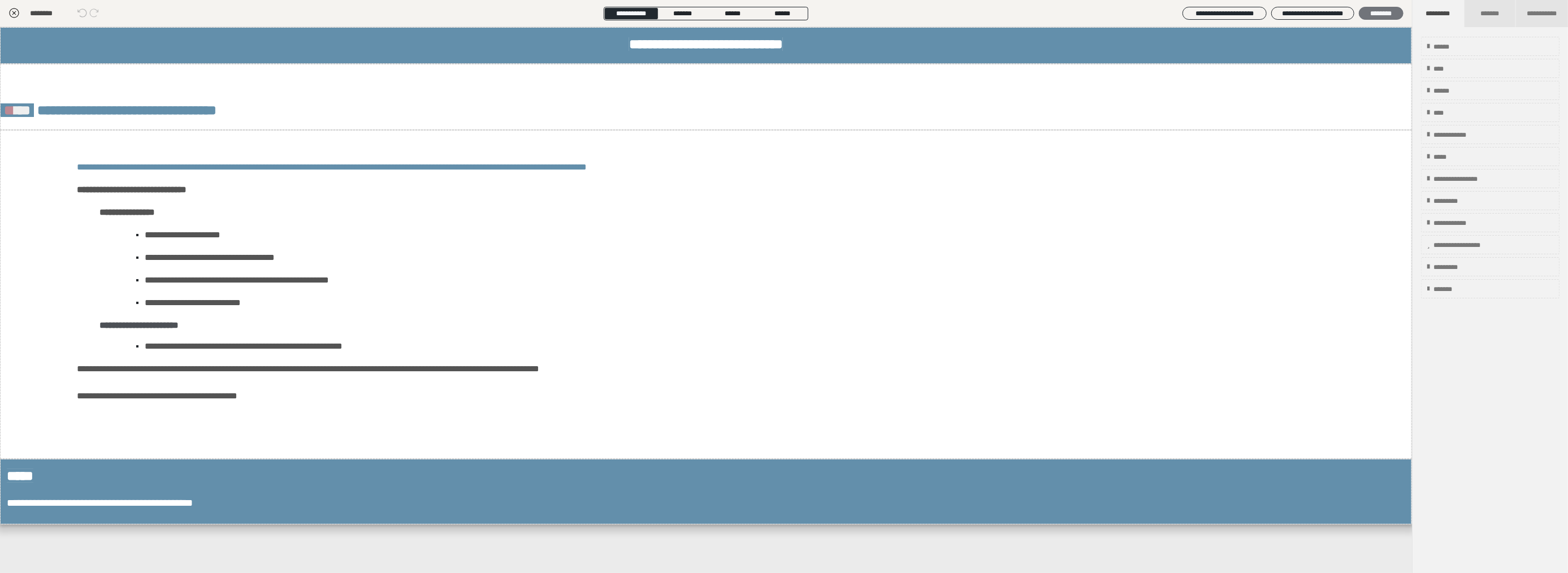 click on "********" at bounding box center [1381, 14] 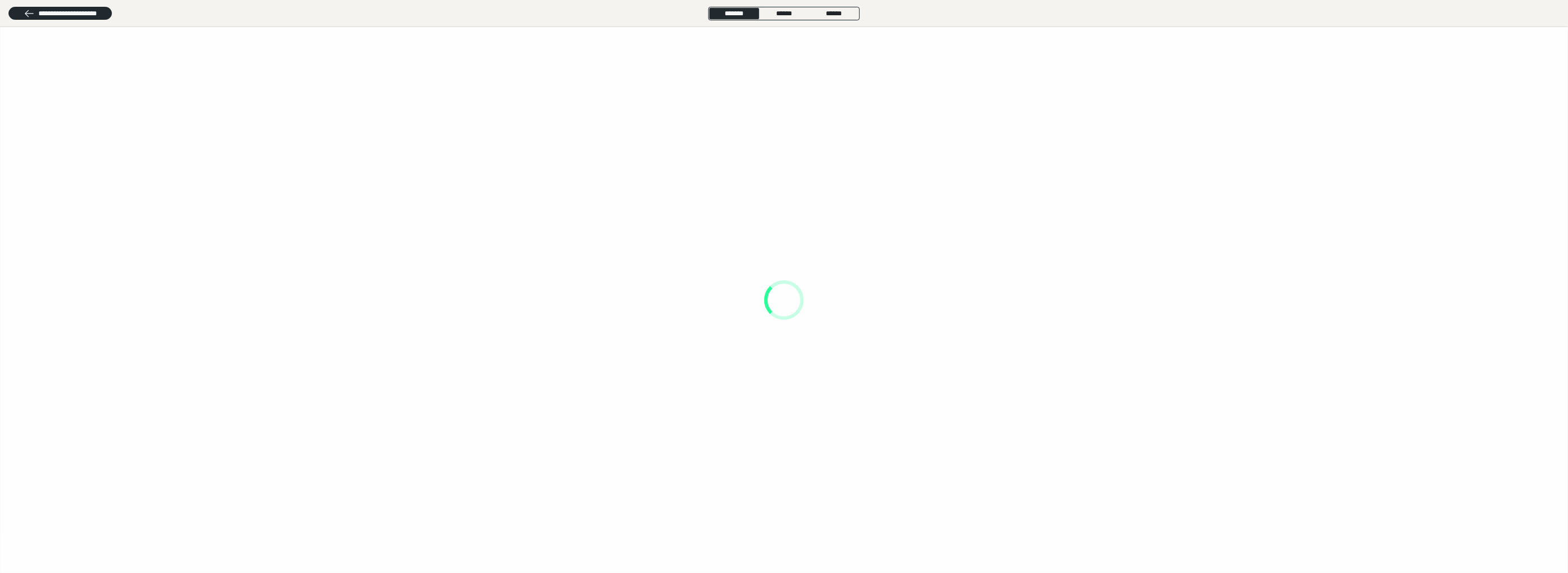scroll, scrollTop: 0, scrollLeft: 0, axis: both 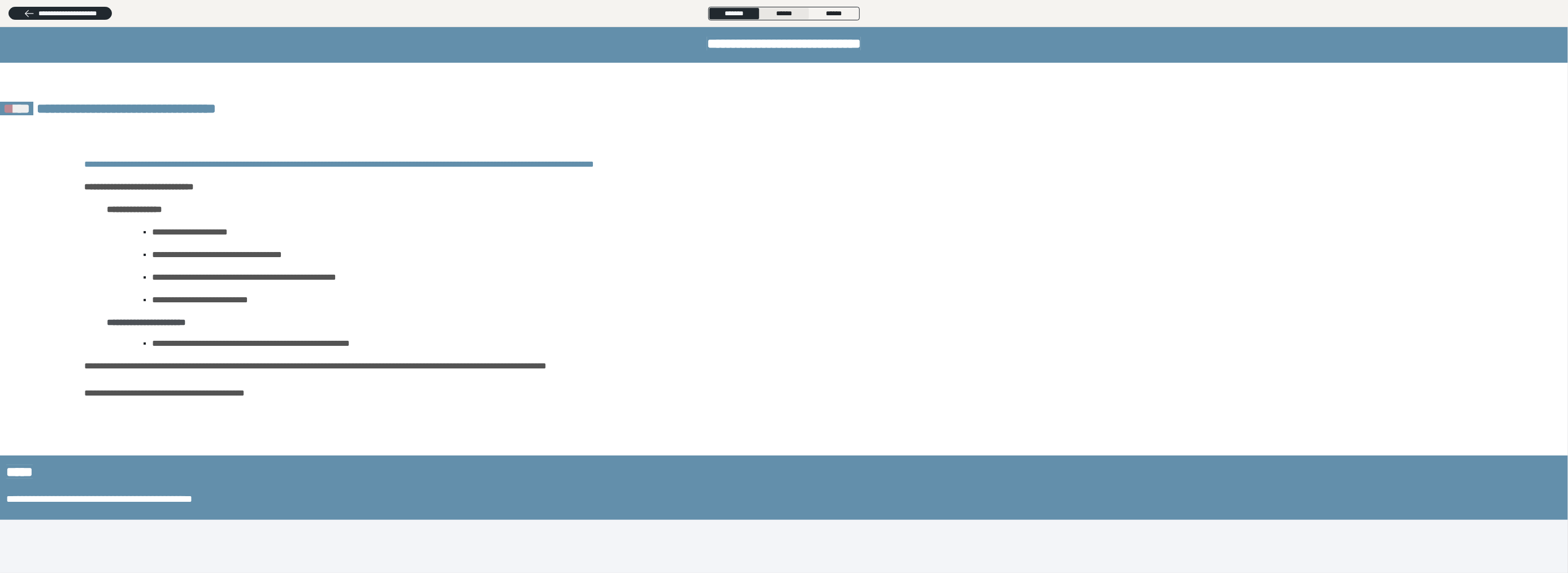 click on "******" at bounding box center [784, 14] 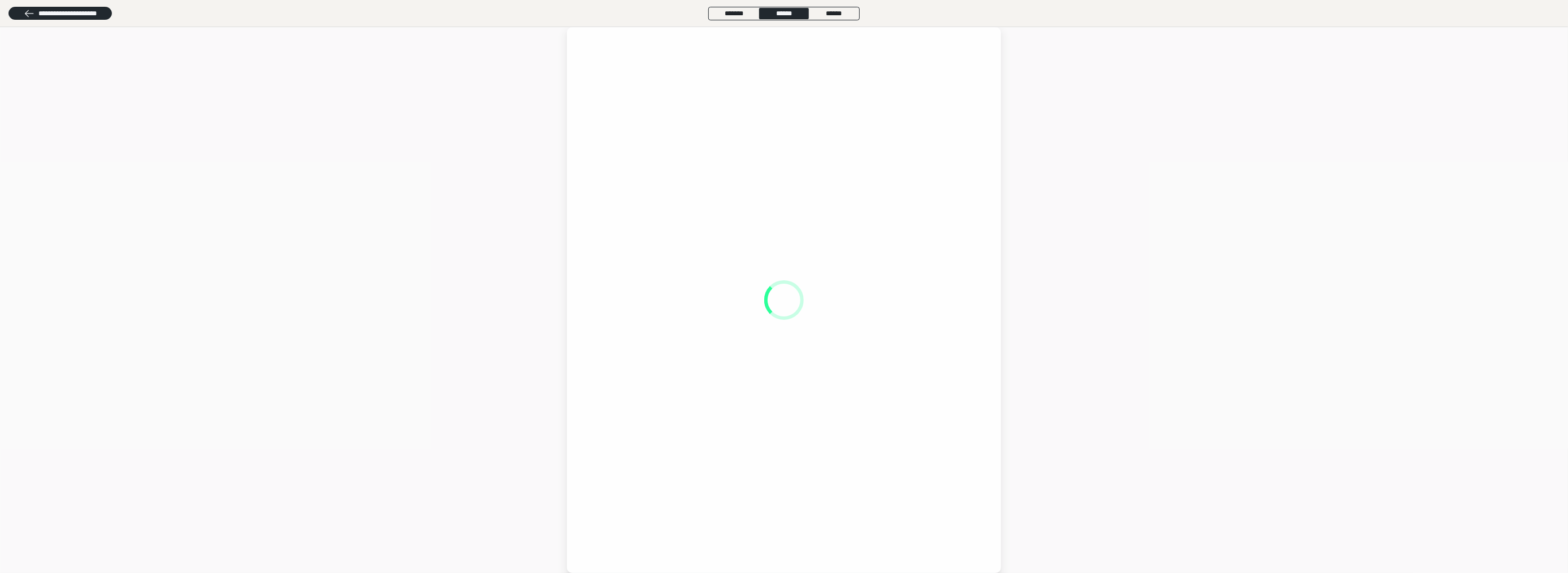 scroll, scrollTop: 0, scrollLeft: 0, axis: both 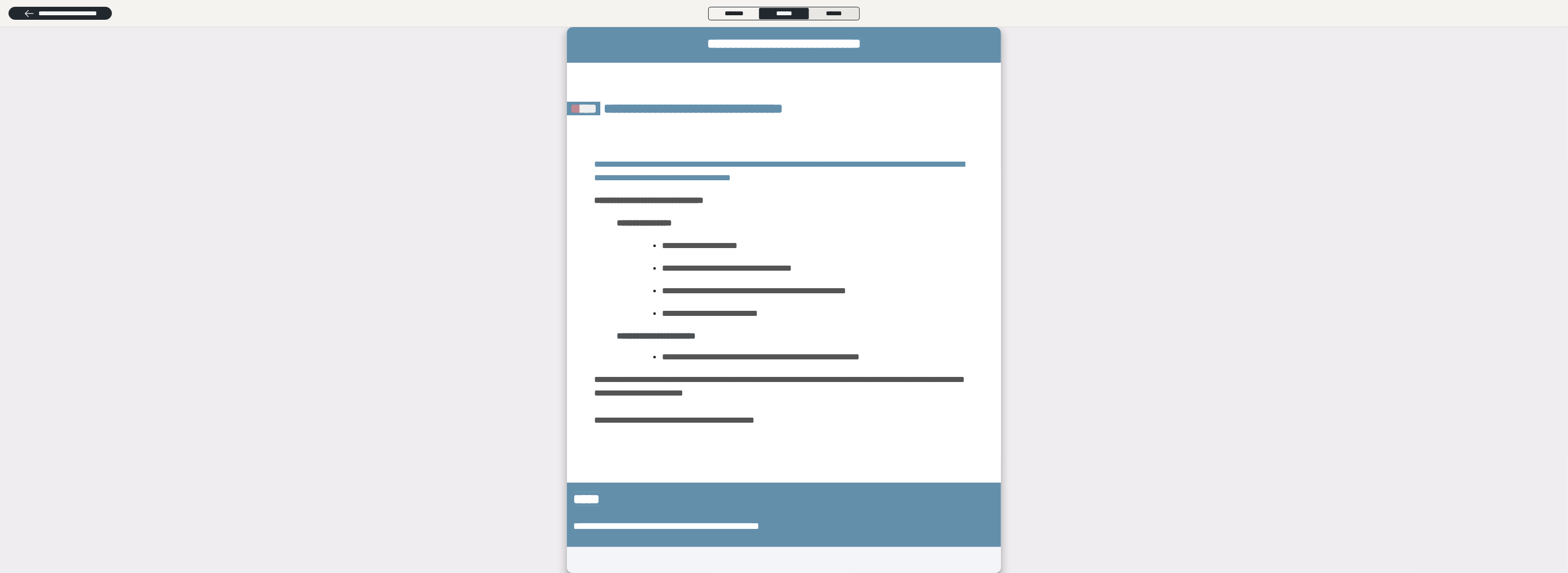 click on "******" at bounding box center (834, 14) 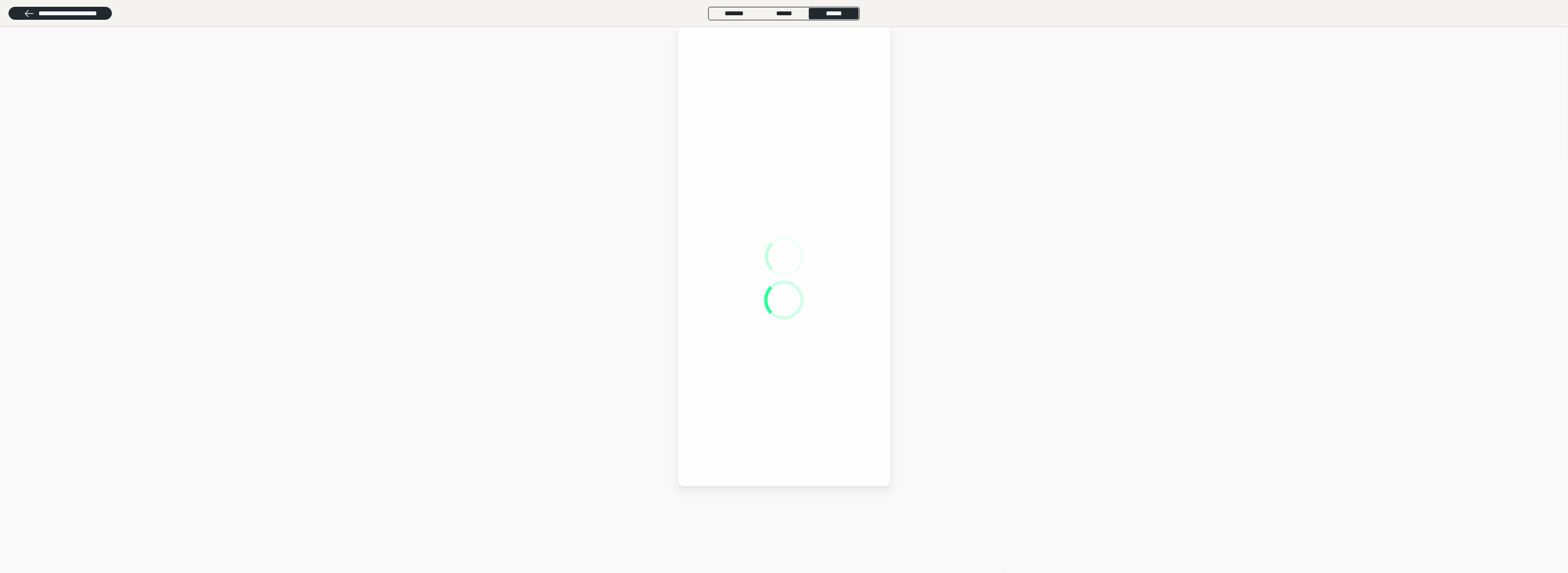 scroll, scrollTop: 0, scrollLeft: 0, axis: both 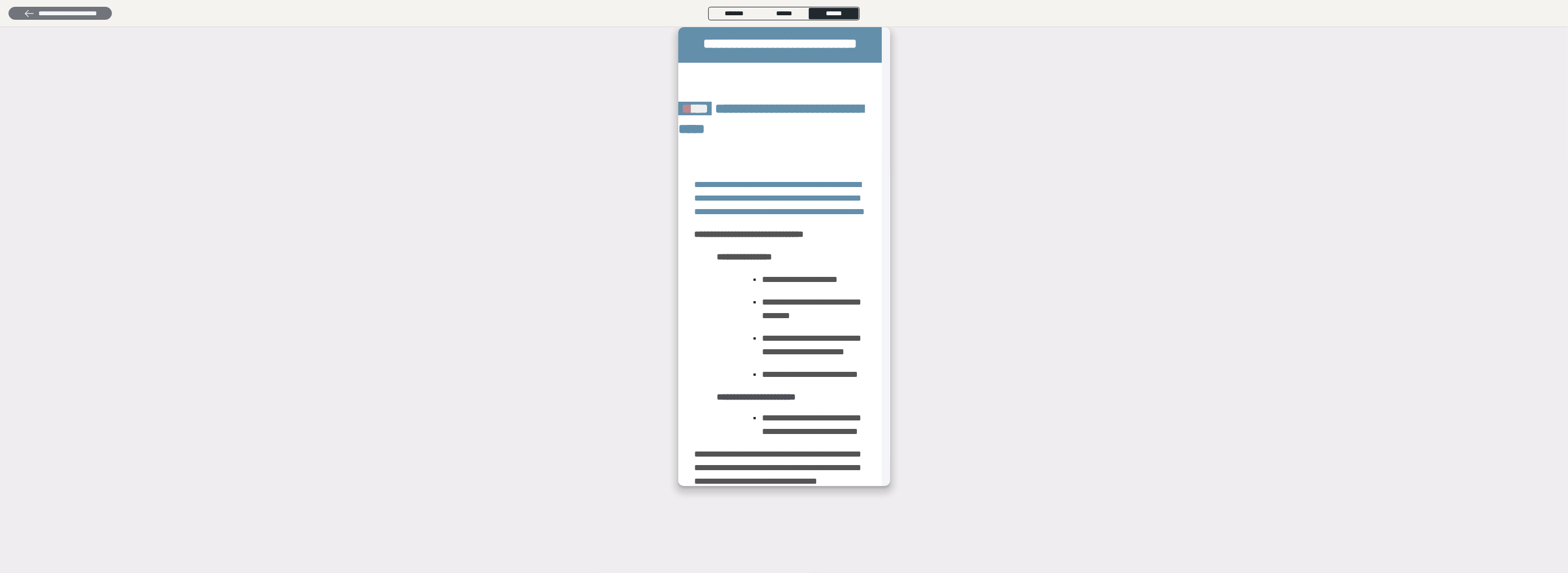 click on "**********" at bounding box center [60, 14] 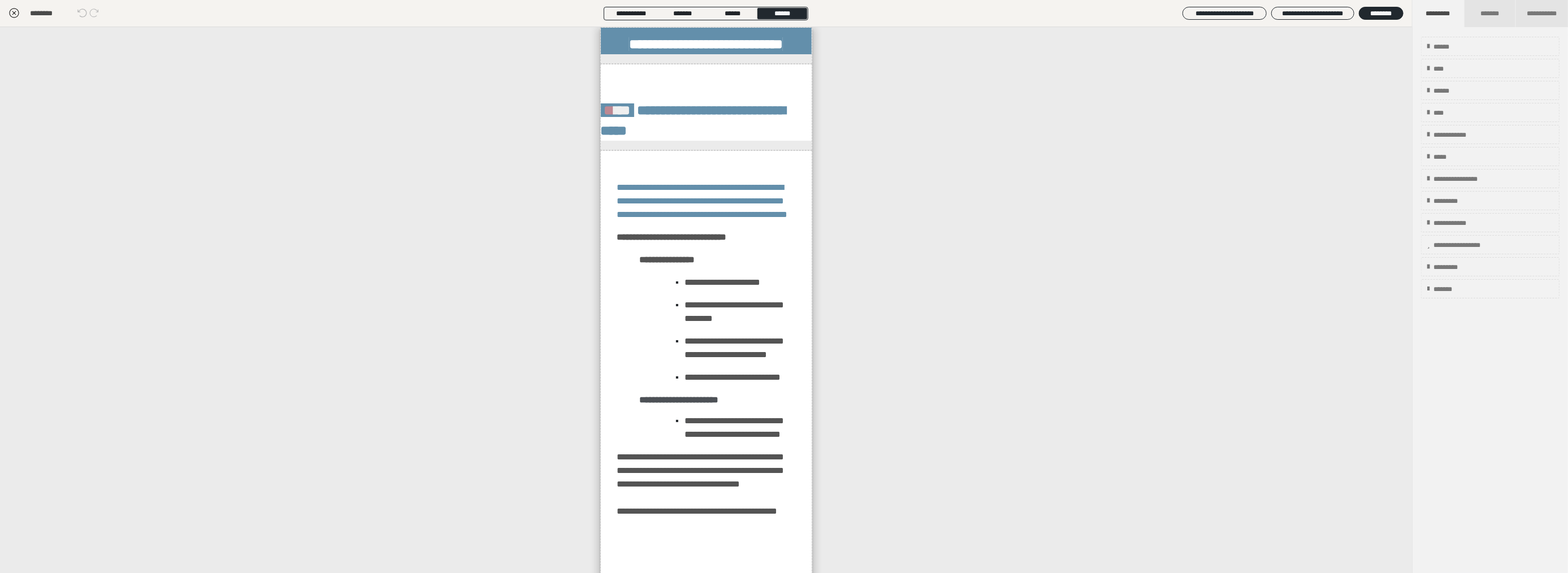click 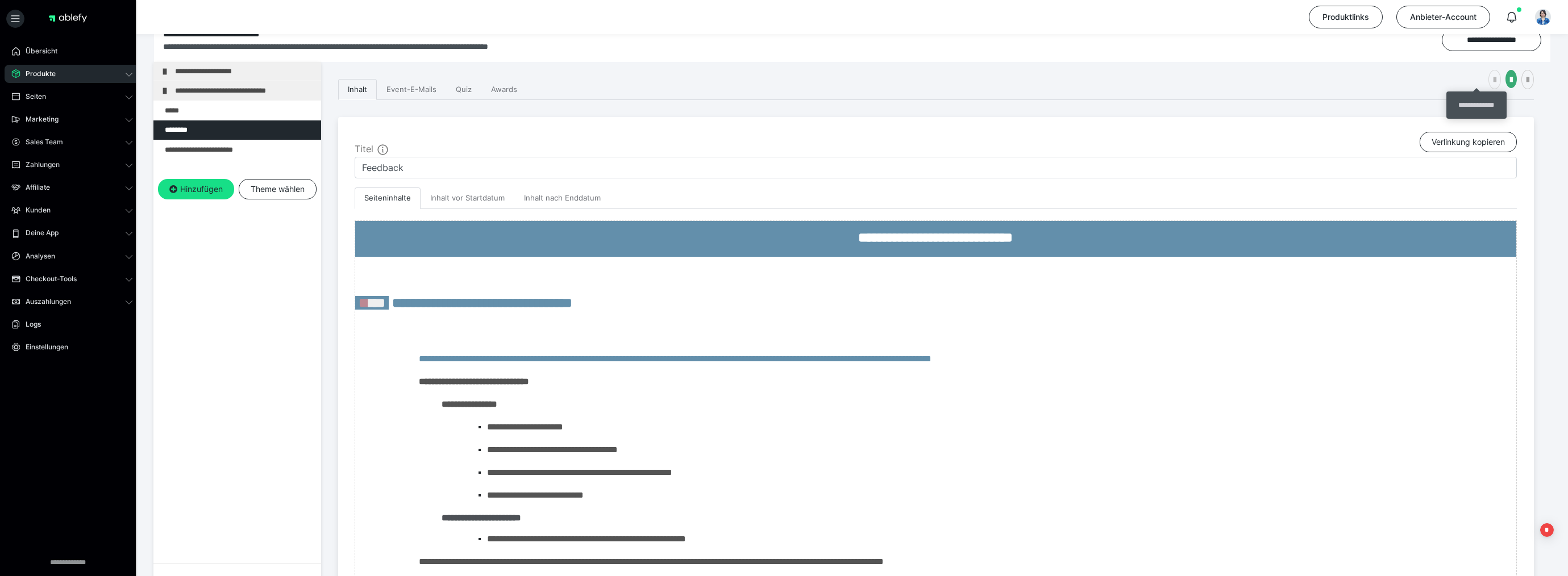 click at bounding box center [1495, 80] 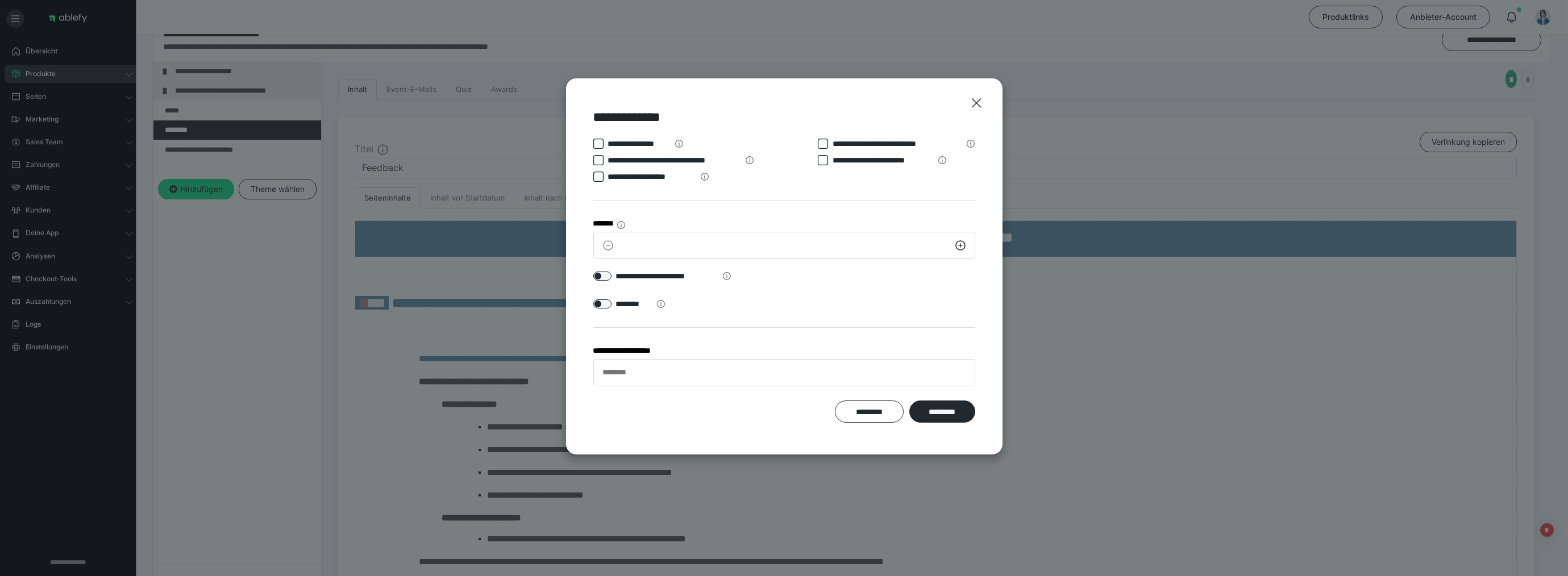 click 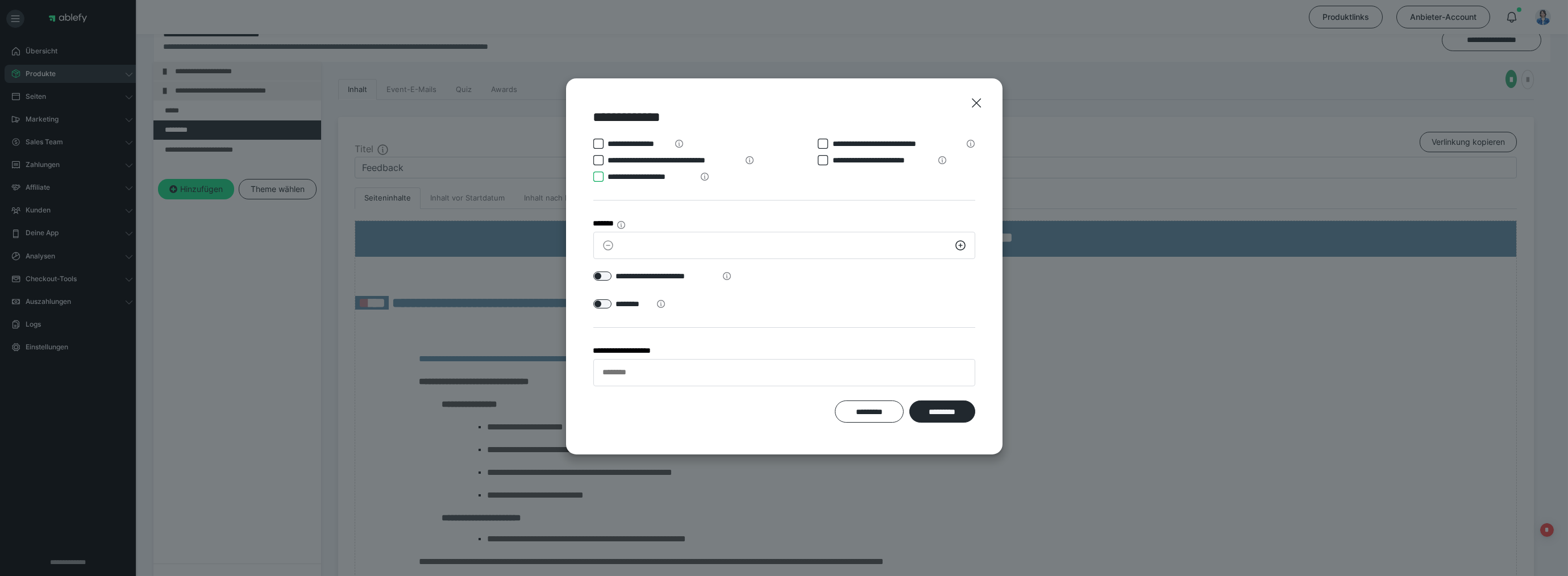 click on "**********" at bounding box center (593, 177) 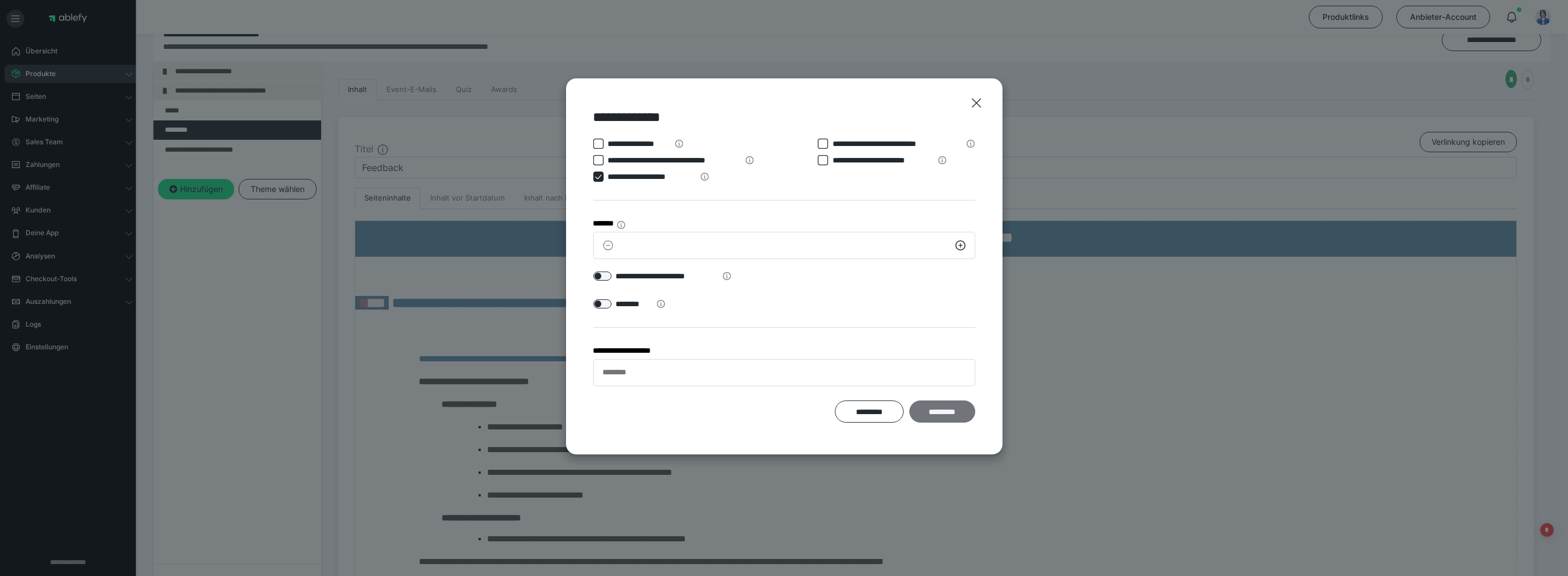 click on "*********" at bounding box center (942, 412) 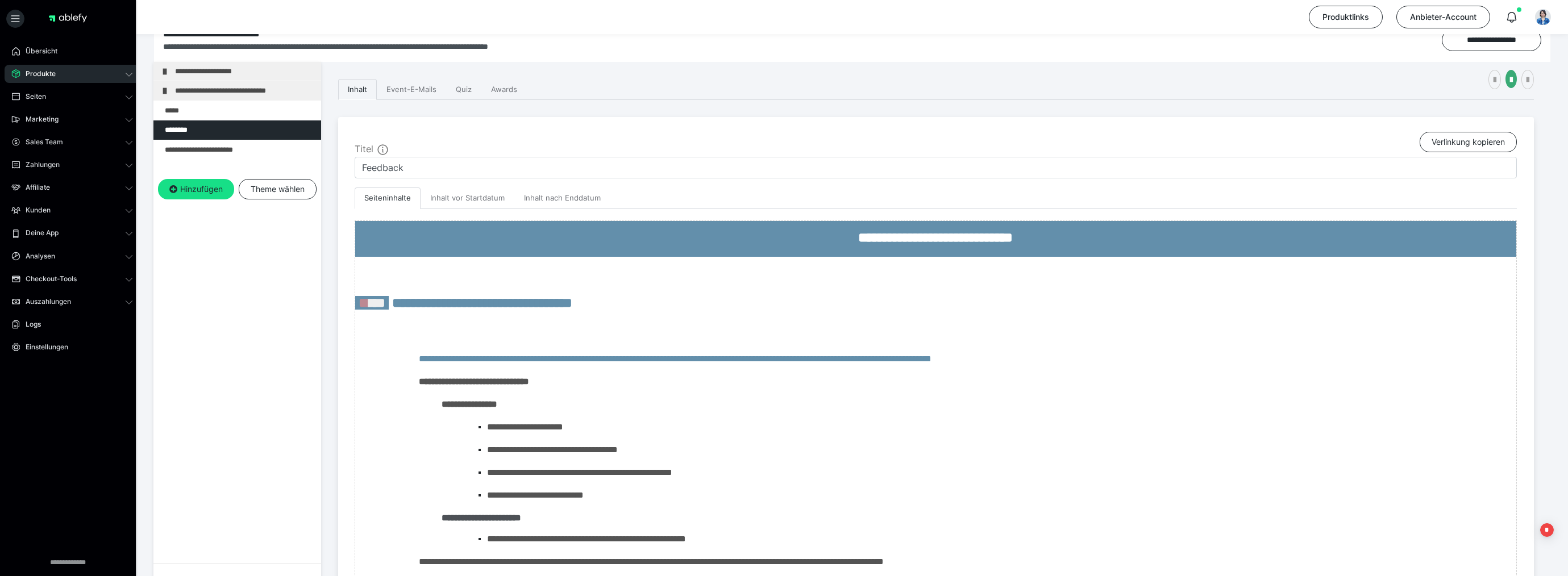 scroll, scrollTop: 0, scrollLeft: 0, axis: both 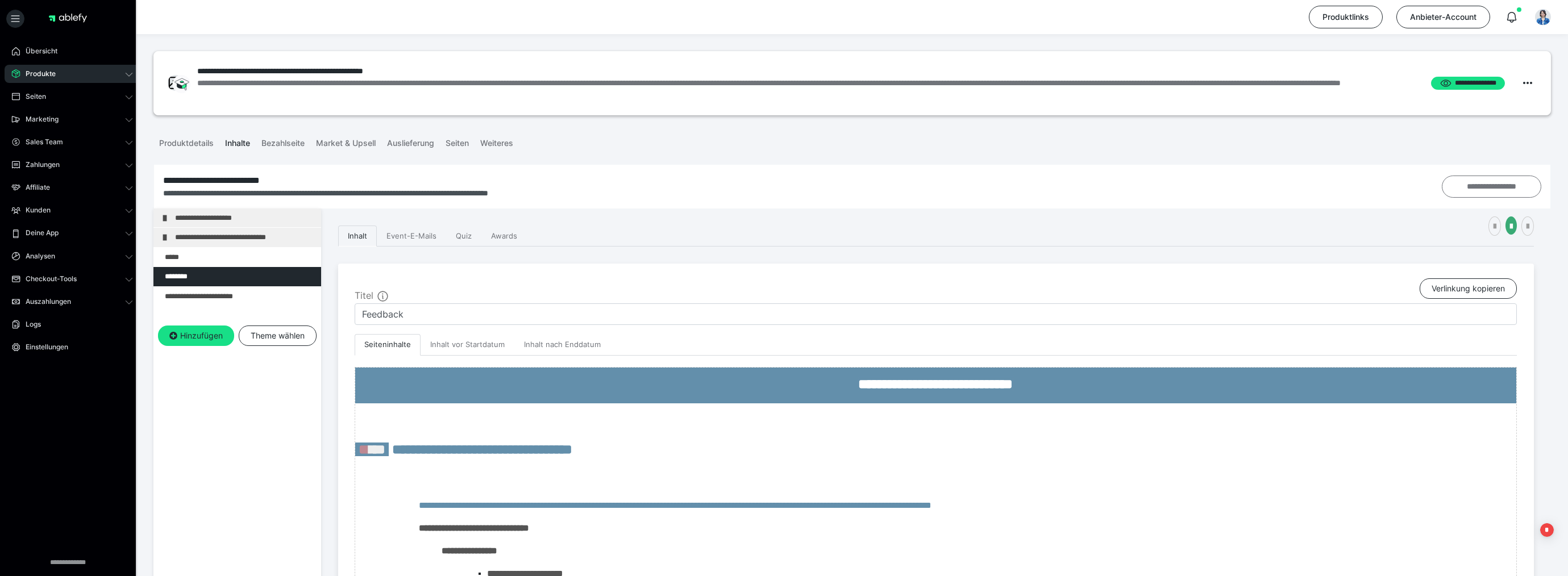 click on "**********" at bounding box center [1491, 187] 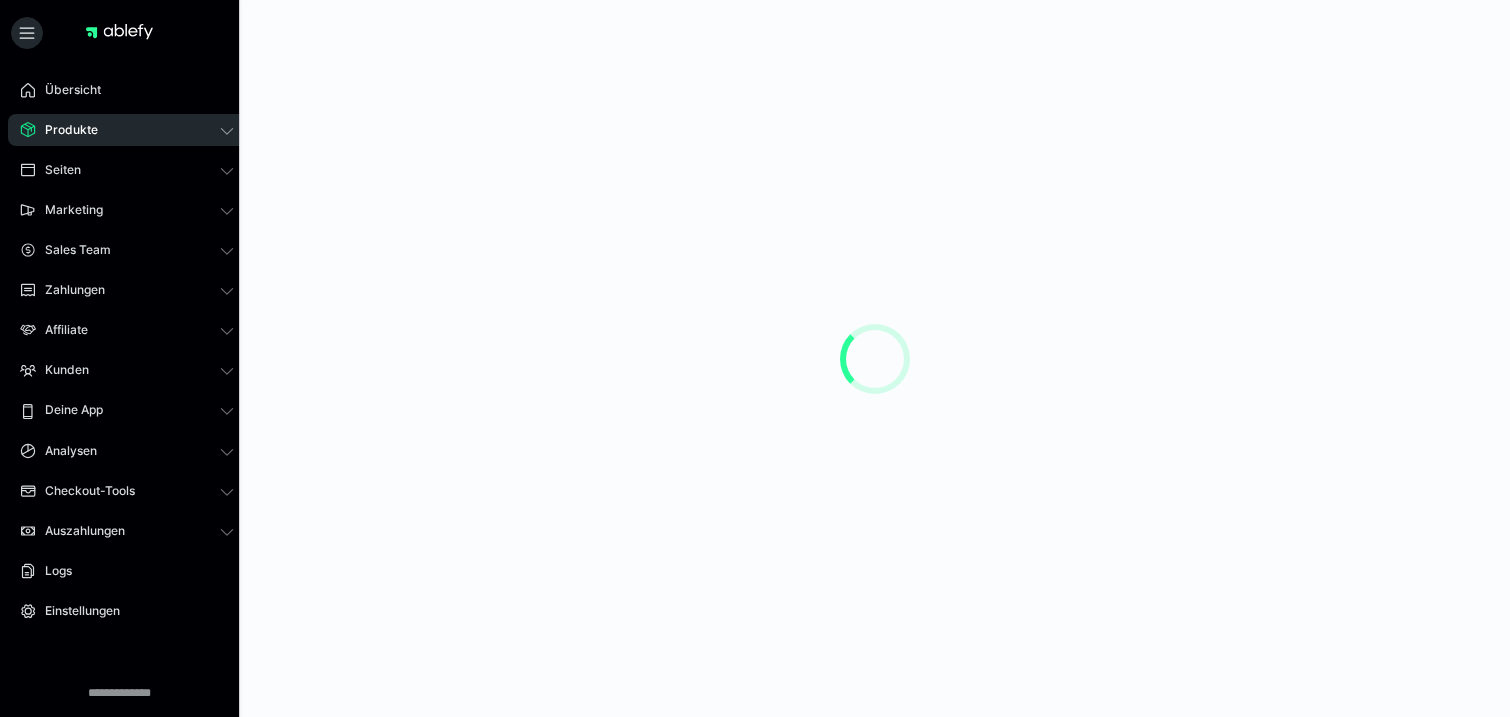 scroll, scrollTop: 0, scrollLeft: 0, axis: both 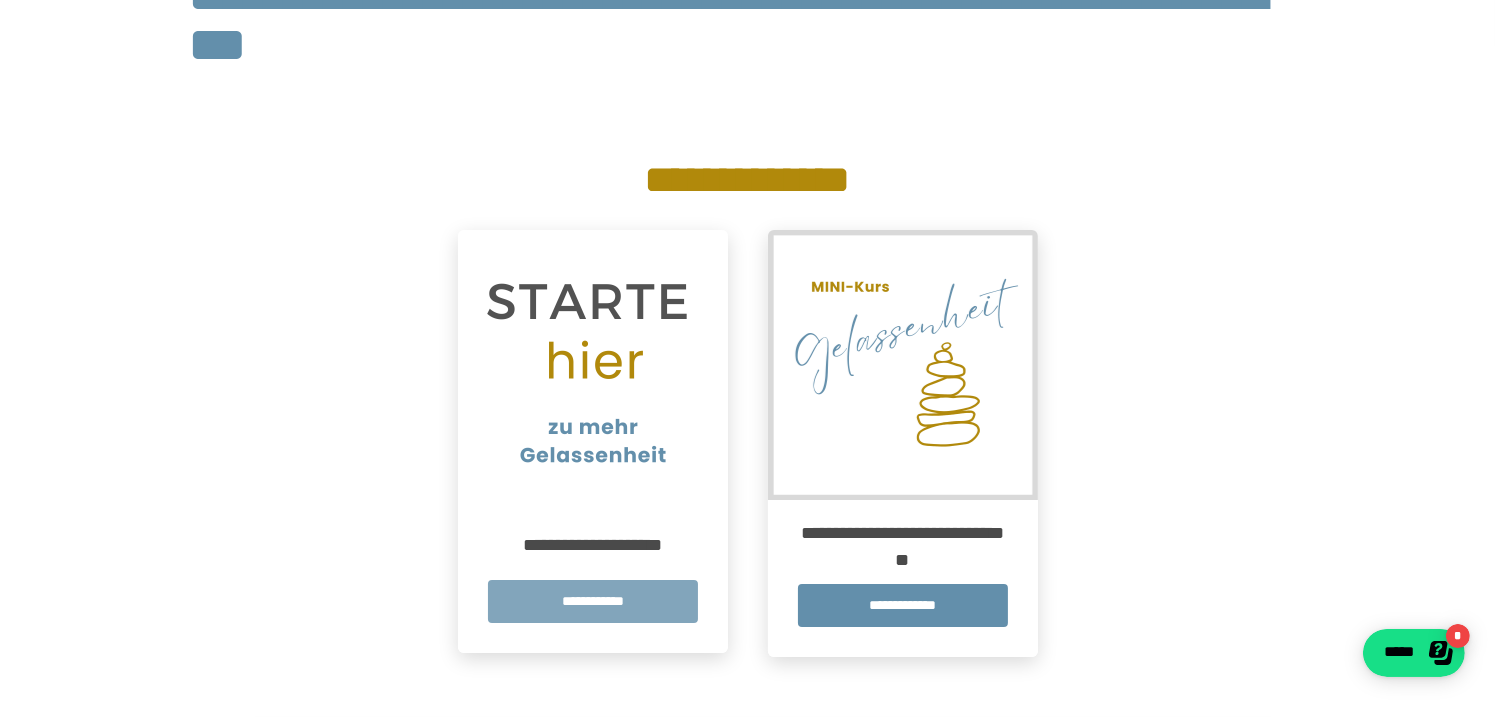 click on "**********" at bounding box center (593, 601) 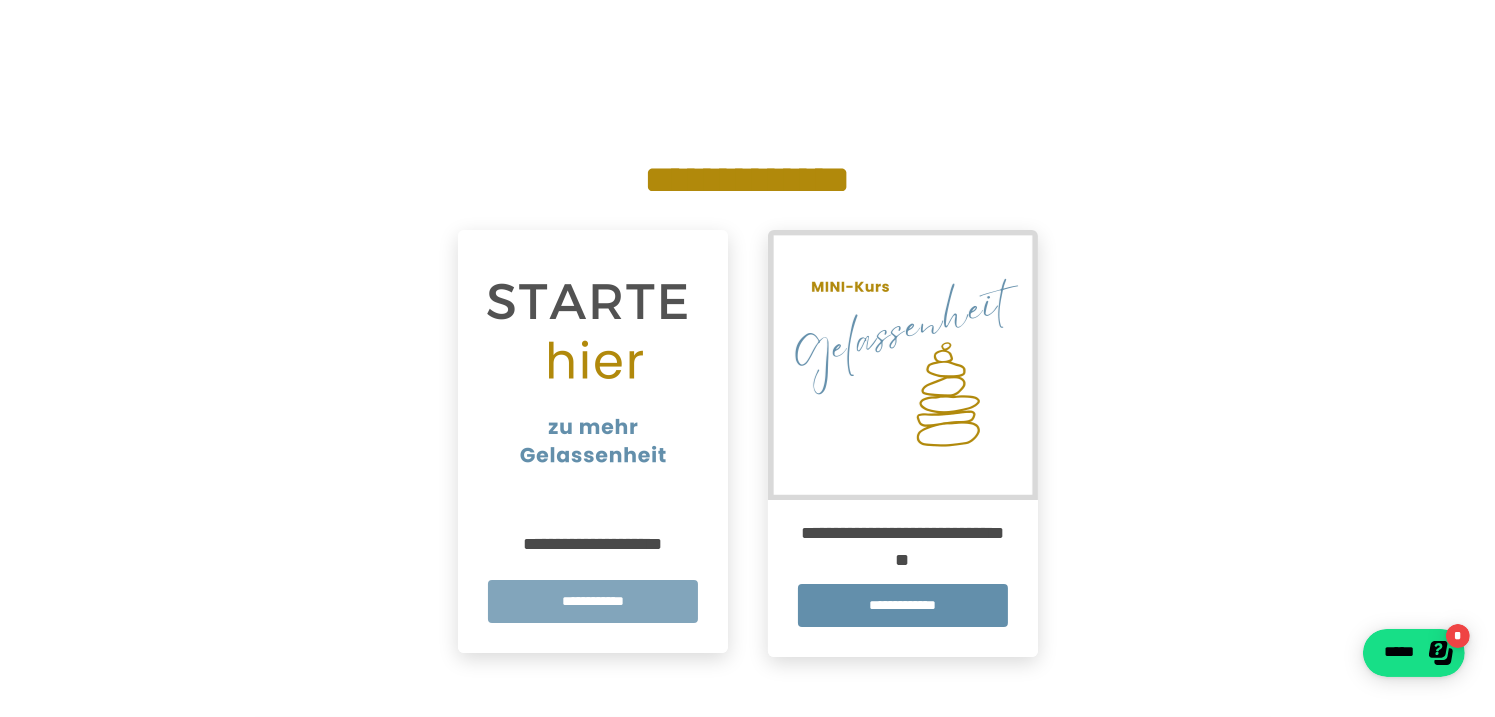 scroll, scrollTop: 0, scrollLeft: 0, axis: both 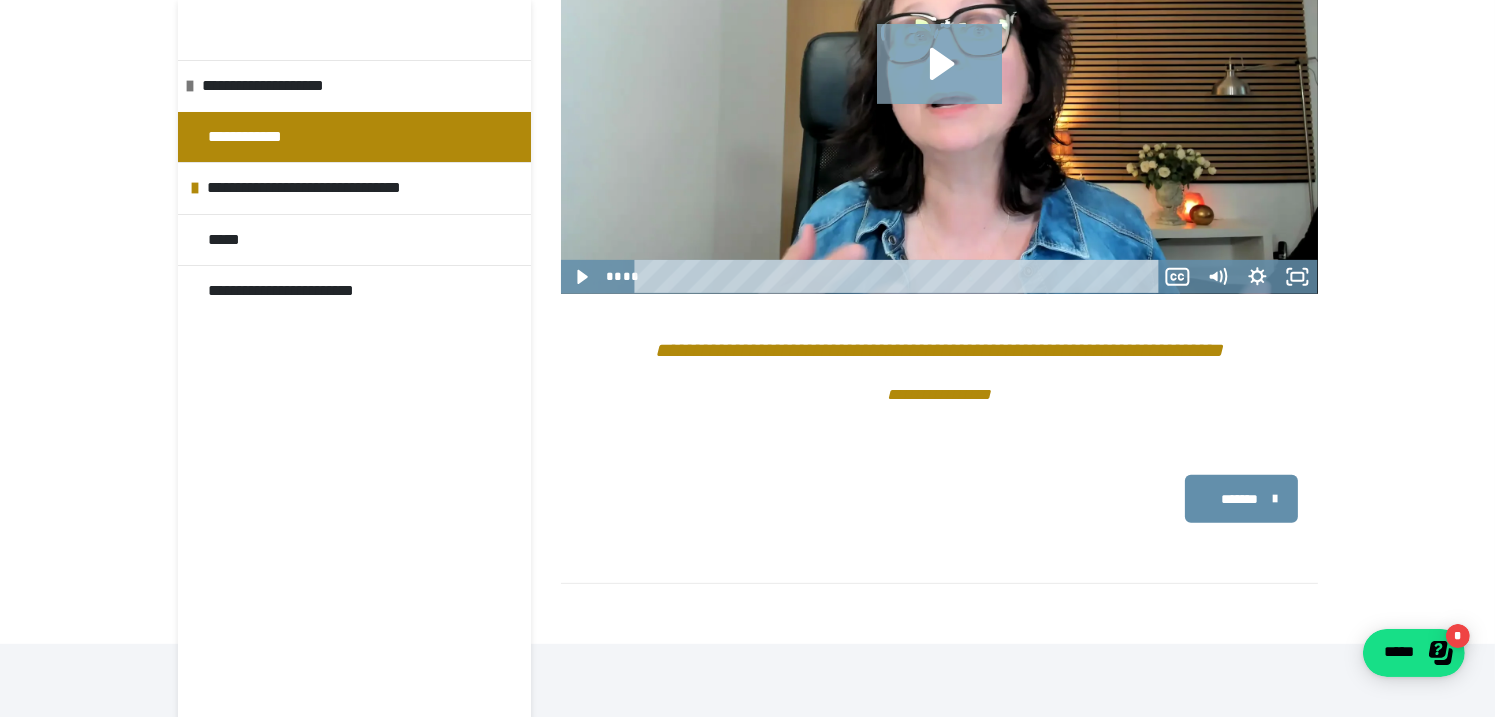 click 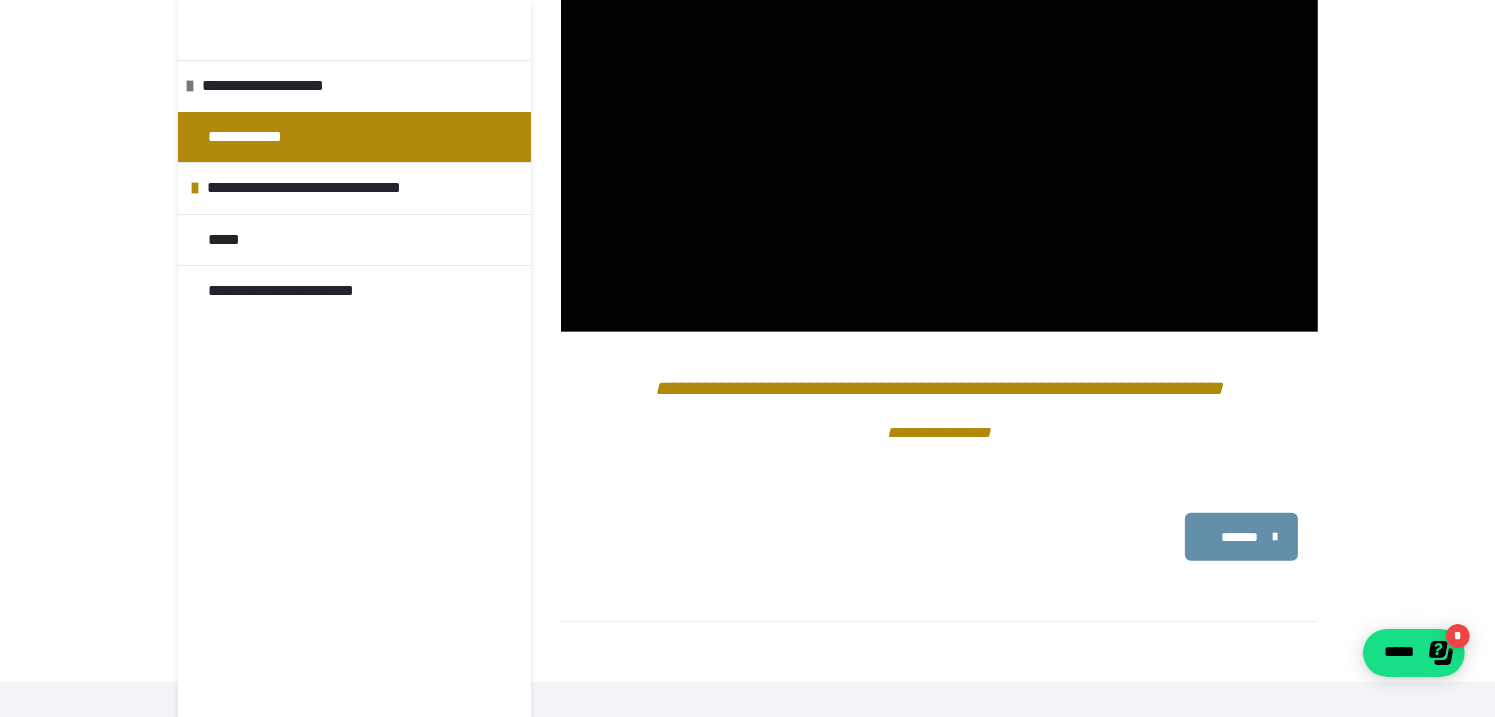 scroll, scrollTop: 1060, scrollLeft: 0, axis: vertical 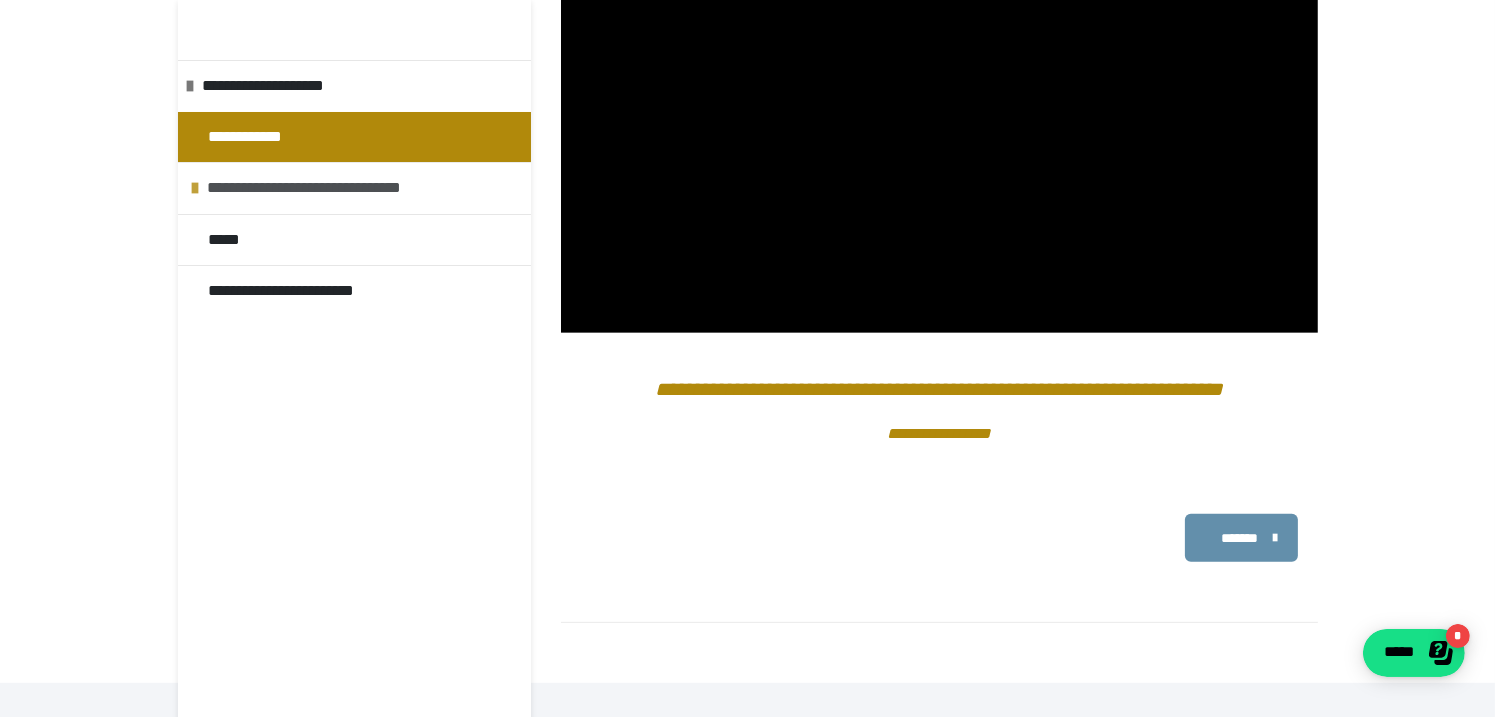 click at bounding box center (195, 188) 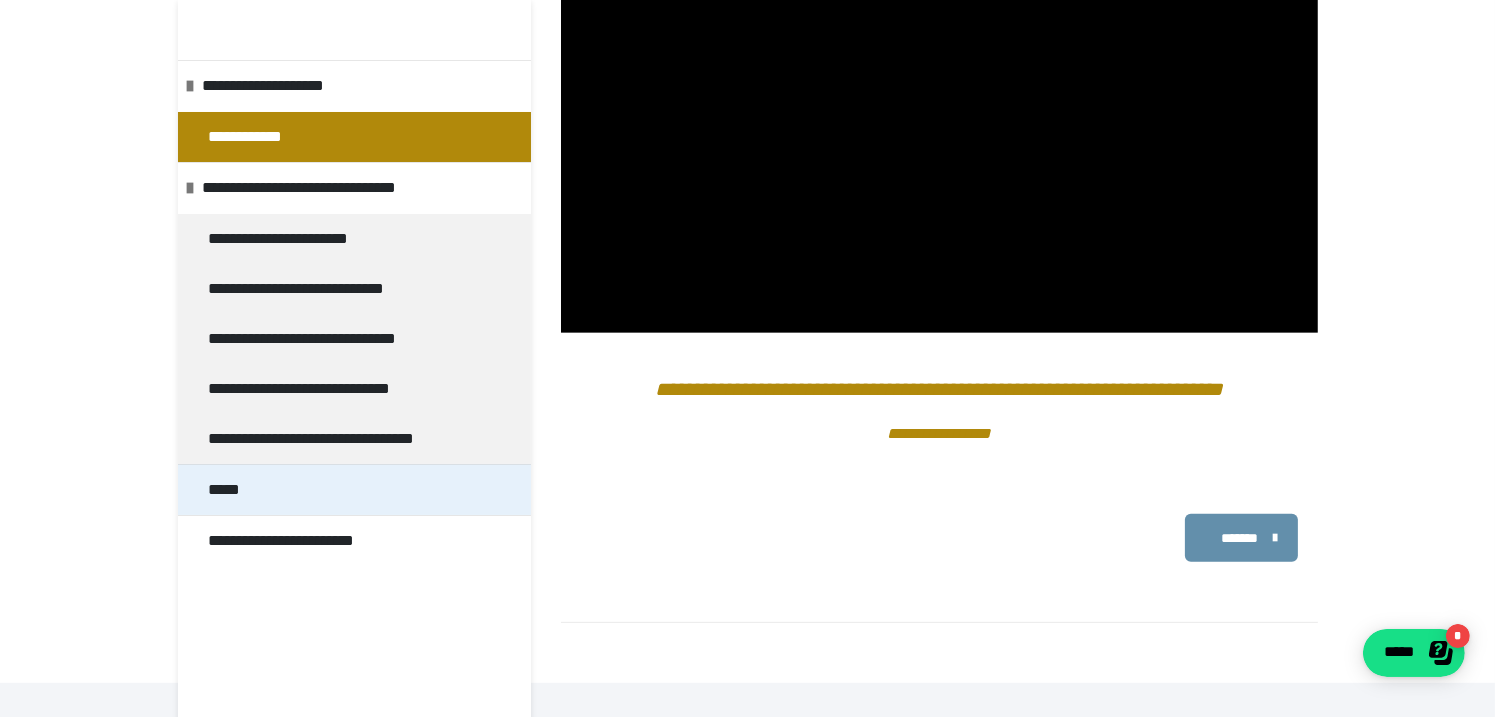 click on "*****" at bounding box center (233, 490) 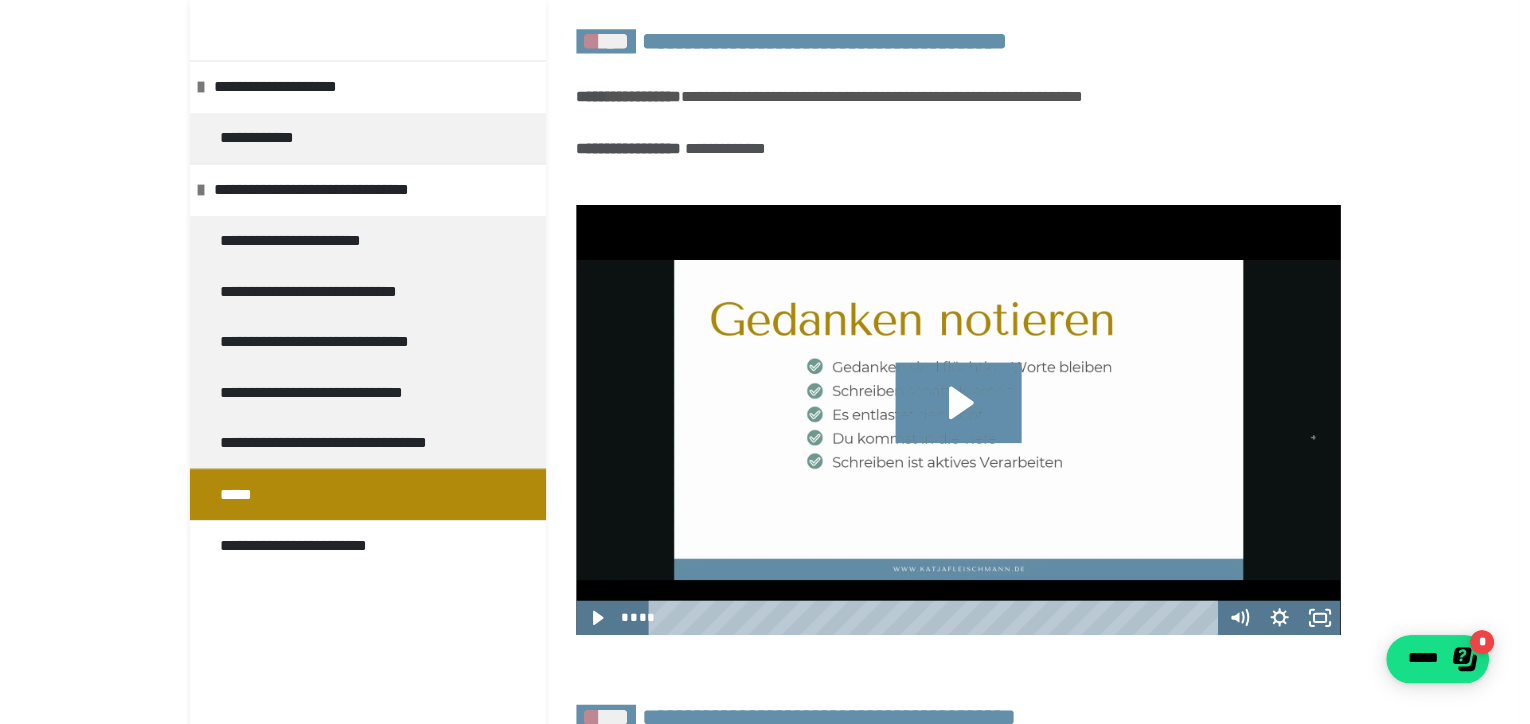scroll, scrollTop: 384, scrollLeft: 0, axis: vertical 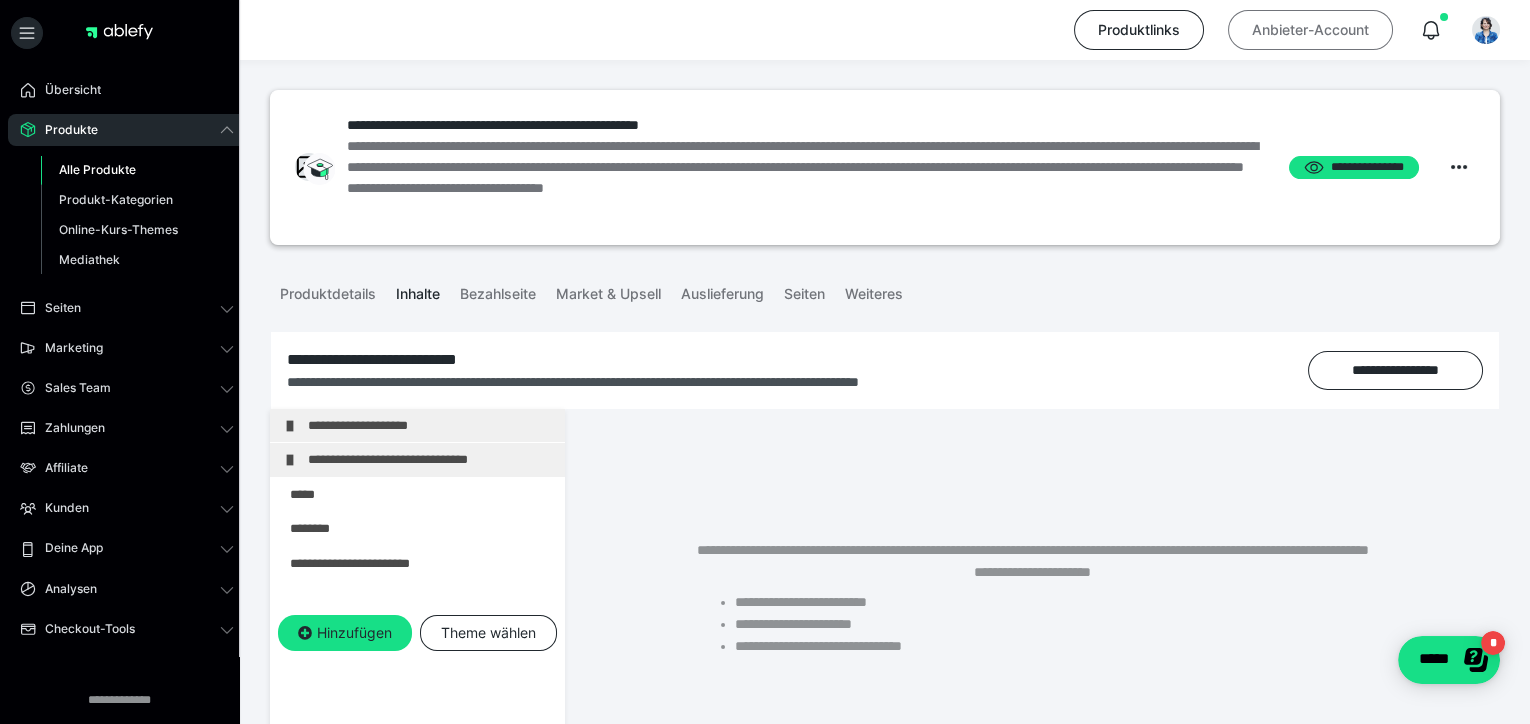 click on "Anbieter-Account" at bounding box center (1310, 30) 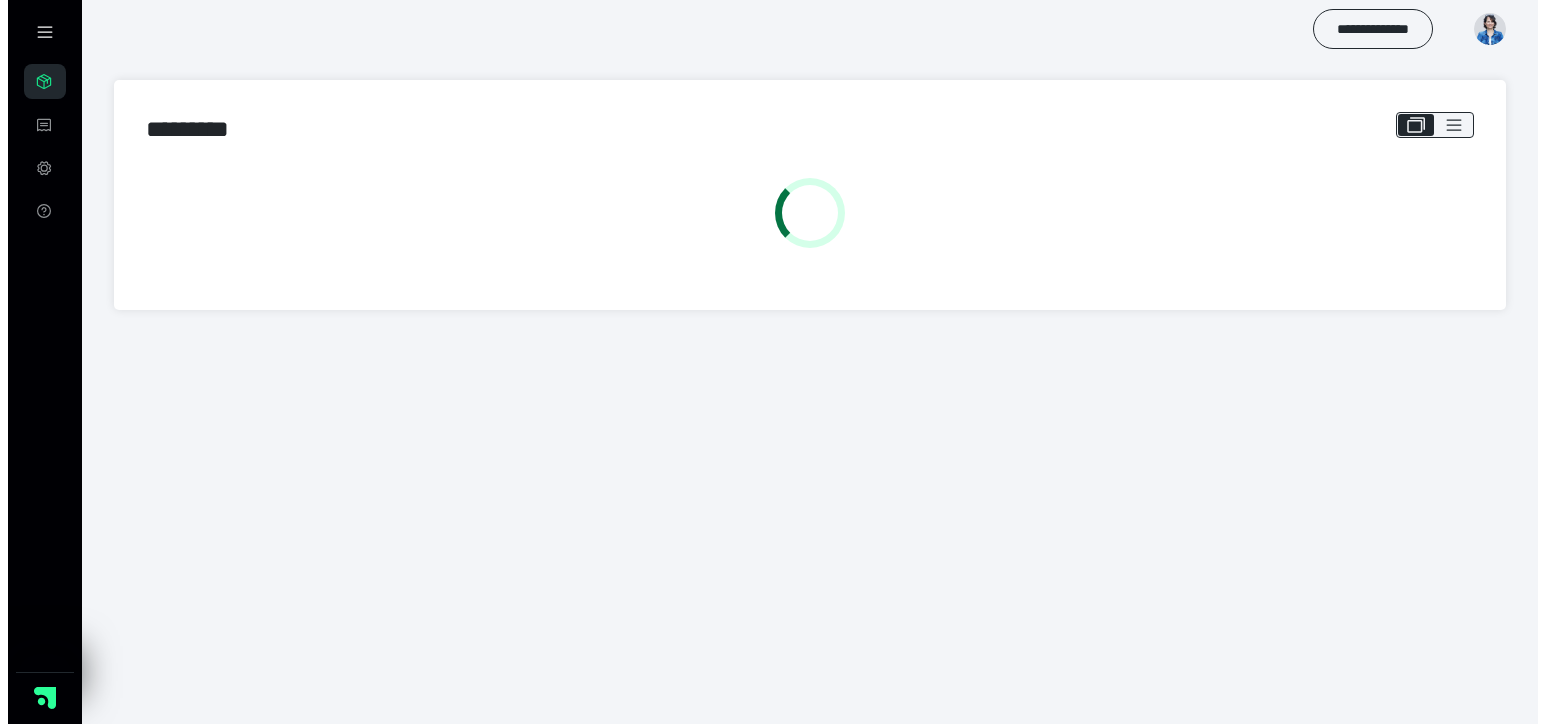 scroll, scrollTop: 0, scrollLeft: 0, axis: both 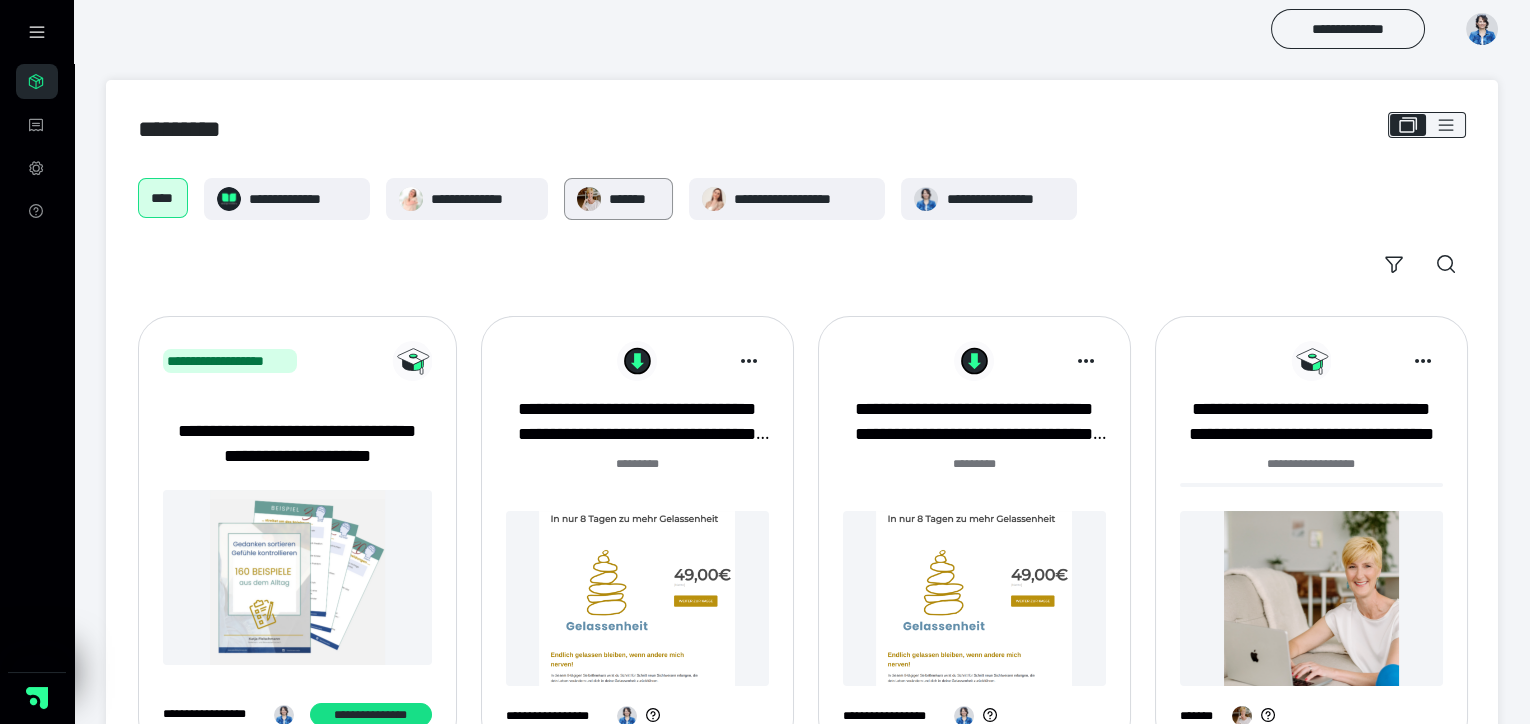 click on "*******" at bounding box center [618, 199] 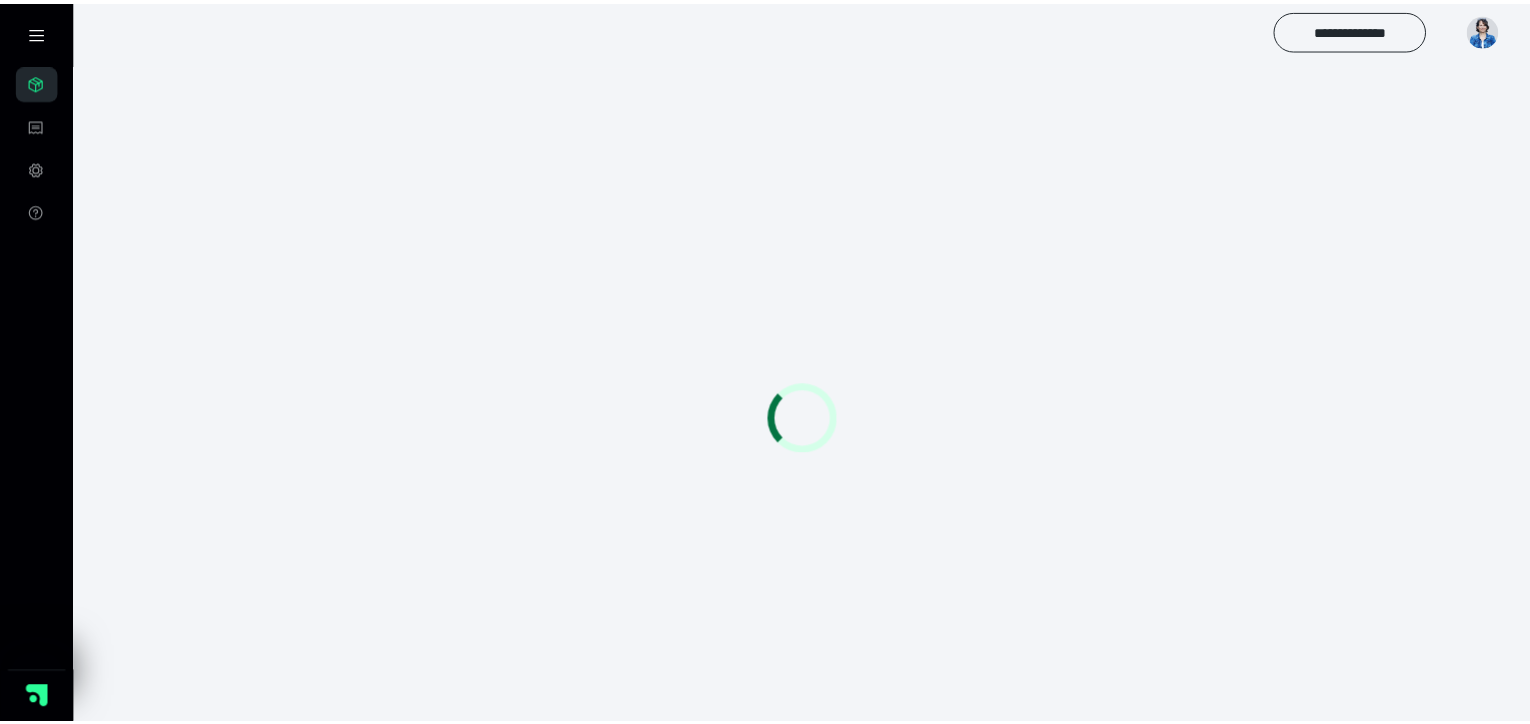 scroll, scrollTop: 0, scrollLeft: 0, axis: both 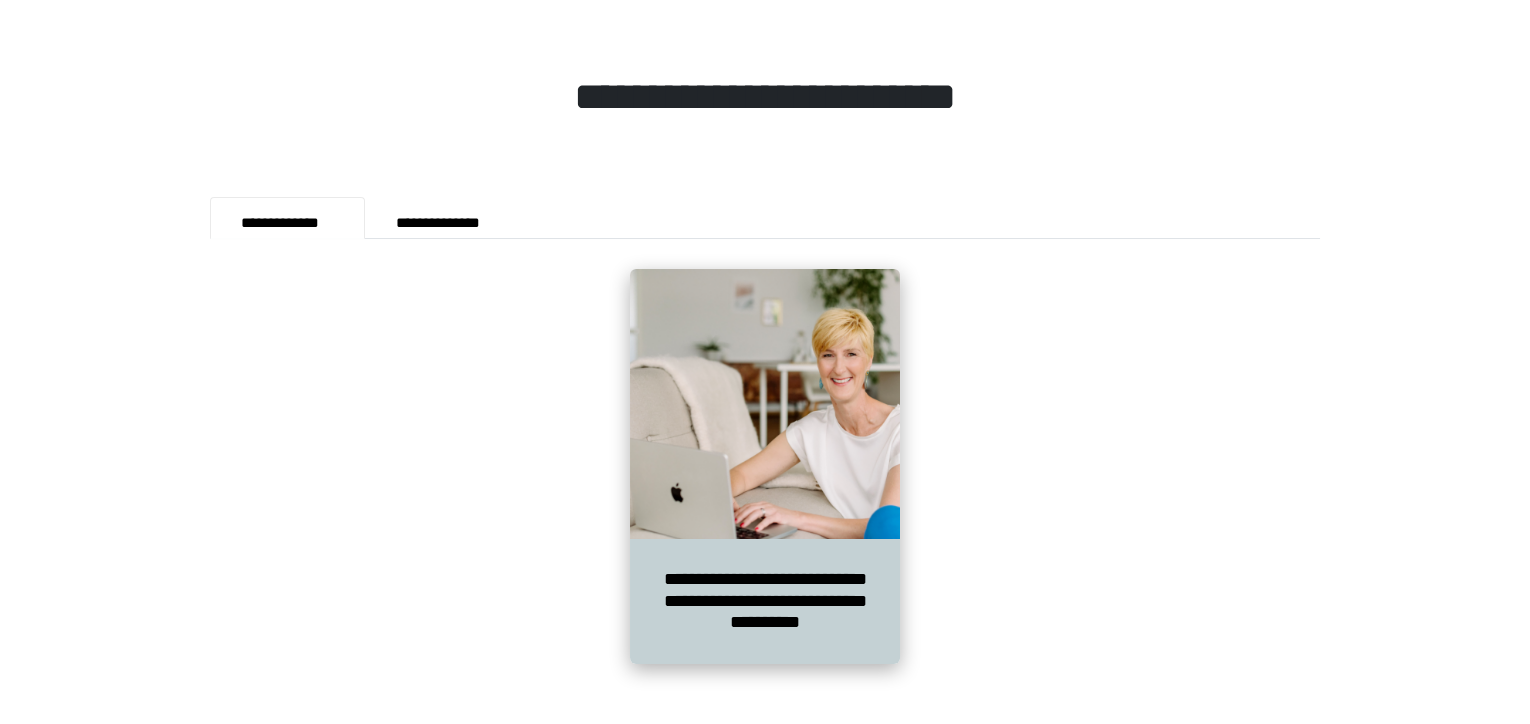 click on "**********" at bounding box center [765, 601] 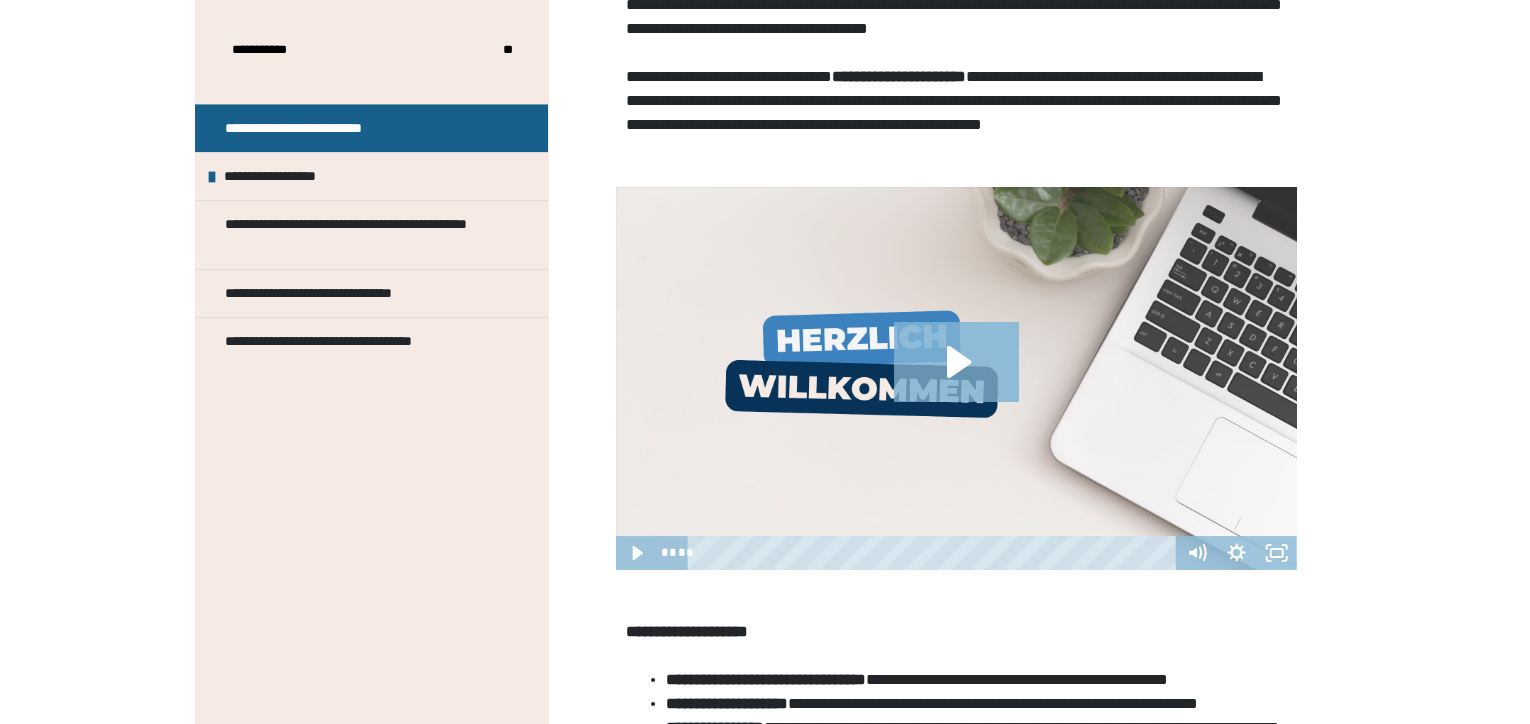 scroll, scrollTop: 499, scrollLeft: 0, axis: vertical 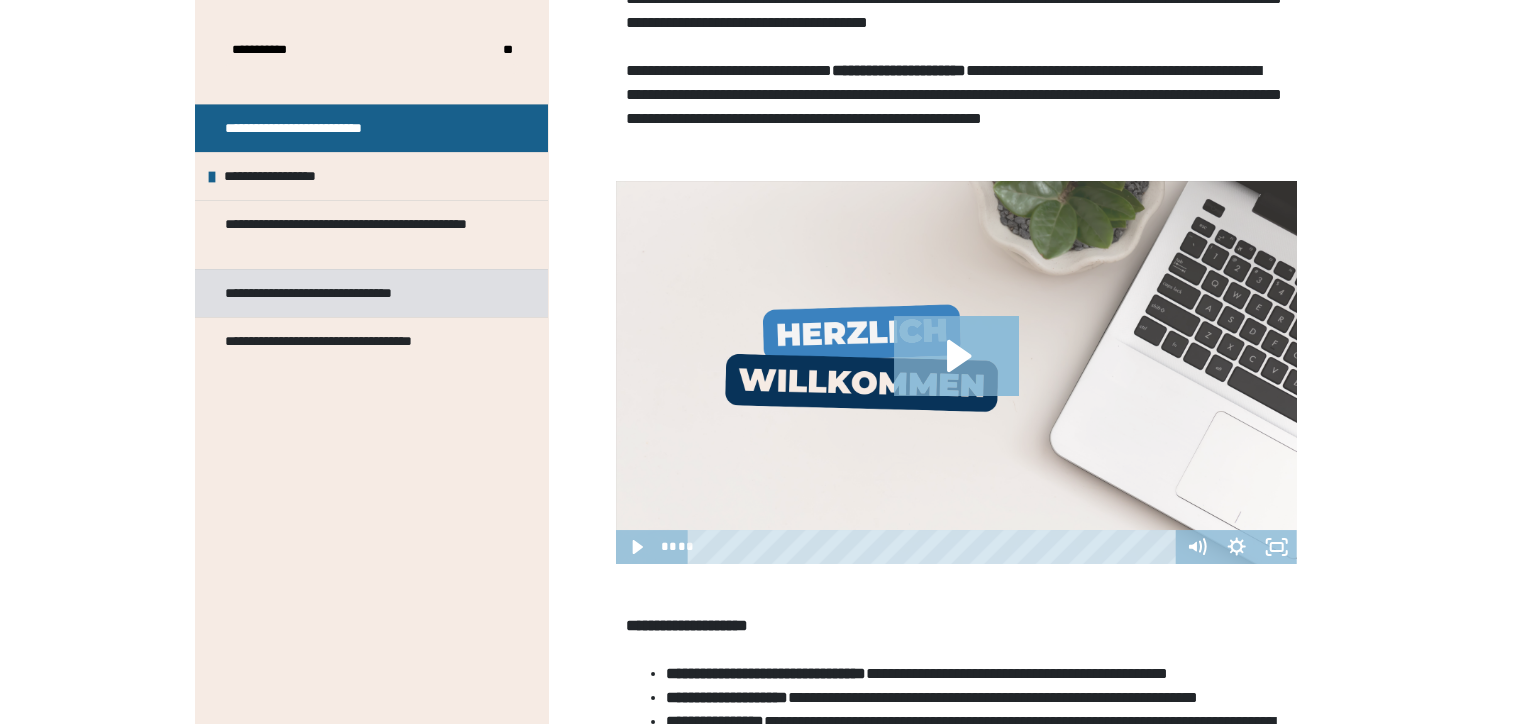 click on "**********" at bounding box center [340, 293] 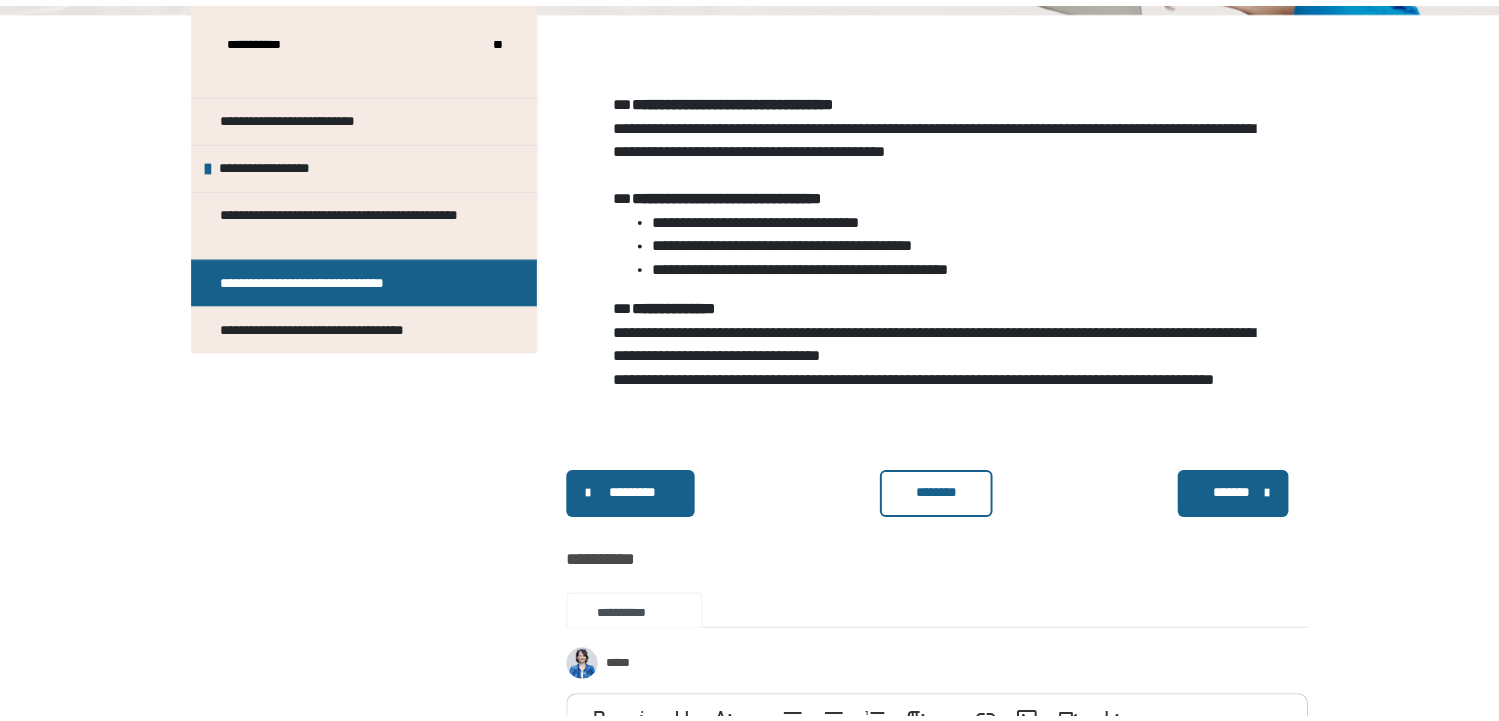 scroll, scrollTop: 170, scrollLeft: 0, axis: vertical 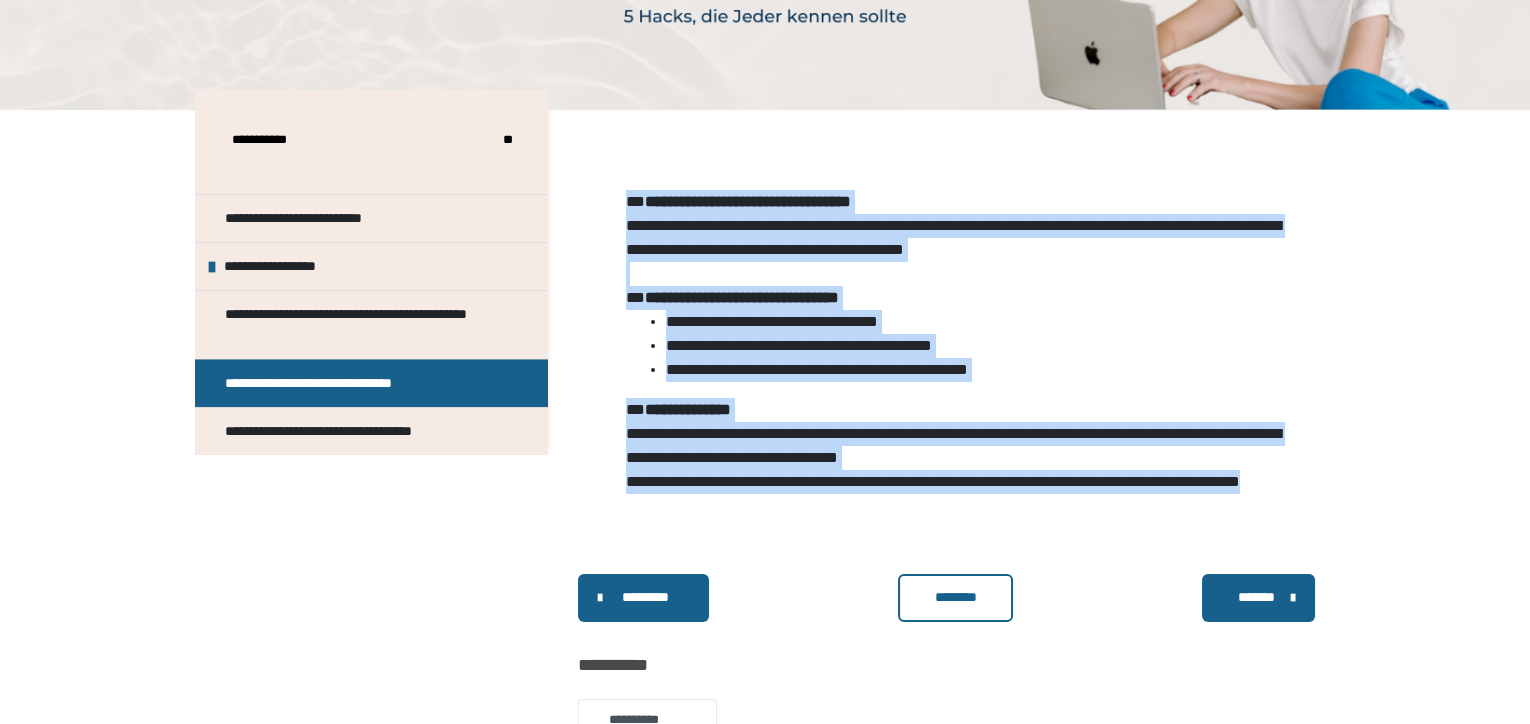 drag, startPoint x: 628, startPoint y: 191, endPoint x: 862, endPoint y: 545, distance: 424.3489 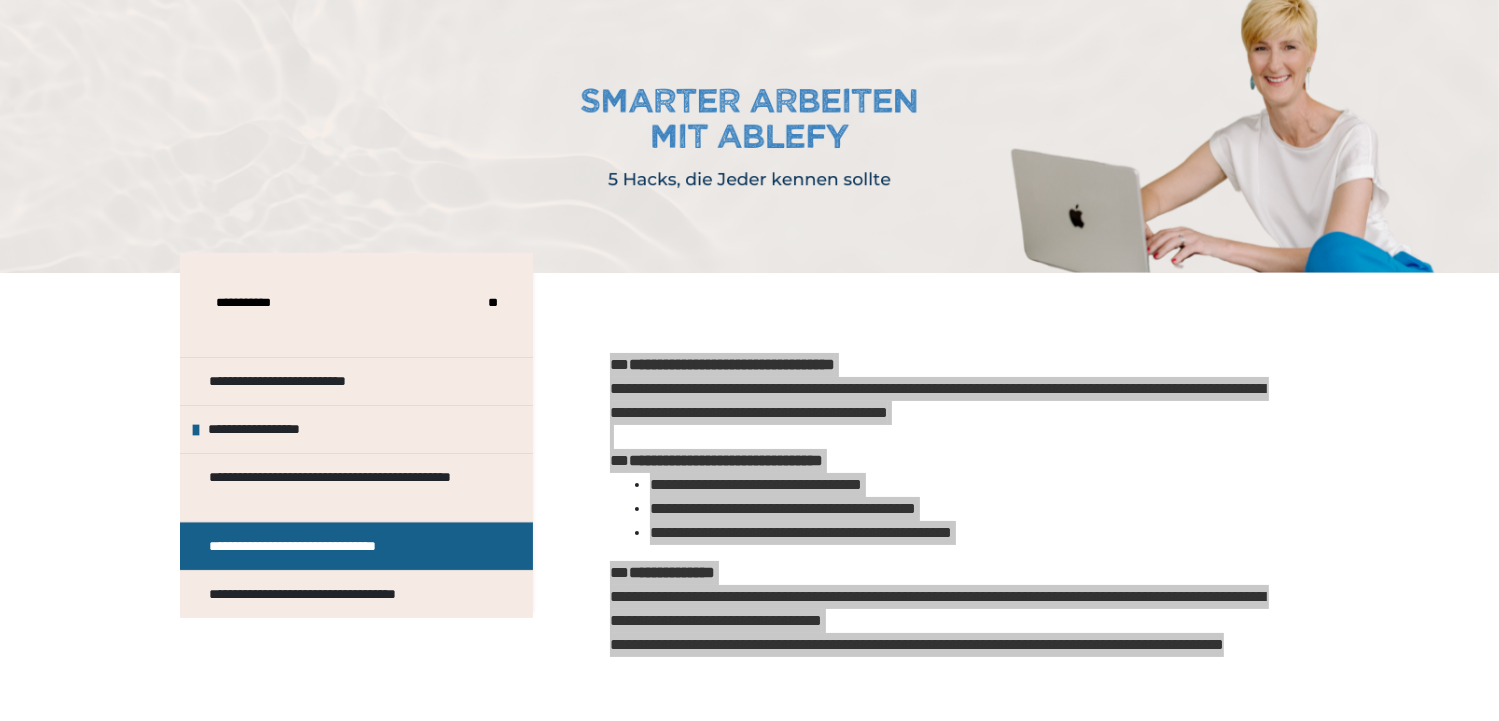 scroll, scrollTop: 0, scrollLeft: 0, axis: both 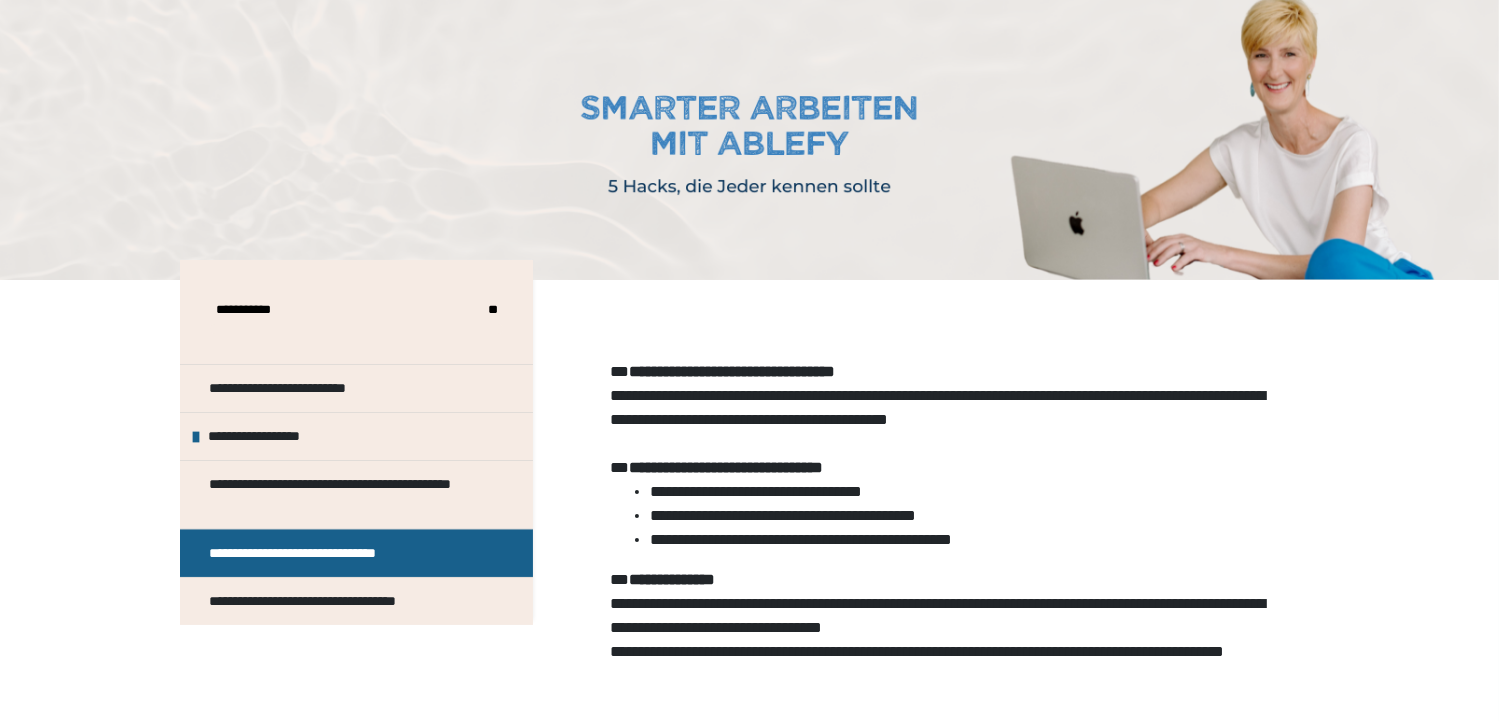 click at bounding box center (941, 512) 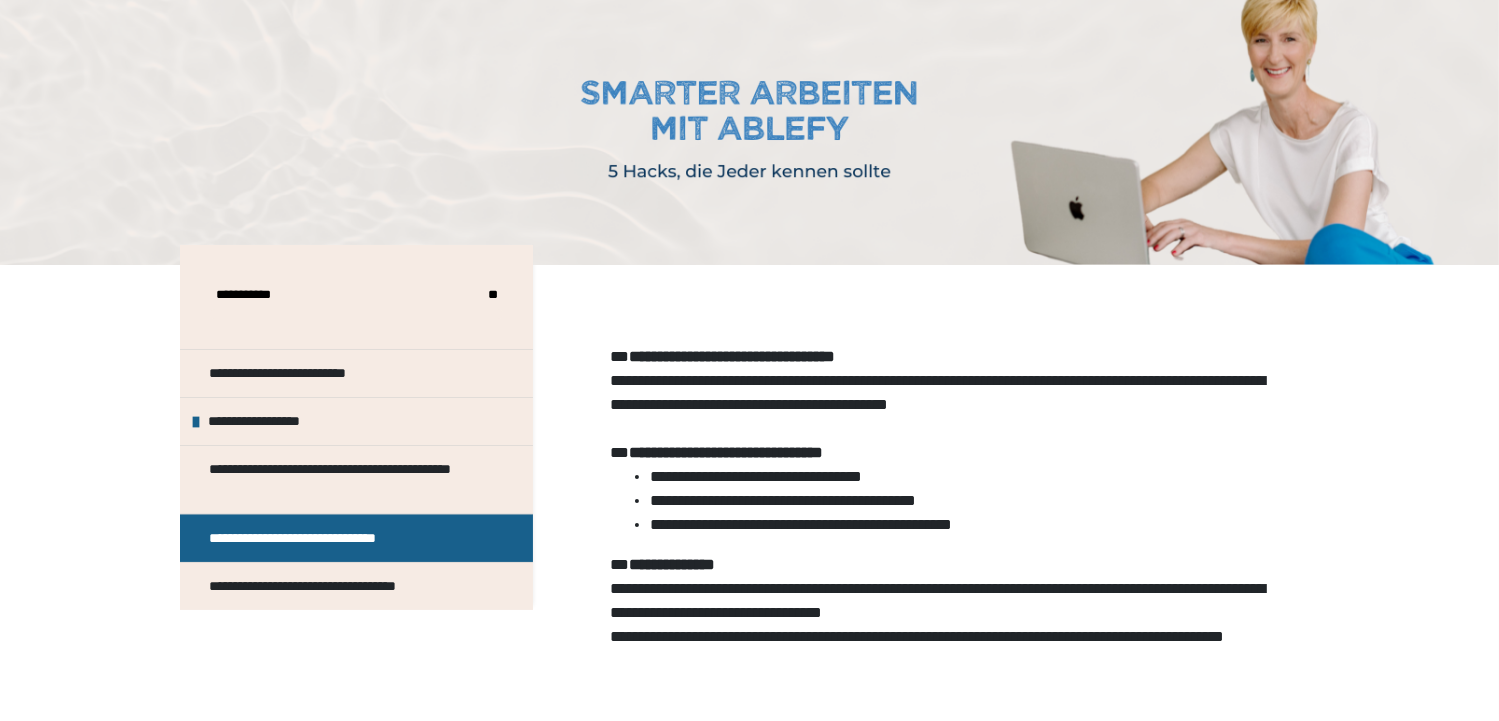 scroll, scrollTop: 0, scrollLeft: 0, axis: both 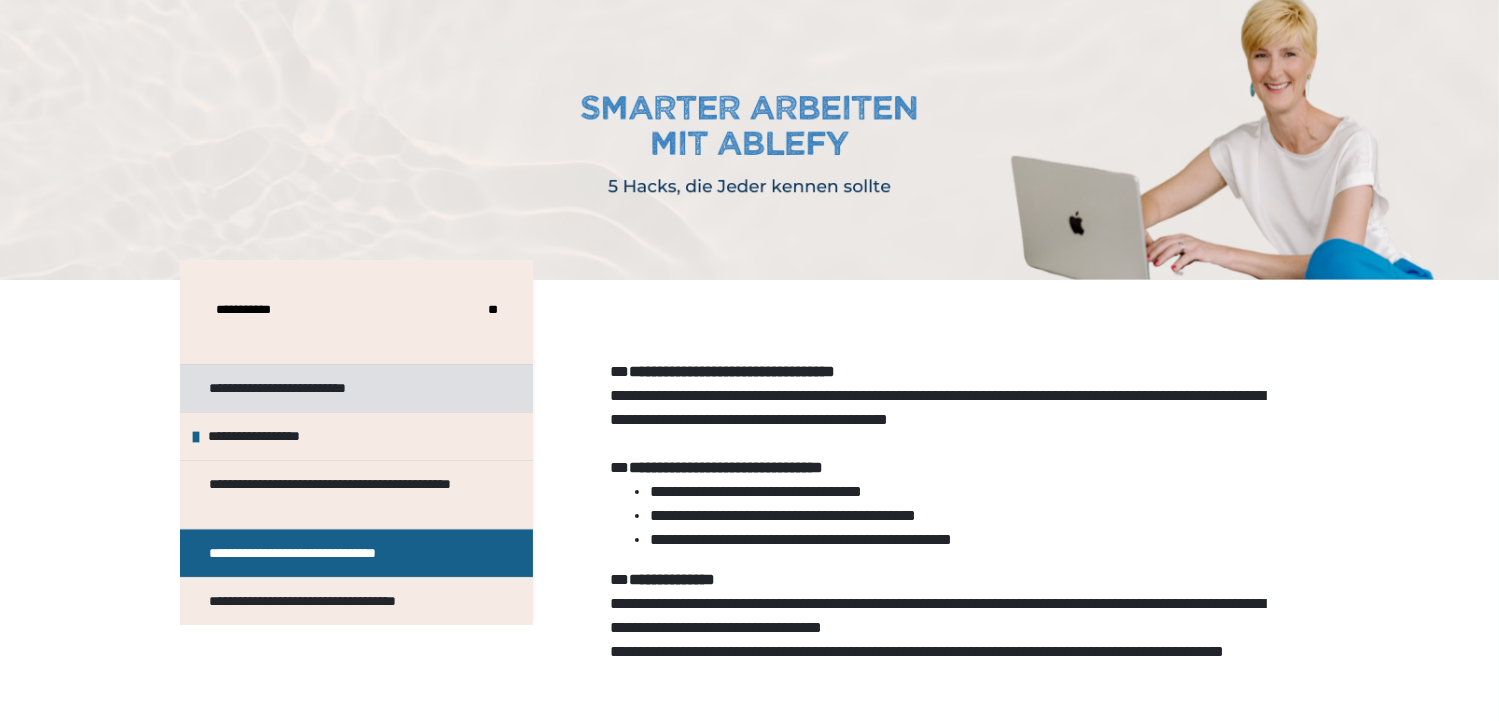 click on "**********" at bounding box center [310, 388] 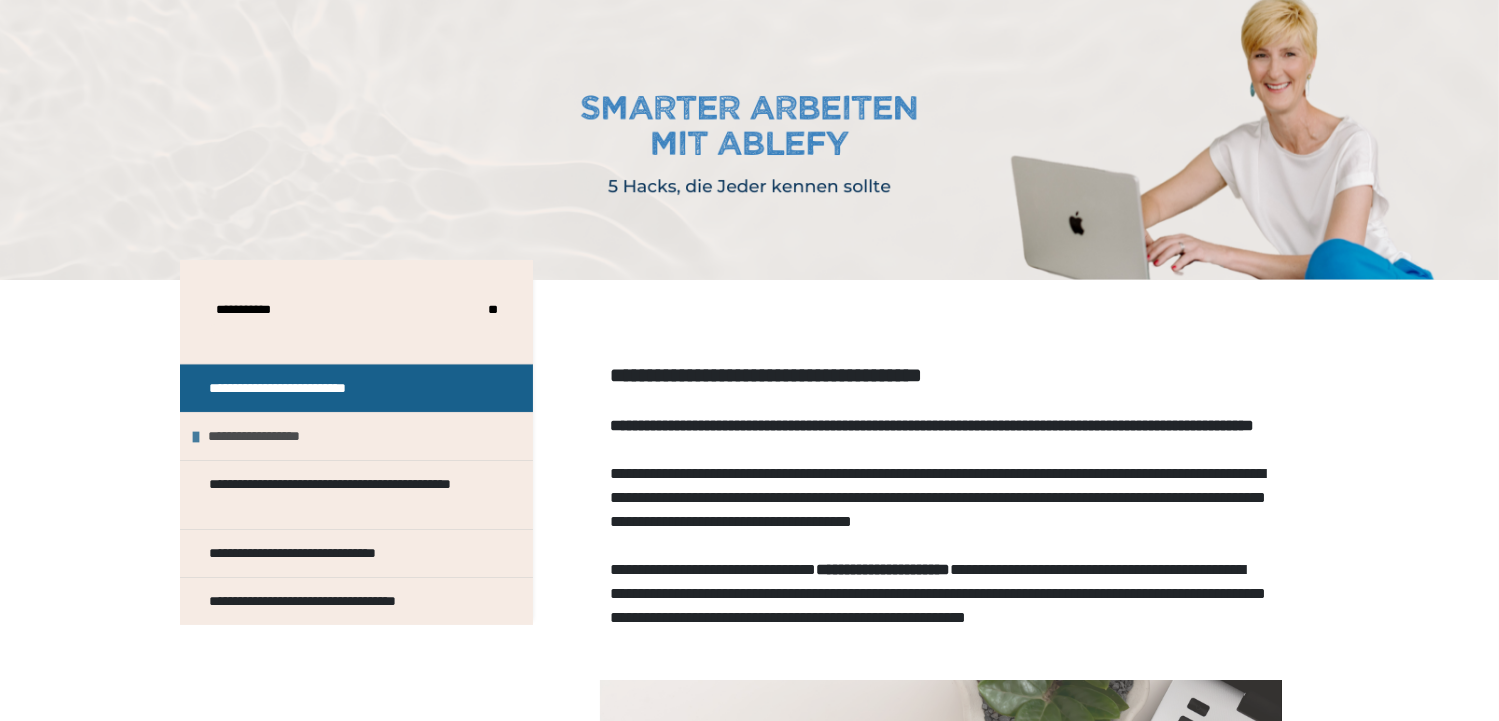 click on "**********" at bounding box center [273, 436] 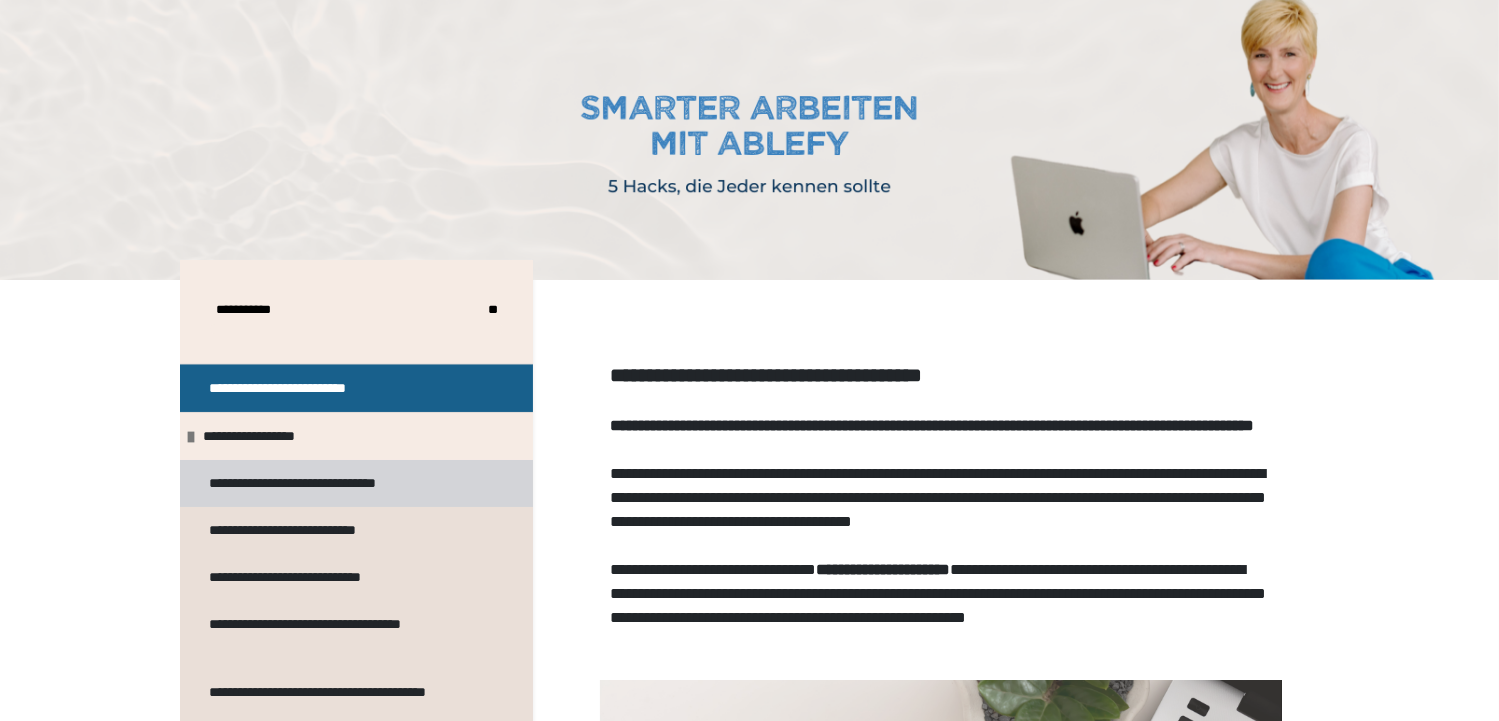 click on "**********" at bounding box center (327, 483) 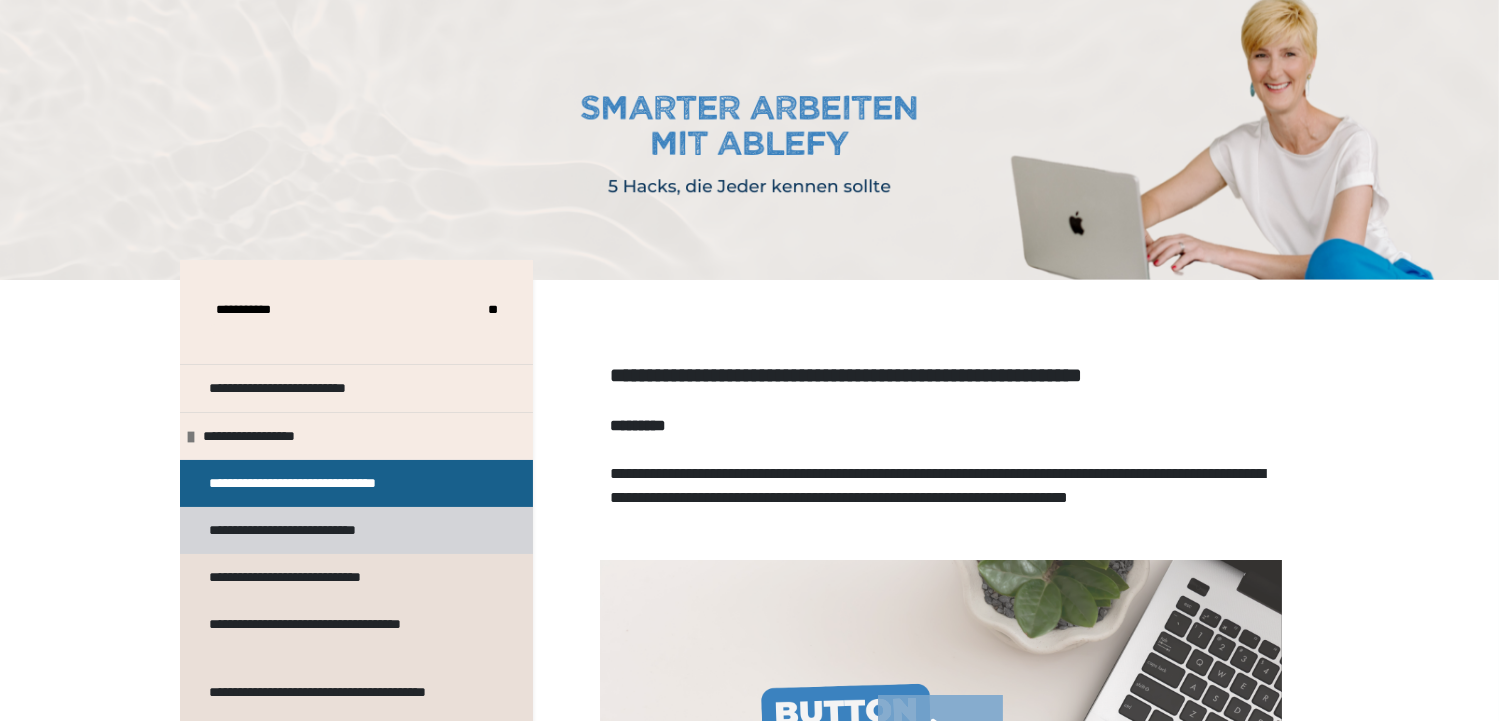 click on "**********" at bounding box center [318, 530] 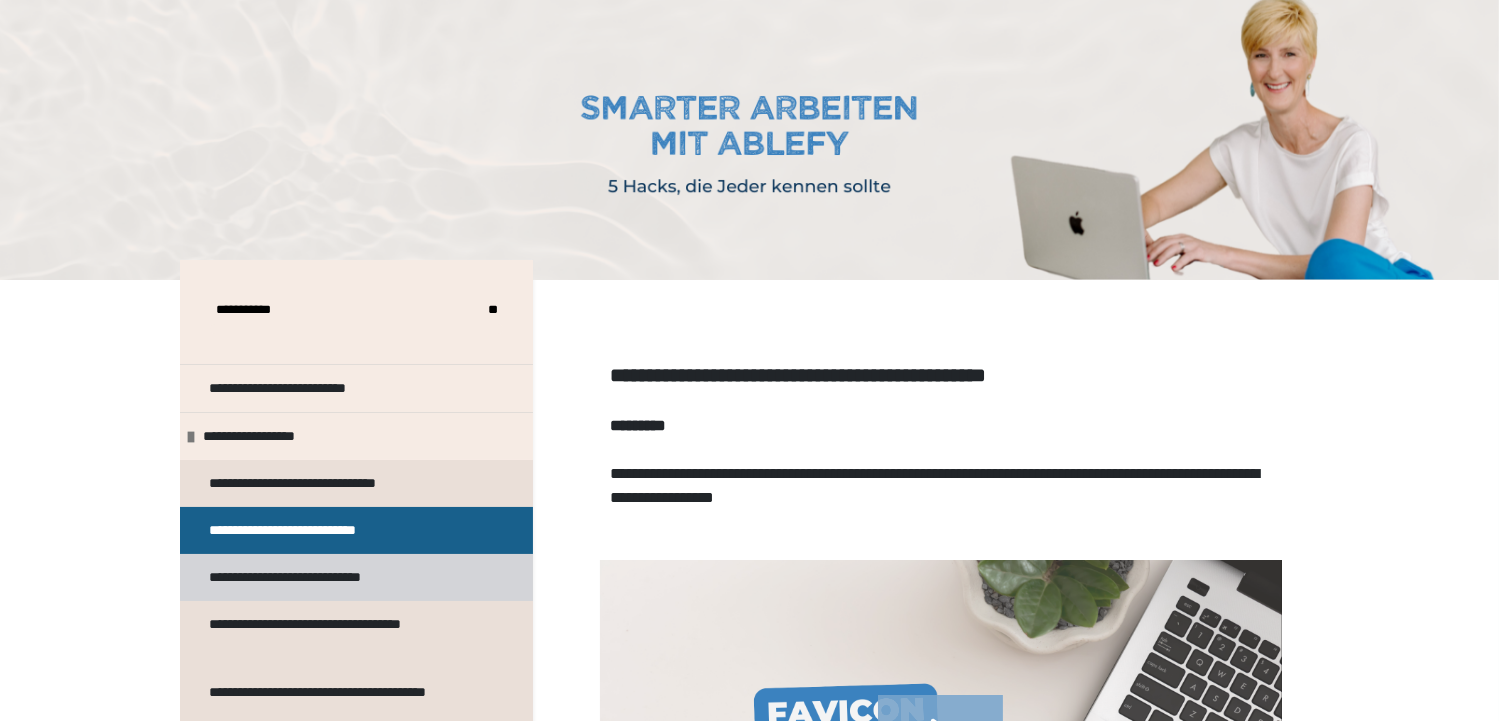 click on "**********" at bounding box center (321, 577) 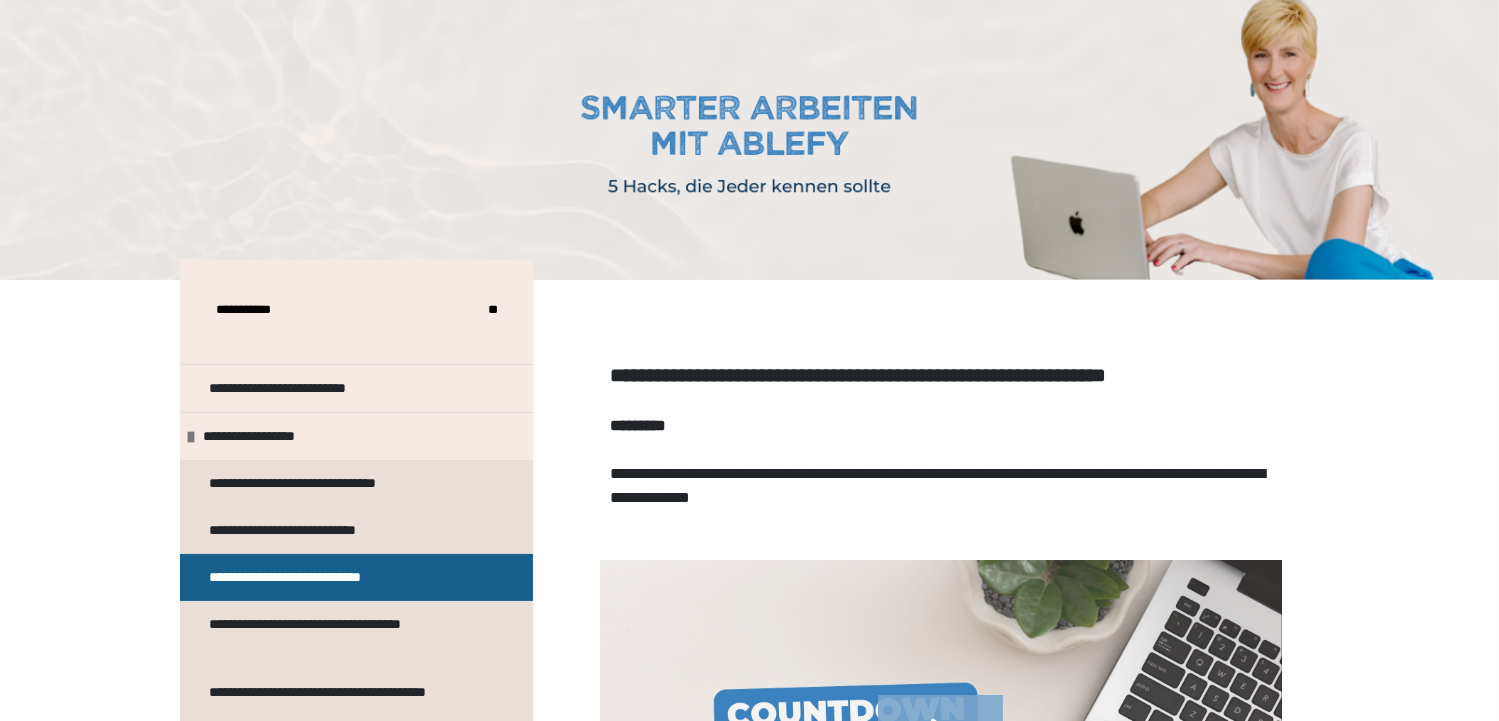 drag, startPoint x: 309, startPoint y: 480, endPoint x: 546, endPoint y: 477, distance: 237.01898 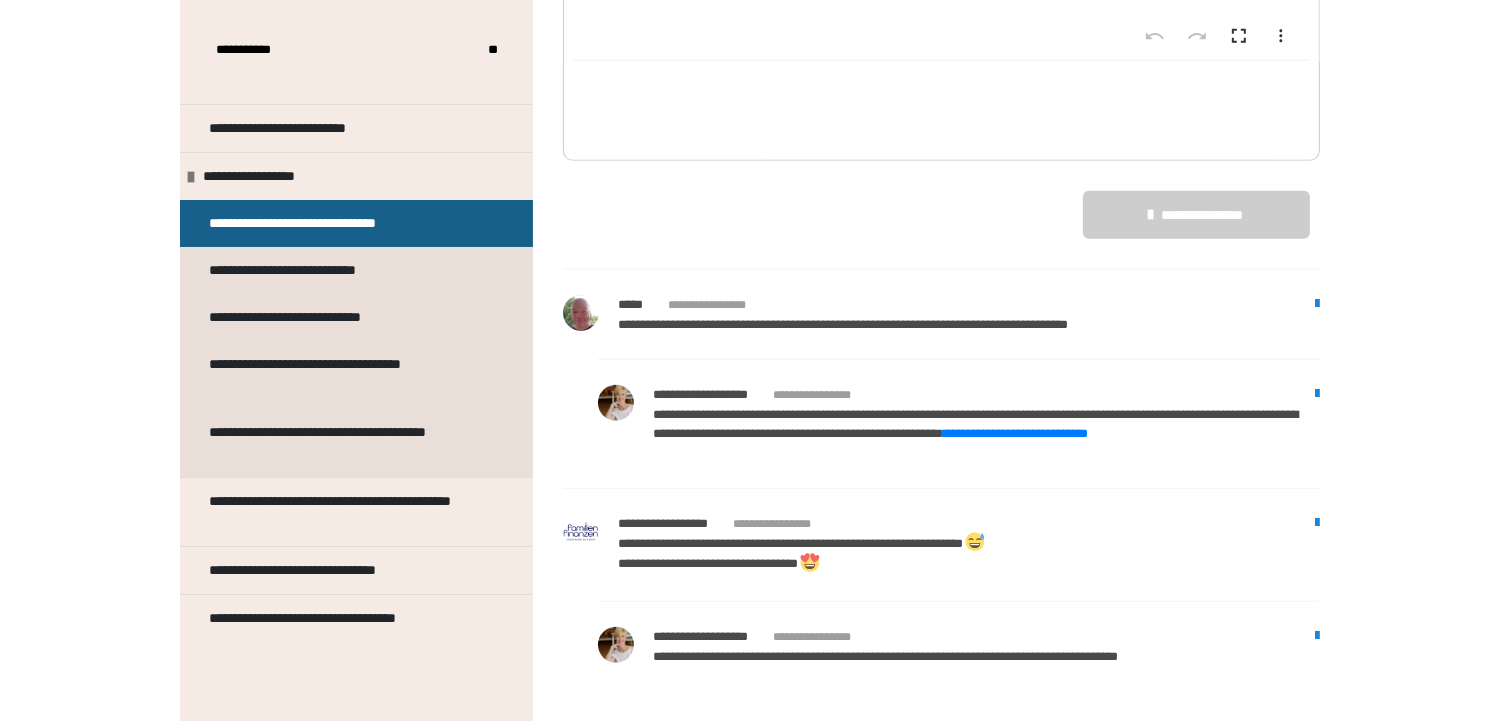 scroll, scrollTop: 1688, scrollLeft: 0, axis: vertical 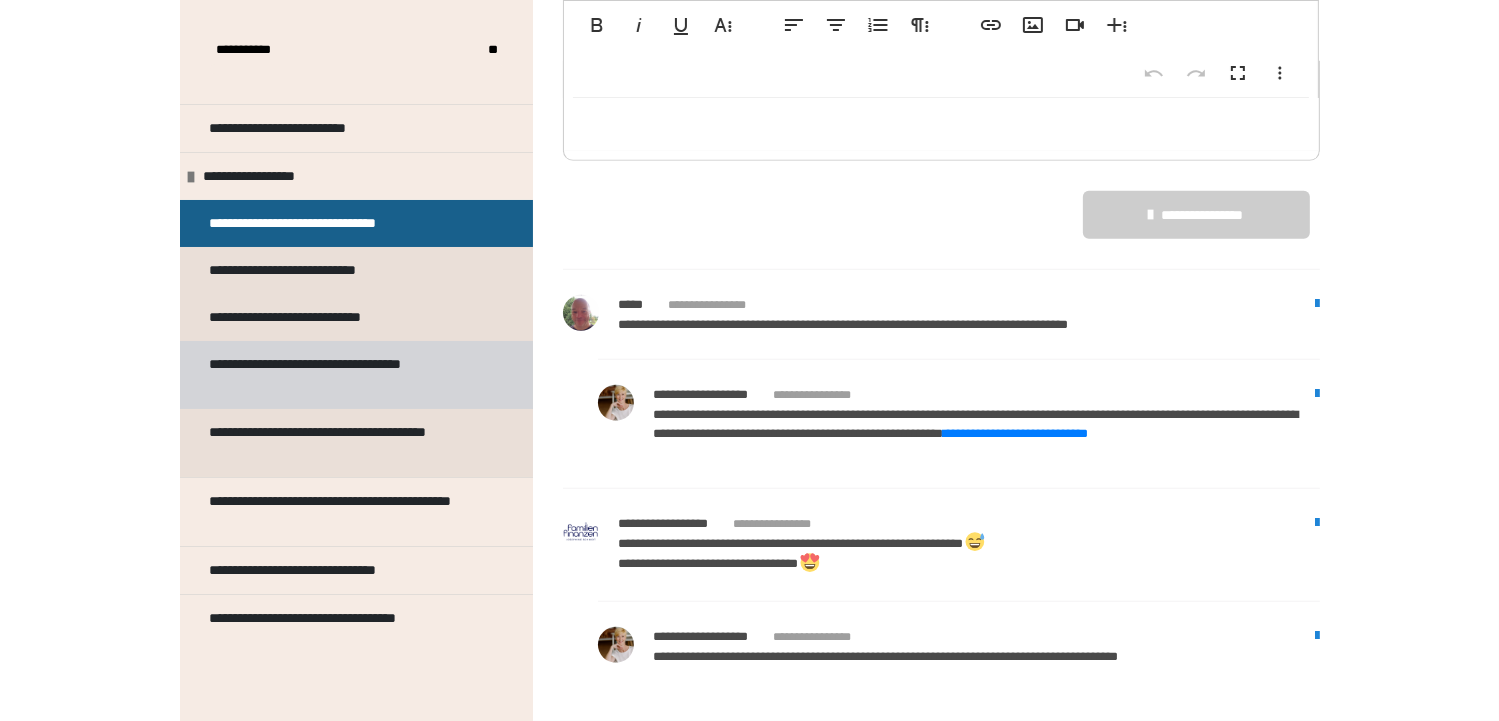 click on "**********" at bounding box center (348, 375) 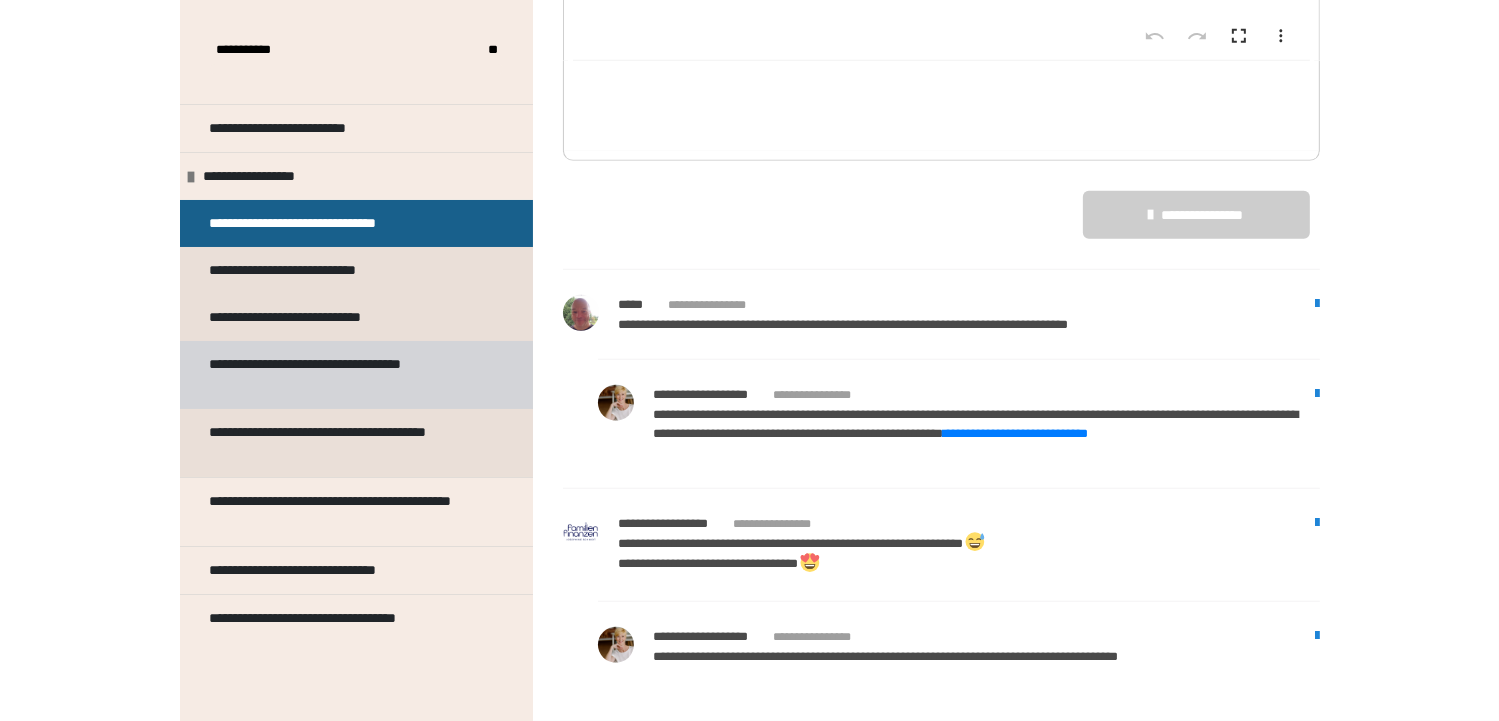 scroll, scrollTop: 270, scrollLeft: 0, axis: vertical 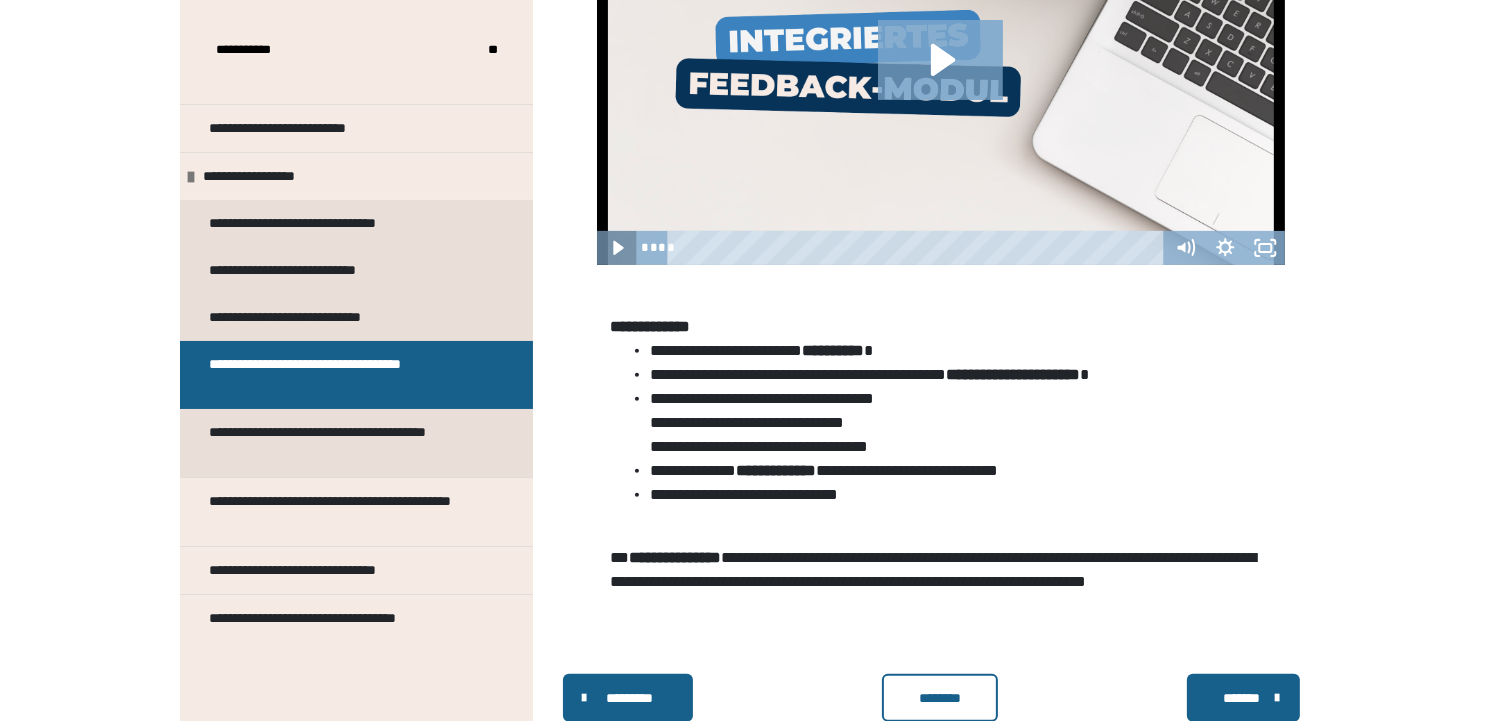 click 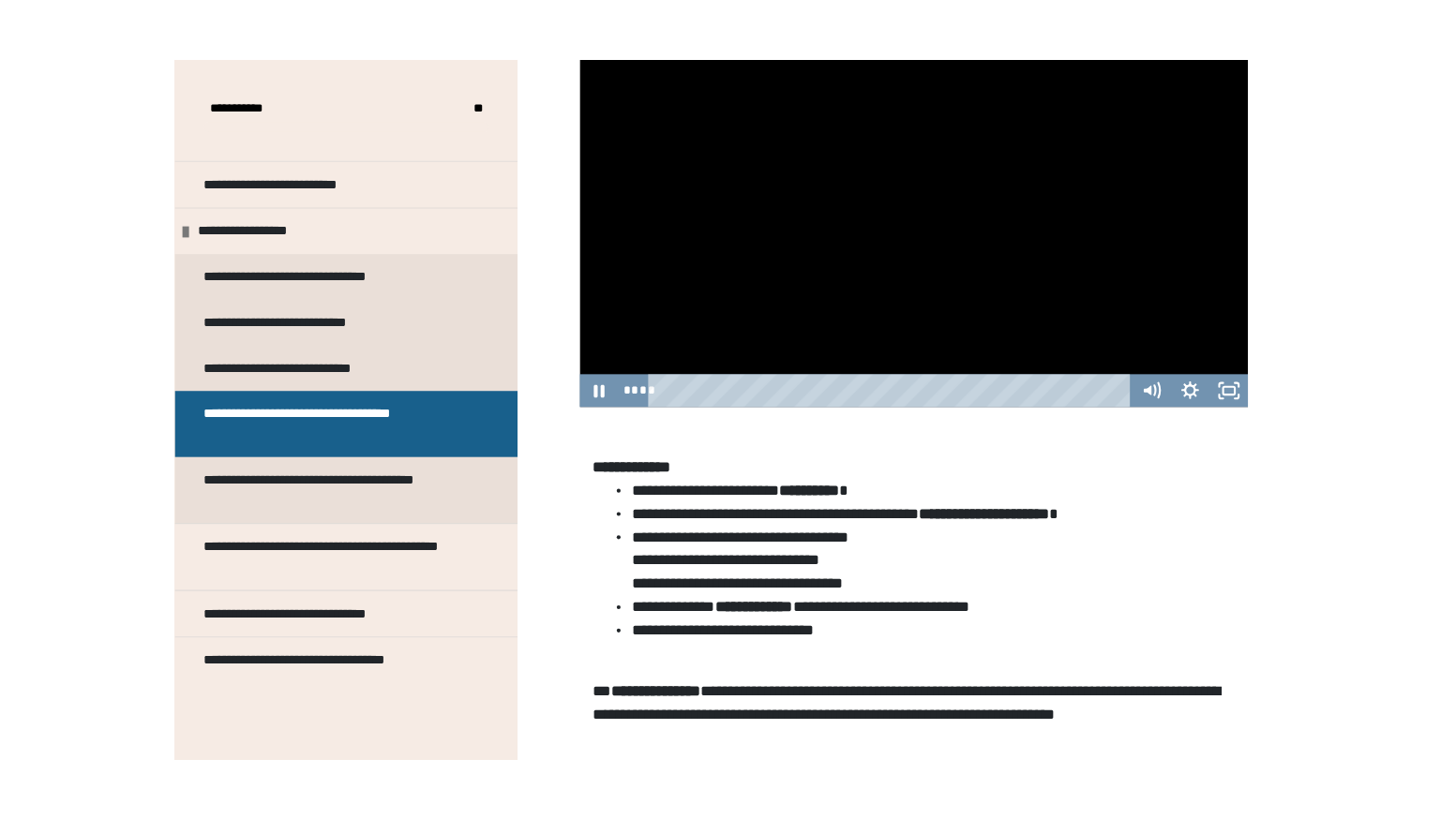 scroll, scrollTop: 534, scrollLeft: 0, axis: vertical 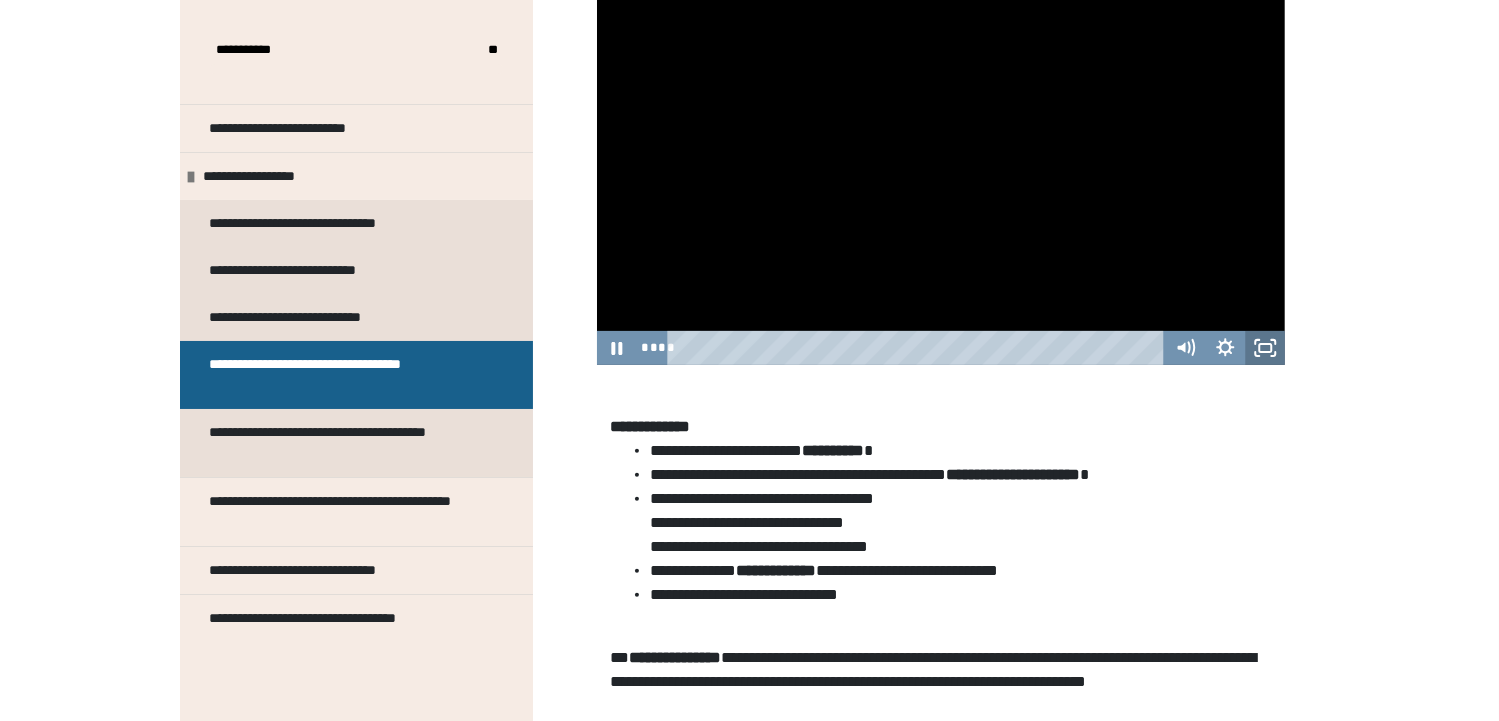 click 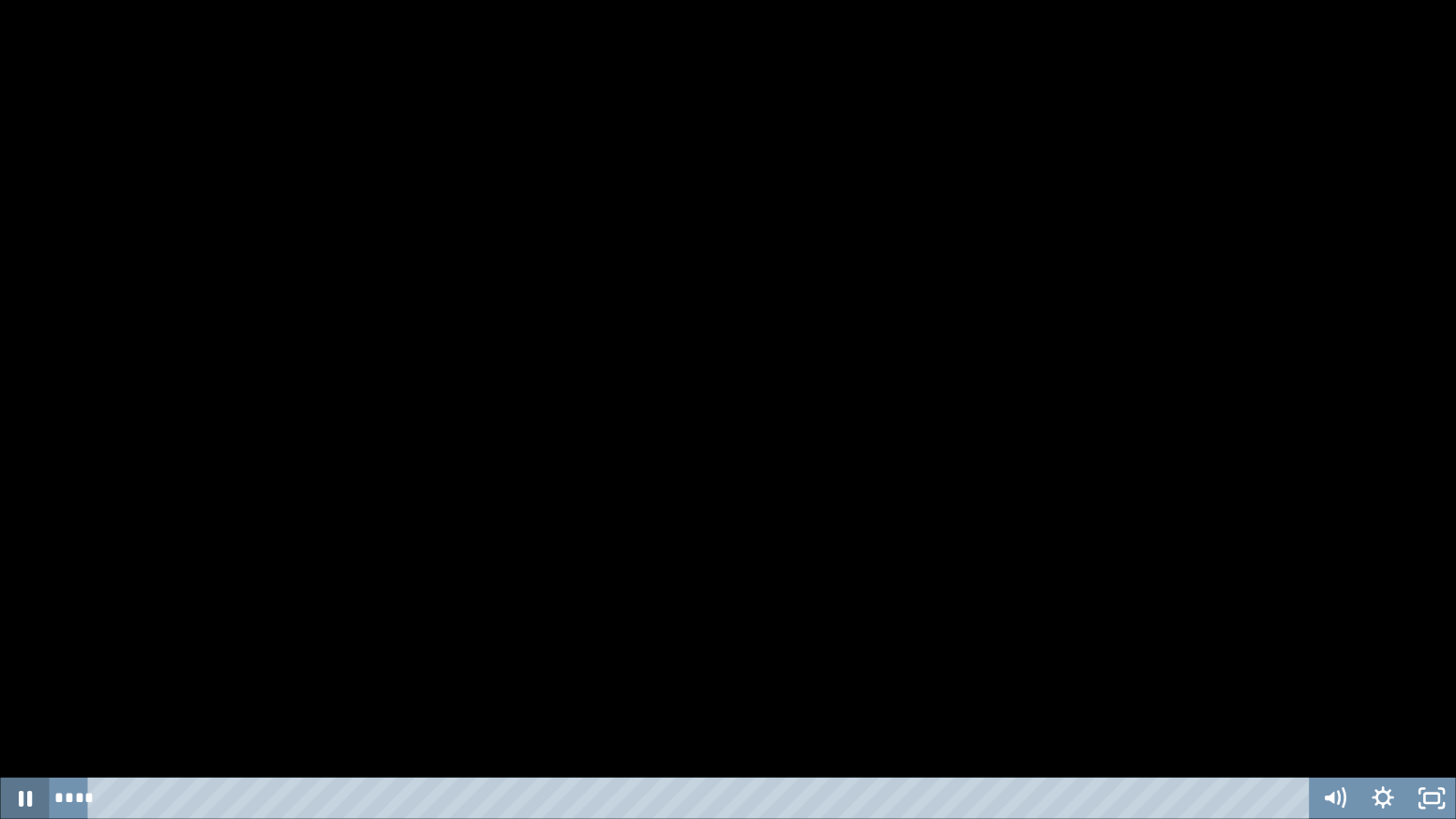 click 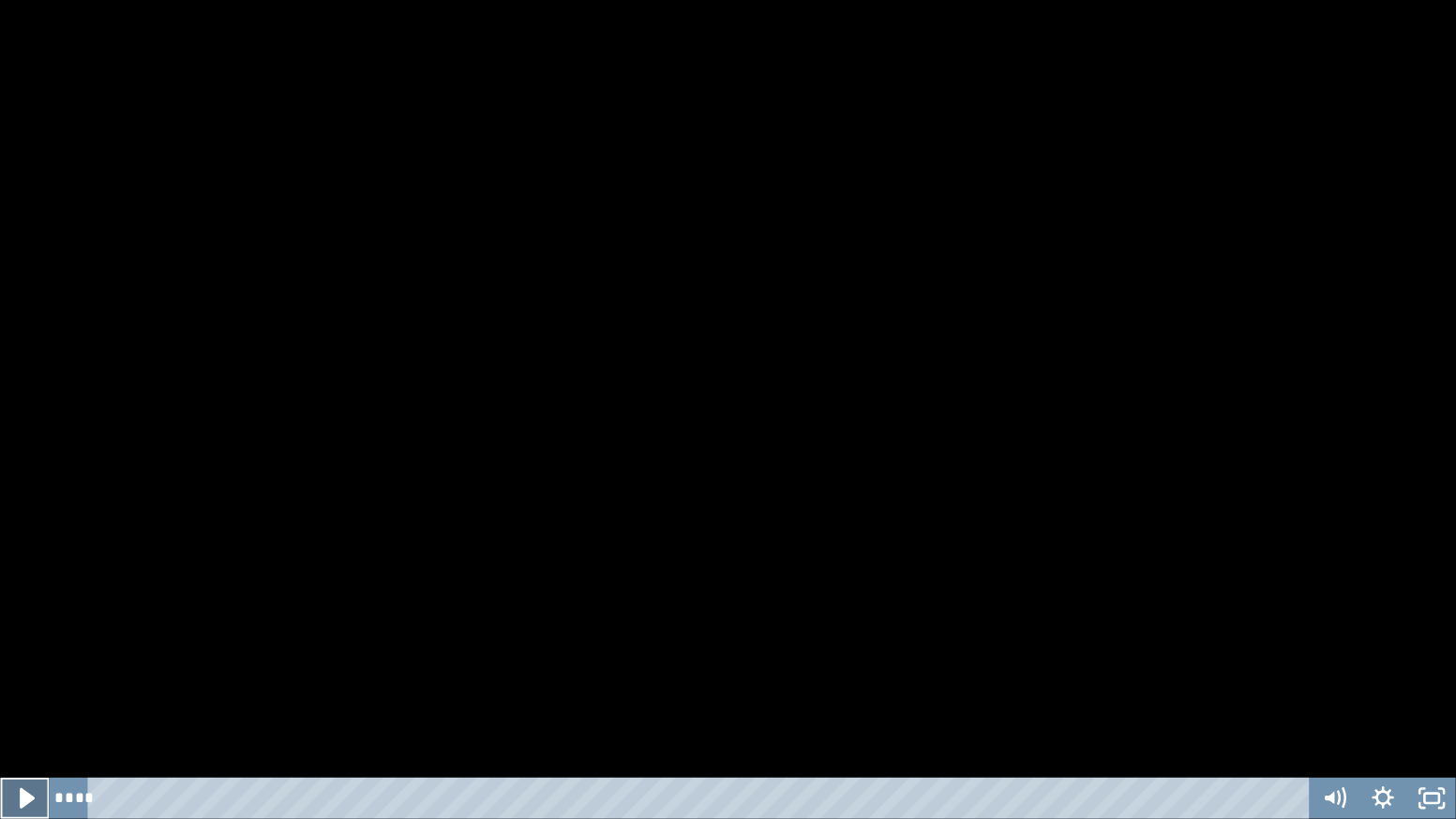 click 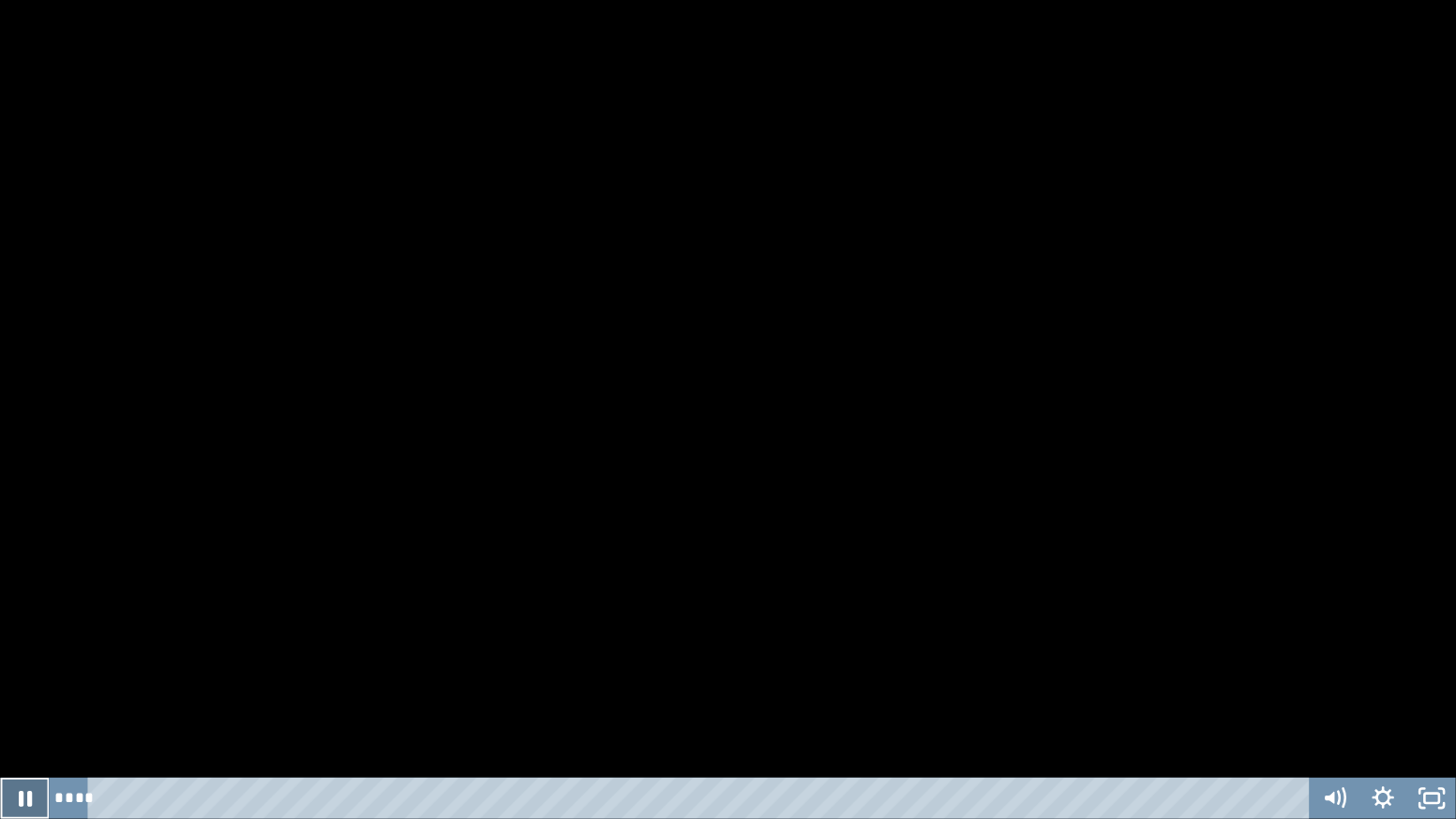 click 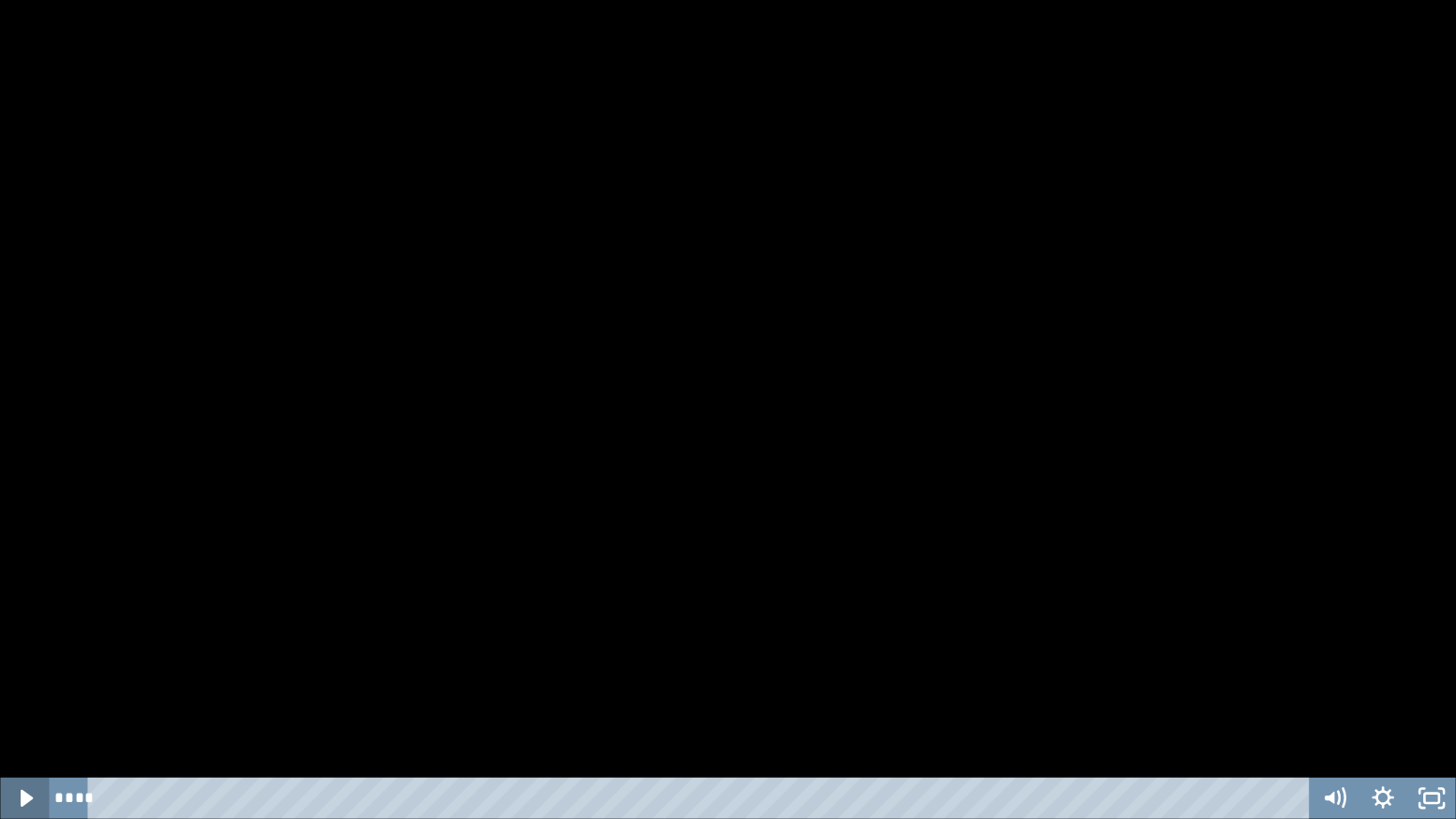 click 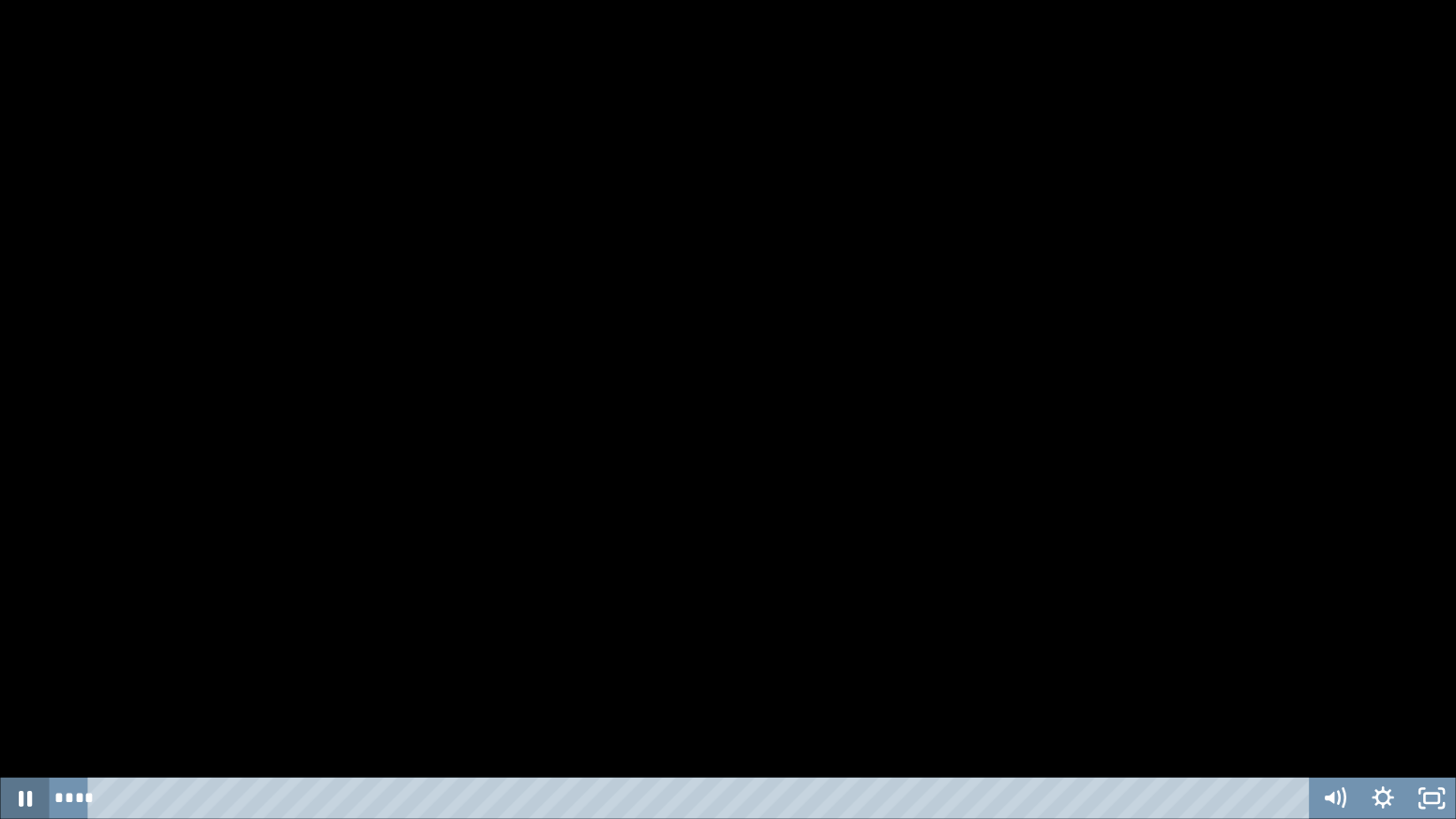 click 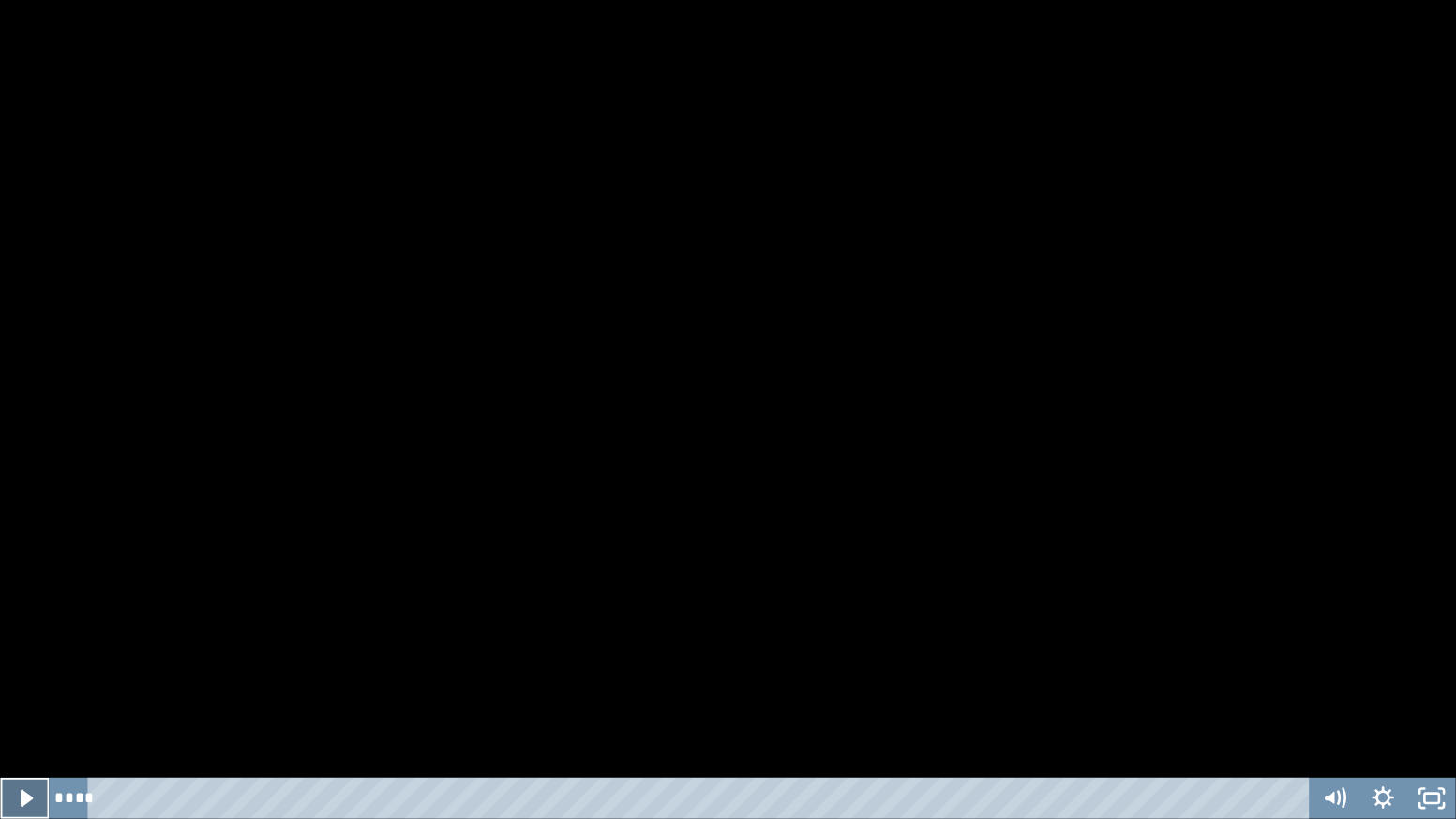 click 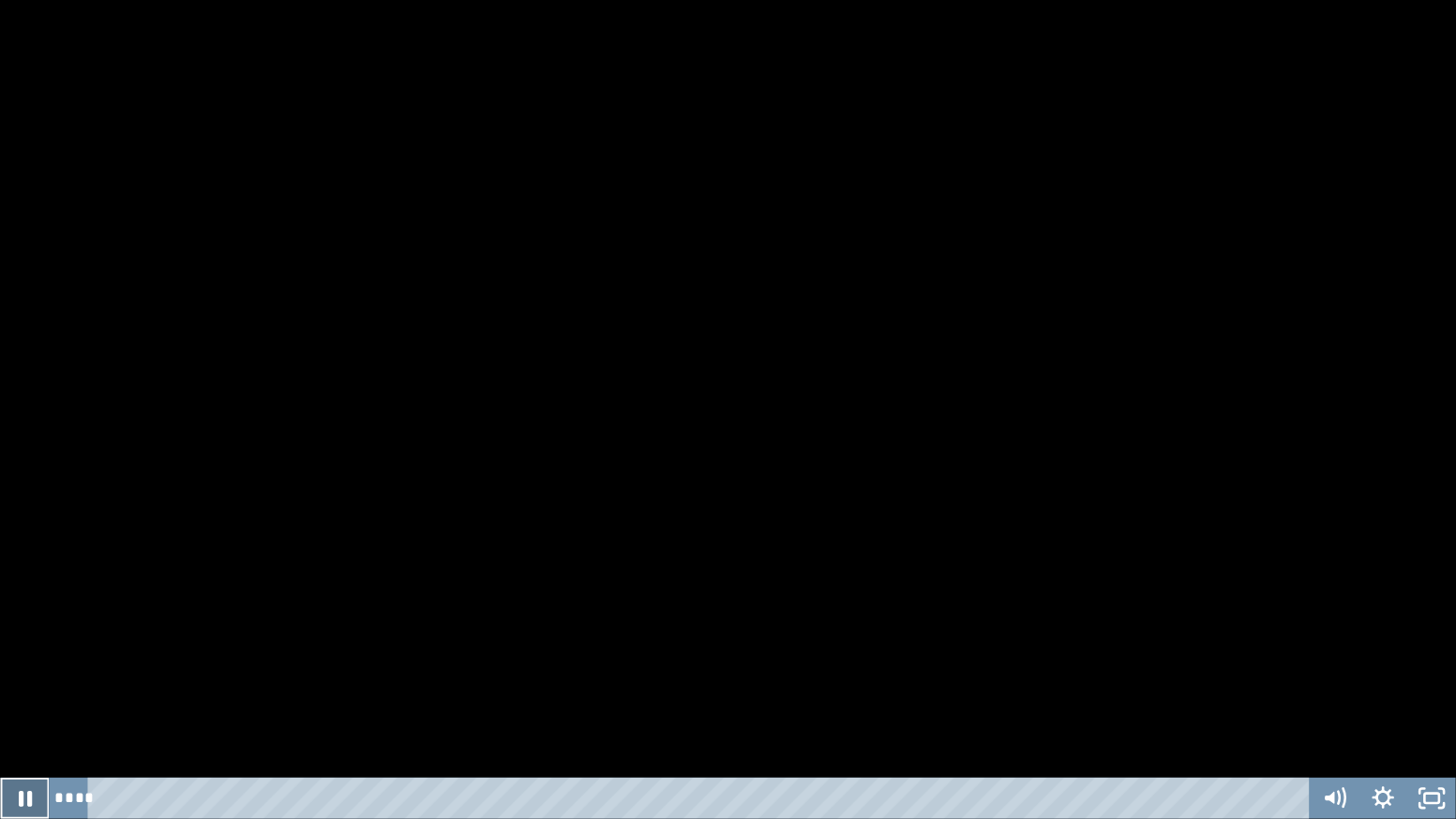 click 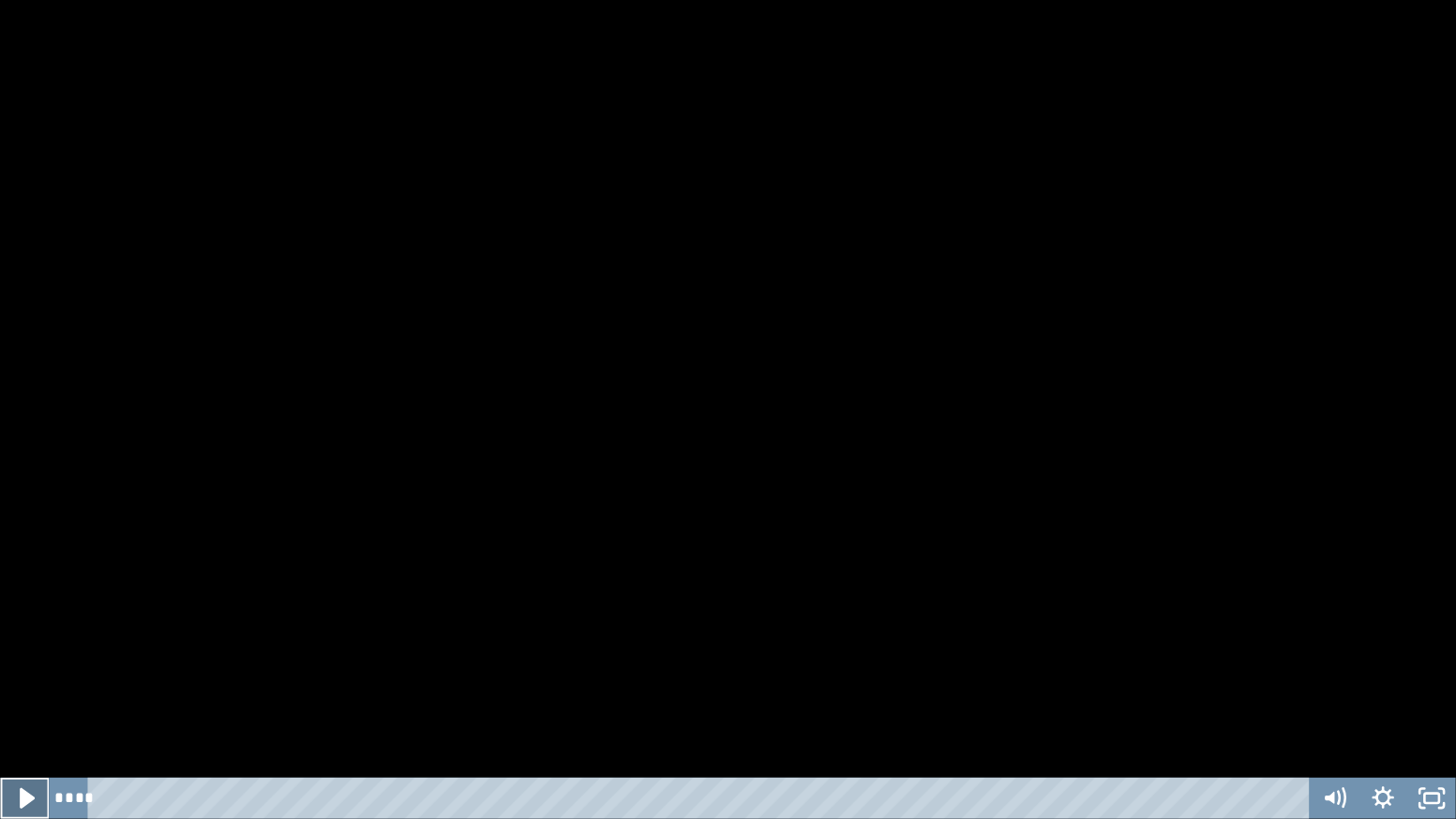 click 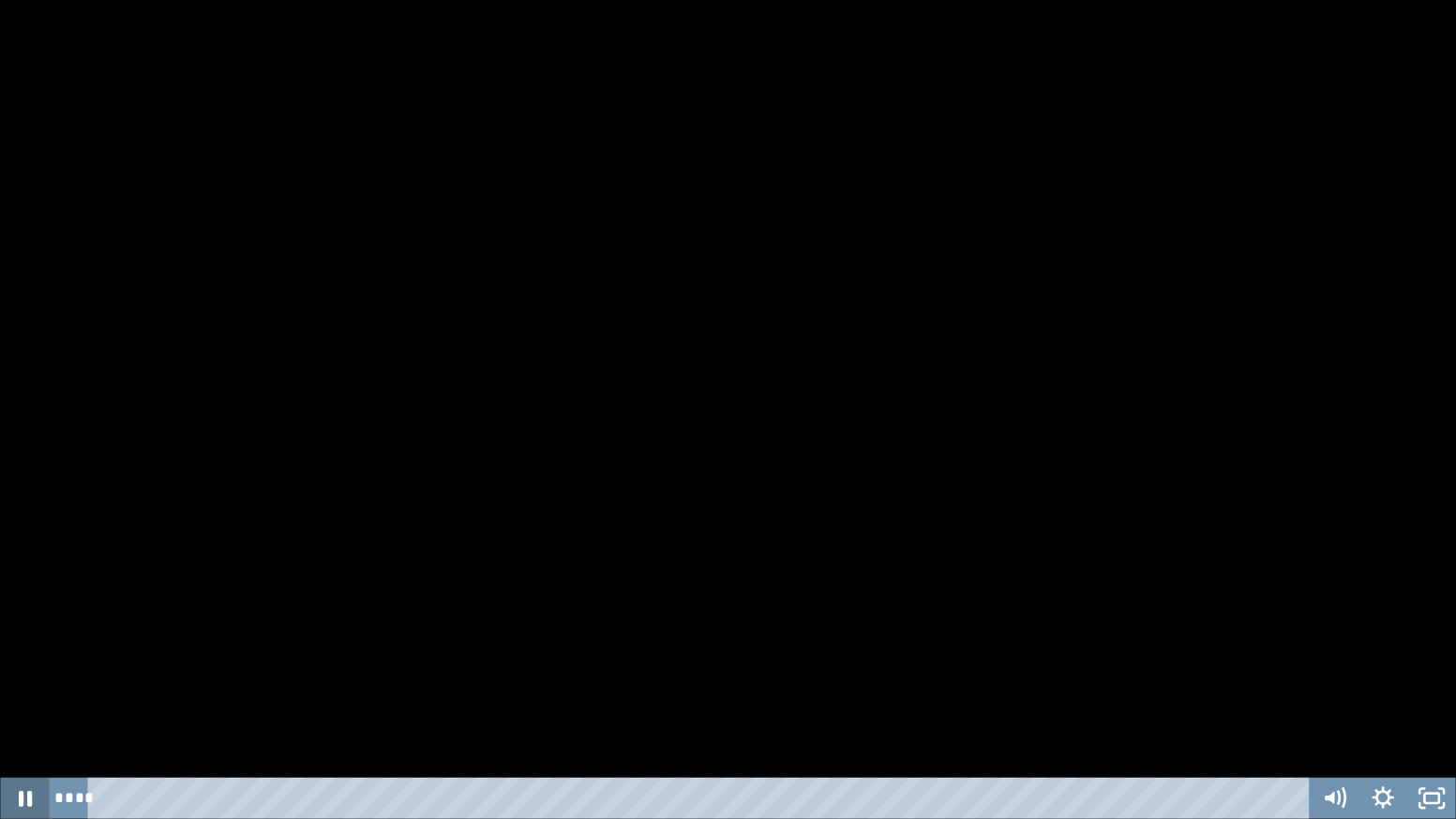 click 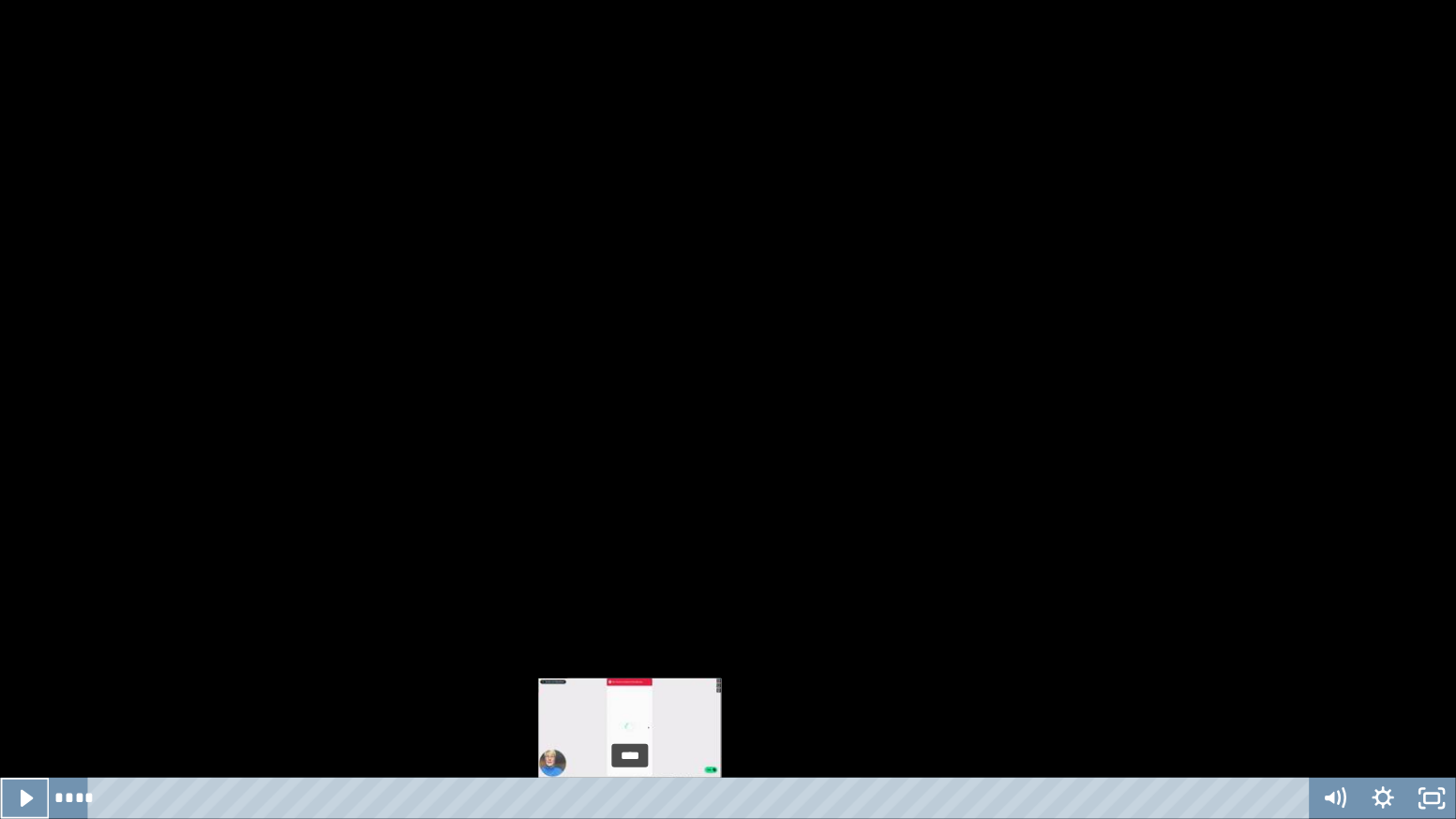 click on "****" at bounding box center (701, 798) 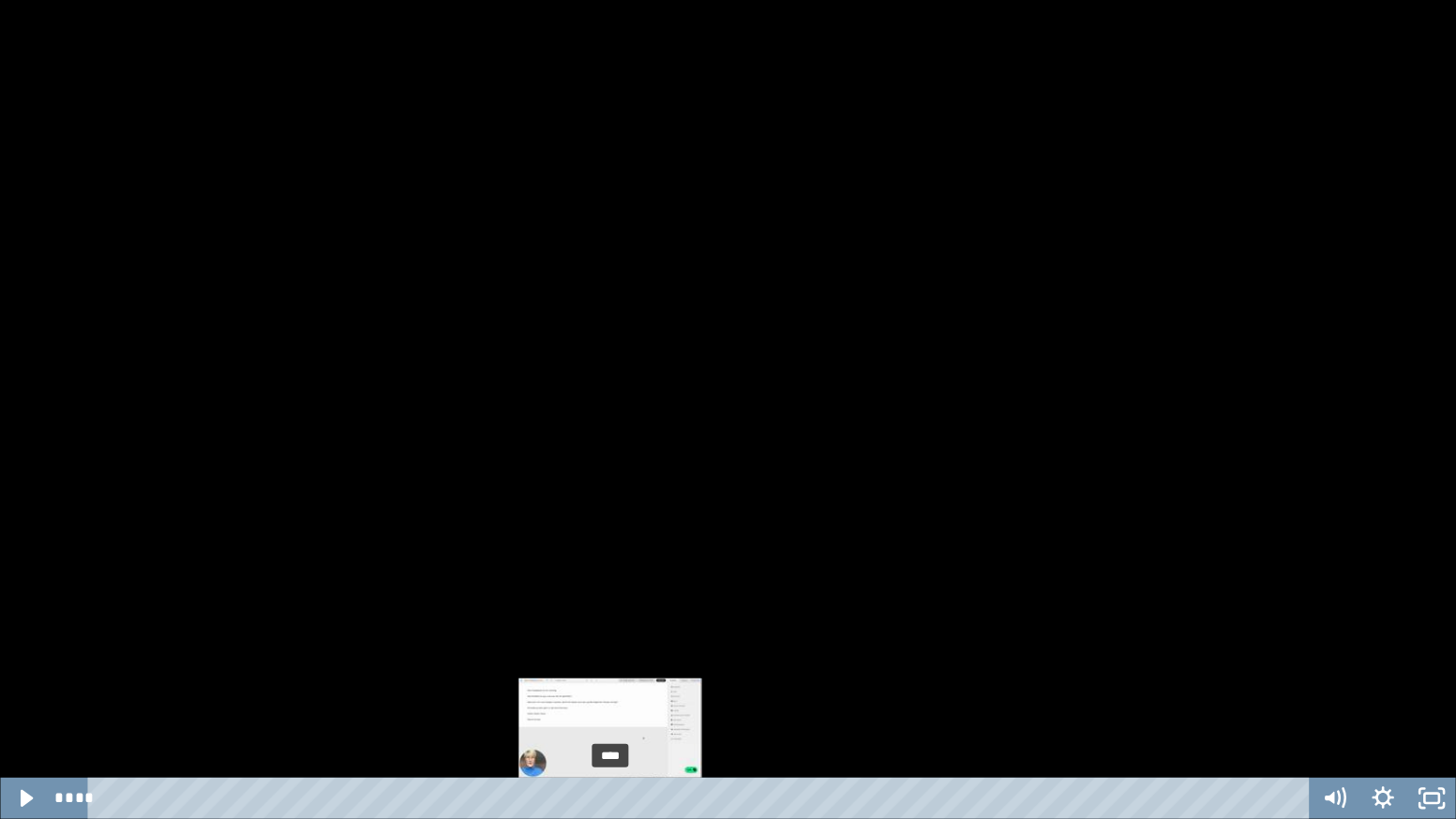 click on "****" at bounding box center (701, 798) 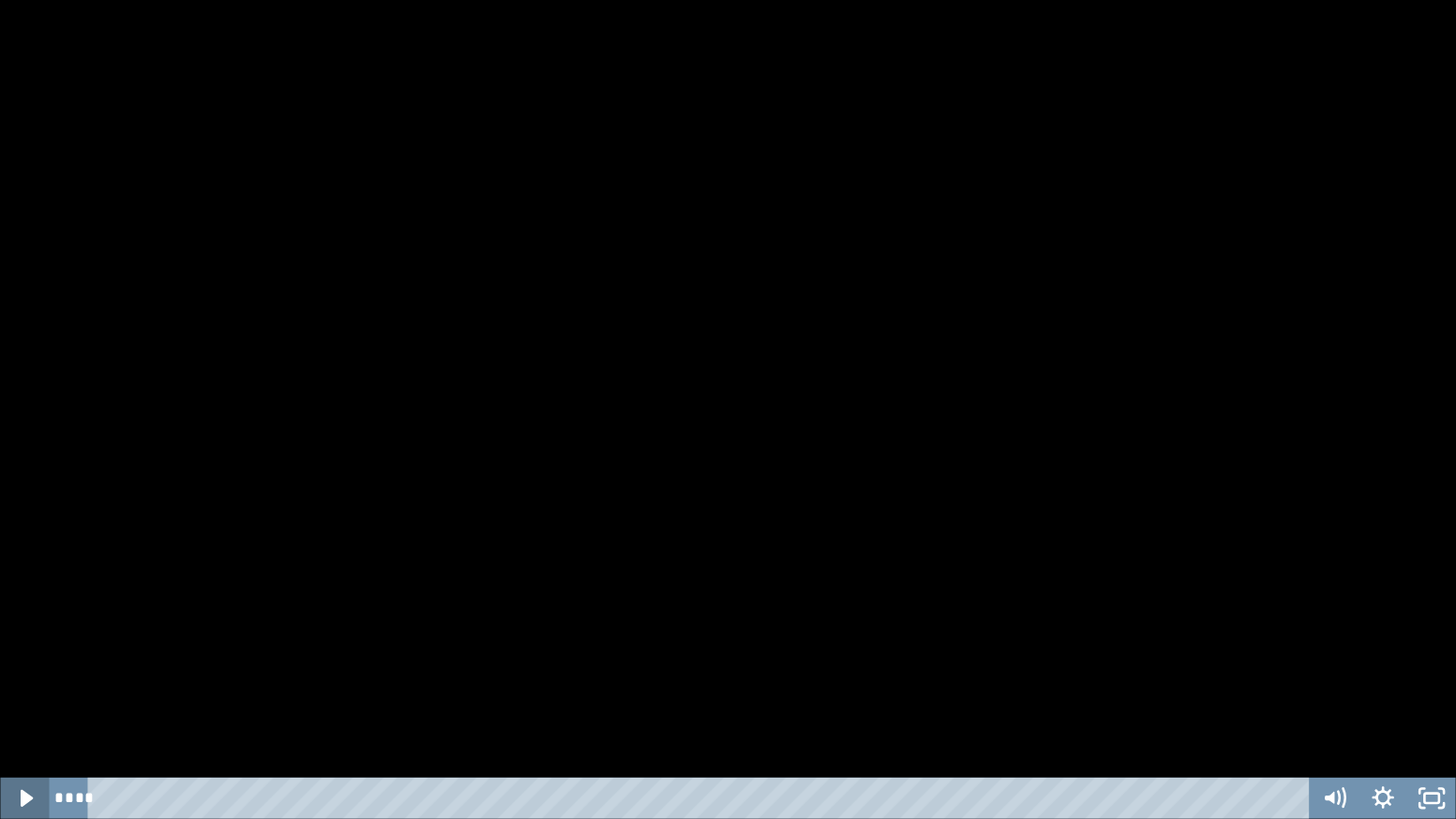 click 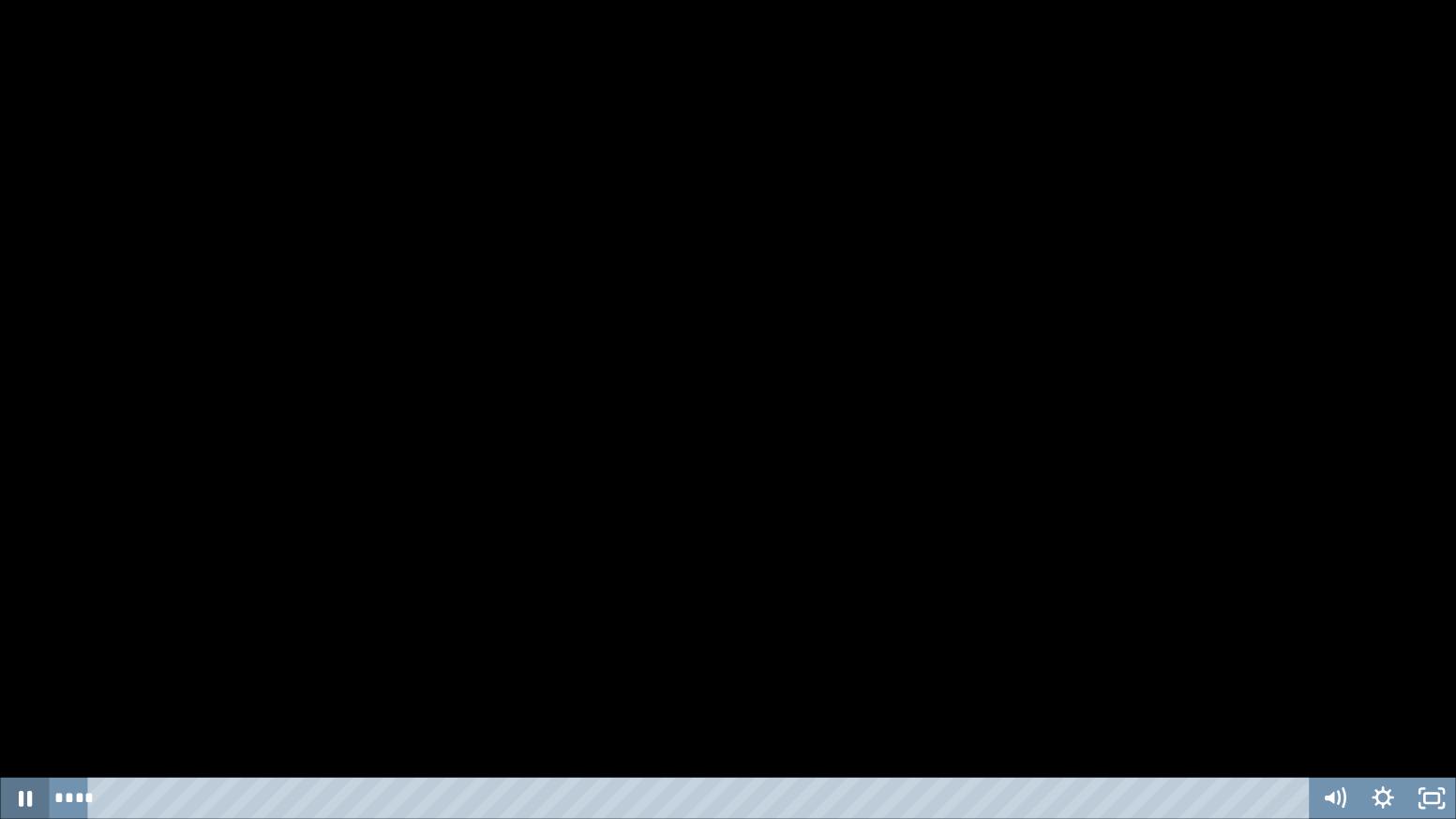 click 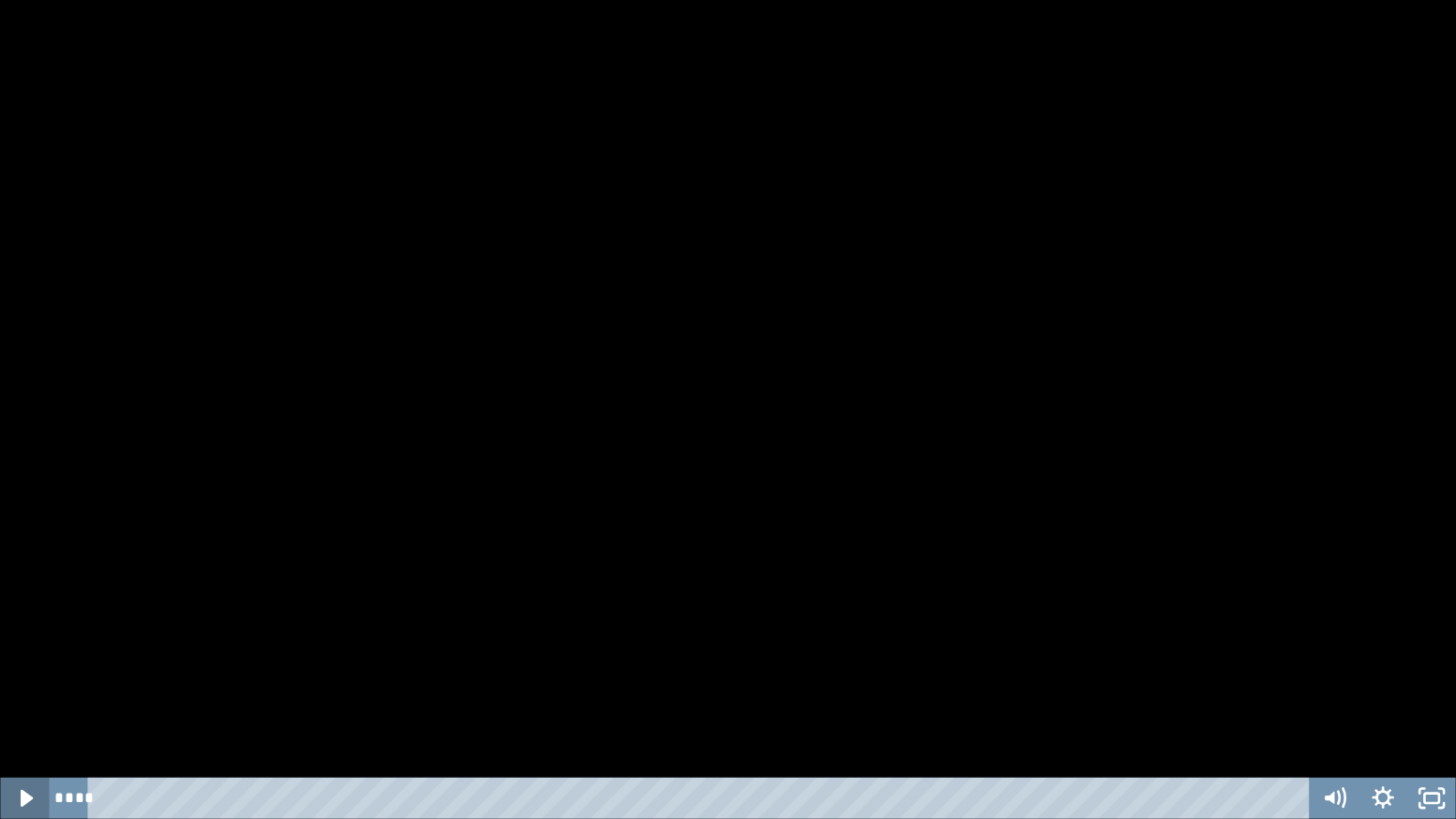 click 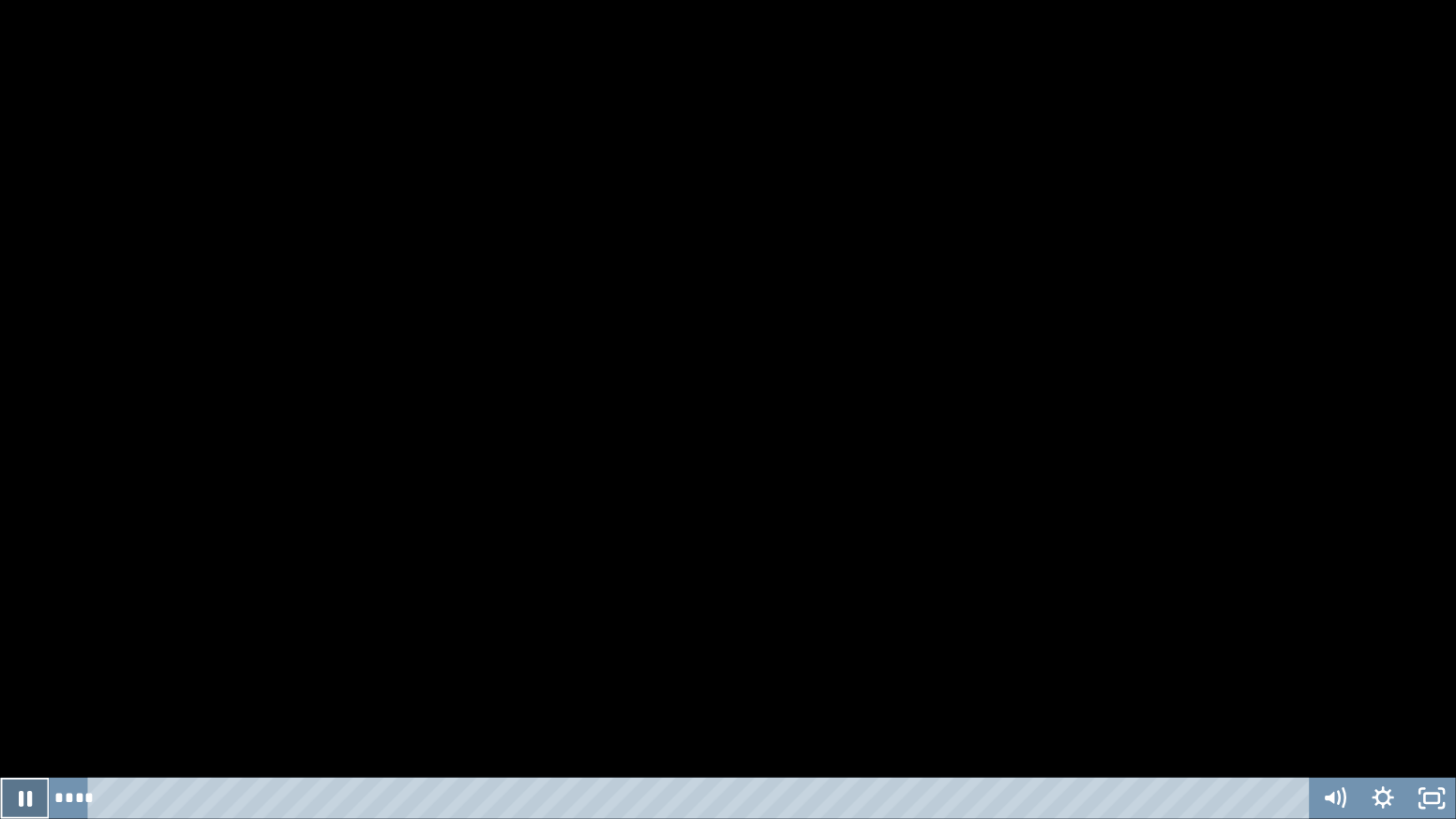 click 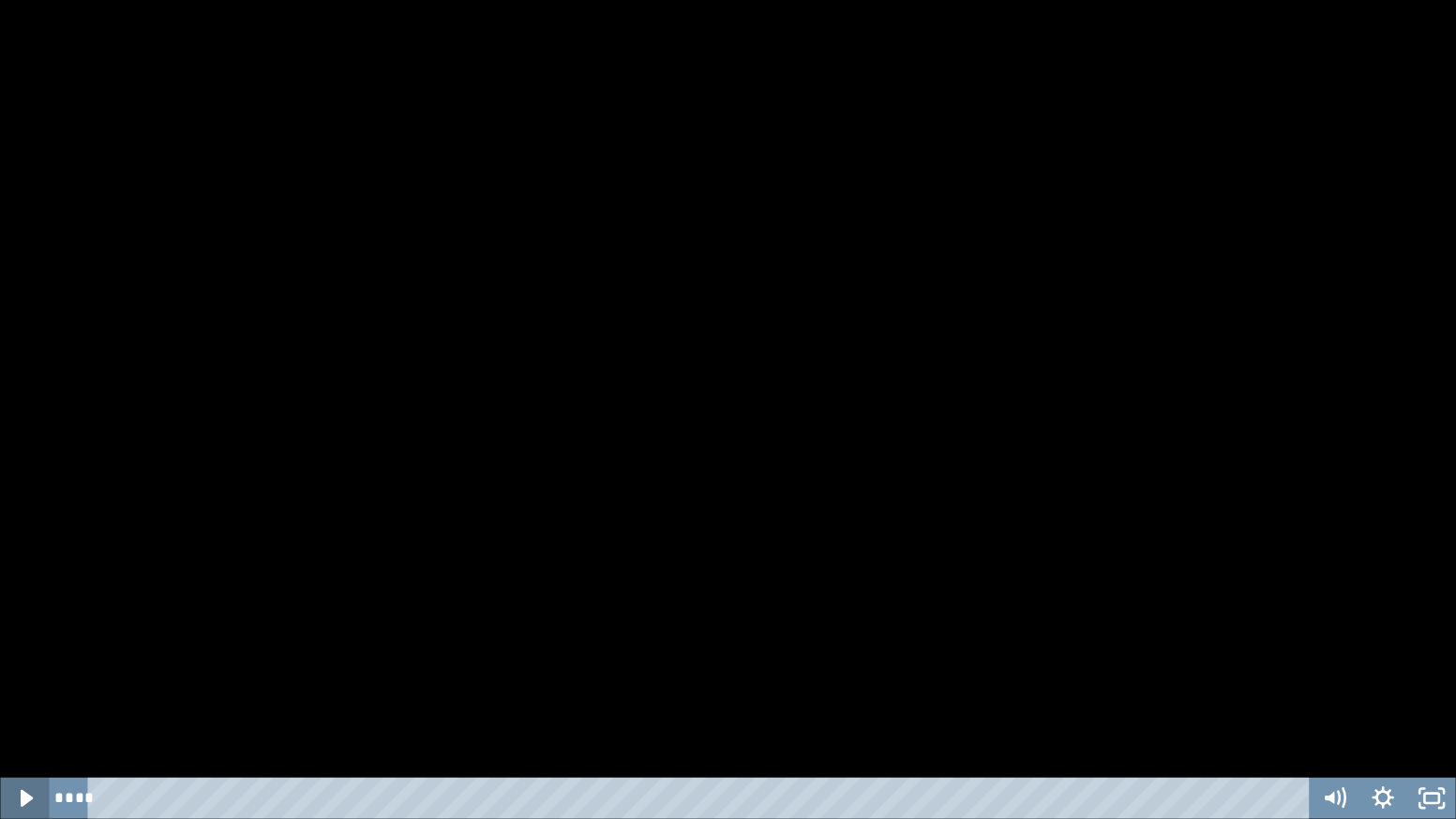 click 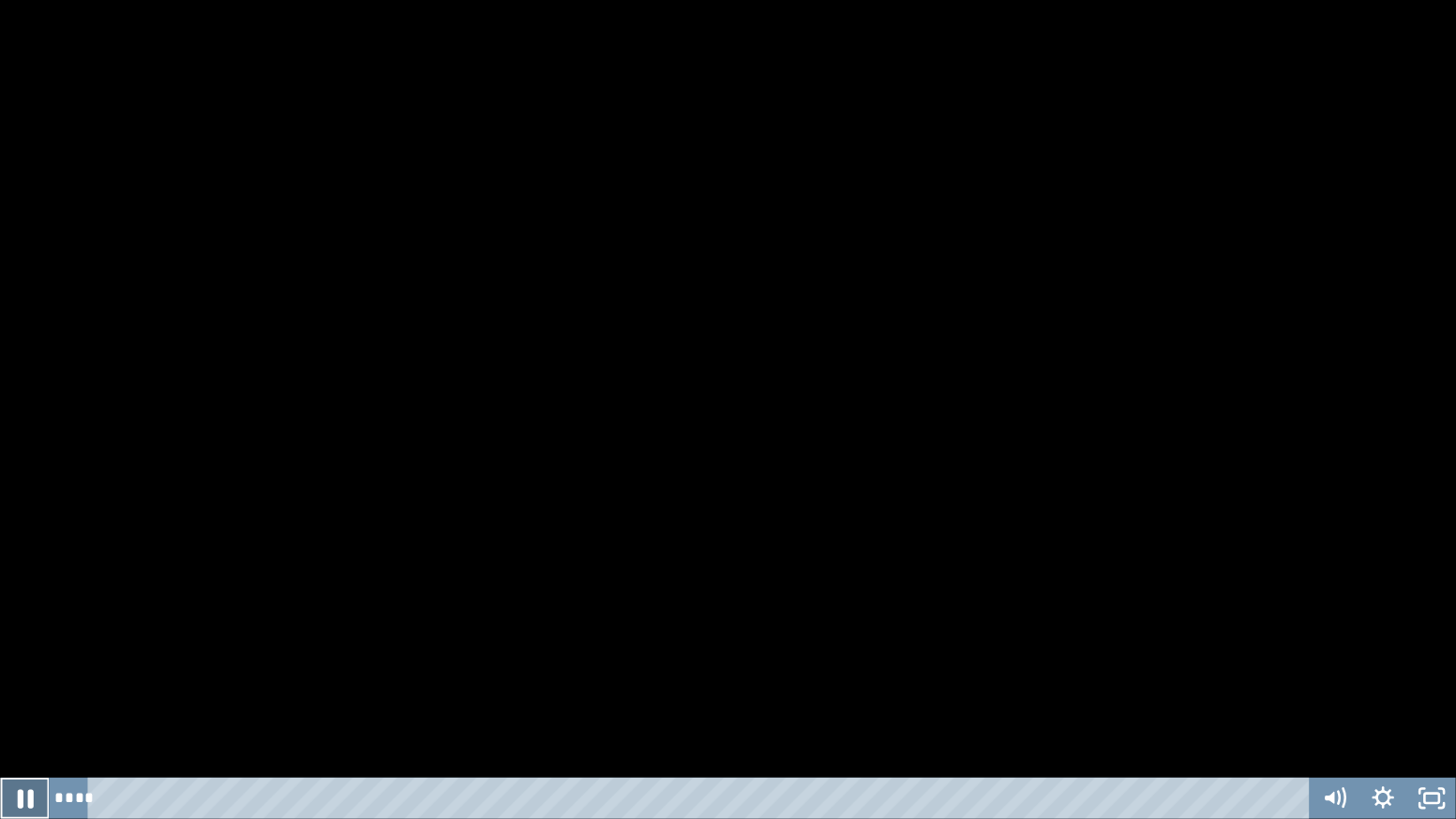 click 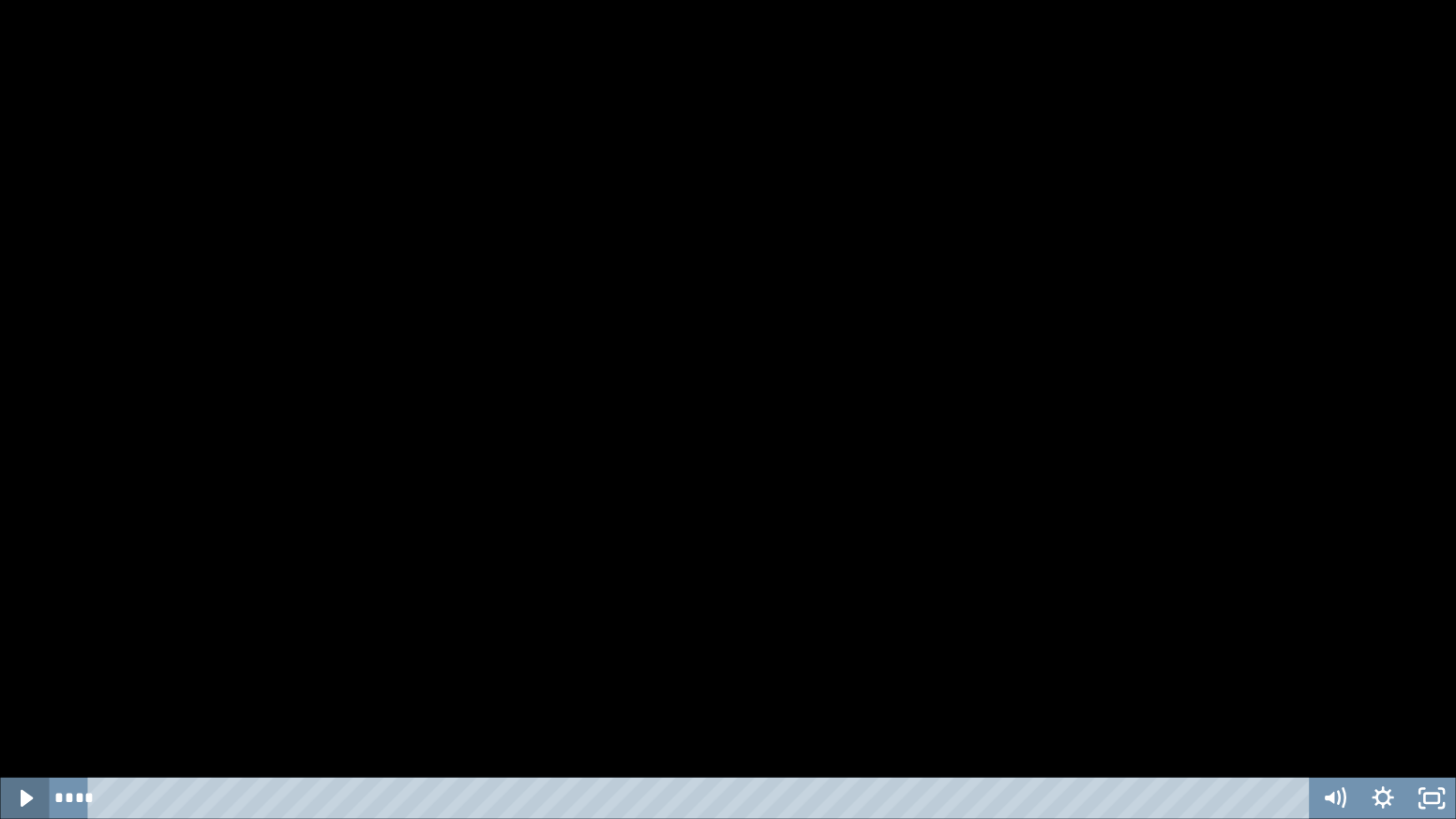 click 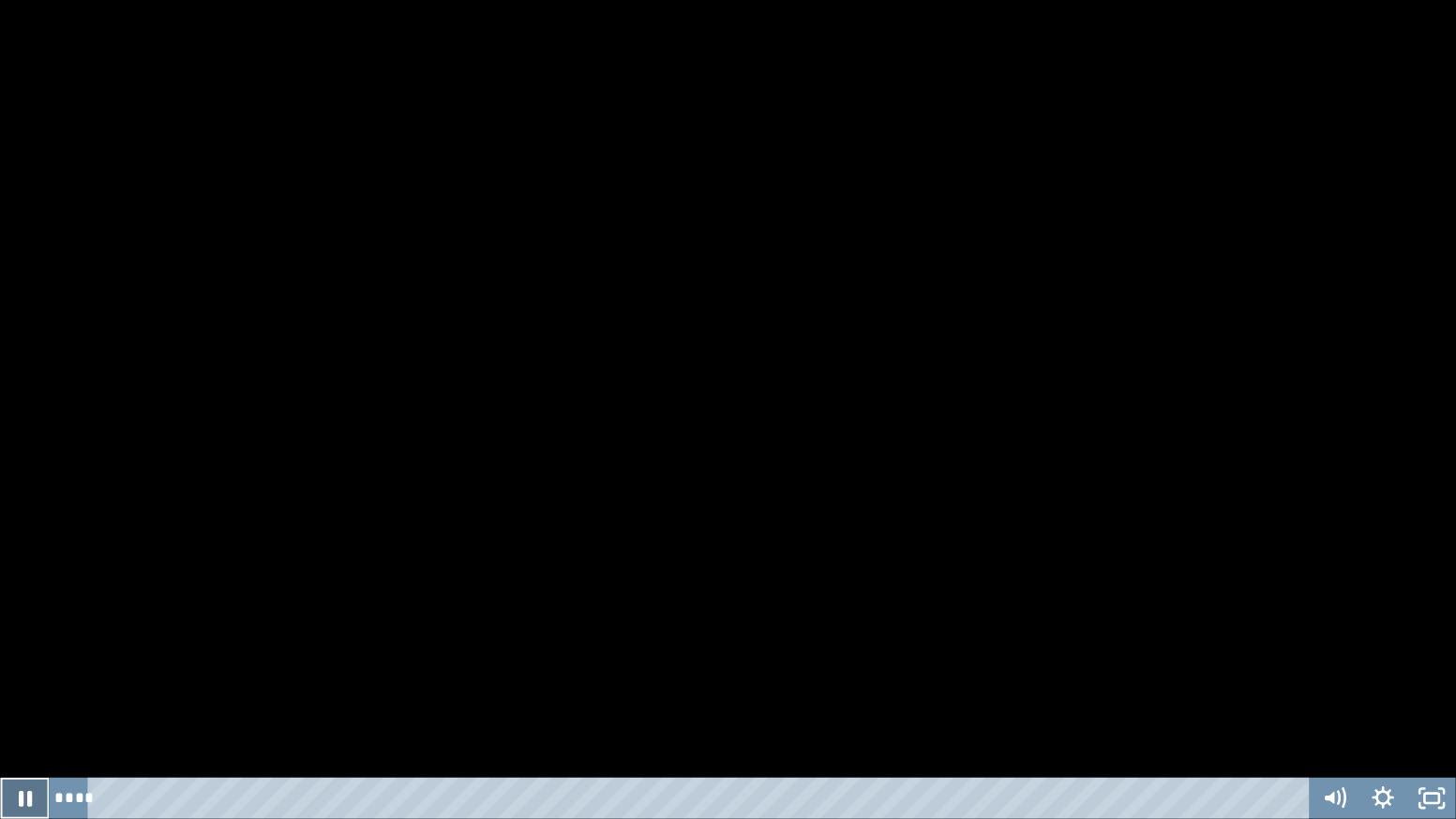 click 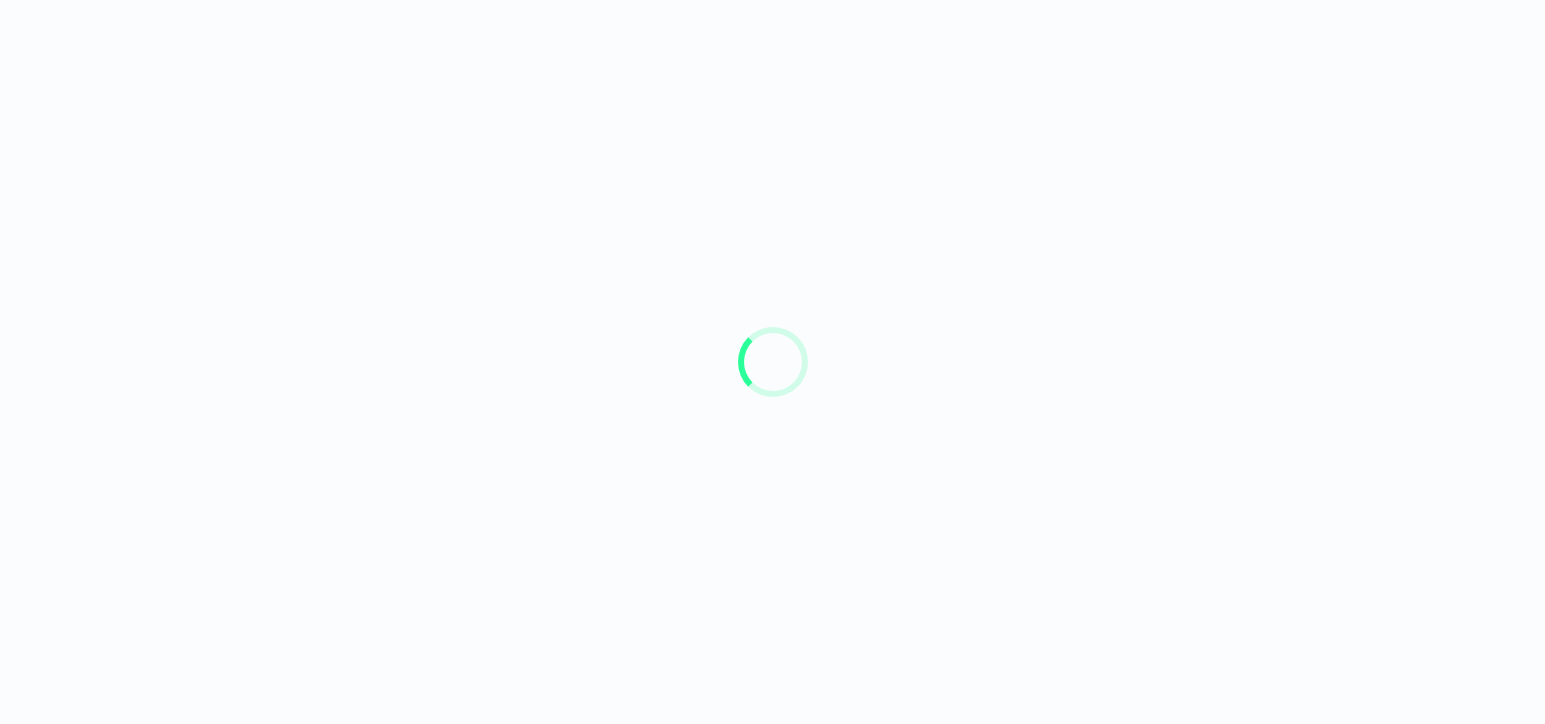 scroll, scrollTop: 0, scrollLeft: 0, axis: both 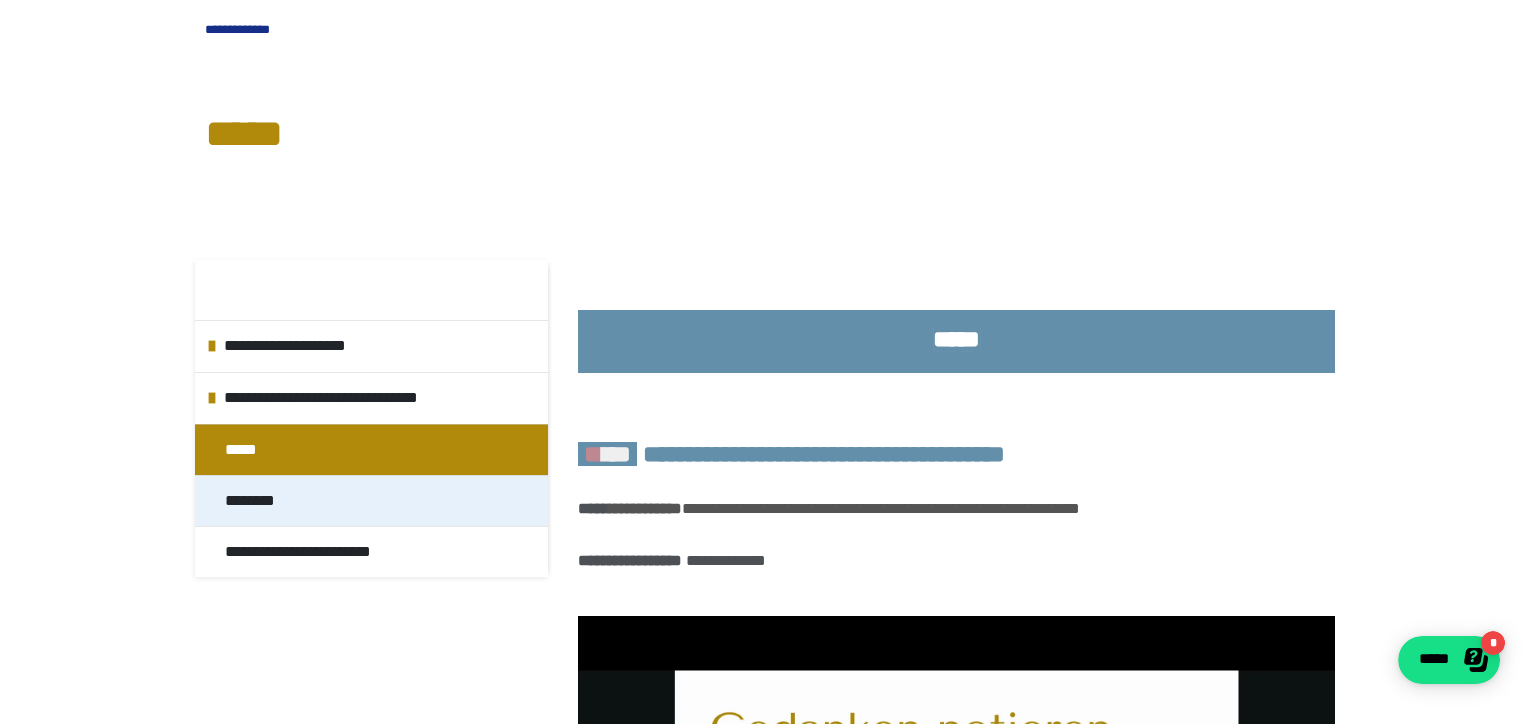 click on "********" at bounding box center [371, 500] 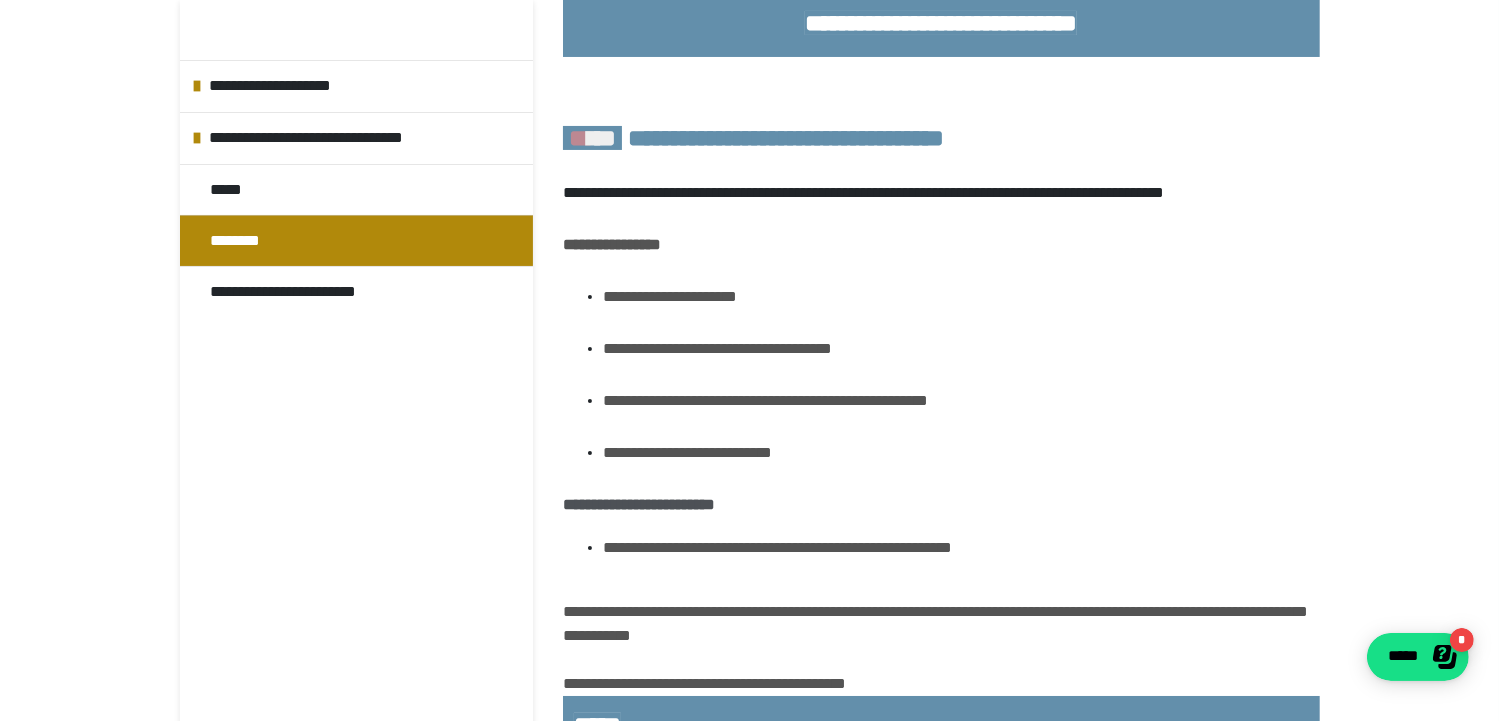 scroll, scrollTop: 236, scrollLeft: 0, axis: vertical 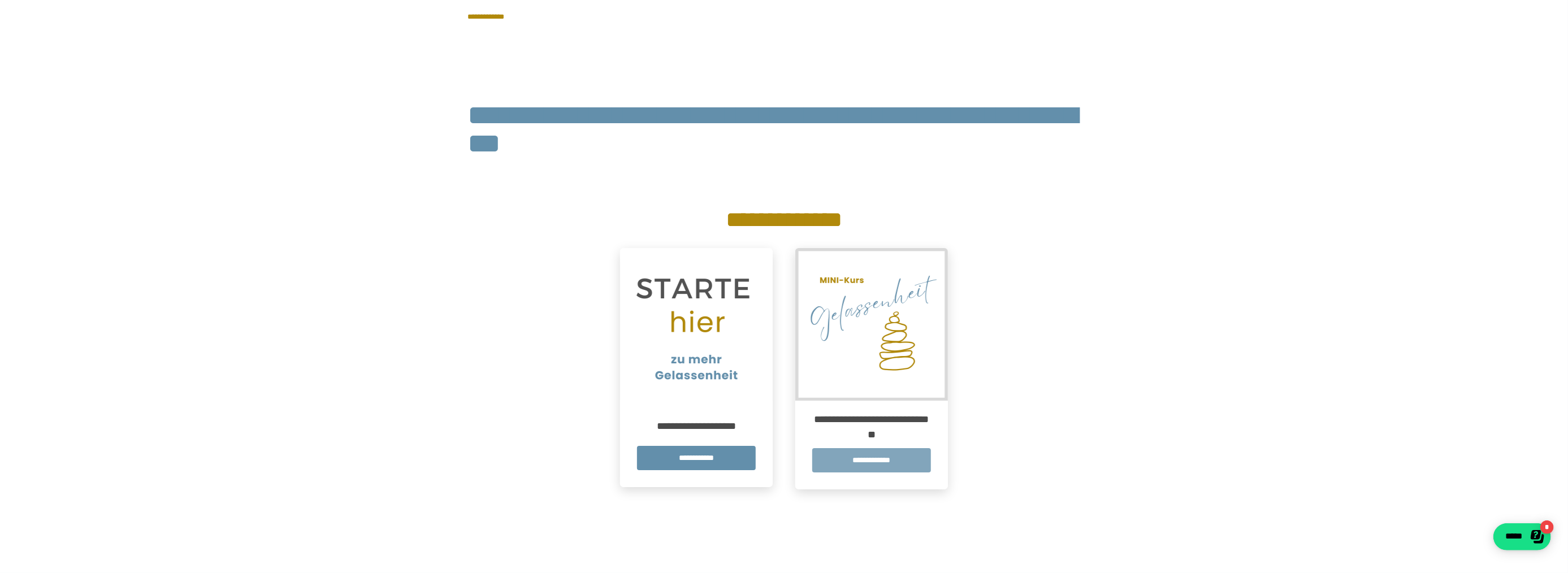 click on "**********" at bounding box center [872, 460] 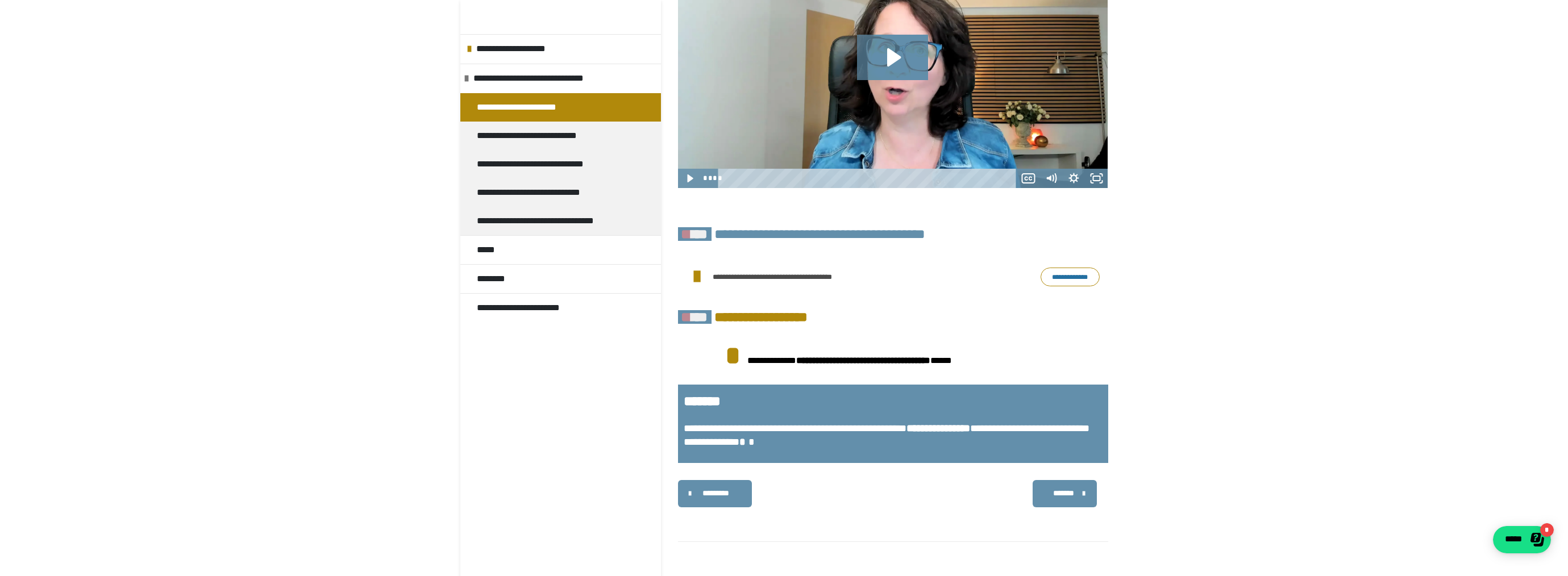 scroll, scrollTop: 411, scrollLeft: 0, axis: vertical 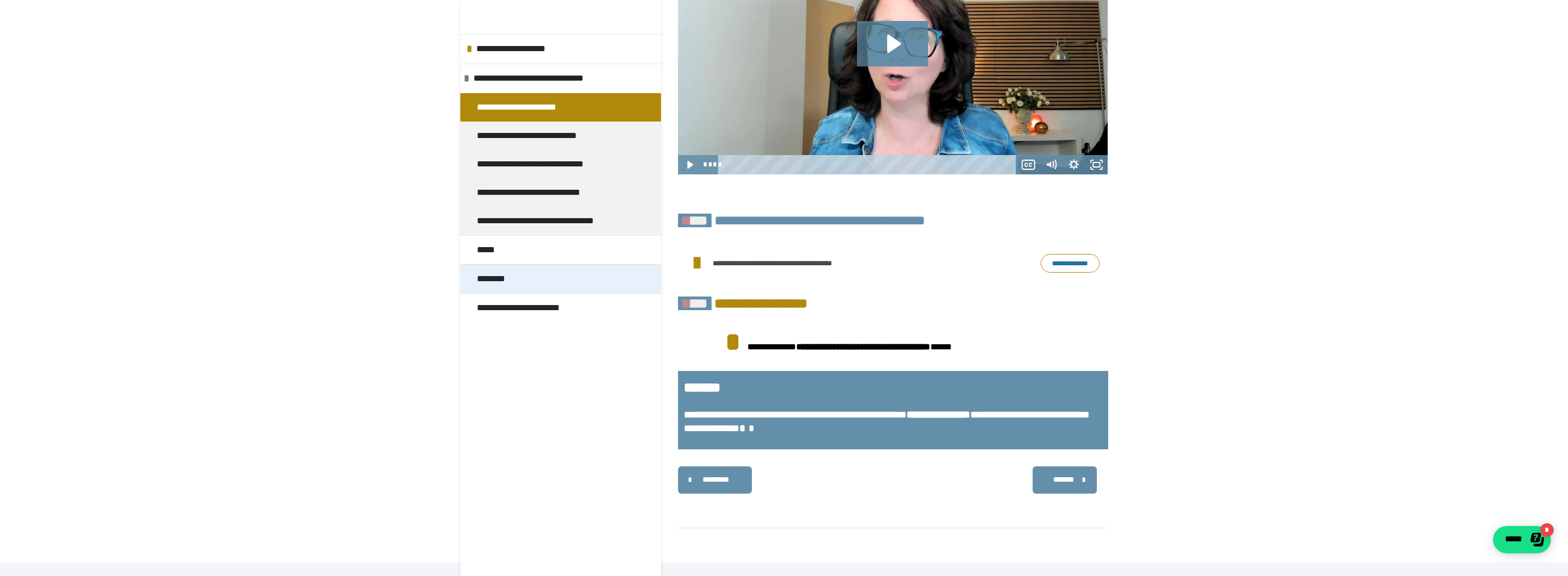 click on "********" at bounding box center (500, 279) 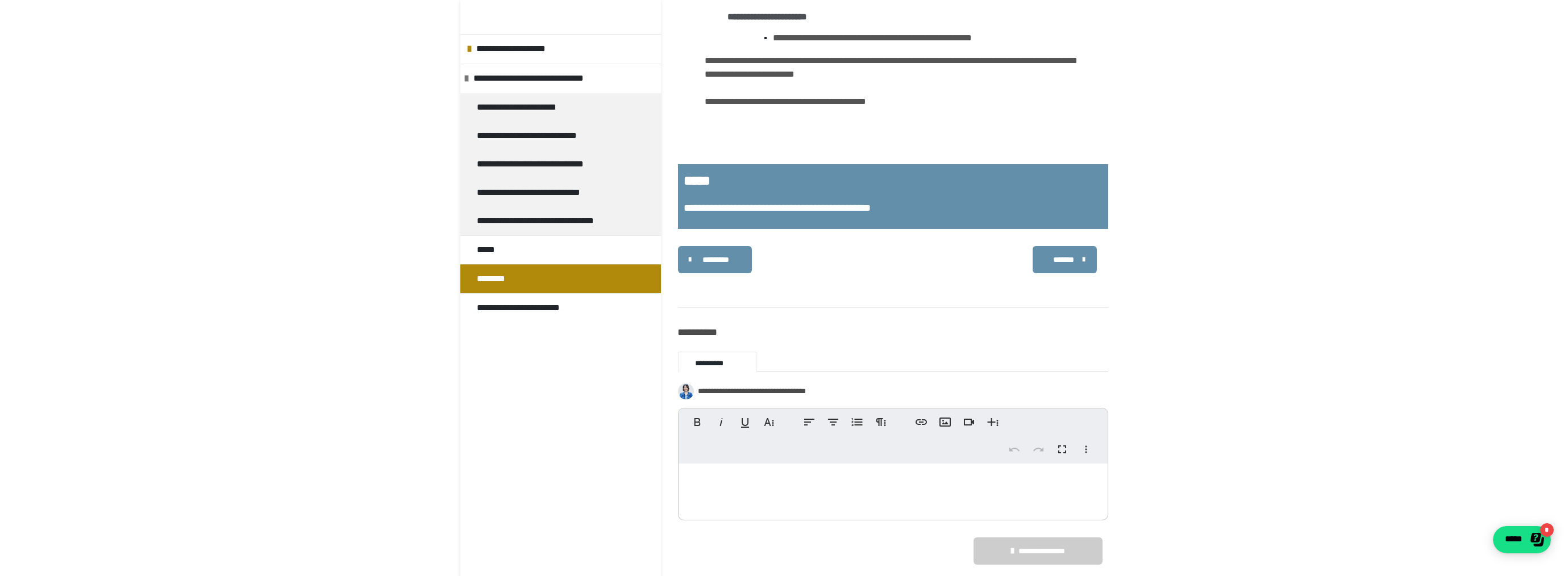 scroll, scrollTop: 492, scrollLeft: 0, axis: vertical 